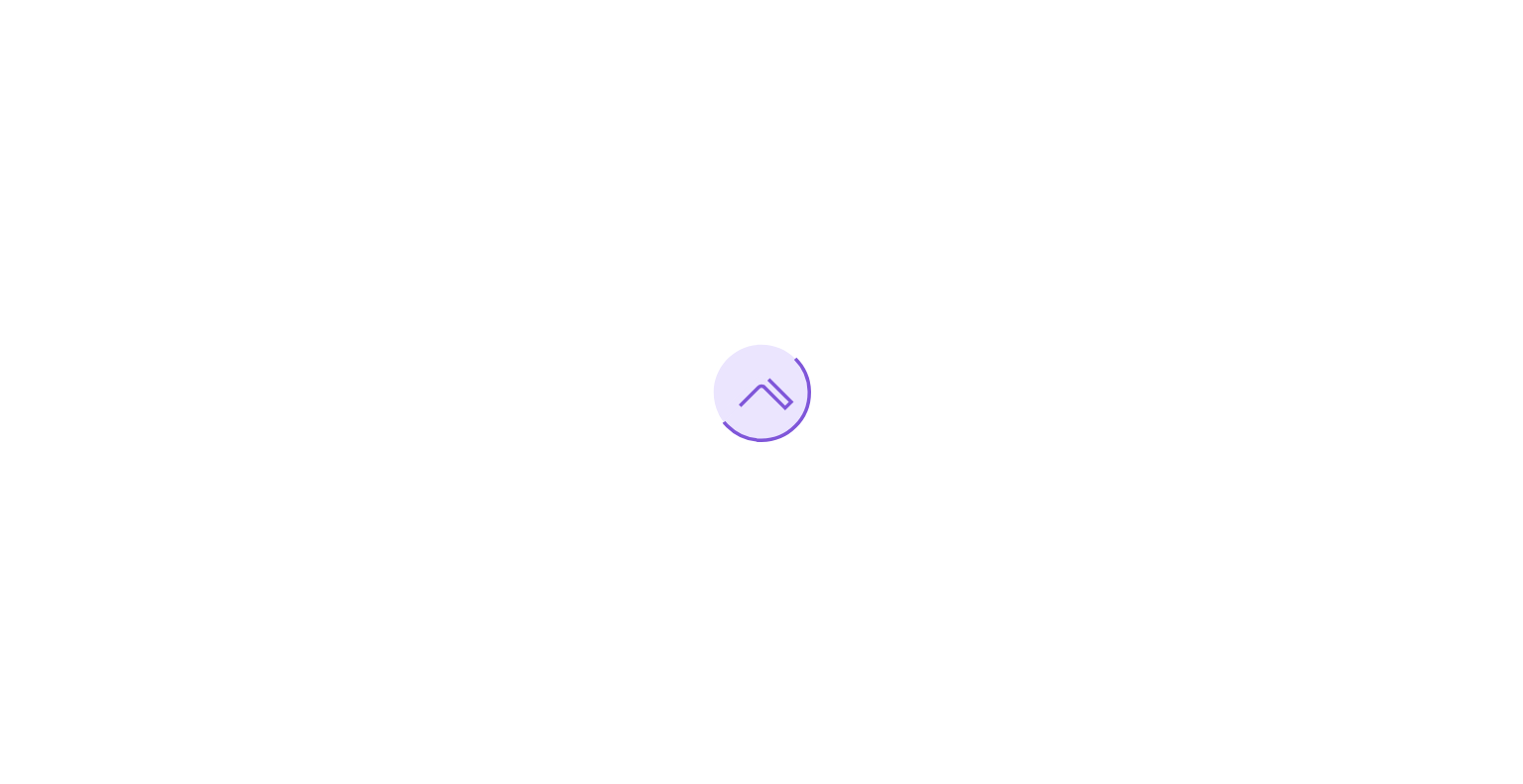 scroll, scrollTop: 0, scrollLeft: 0, axis: both 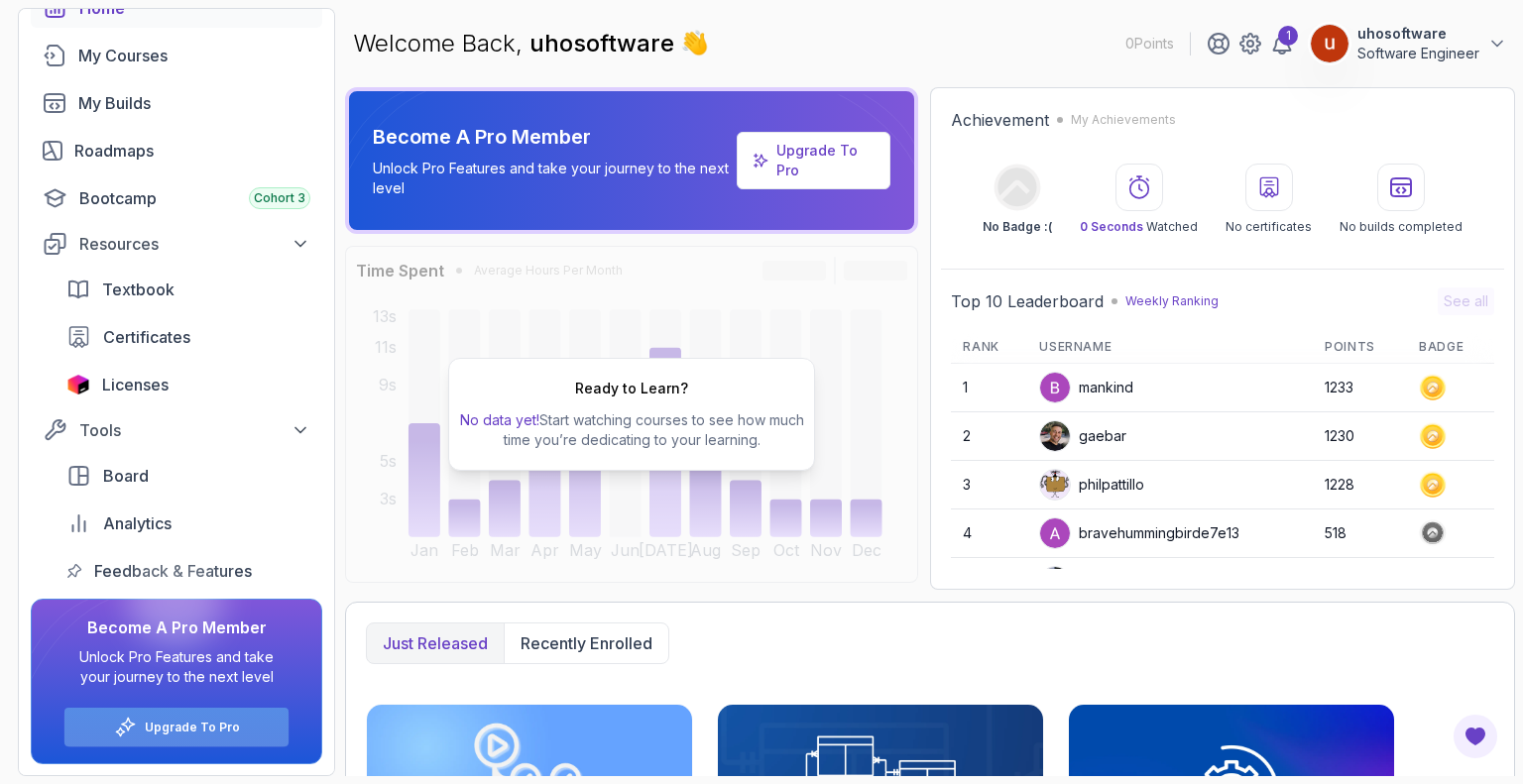 click on "Upgrade To Pro" at bounding box center (192, 728) 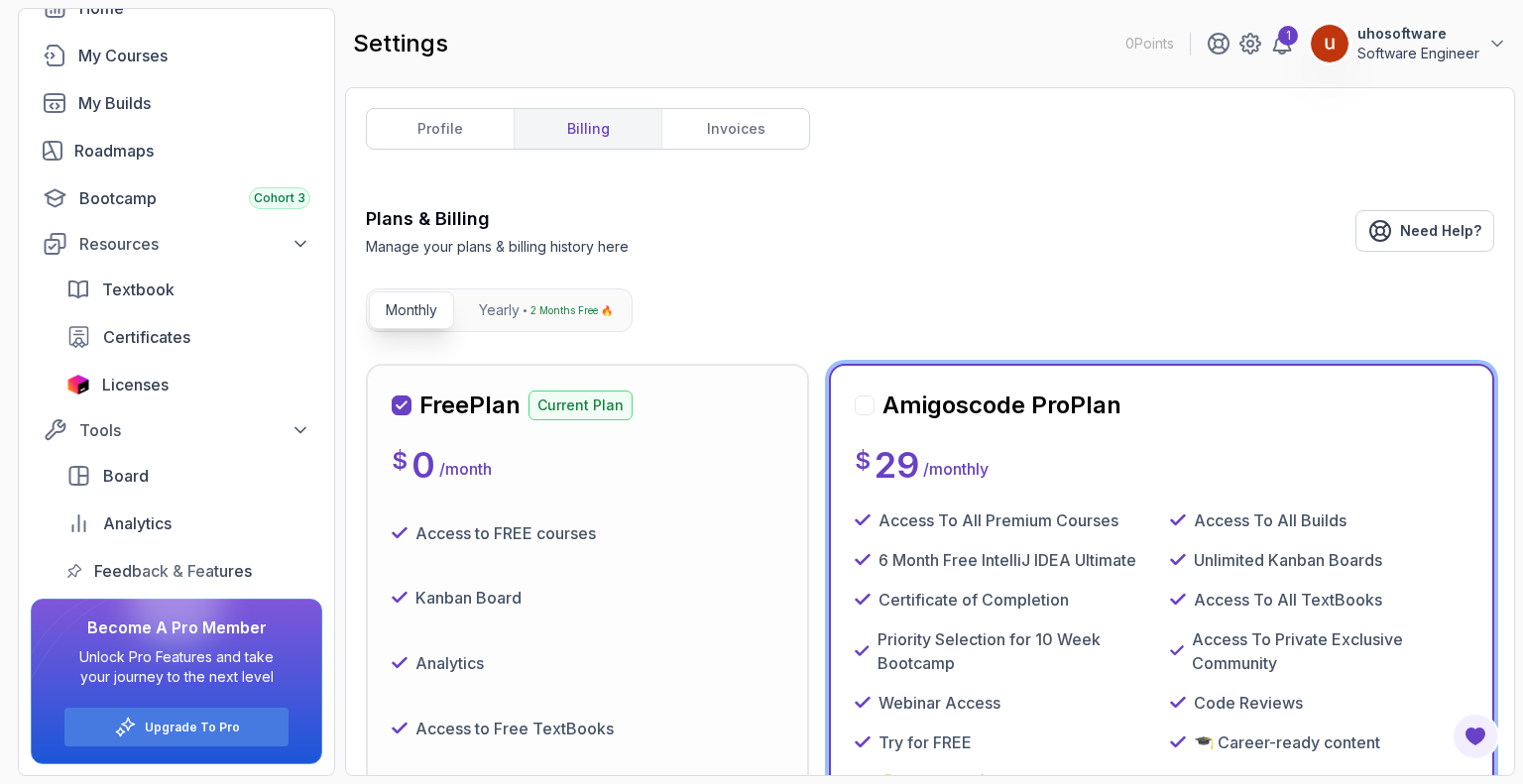 scroll, scrollTop: 496, scrollLeft: 0, axis: vertical 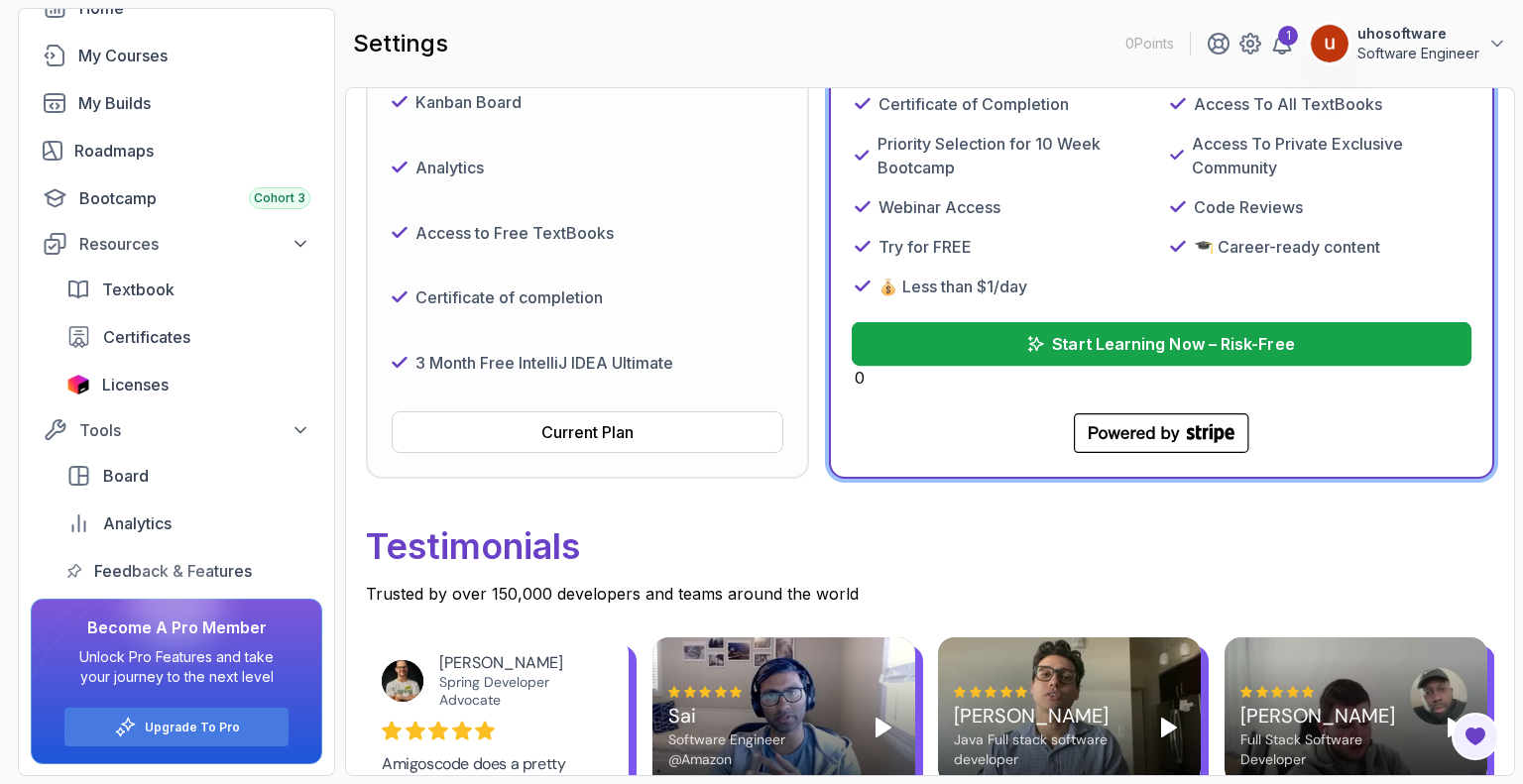 click on "Start Learning Now – Risk-Free" at bounding box center (1161, 344) 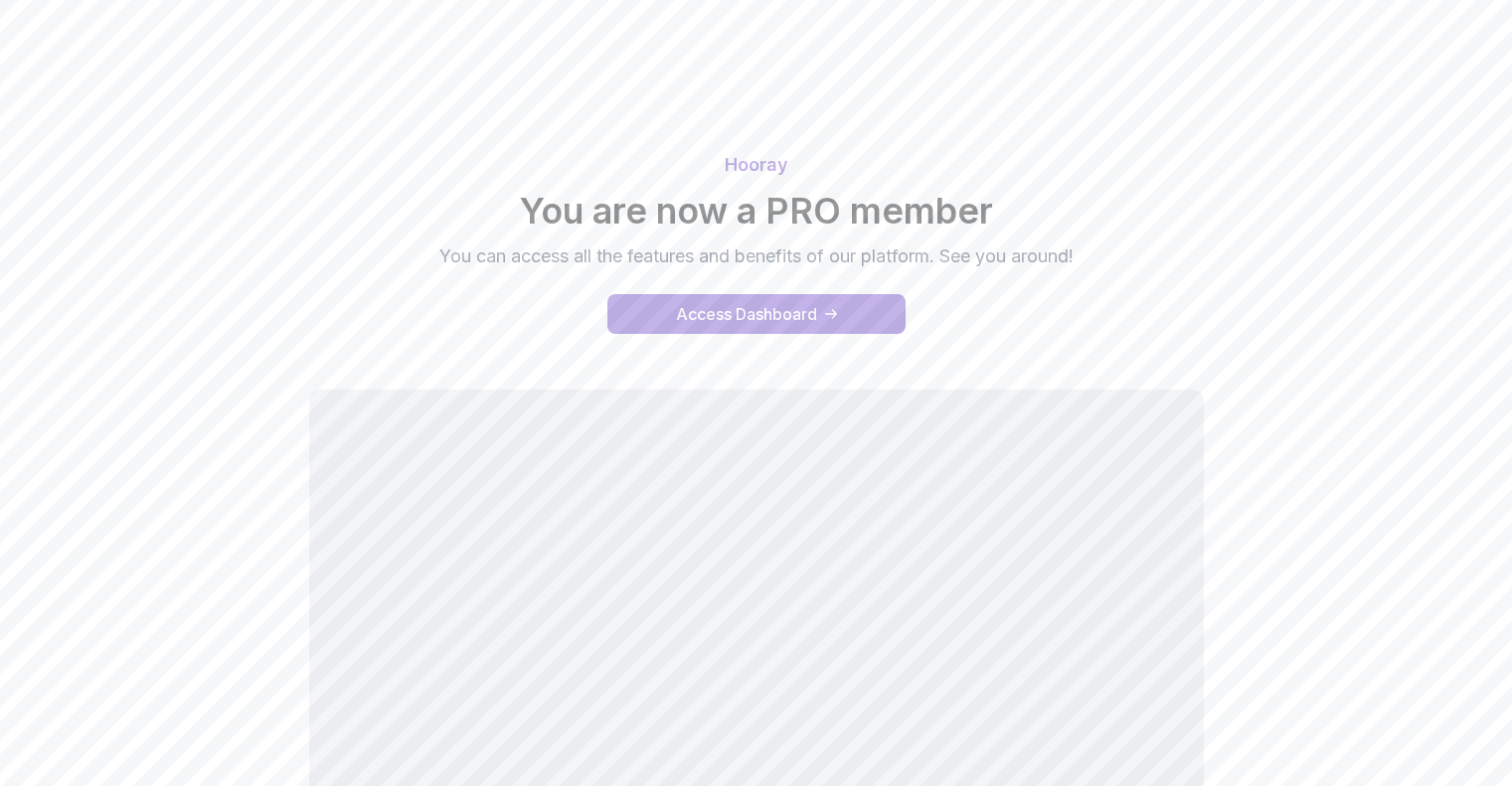 scroll, scrollTop: 0, scrollLeft: 0, axis: both 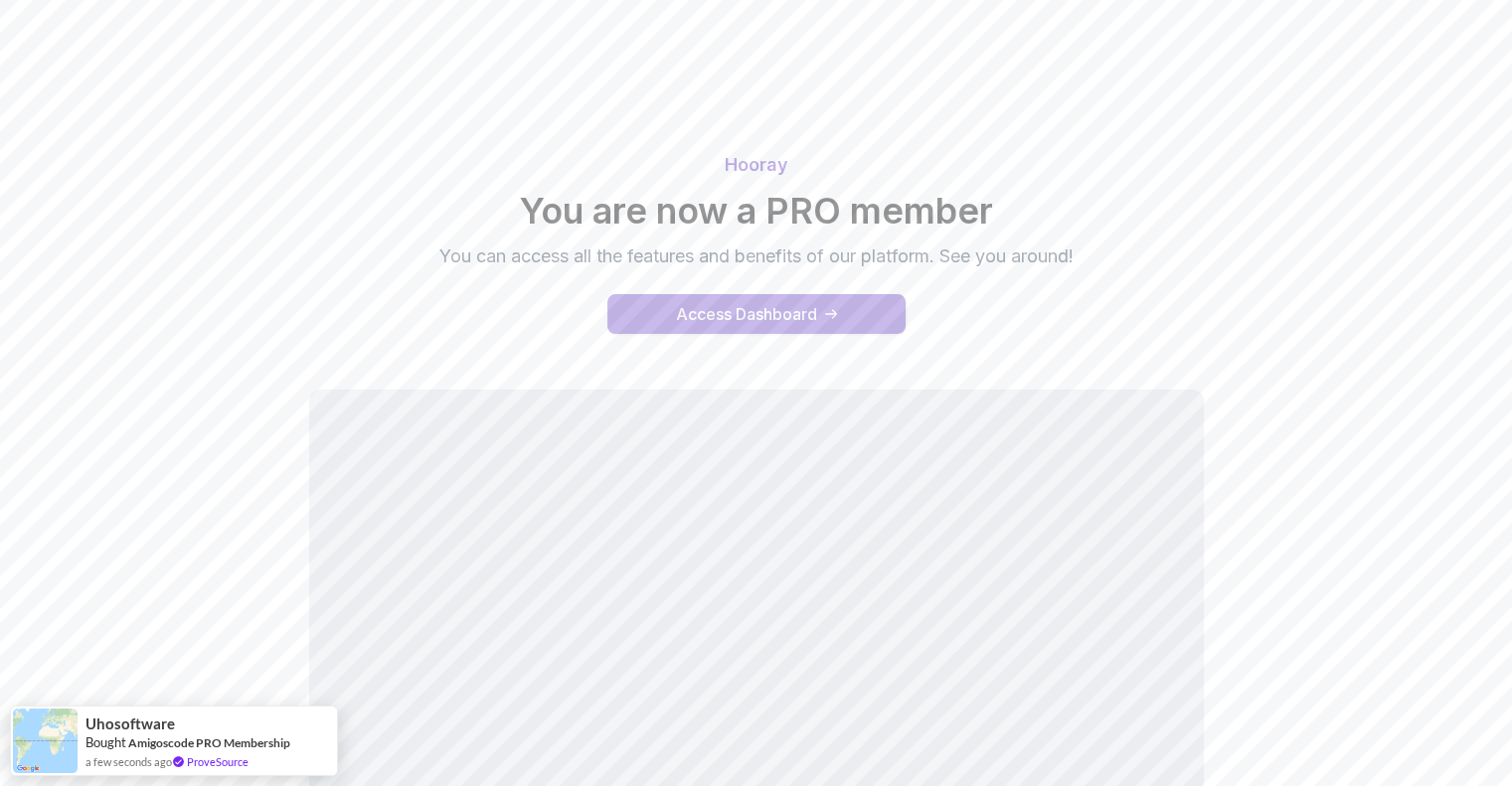 click on "Access Dashboard" at bounding box center [747, 314] 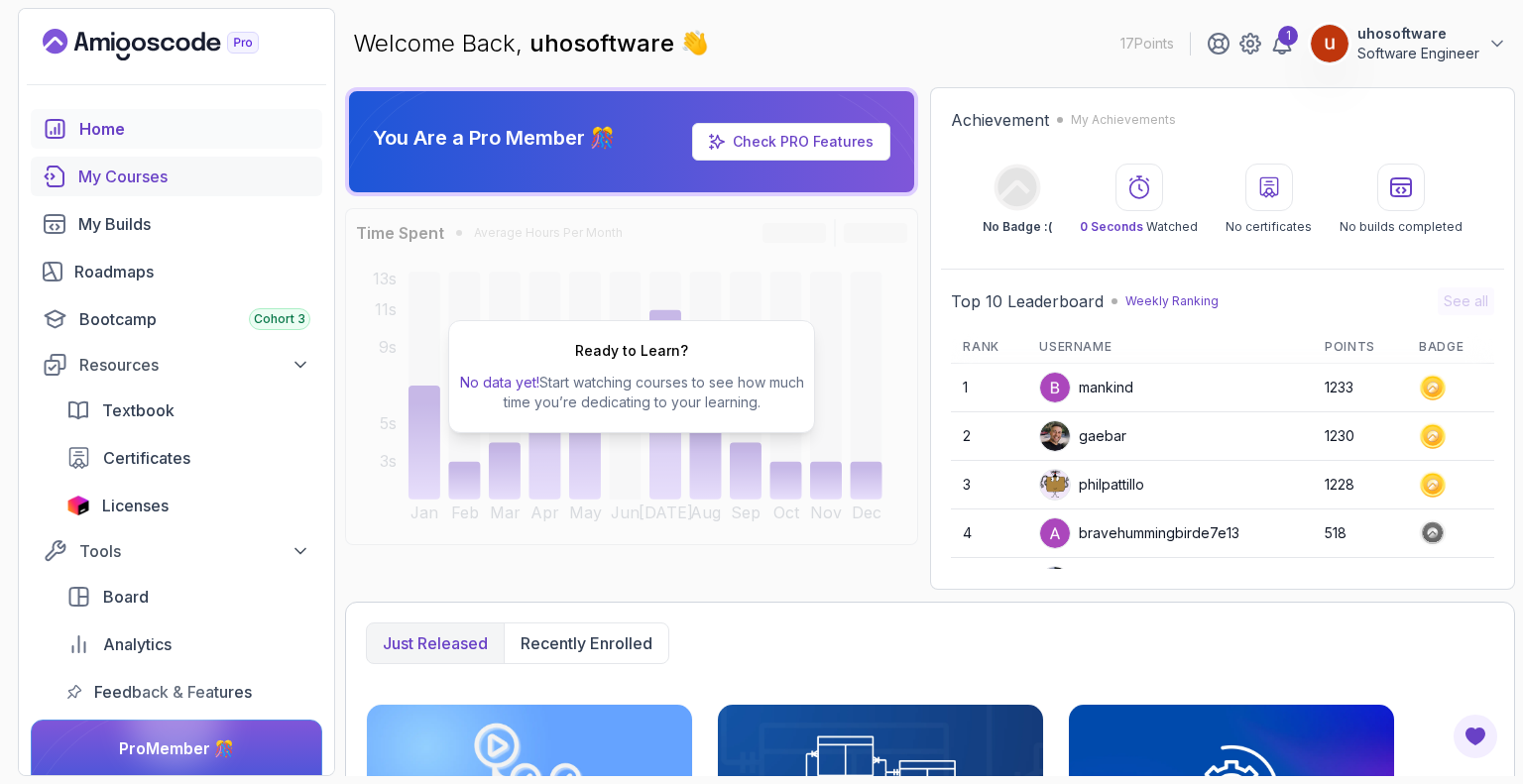 click on "My Courses" at bounding box center (194, 176) 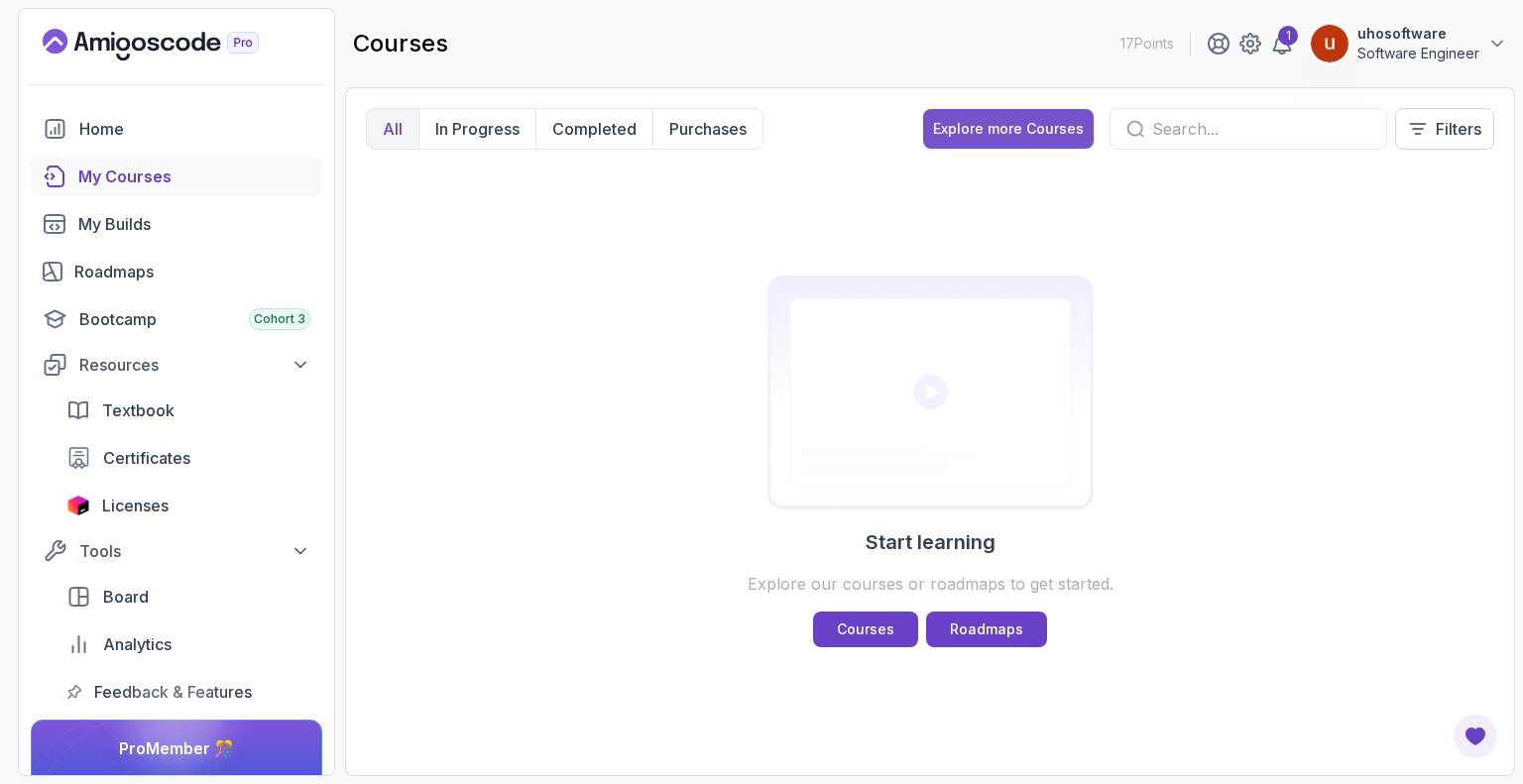 click on "Explore more Courses" at bounding box center (1008, 129) 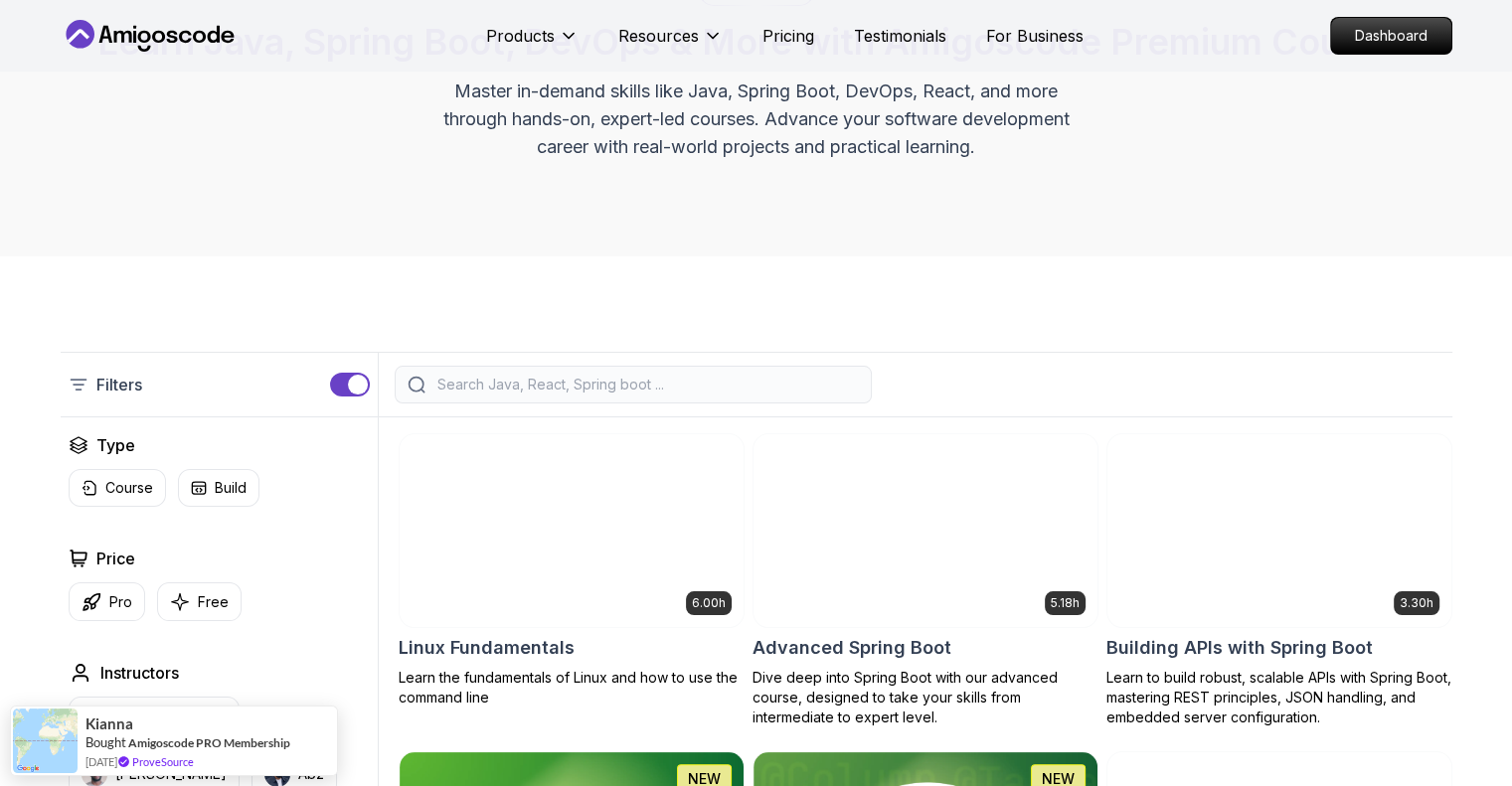 scroll, scrollTop: 99, scrollLeft: 0, axis: vertical 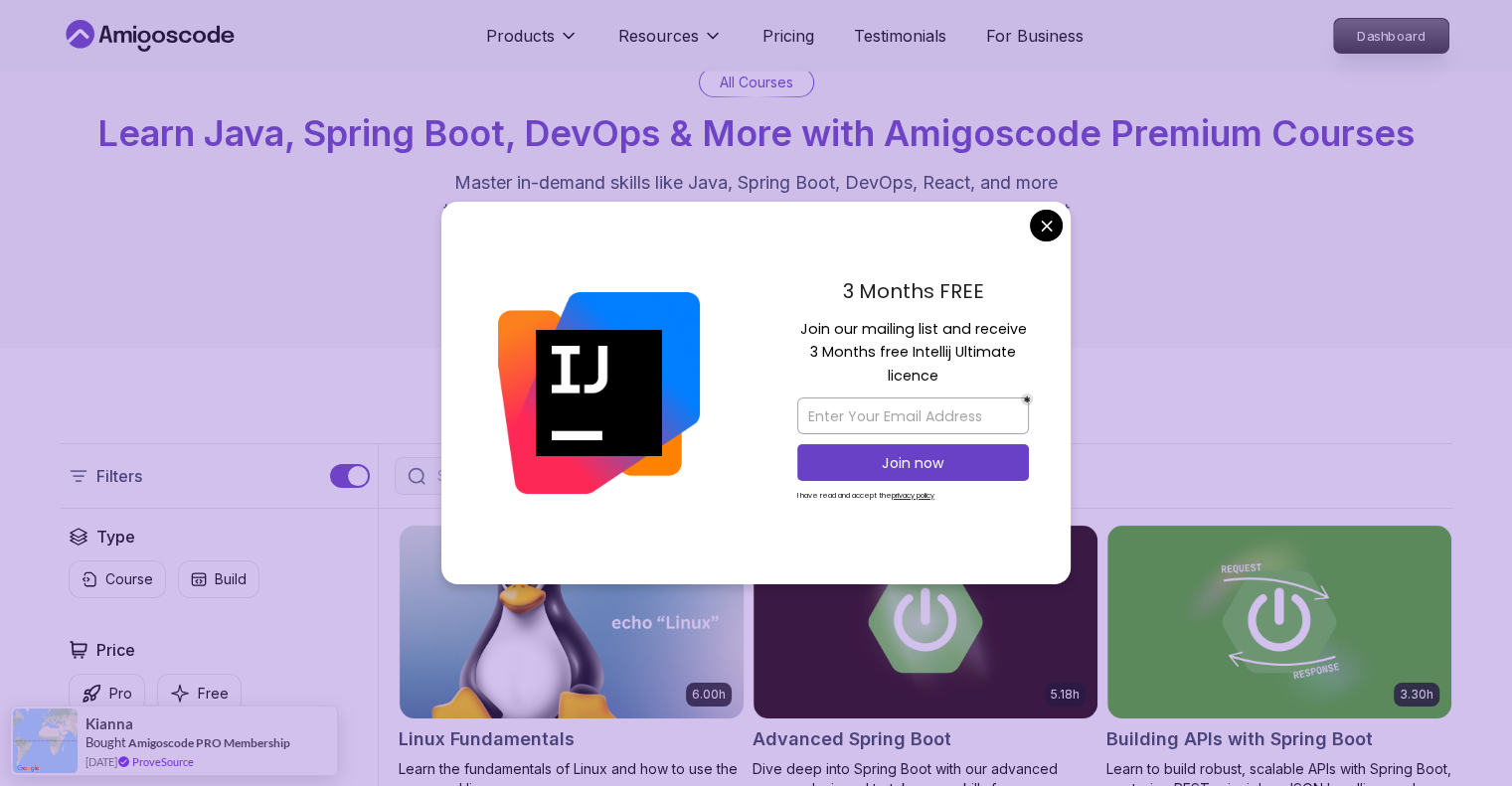 click on "Dashboard" at bounding box center [1391, 36] 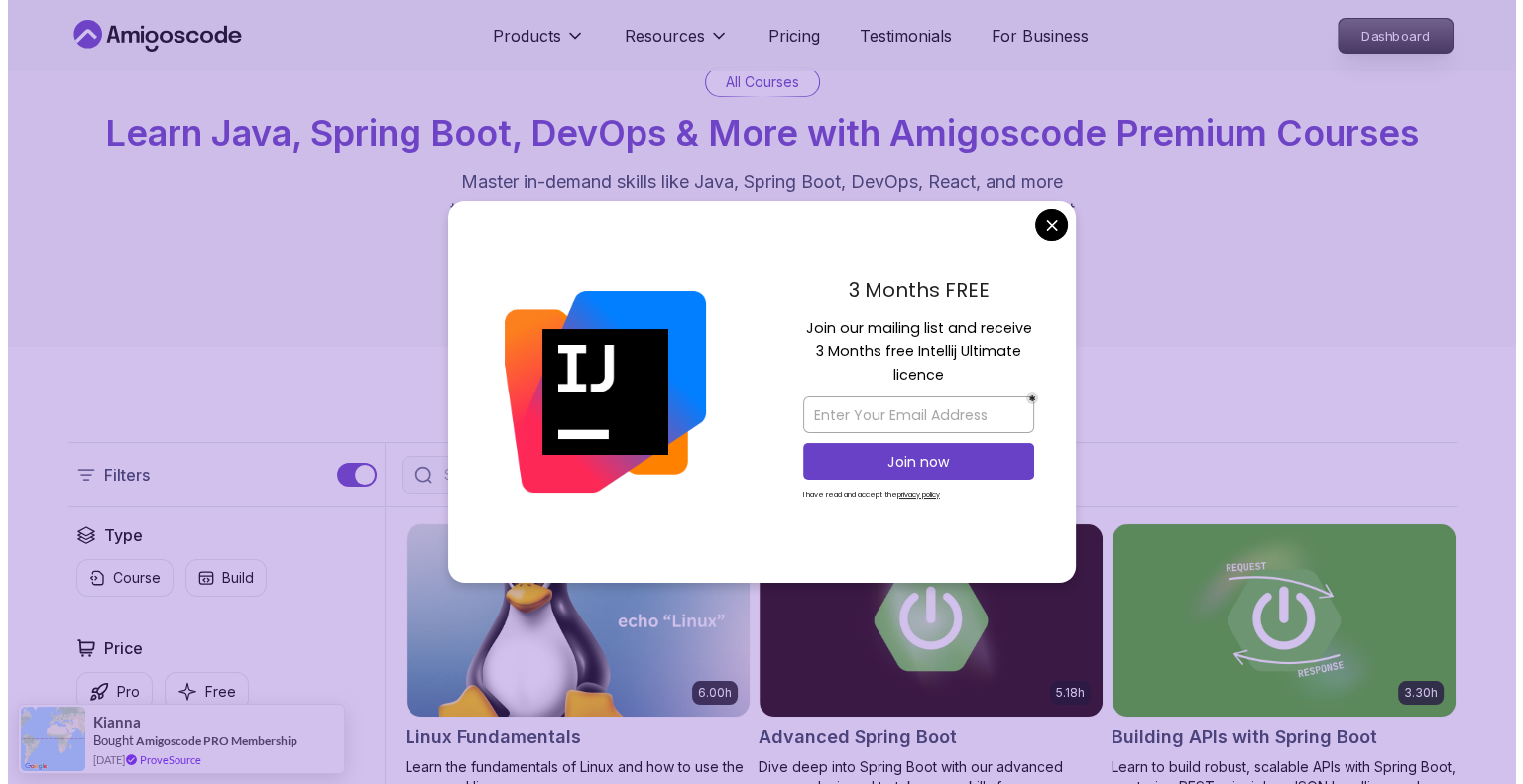 scroll, scrollTop: 0, scrollLeft: 0, axis: both 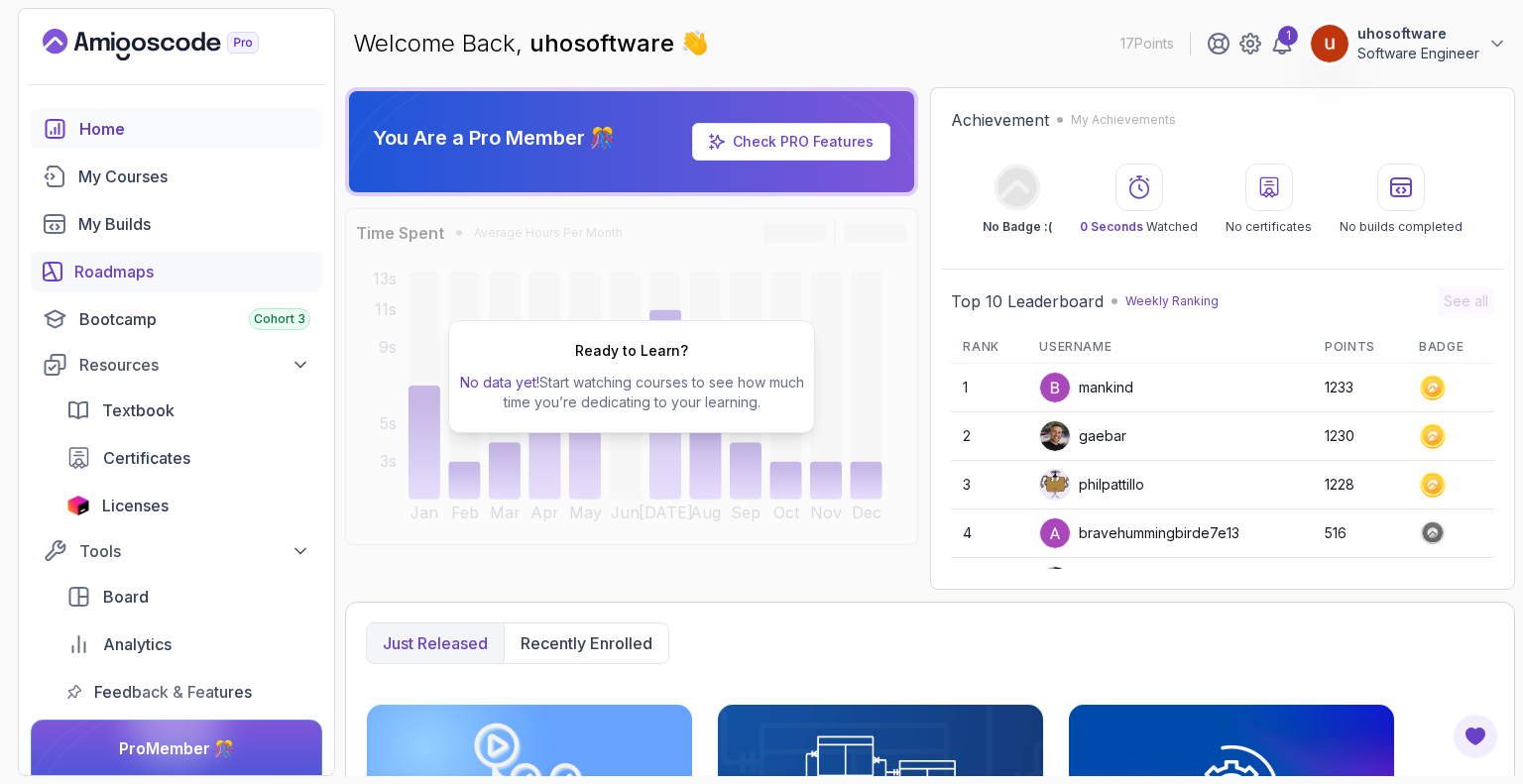 click on "Roadmaps" at bounding box center [176, 272] 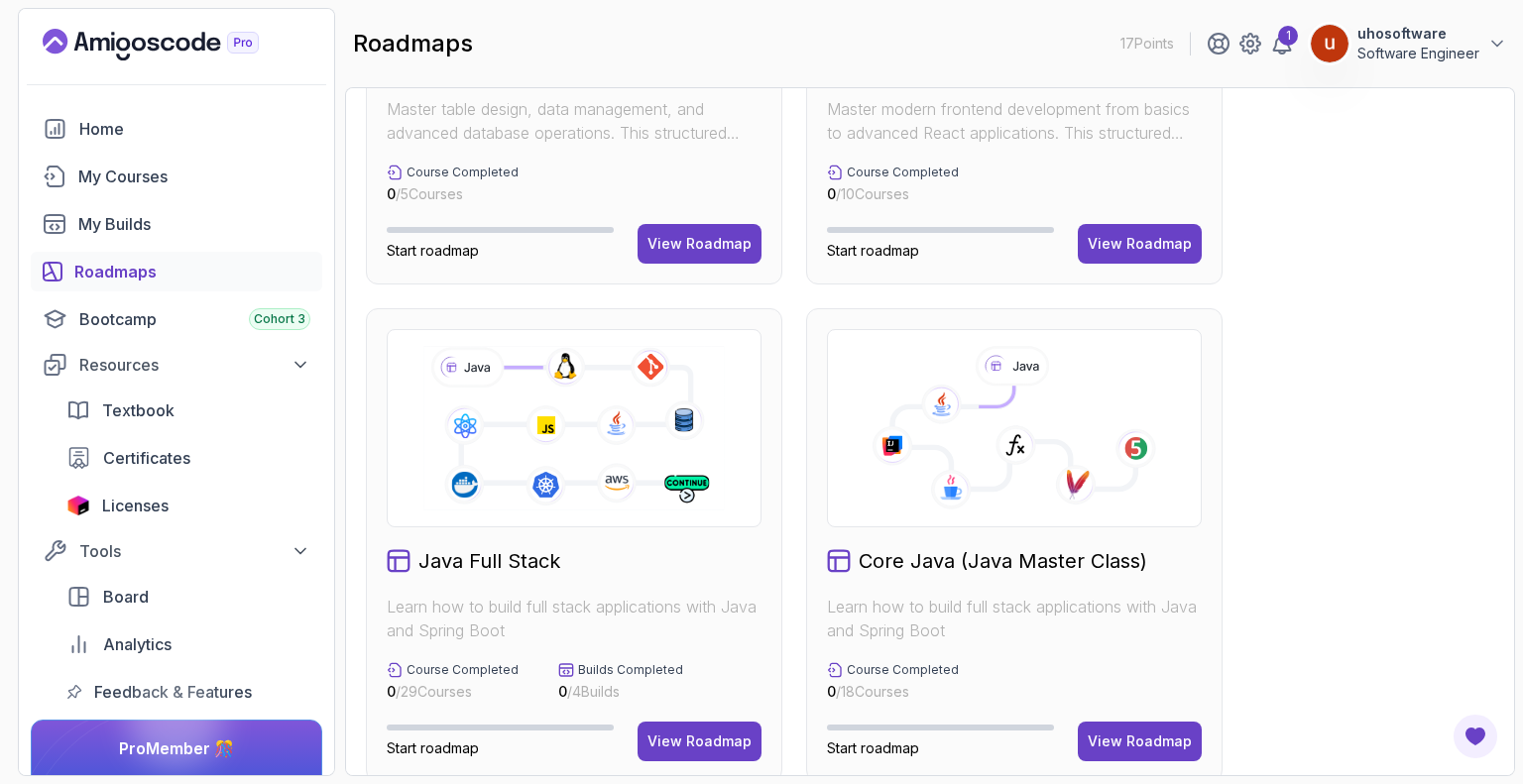 scroll, scrollTop: 595, scrollLeft: 0, axis: vertical 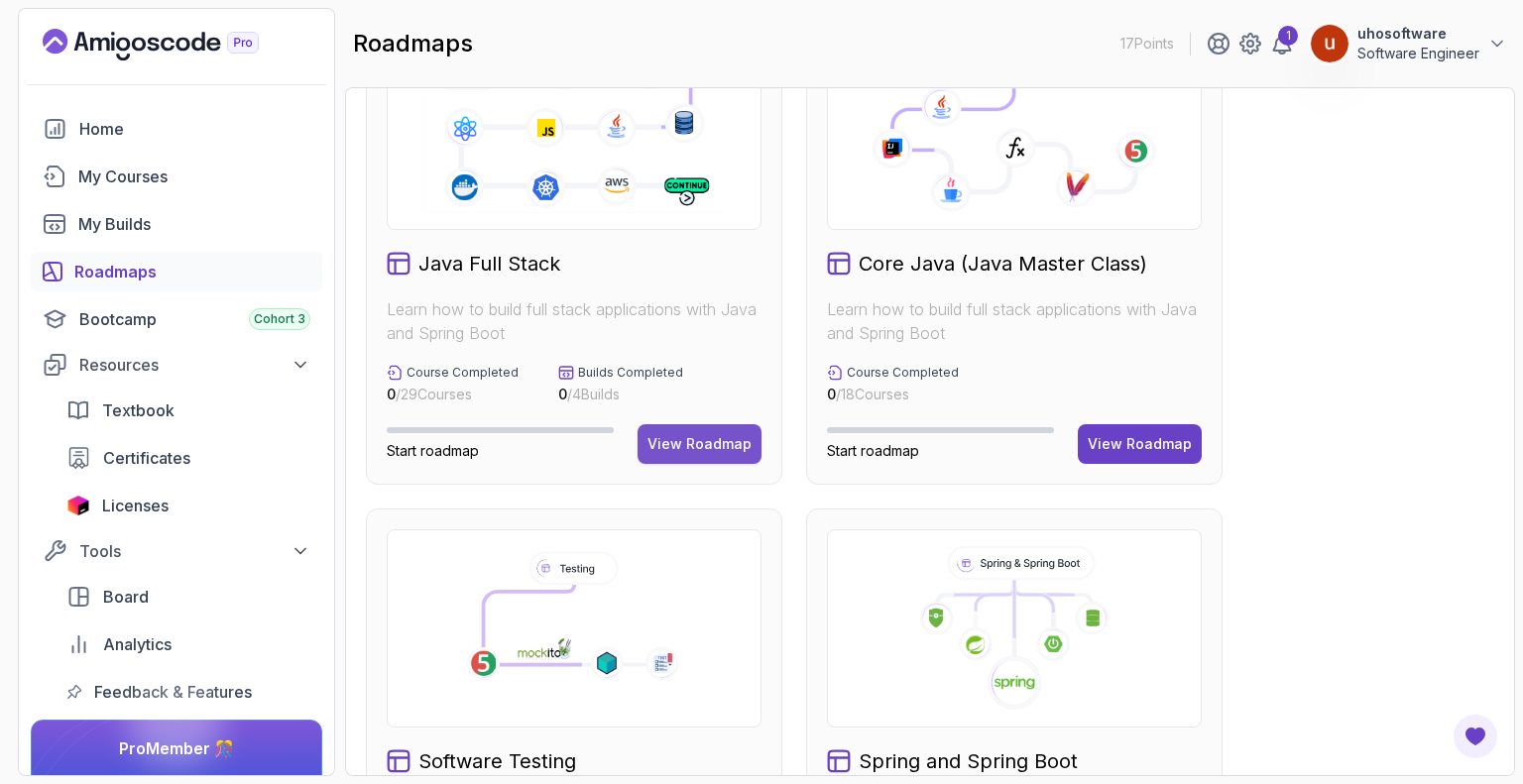click on "View Roadmap" at bounding box center (699, 444) 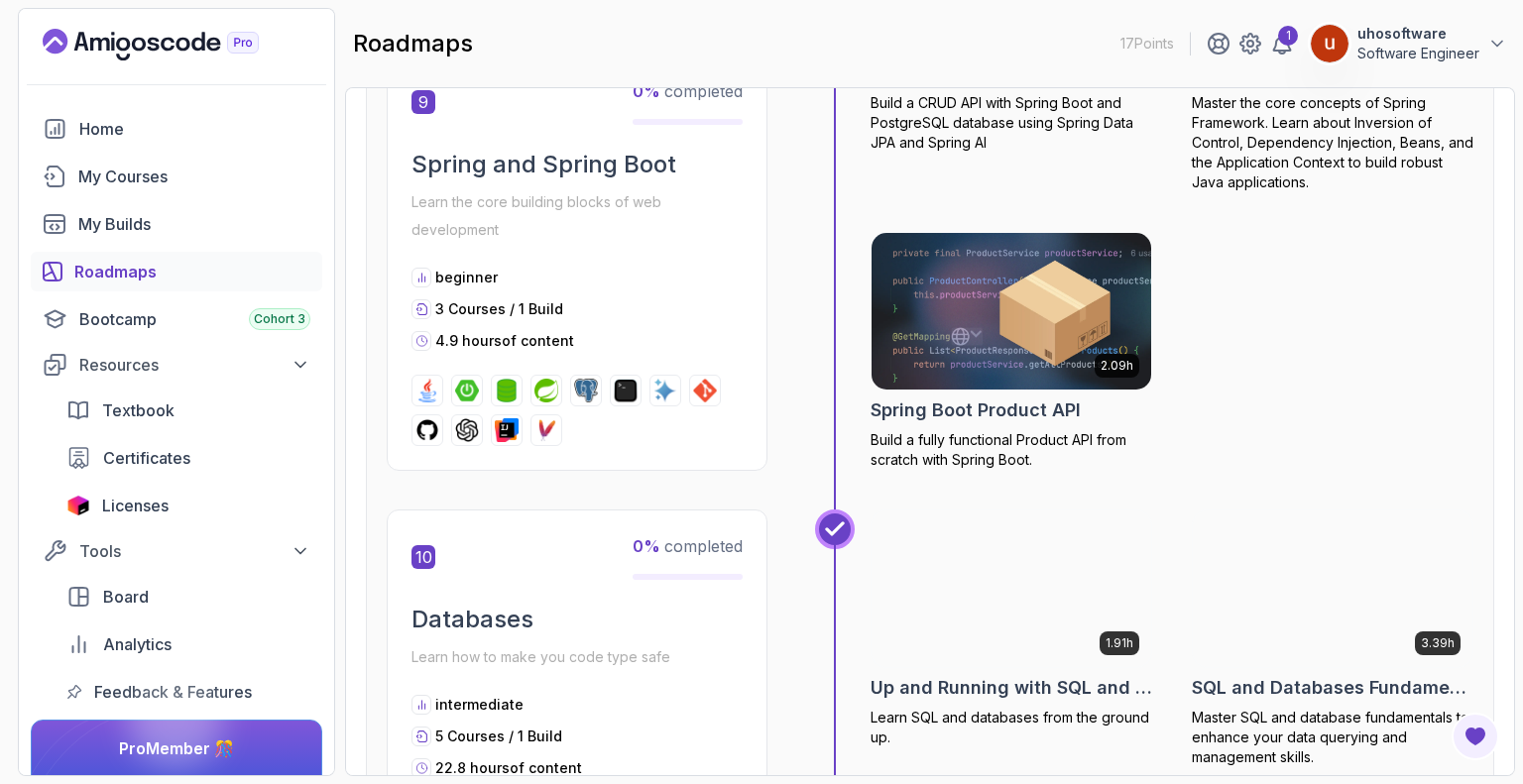 scroll, scrollTop: 4084, scrollLeft: 0, axis: vertical 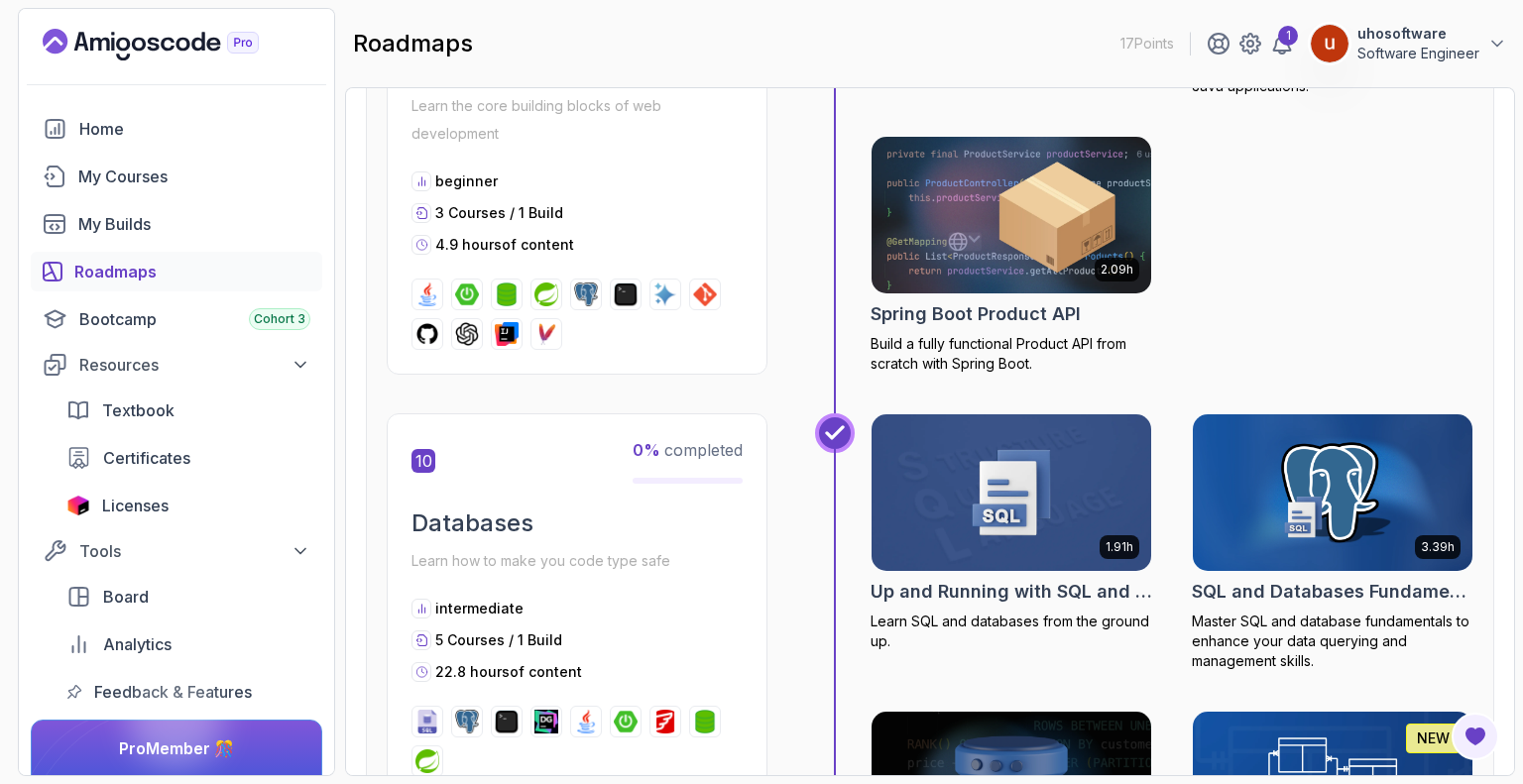 click on "Spring Boot Product API" at bounding box center [976, 314] 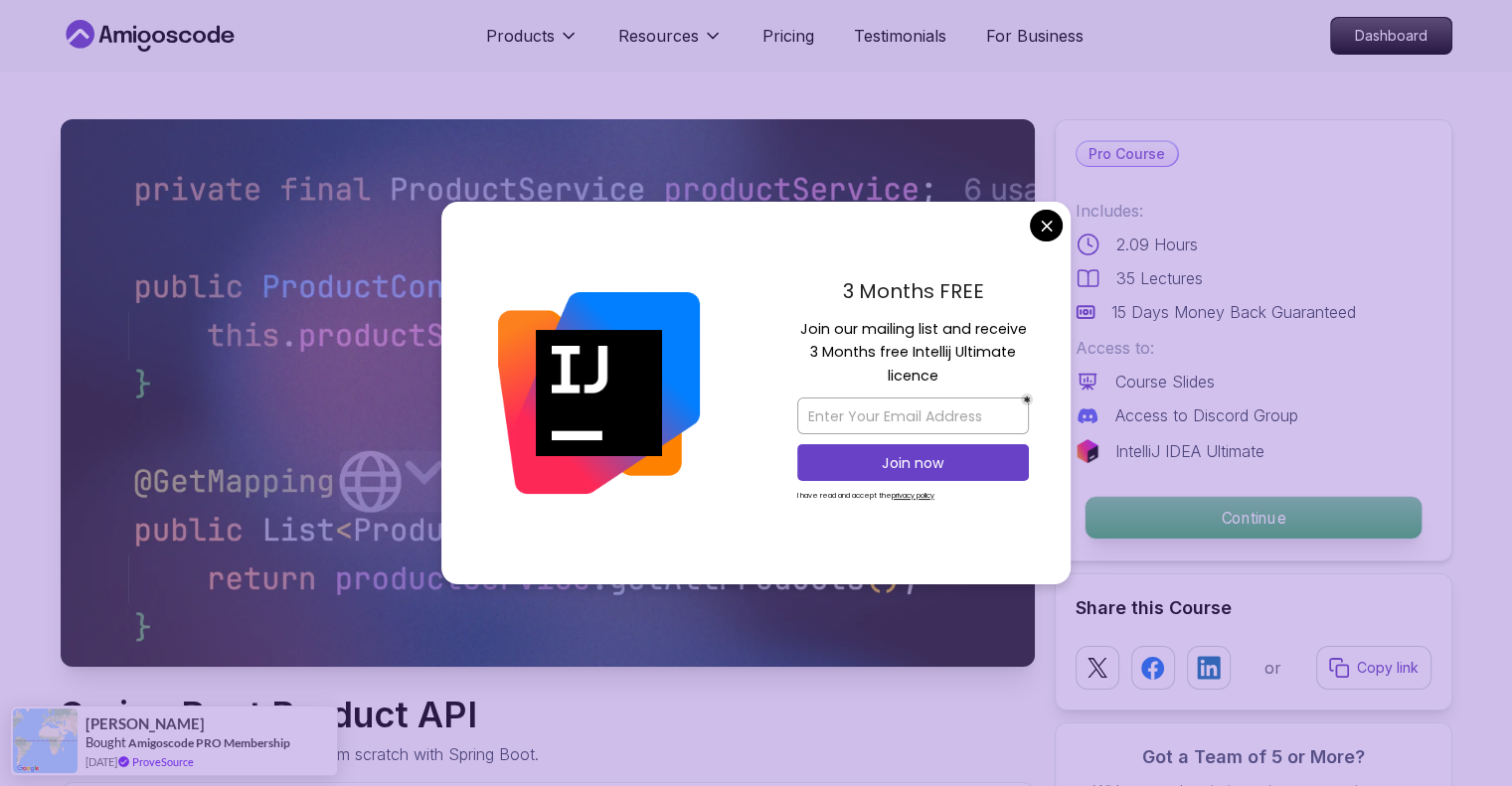 click on "Continue" at bounding box center [1253, 518] 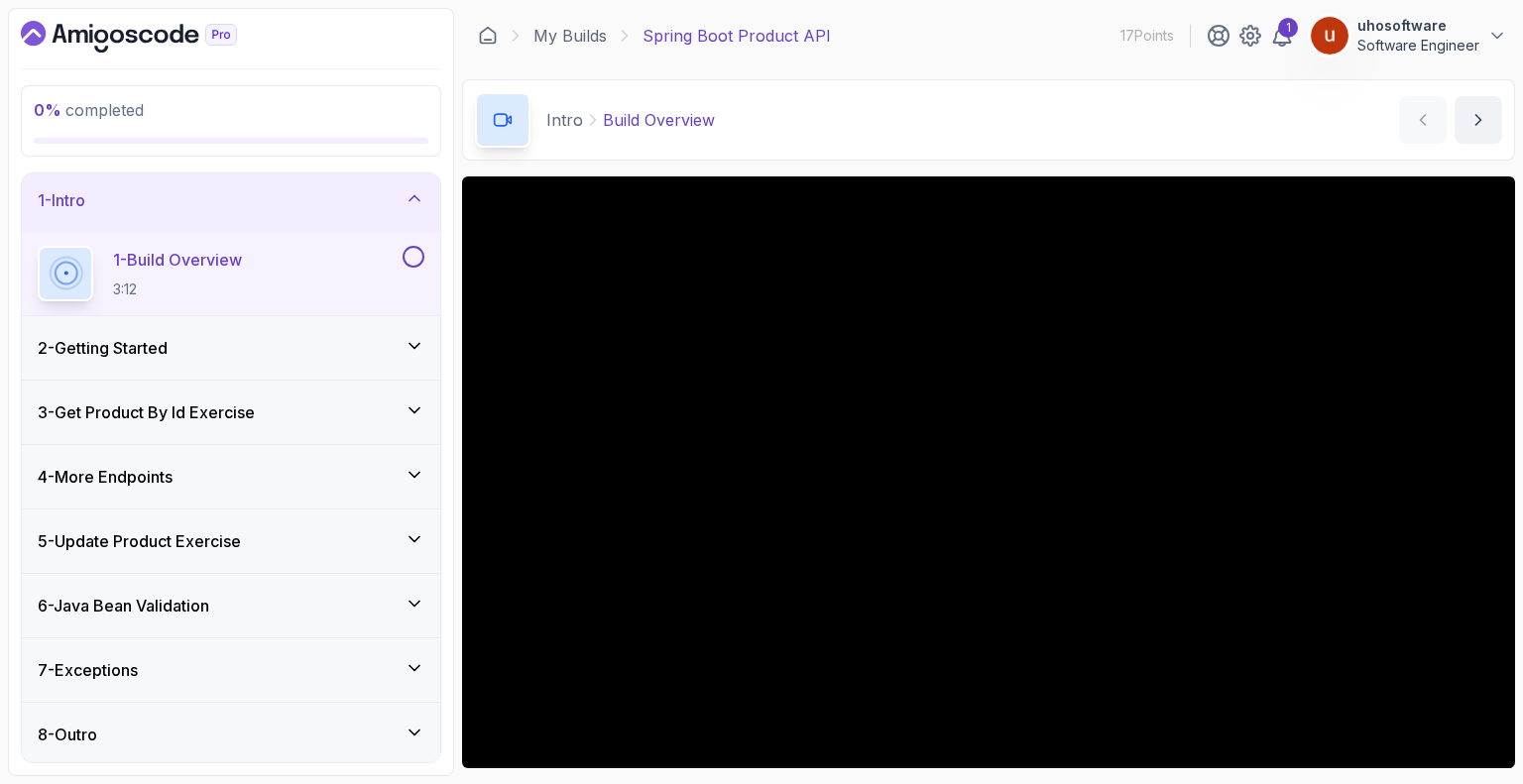 scroll, scrollTop: 6, scrollLeft: 0, axis: vertical 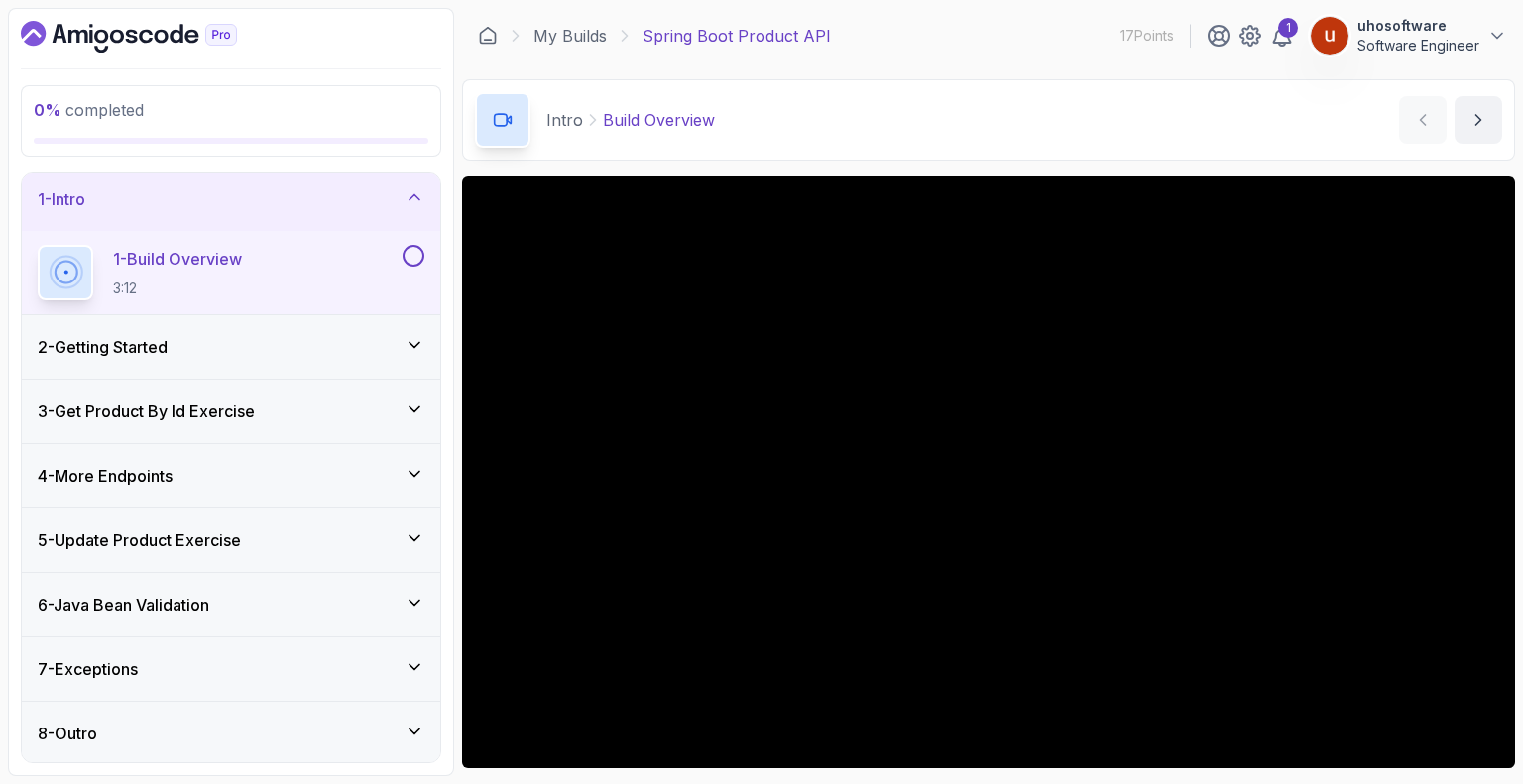 click on "7  -  Exceptions" at bounding box center [231, 669] 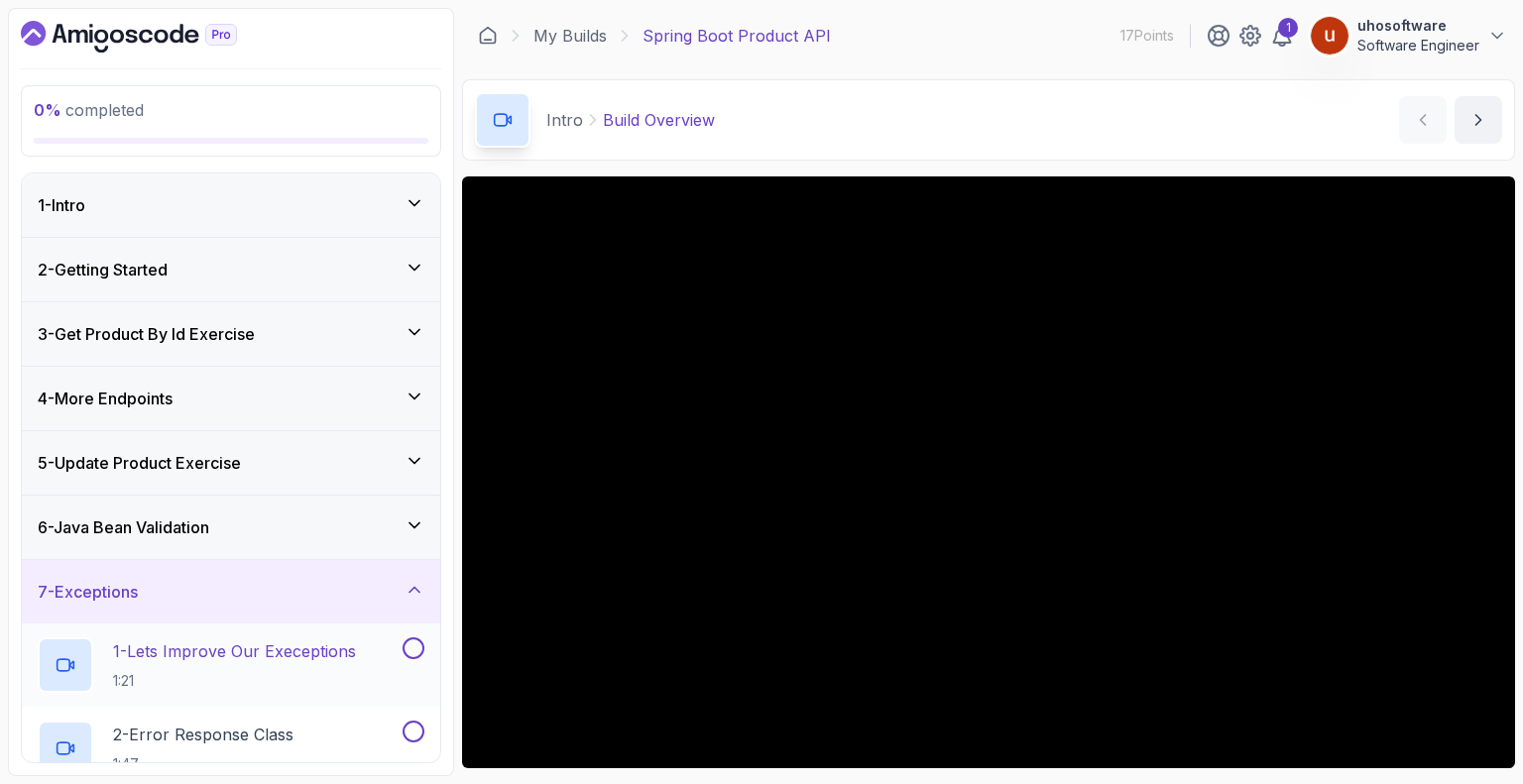 scroll, scrollTop: 198, scrollLeft: 0, axis: vertical 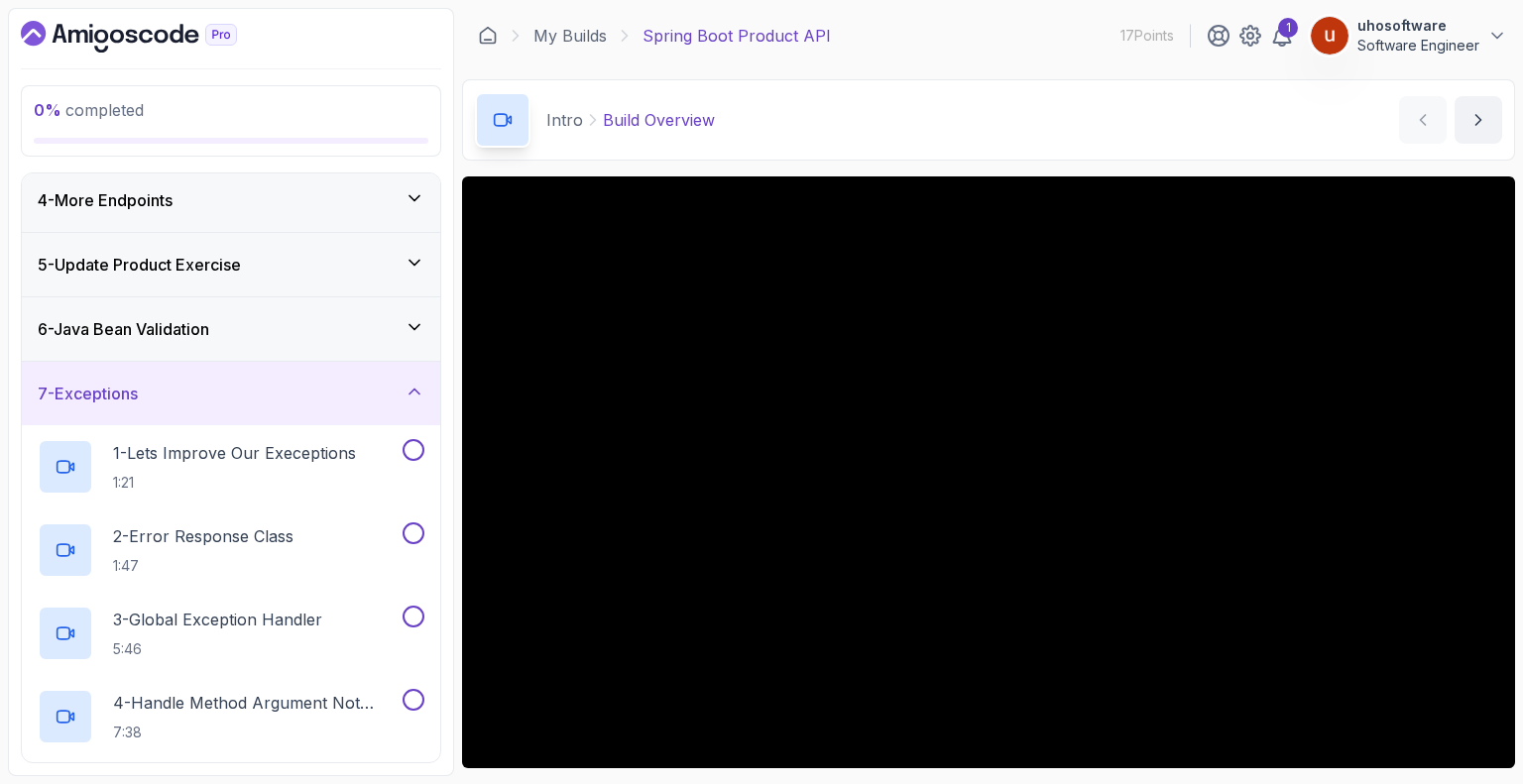 click on "6  -  Java Bean Validation" at bounding box center [231, 329] 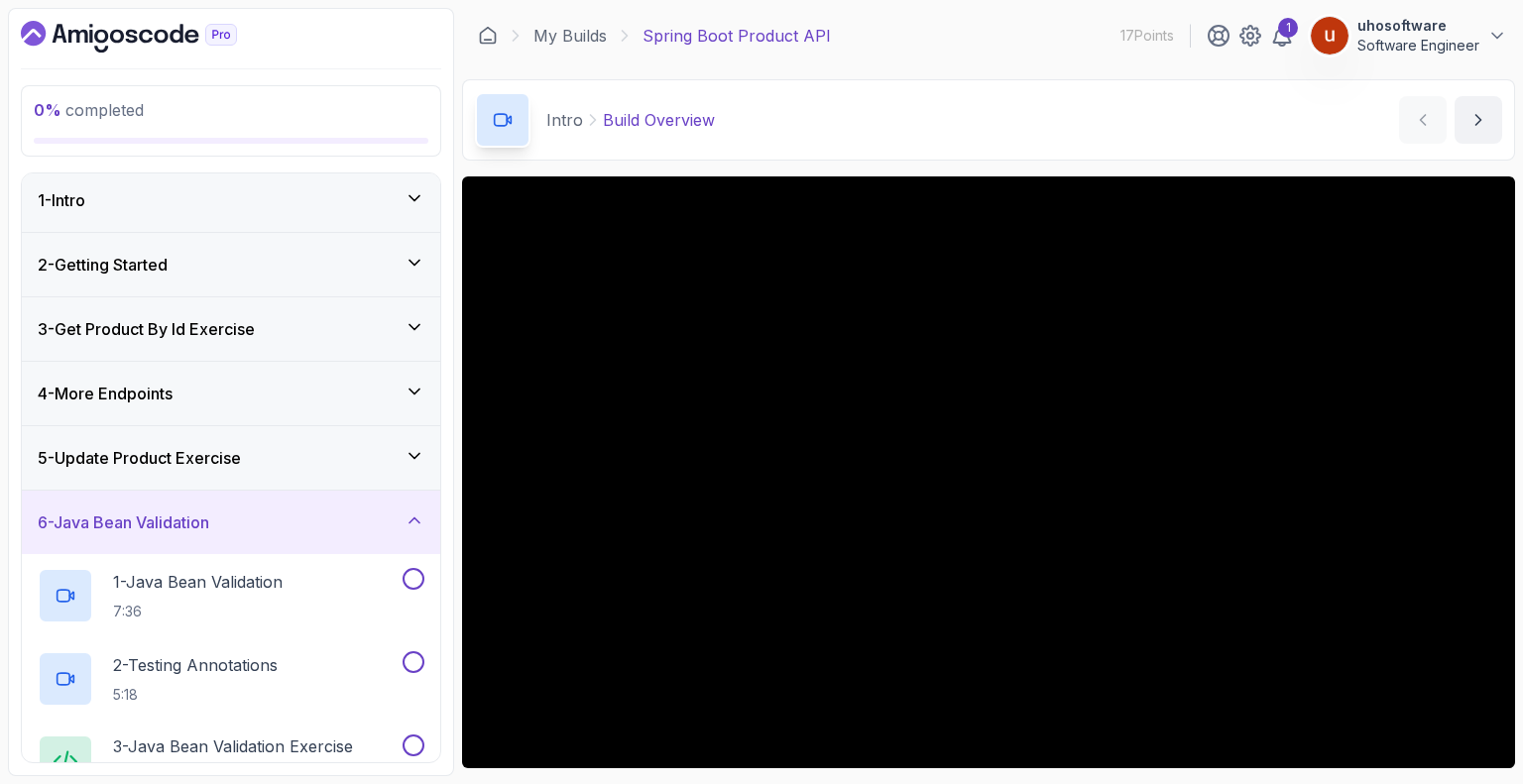 scroll, scrollTop: 0, scrollLeft: 0, axis: both 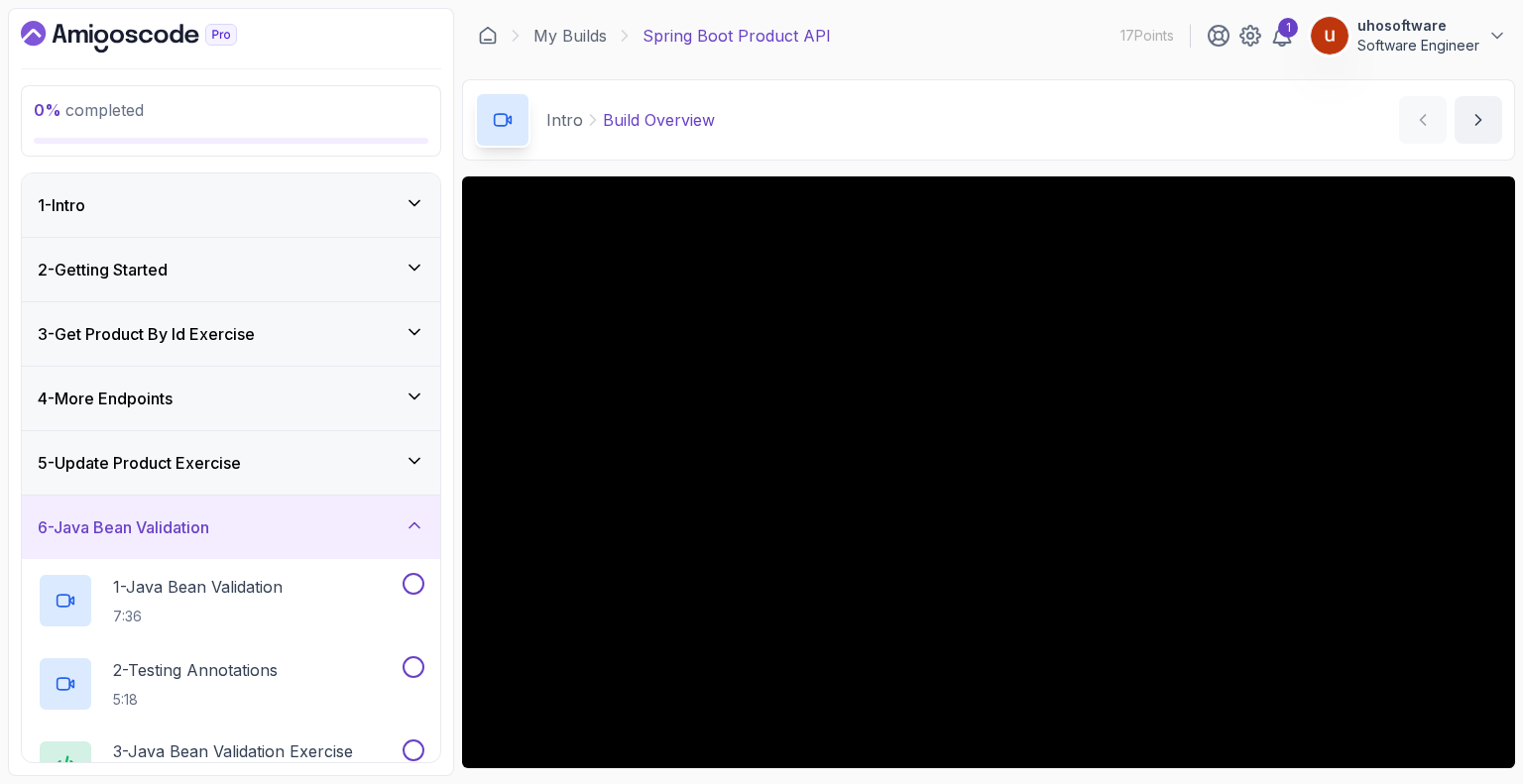 click on "1  -  Intro" at bounding box center [231, 205] 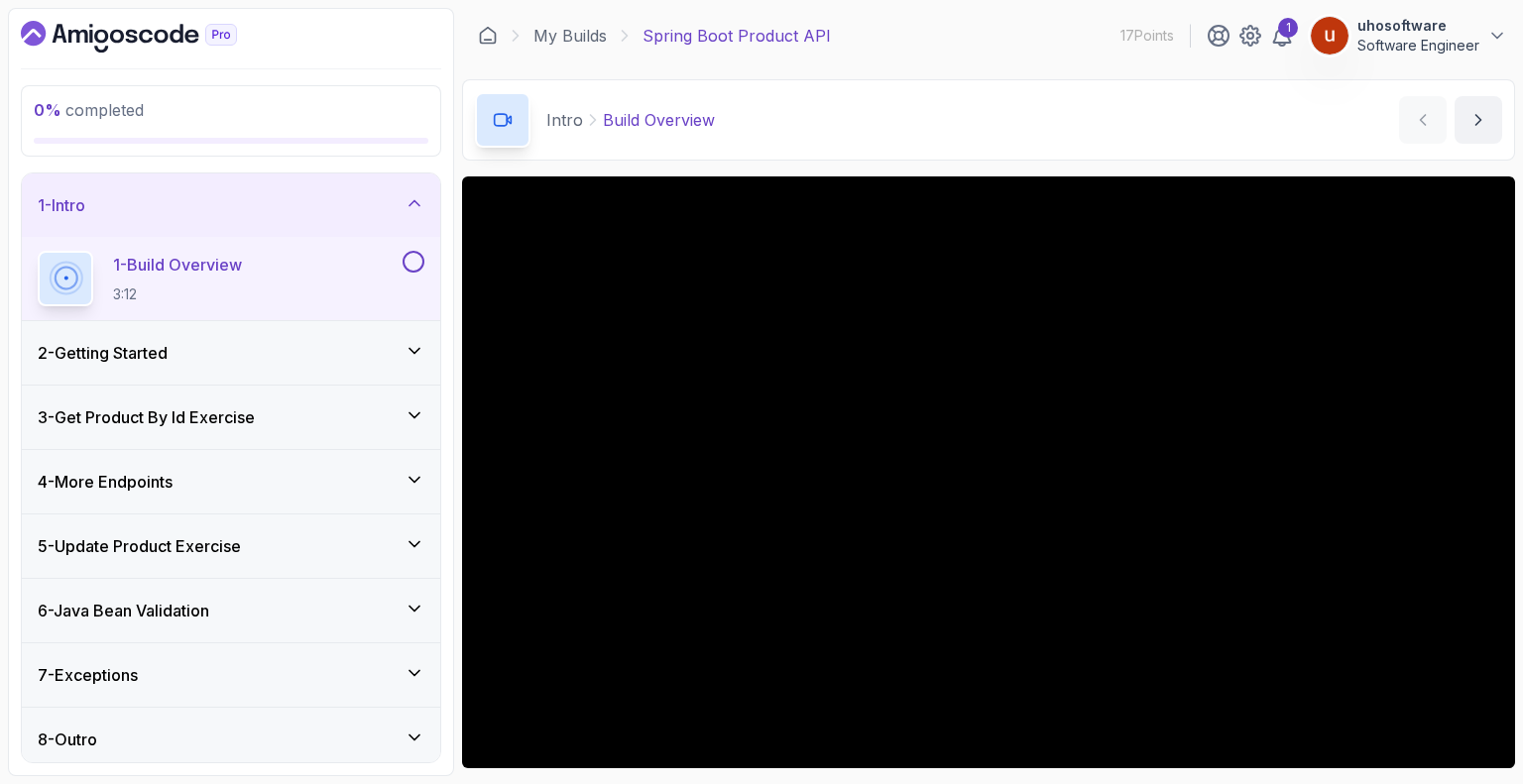click at bounding box center (413, 262) 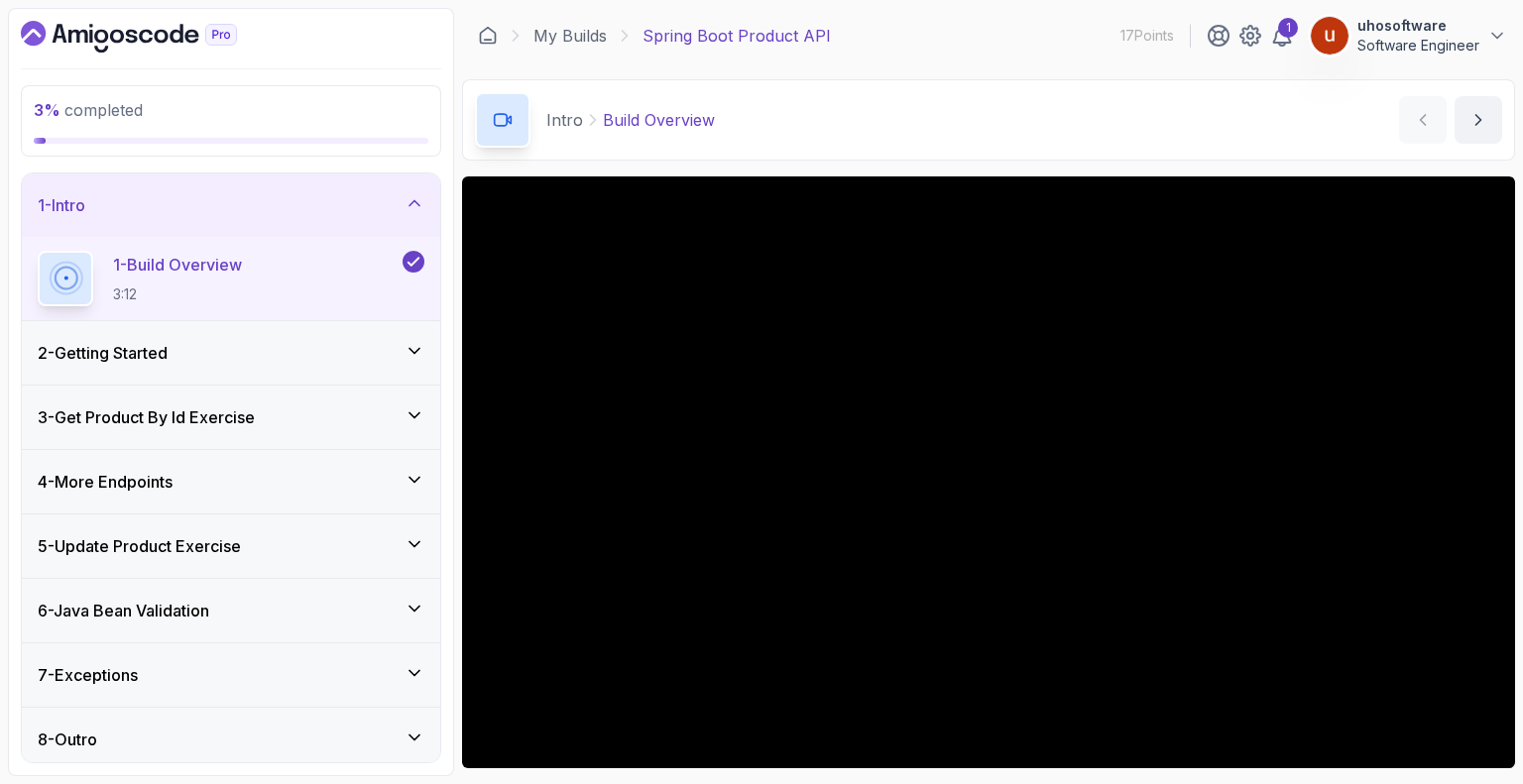 click on "2  -  Getting Started" at bounding box center (231, 353) 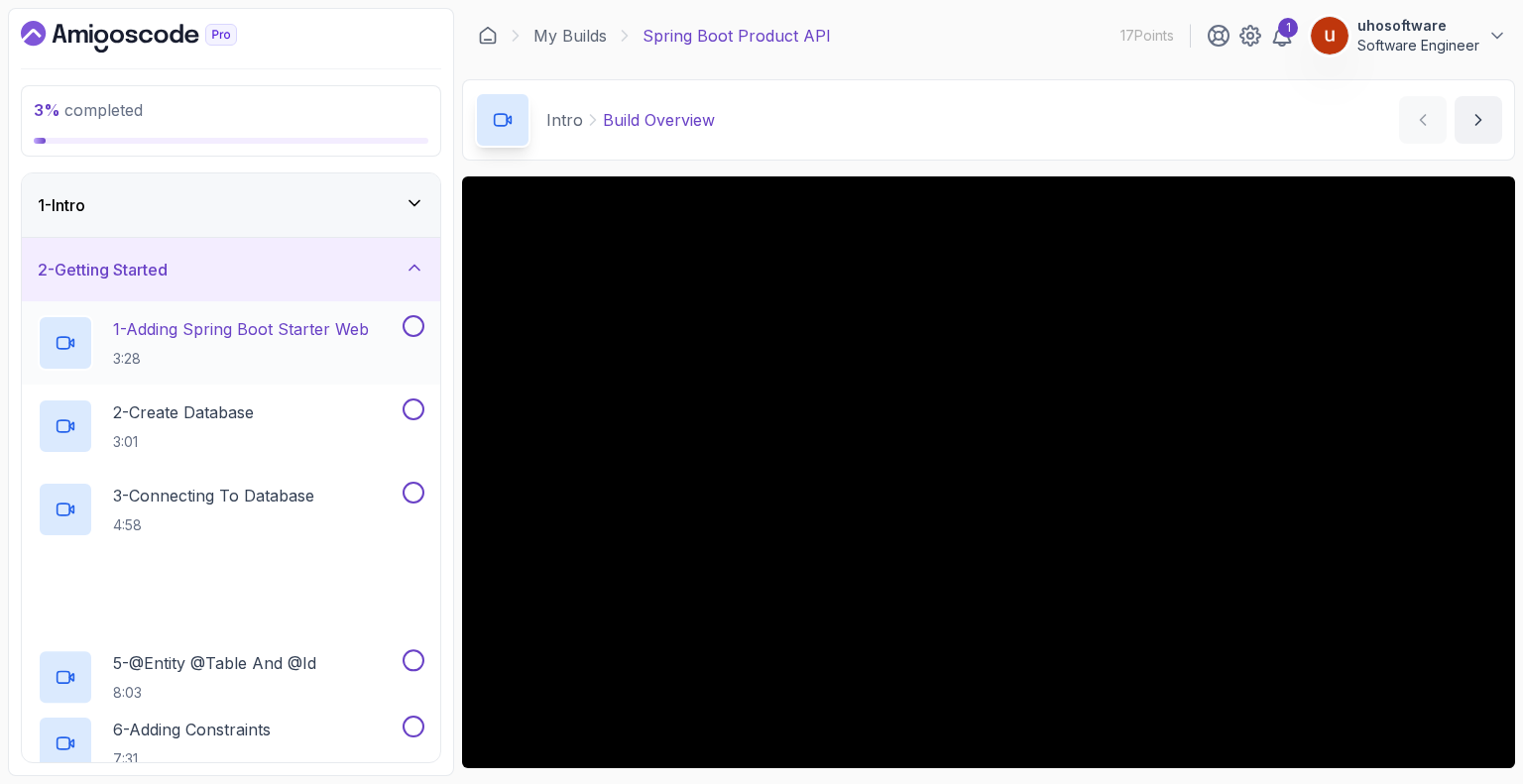 drag, startPoint x: 416, startPoint y: 328, endPoint x: 416, endPoint y: 363, distance: 35 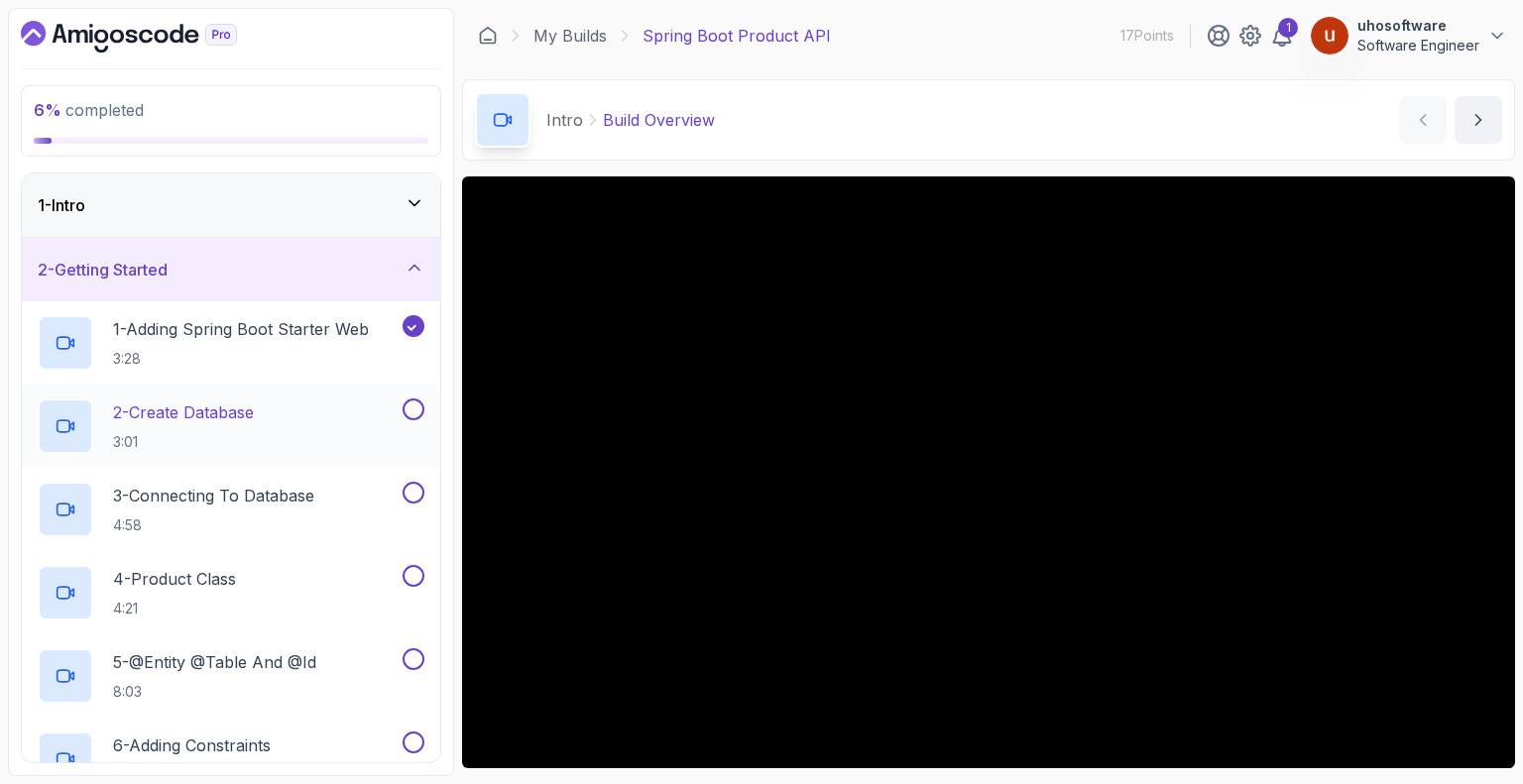 click at bounding box center (413, 409) 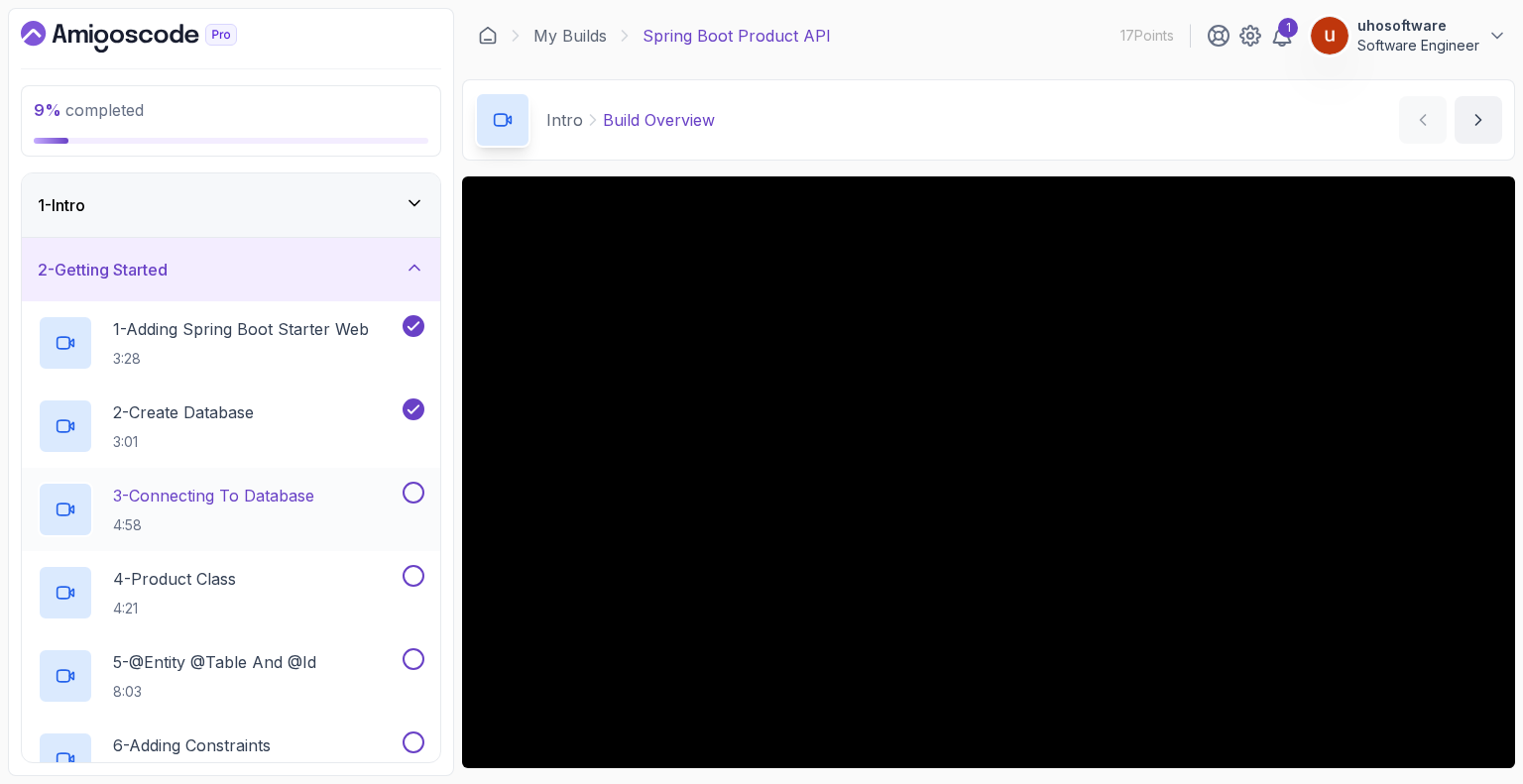 click on "3  -  Connecting To Database 4:58" at bounding box center [231, 509] 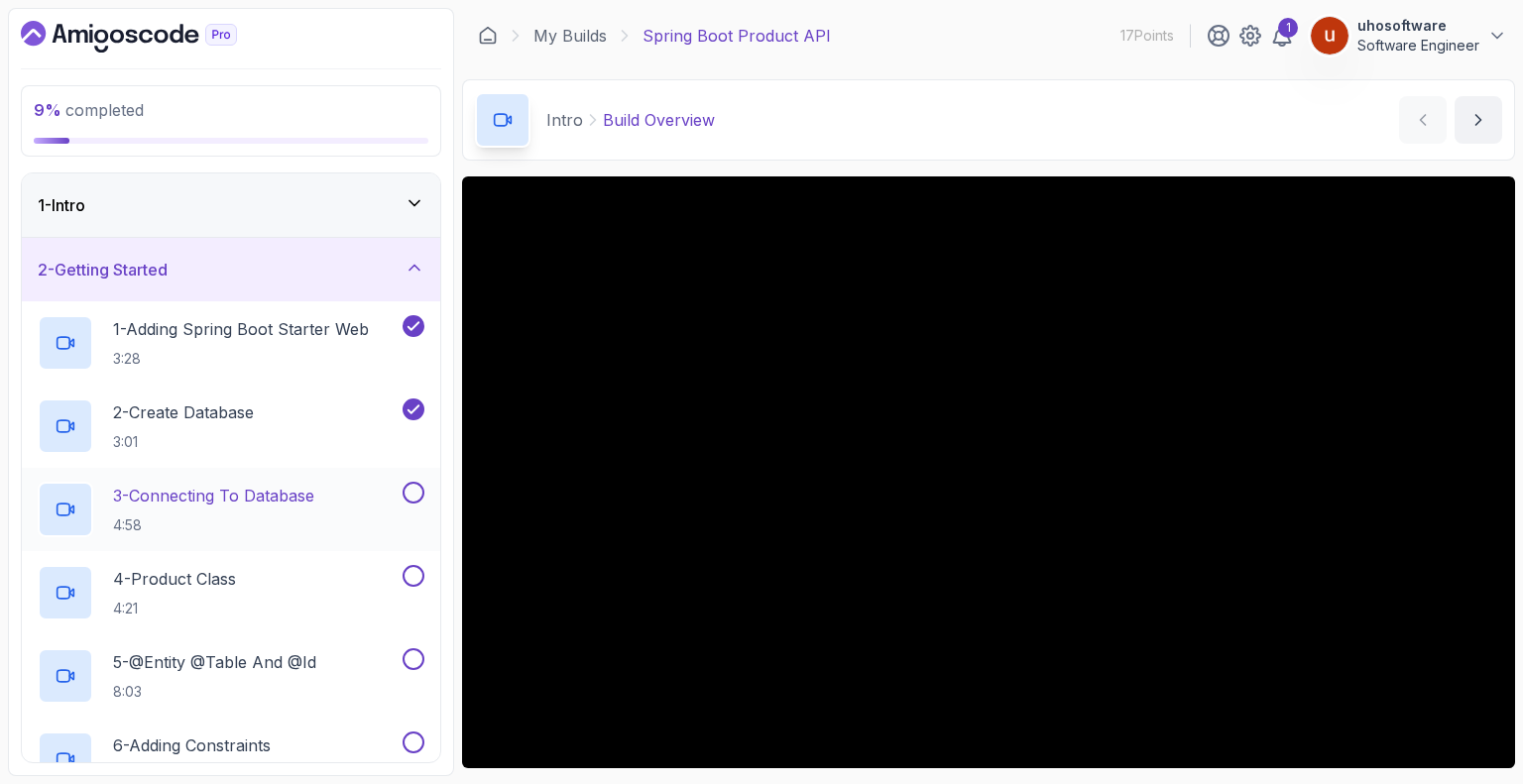 click at bounding box center [413, 493] 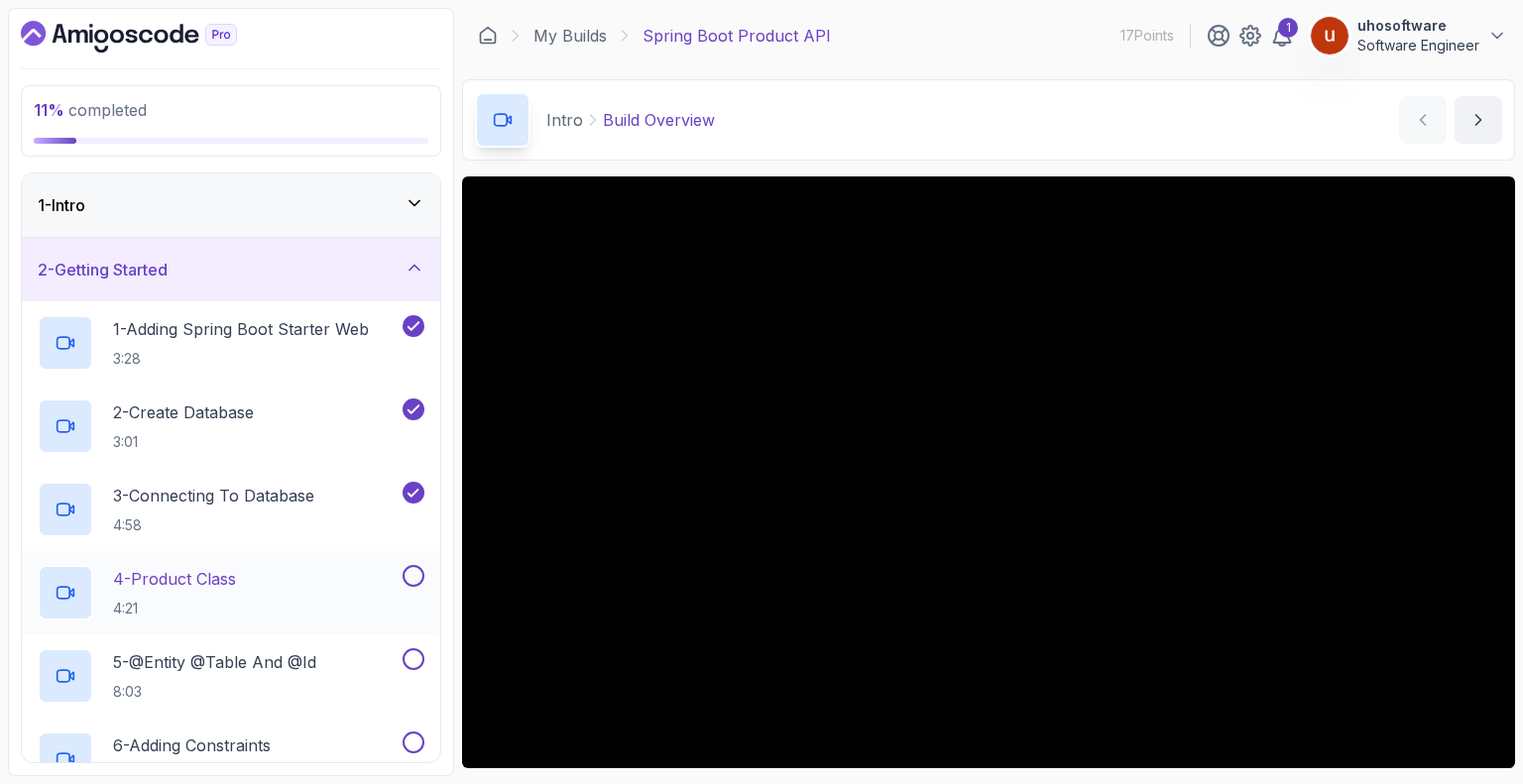 click at bounding box center [413, 576] 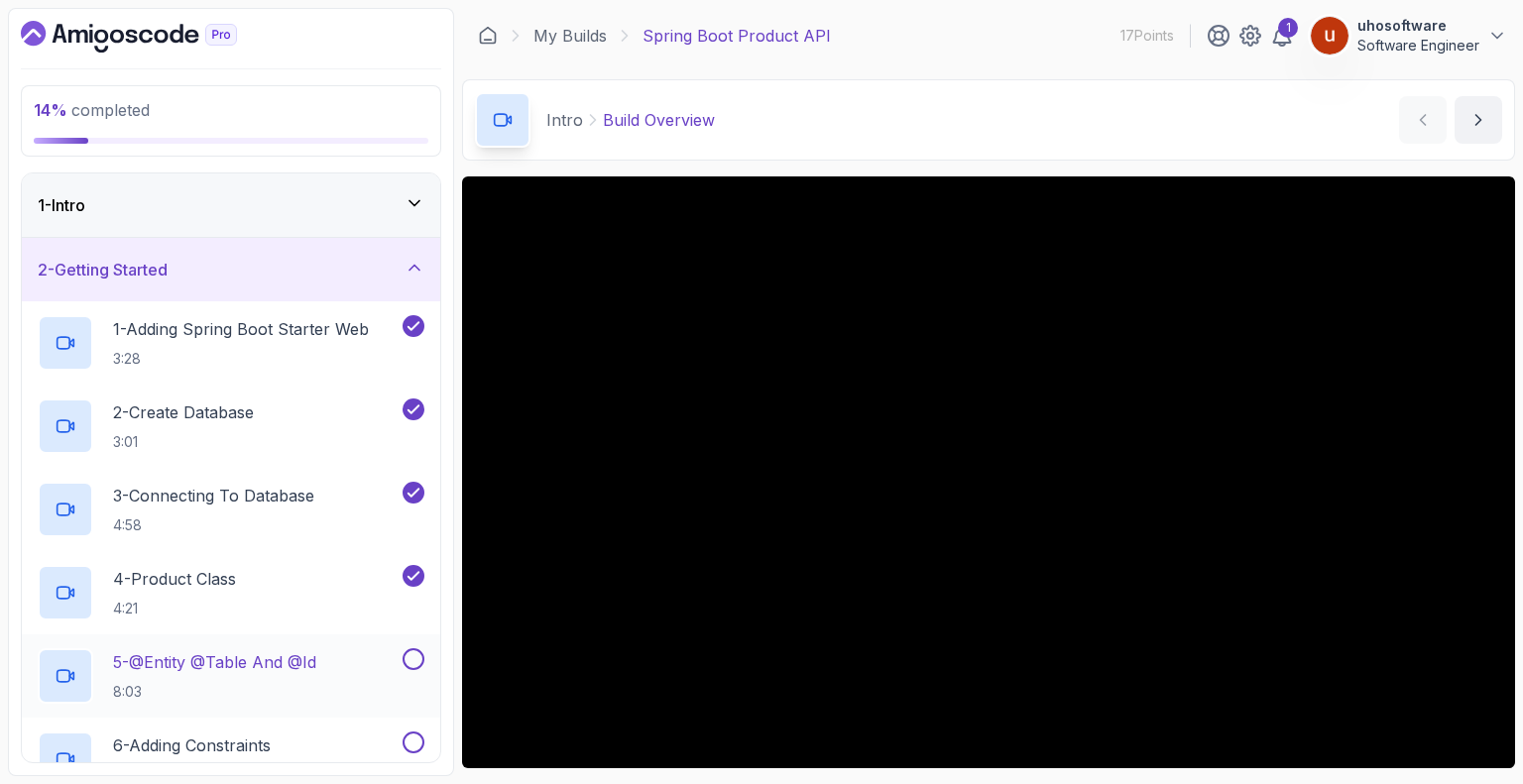click on "5  -  @Entity @Table And @Id 8:03" at bounding box center (231, 676) 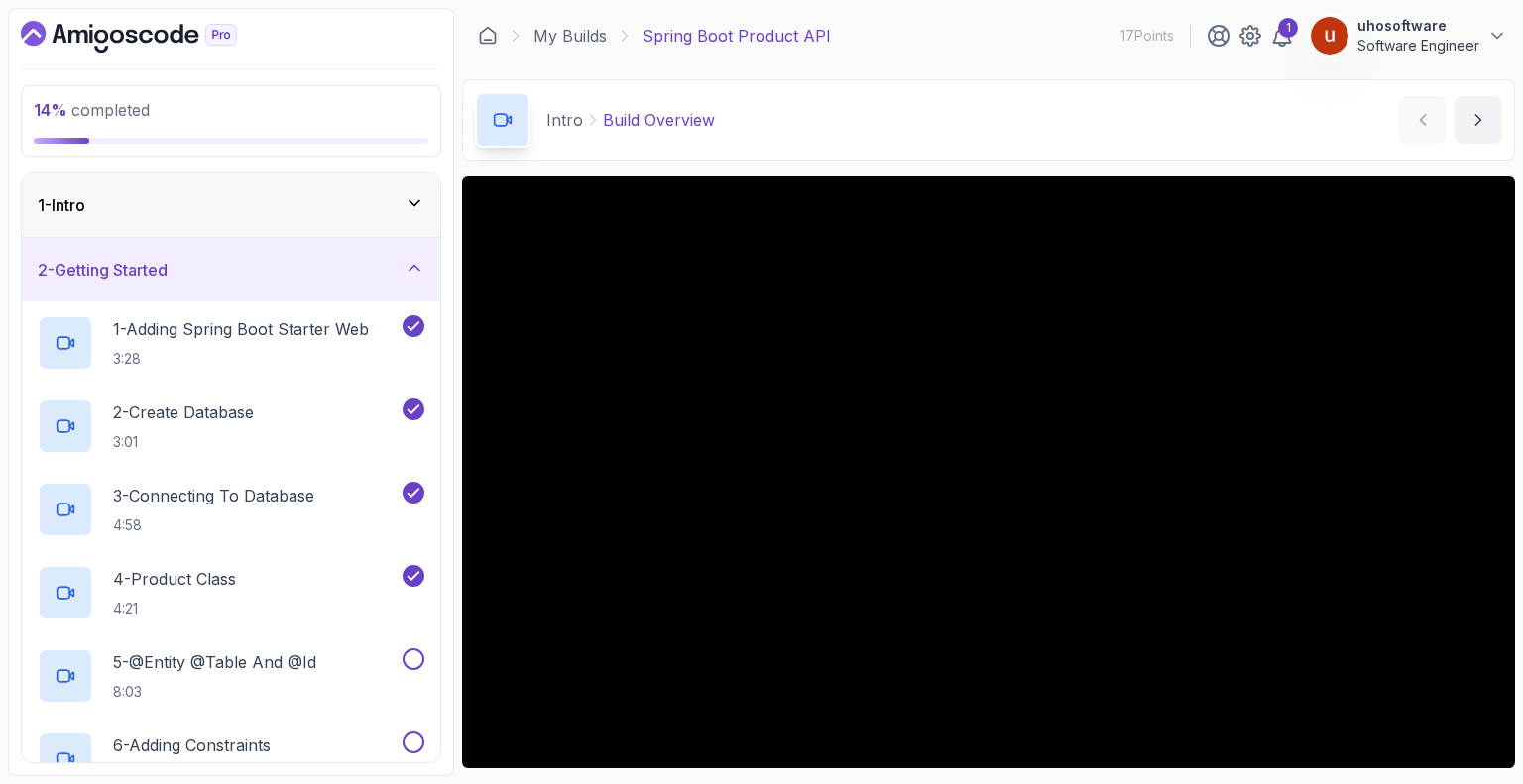 scroll, scrollTop: 297, scrollLeft: 0, axis: vertical 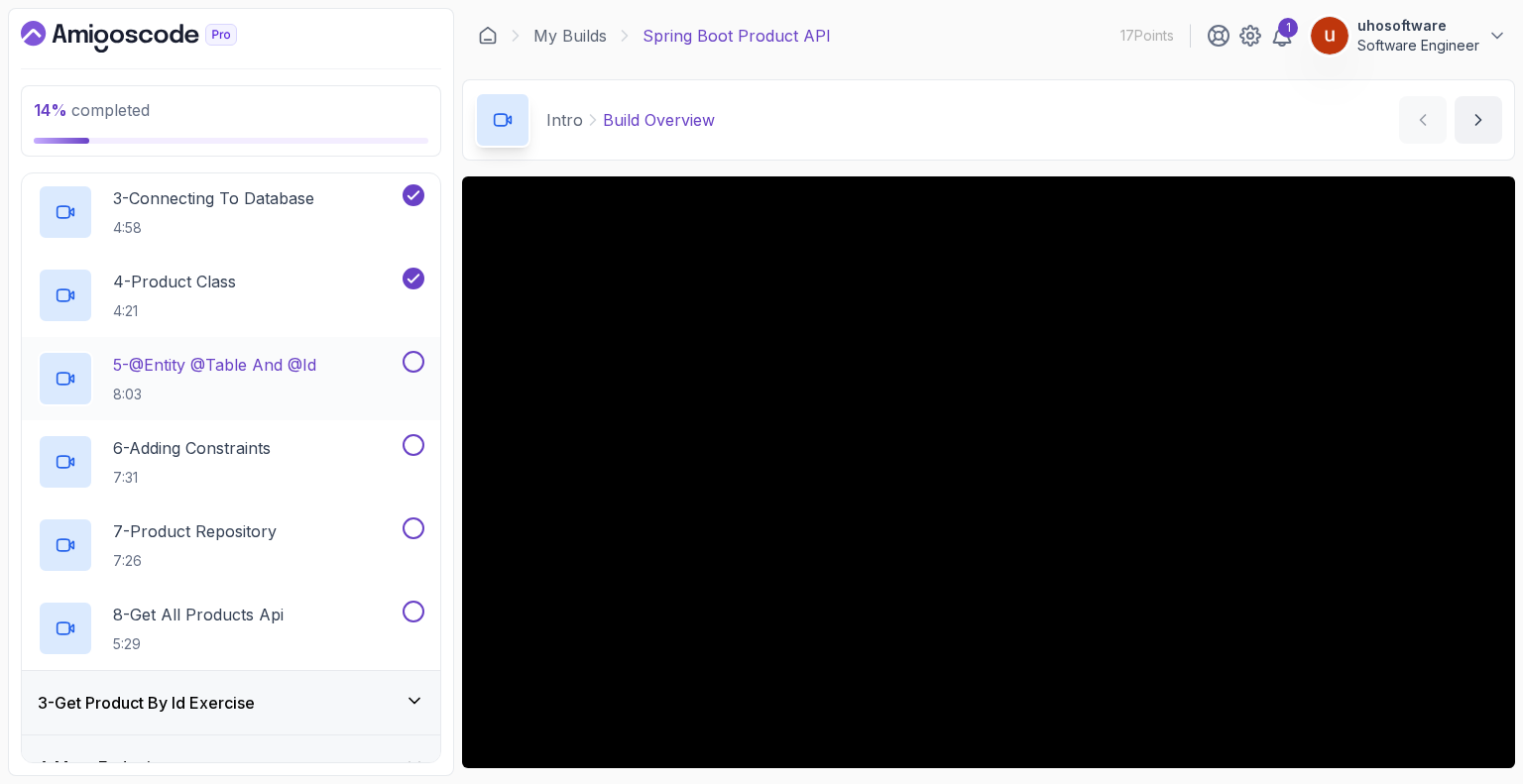 click at bounding box center [411, 362] 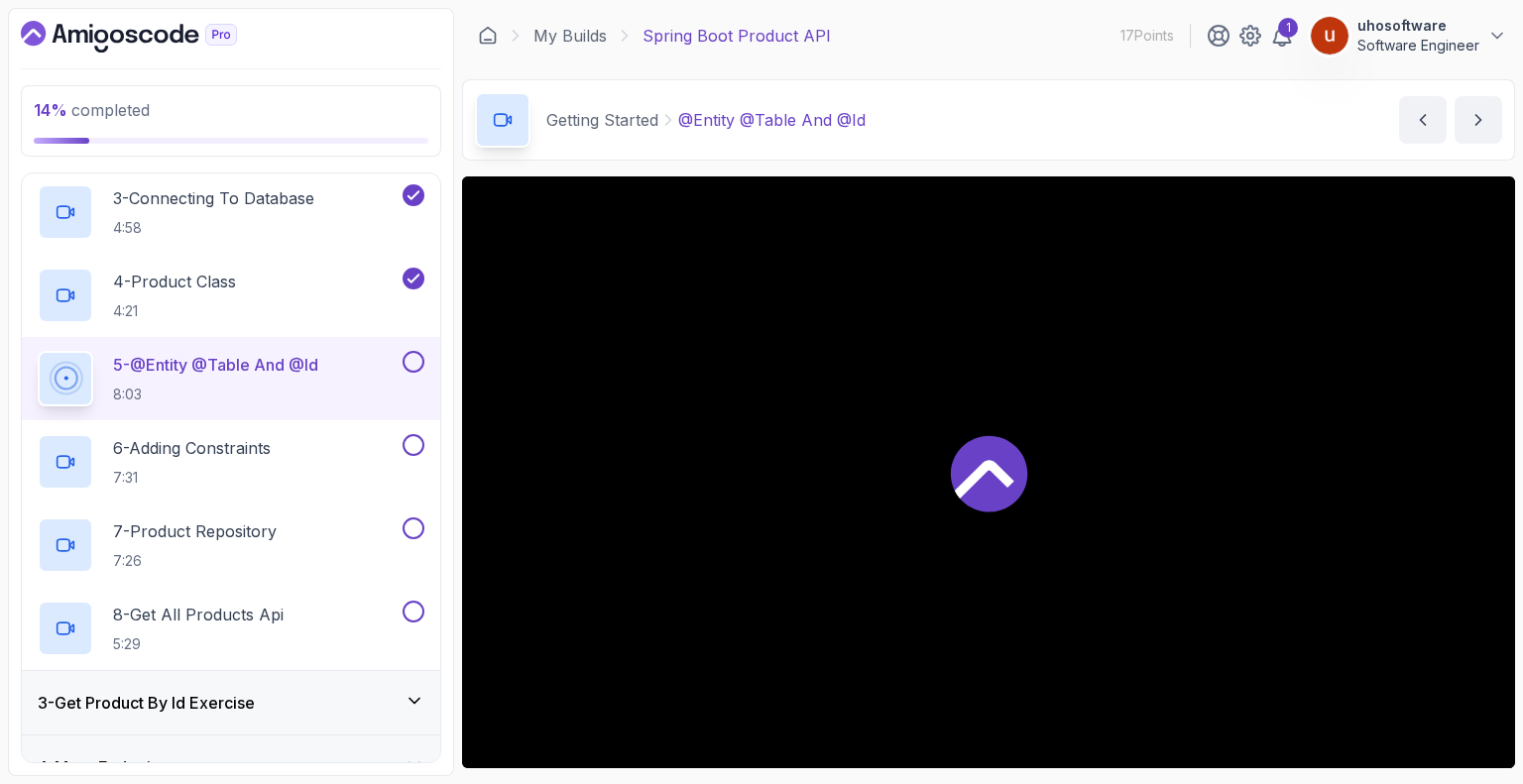 click on "5  -  @Entity @Table And @Id 8:03" at bounding box center [231, 379] 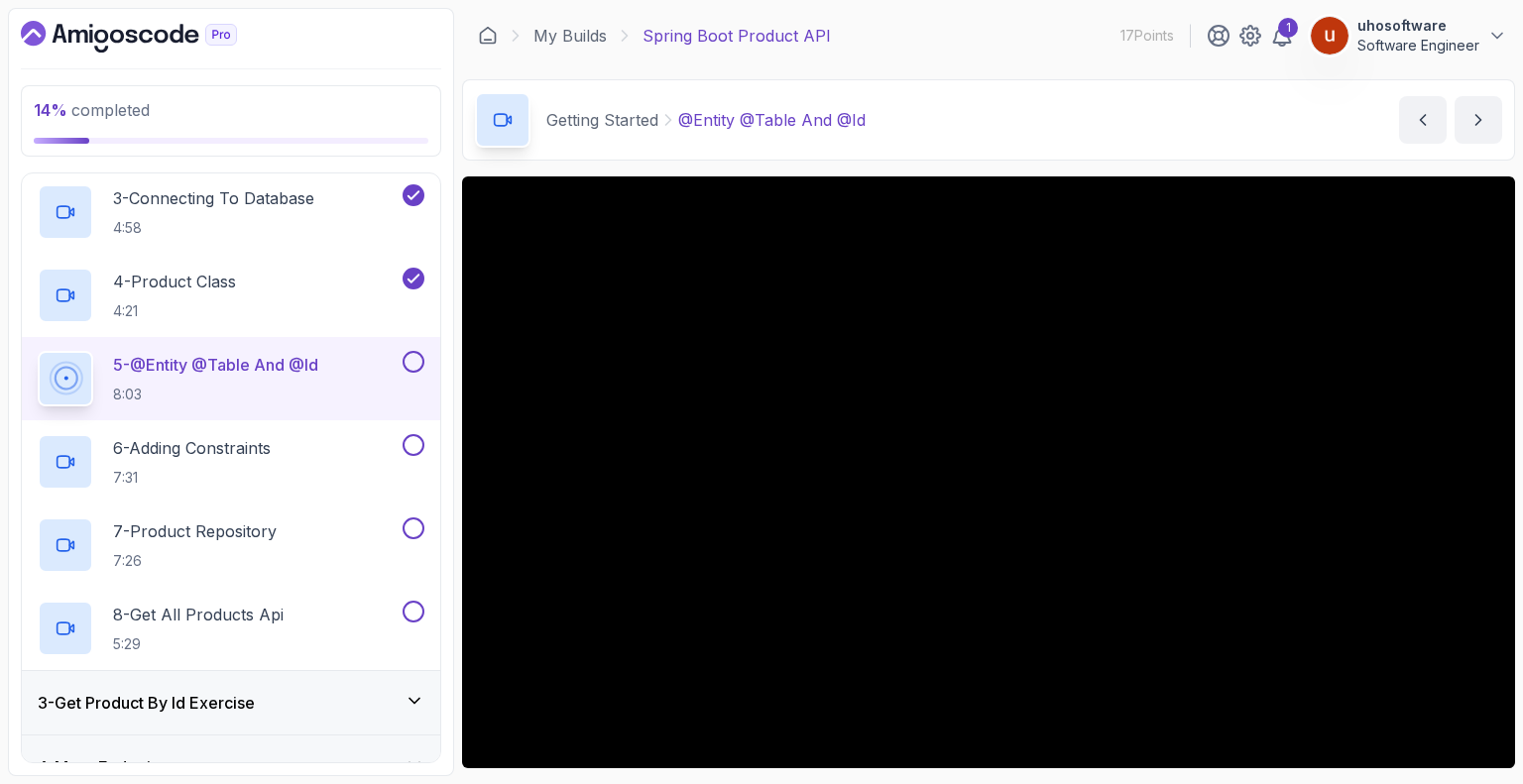 click at bounding box center [413, 362] 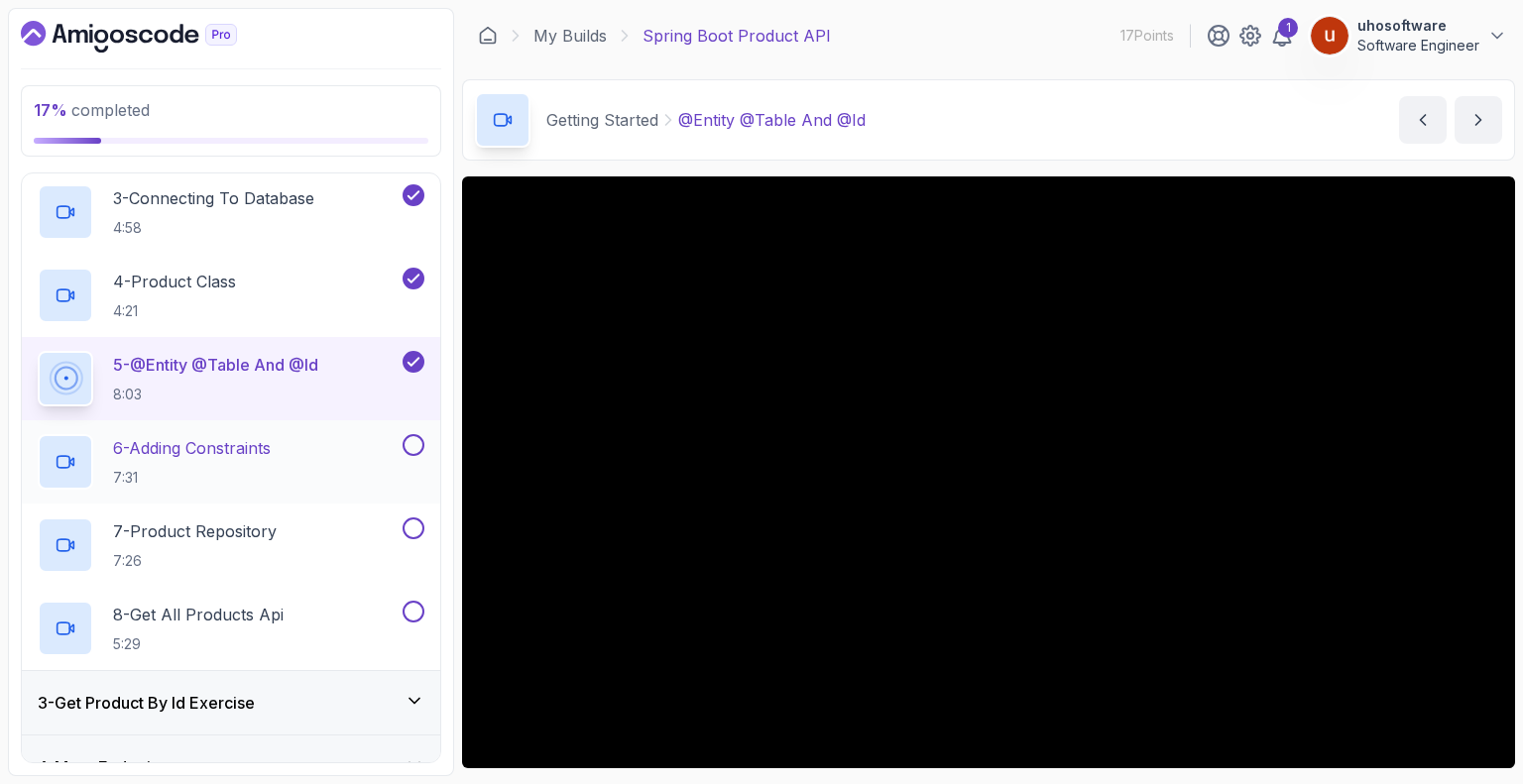click on "6  -  Adding Constraints 7:31" at bounding box center [231, 462] 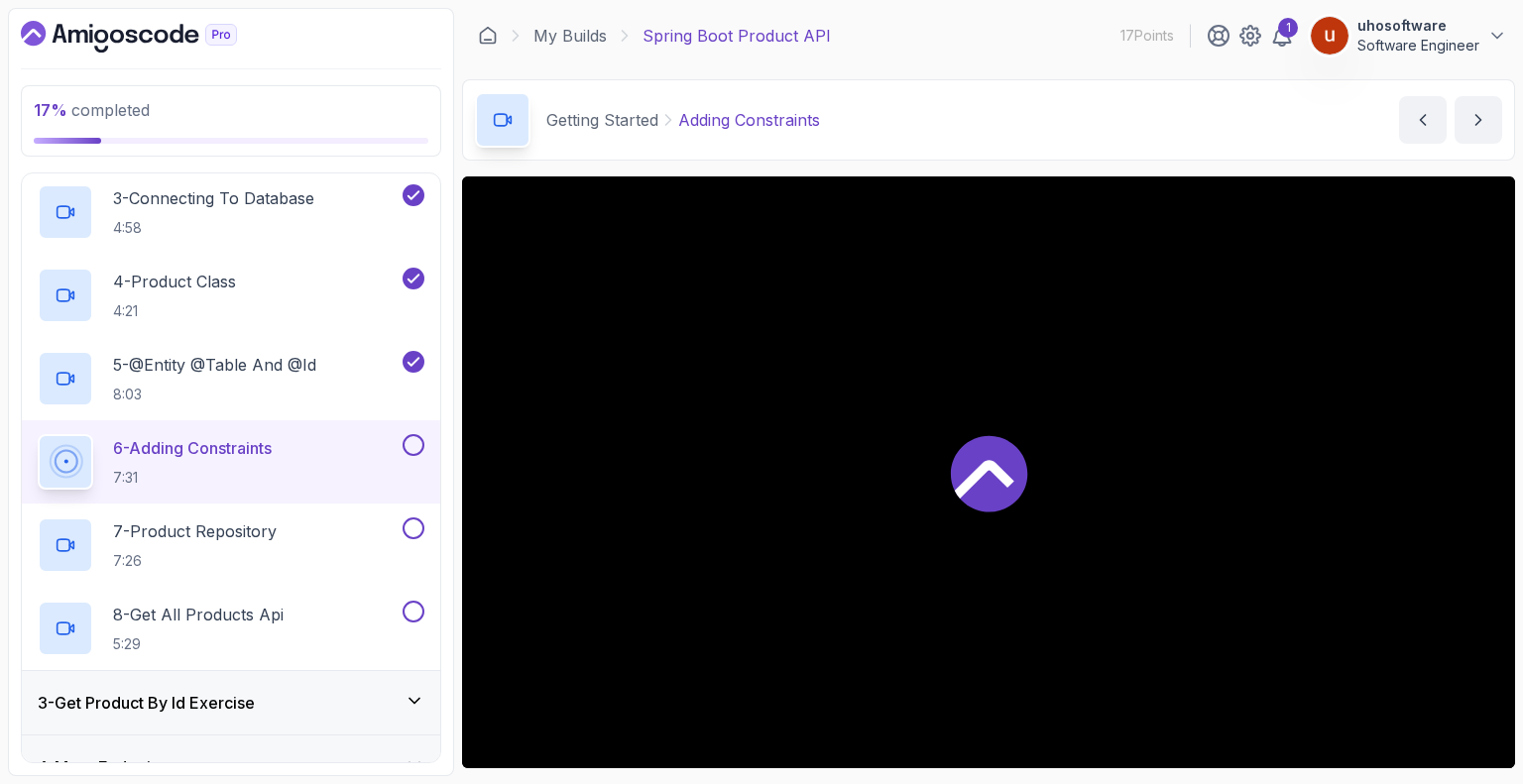 click at bounding box center [413, 445] 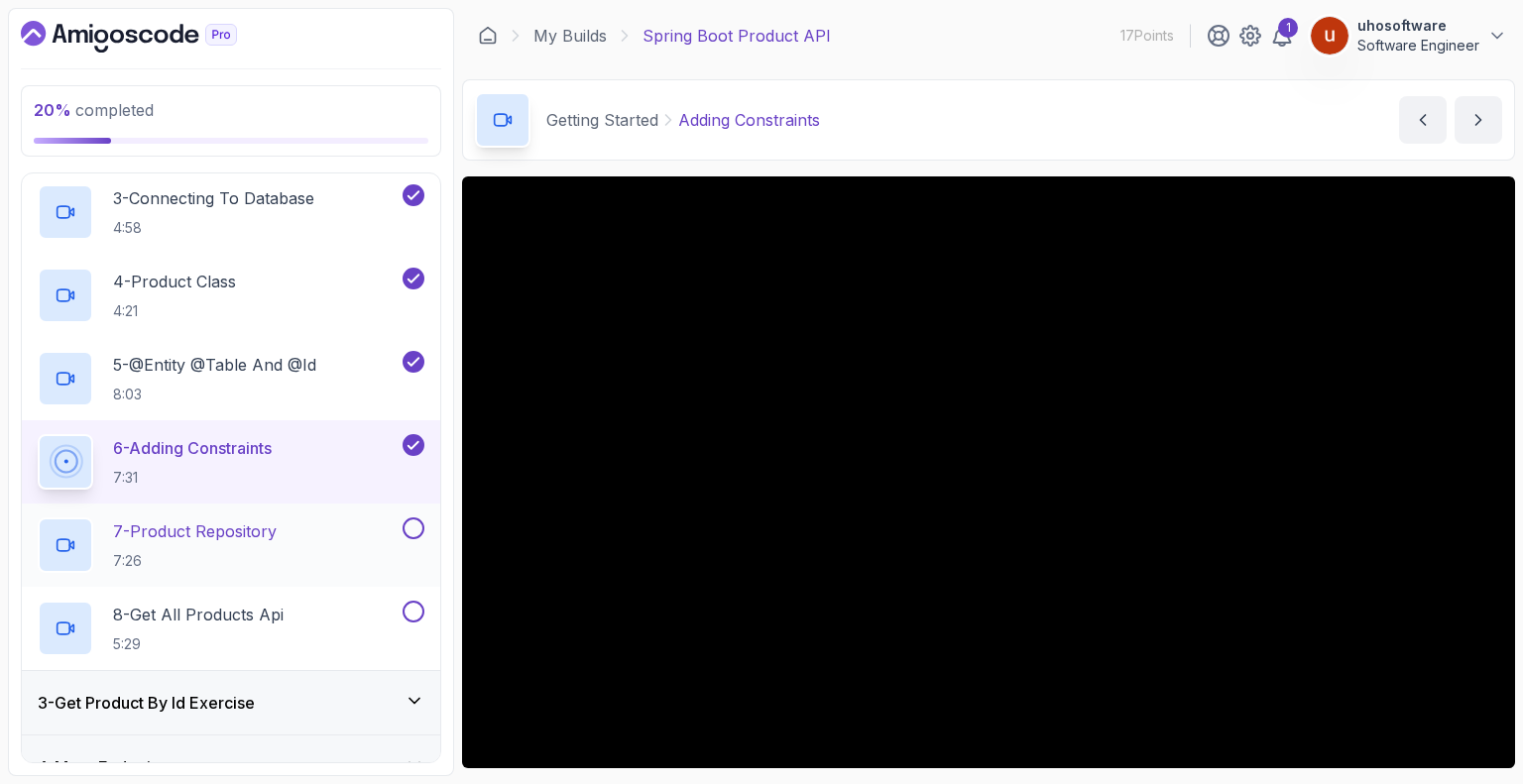 click at bounding box center (411, 528) 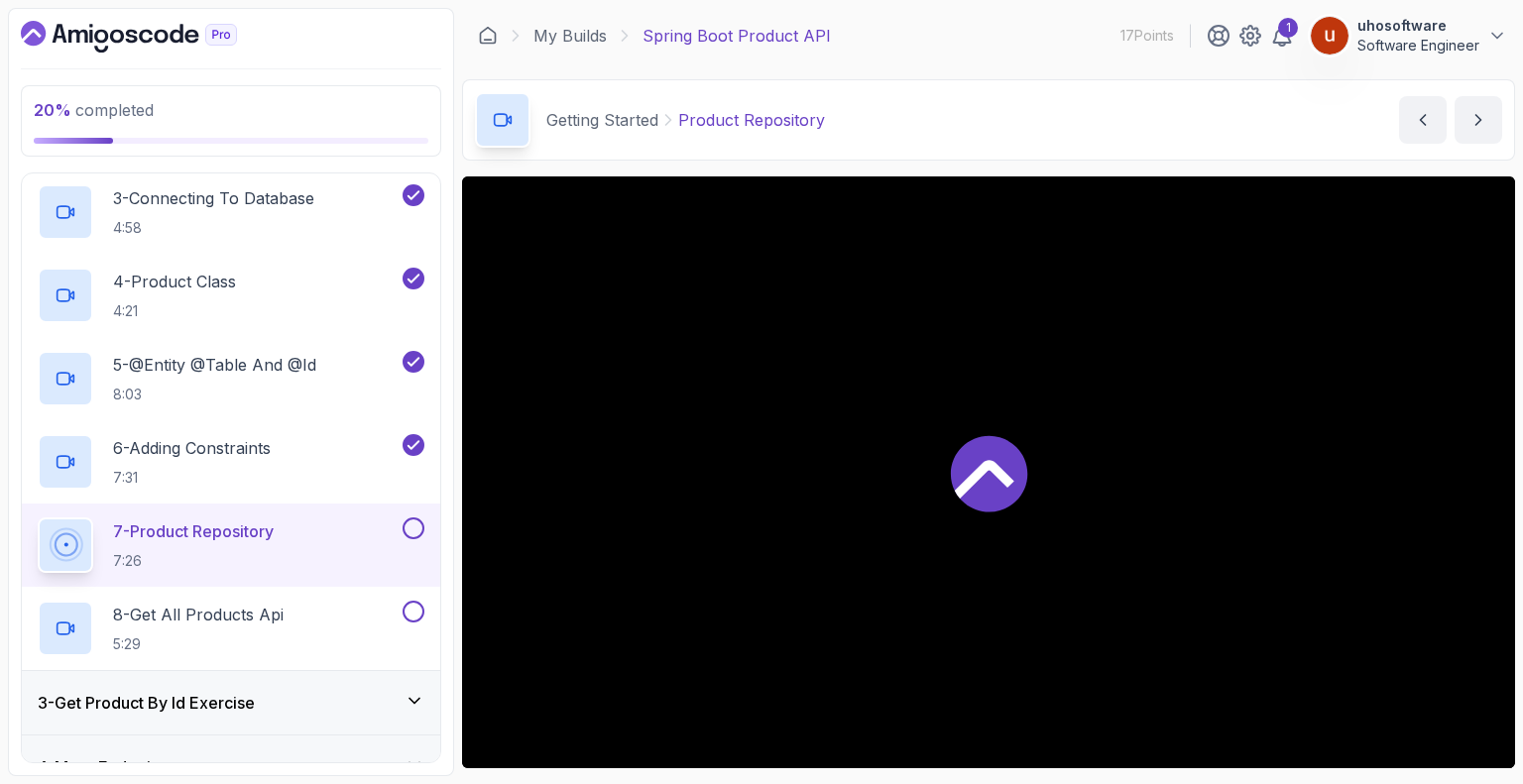 click at bounding box center (413, 528) 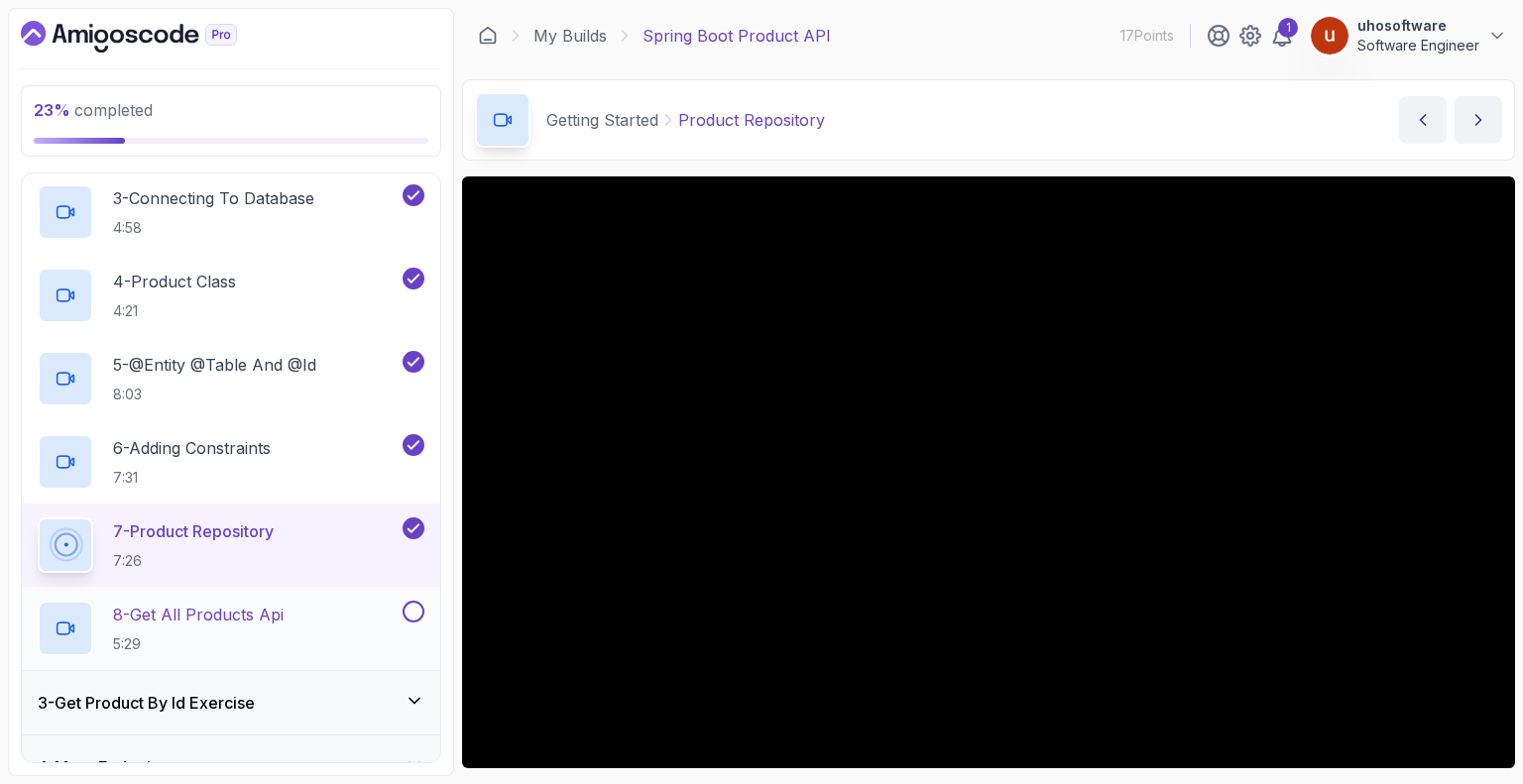 click at bounding box center [413, 612] 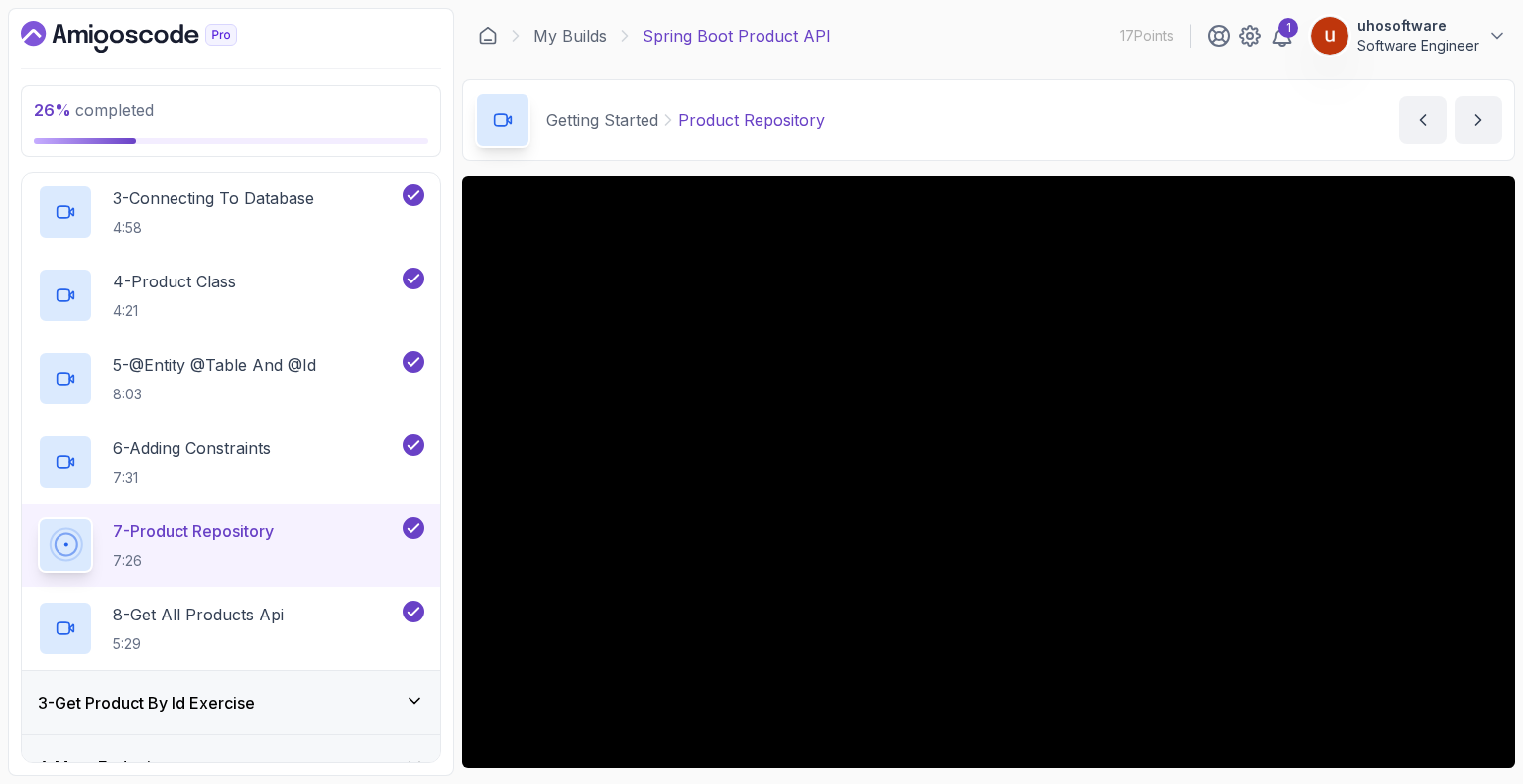 click on "3  -  Get Product By Id Exercise" at bounding box center [231, 703] 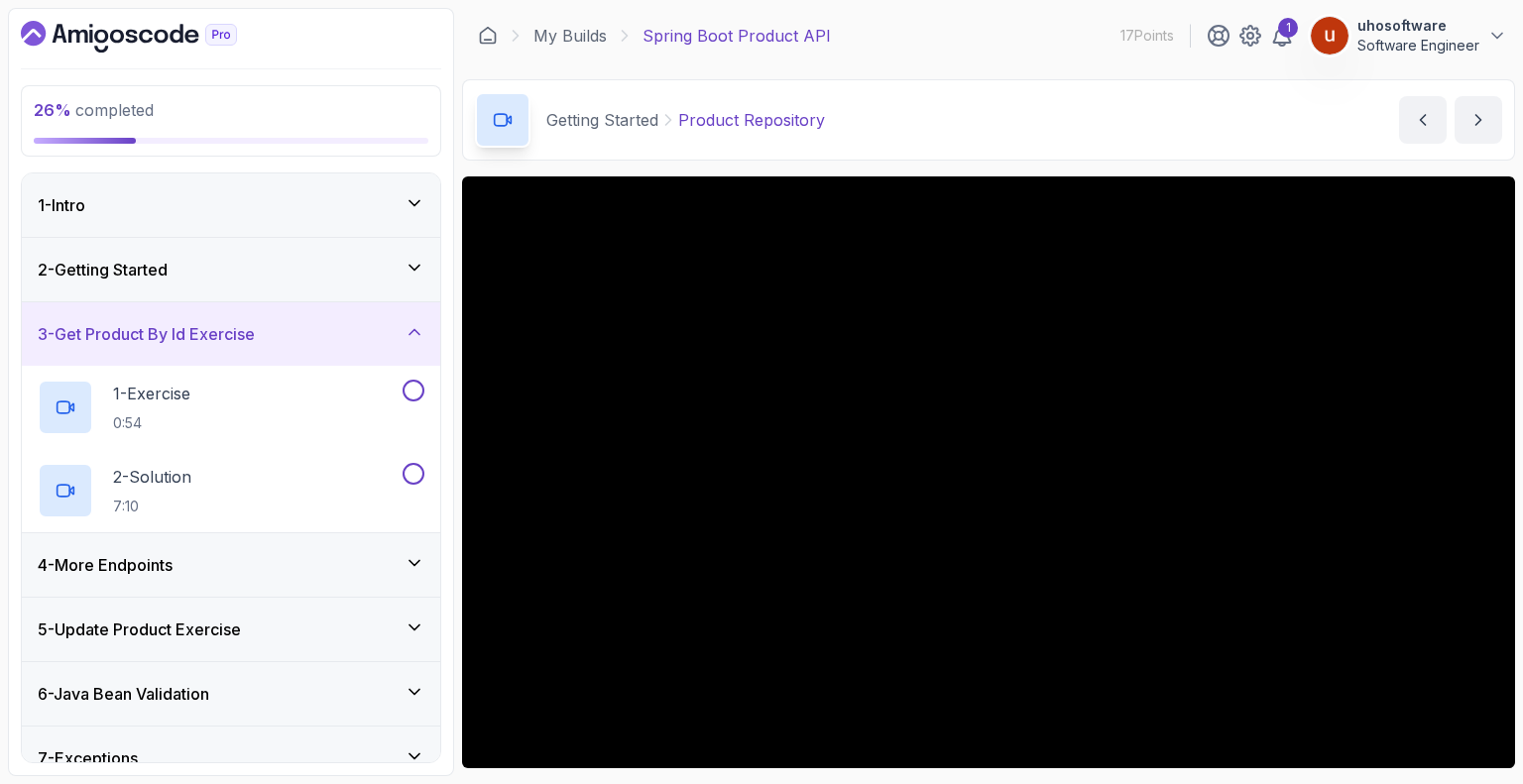 scroll, scrollTop: 89, scrollLeft: 0, axis: vertical 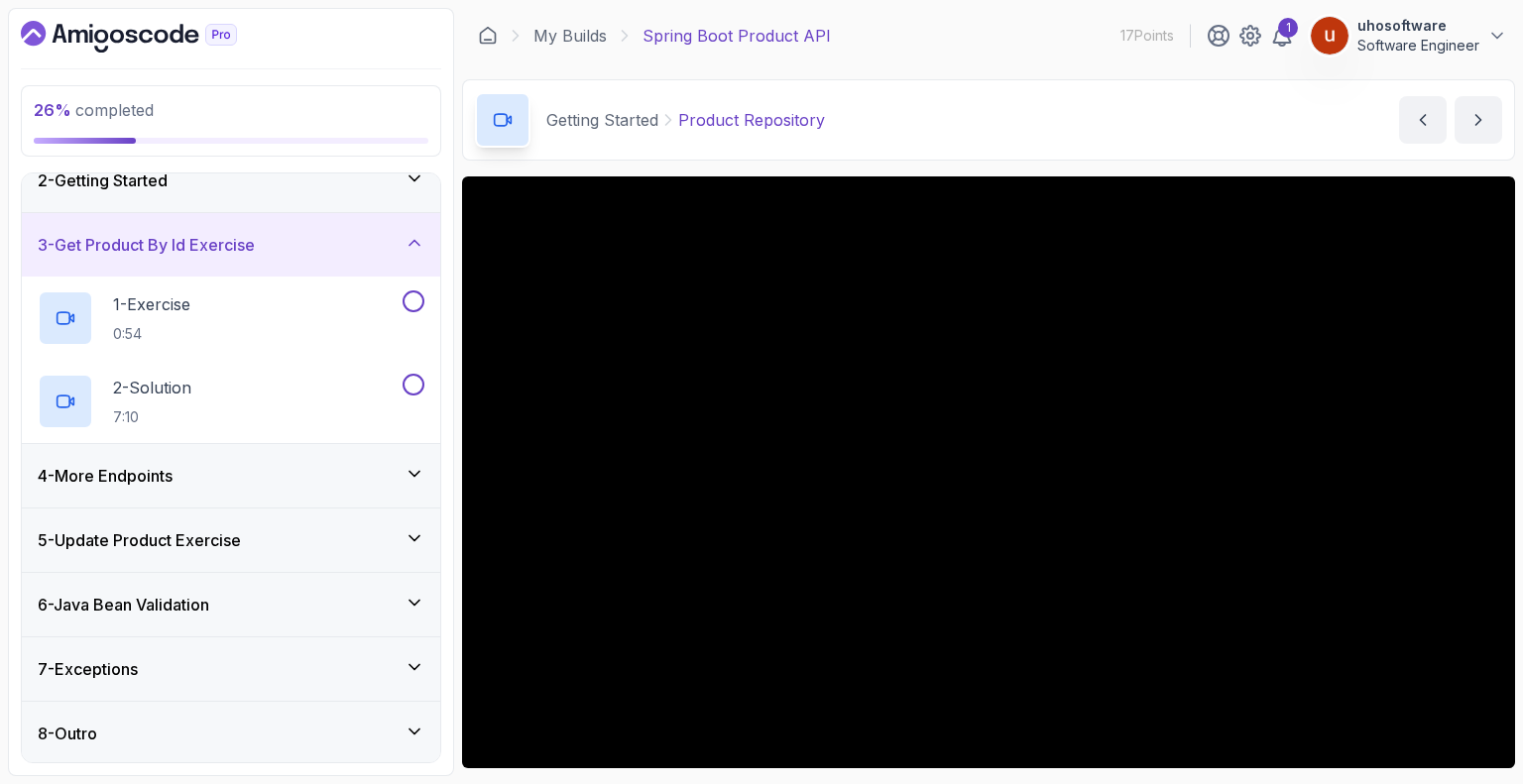 click on "3  -  Get Product By Id Exercise" at bounding box center [231, 245] 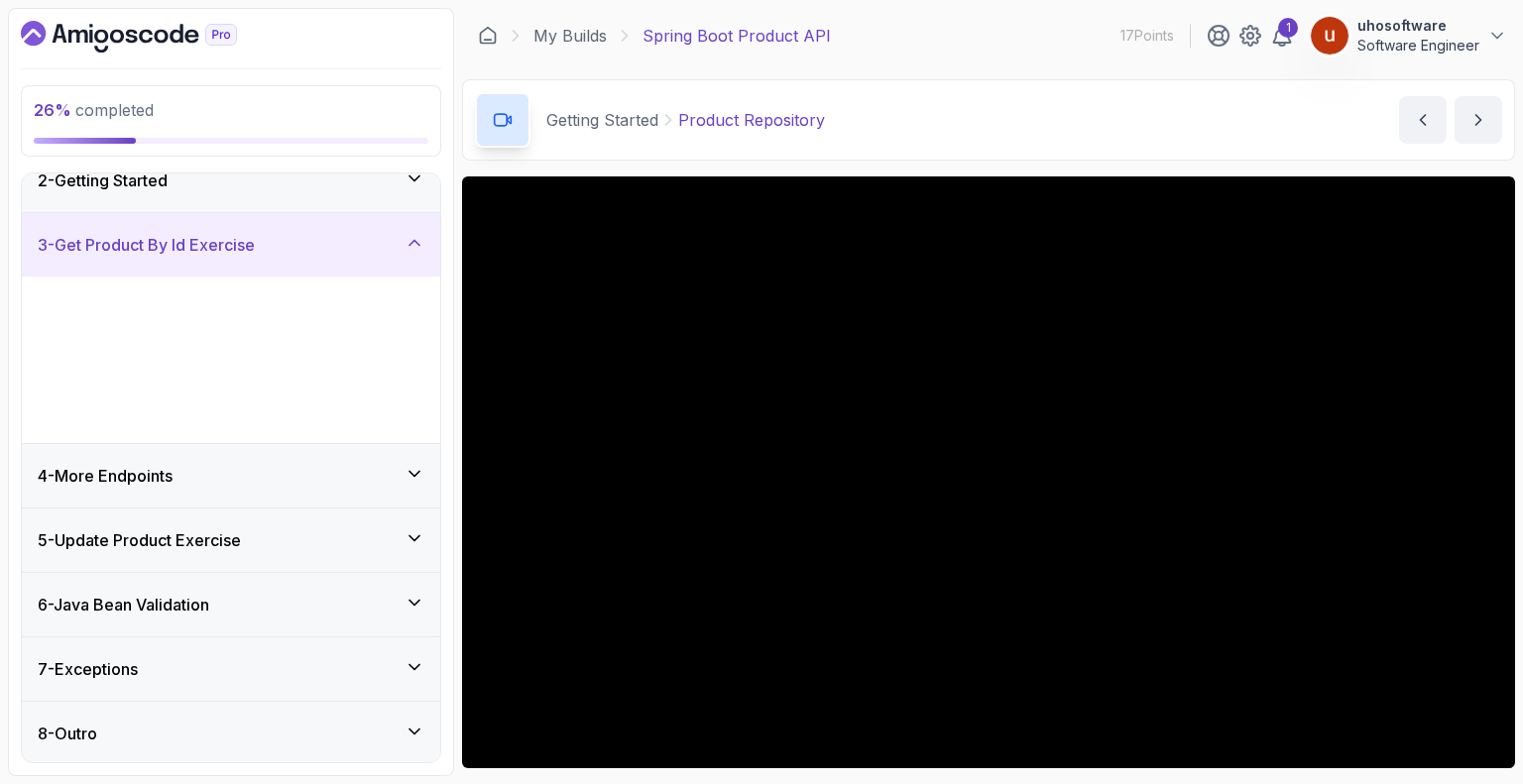 scroll, scrollTop: 0, scrollLeft: 0, axis: both 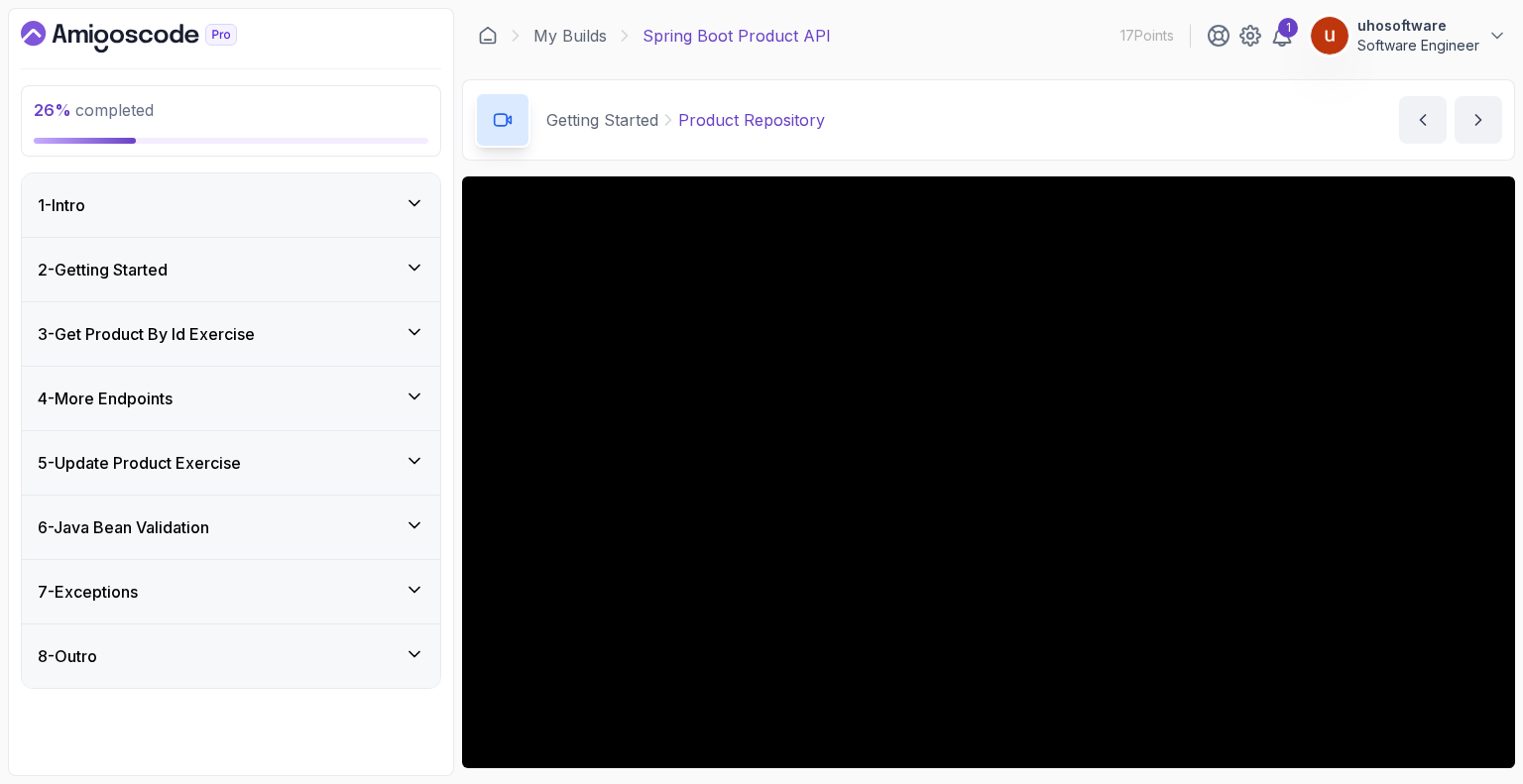click on "3  -  Get Product By Id Exercise" at bounding box center (231, 334) 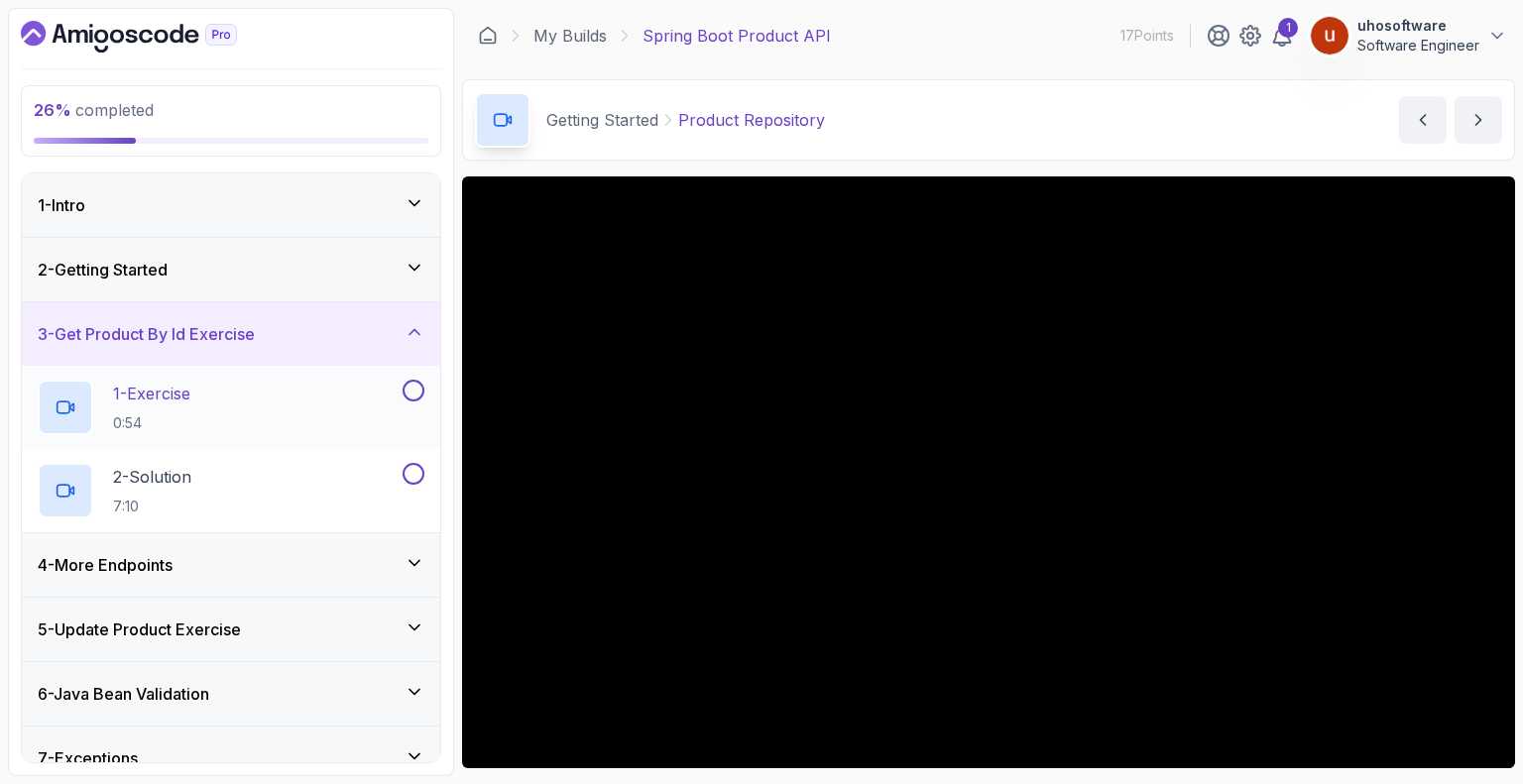 click at bounding box center (413, 391) 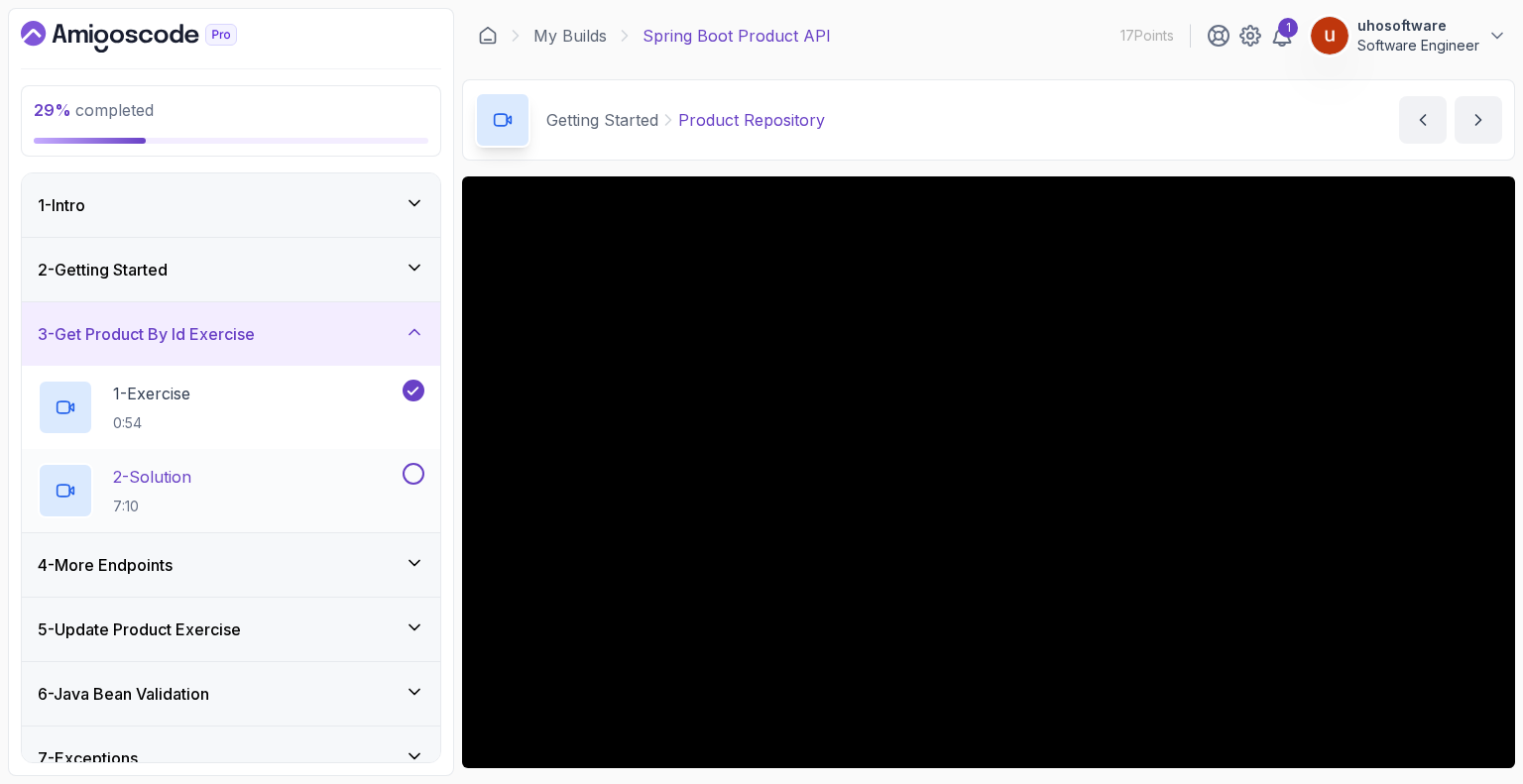 click at bounding box center (413, 474) 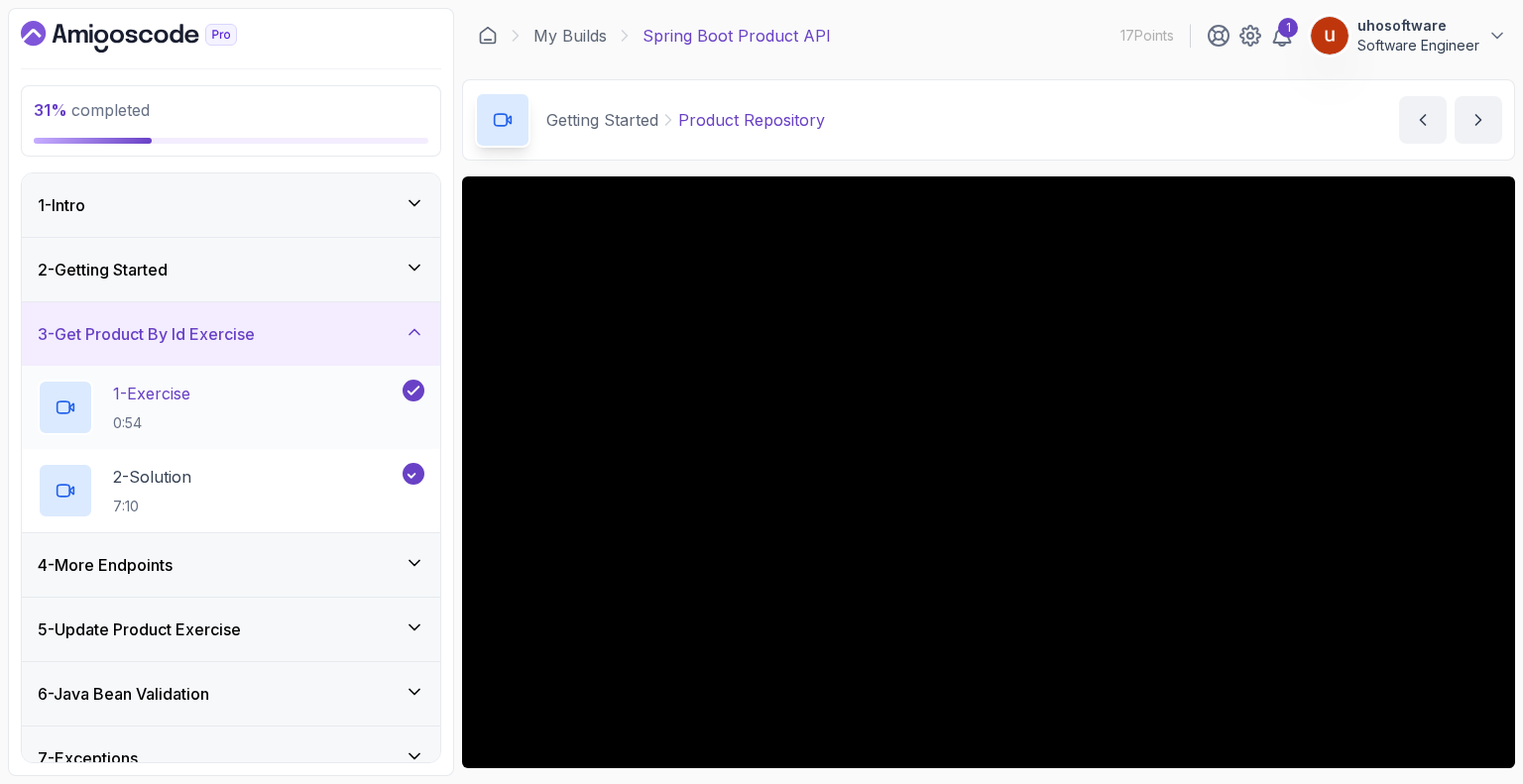scroll, scrollTop: 89, scrollLeft: 0, axis: vertical 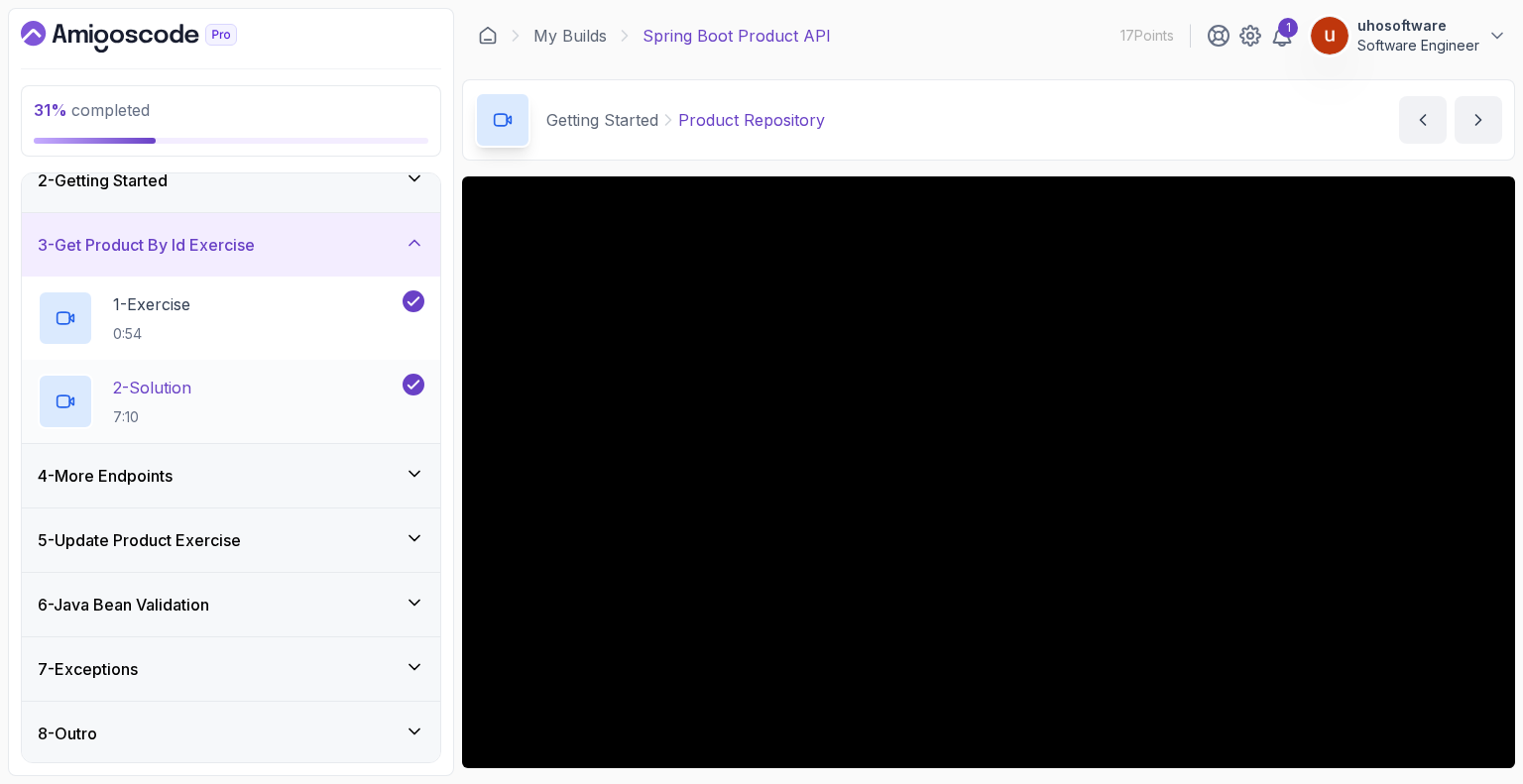 click on "2  -  Solution 7:10" at bounding box center [231, 401] 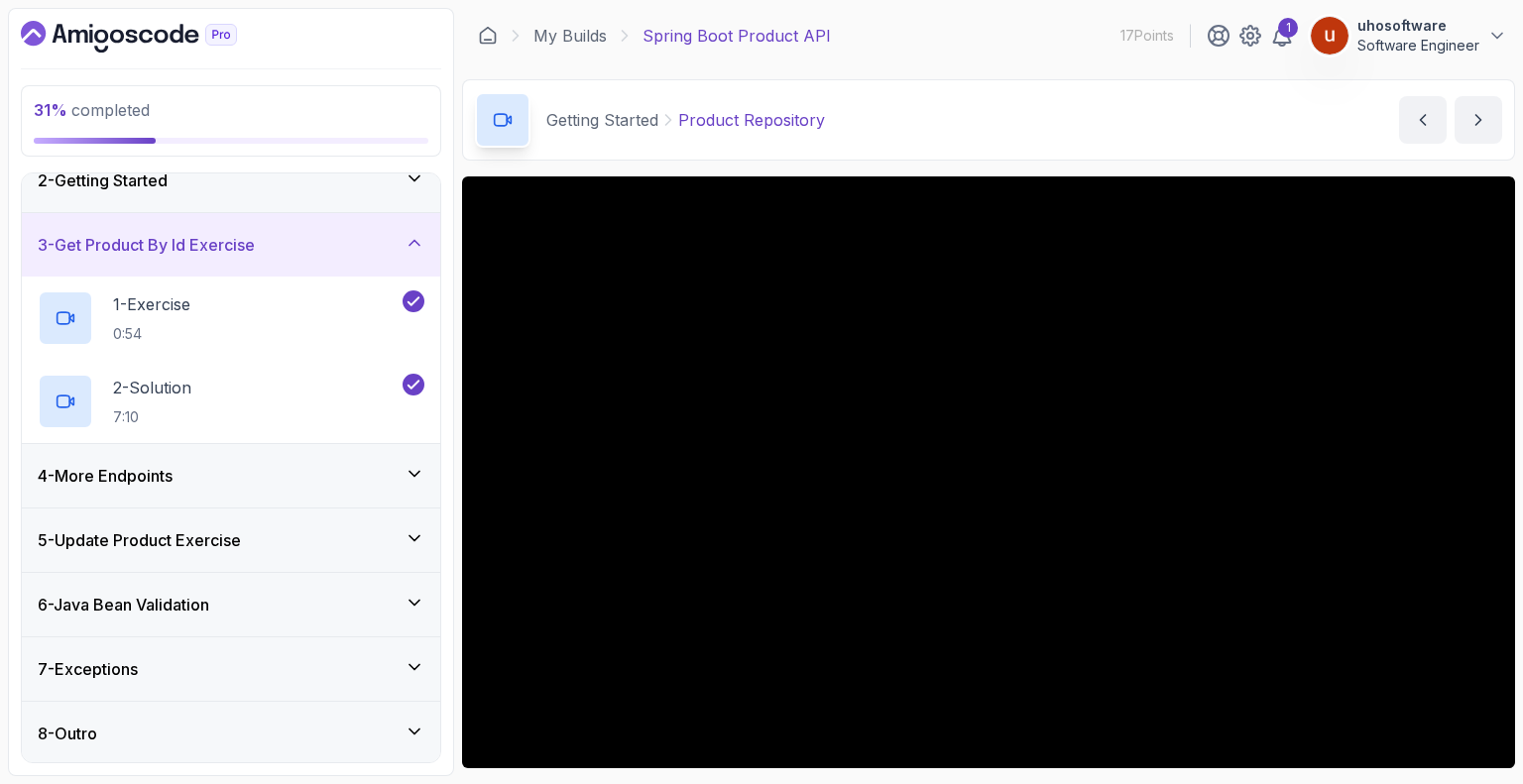 click on "4  -  More Endpoints" at bounding box center (231, 476) 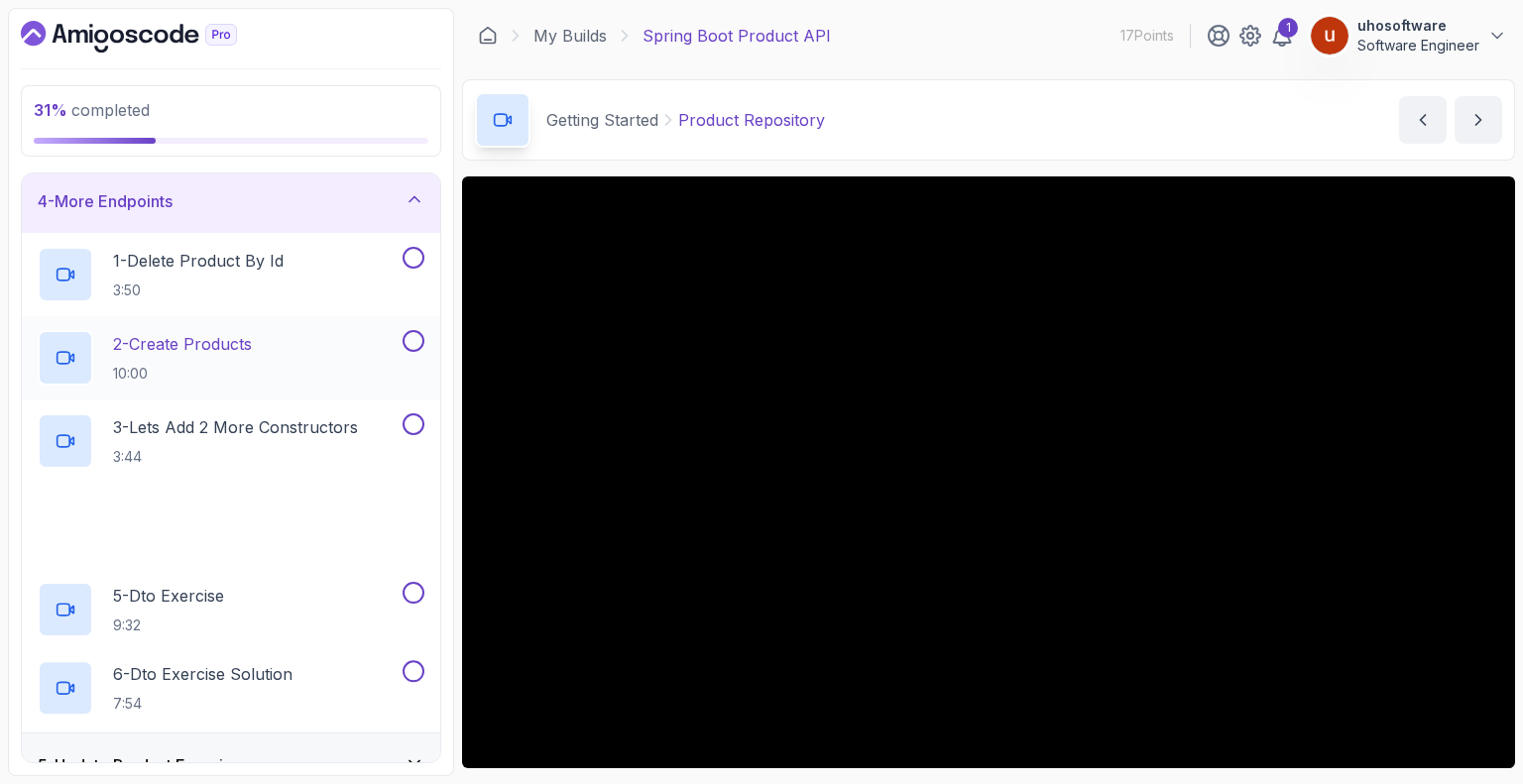 scroll, scrollTop: 198, scrollLeft: 0, axis: vertical 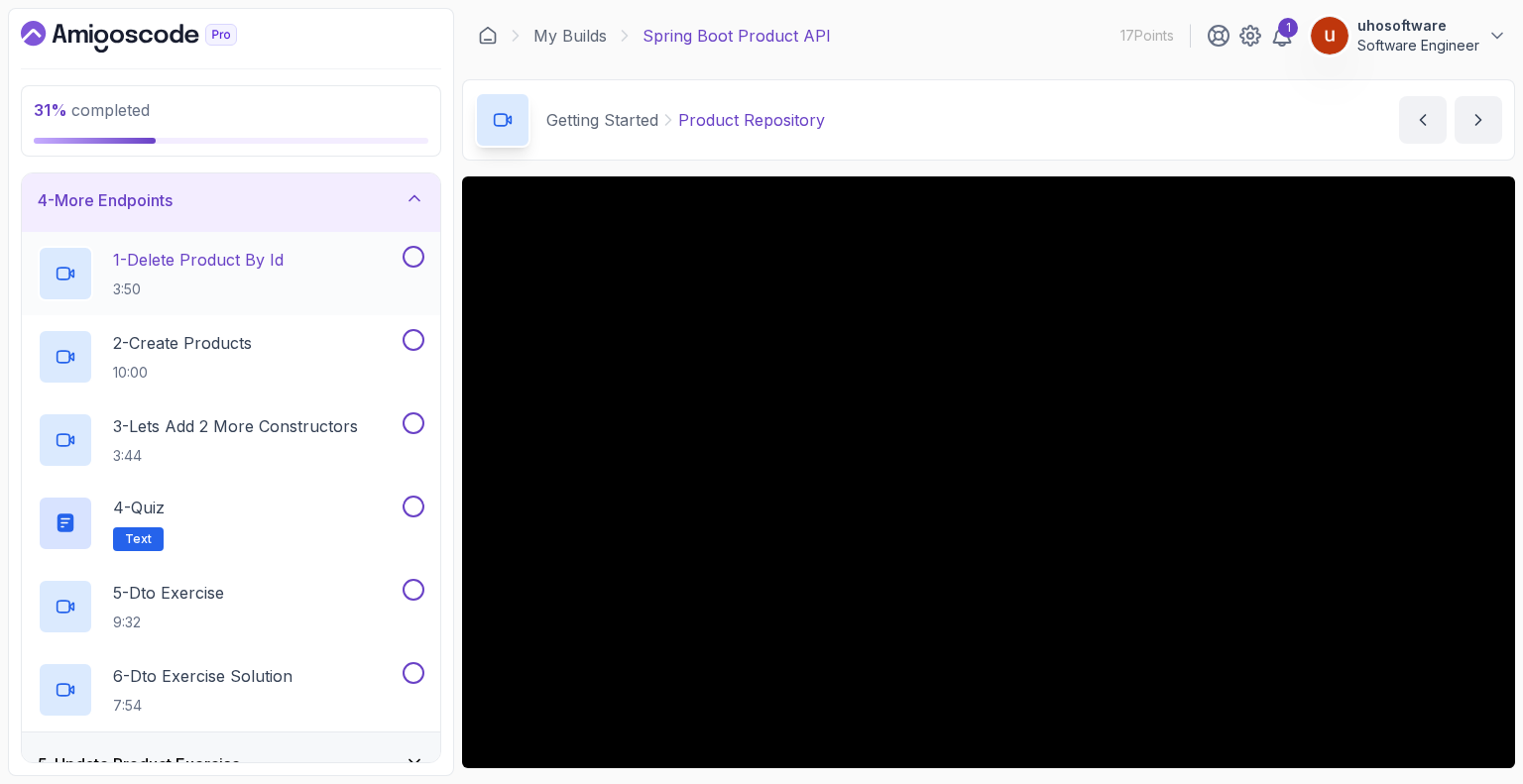click at bounding box center (413, 257) 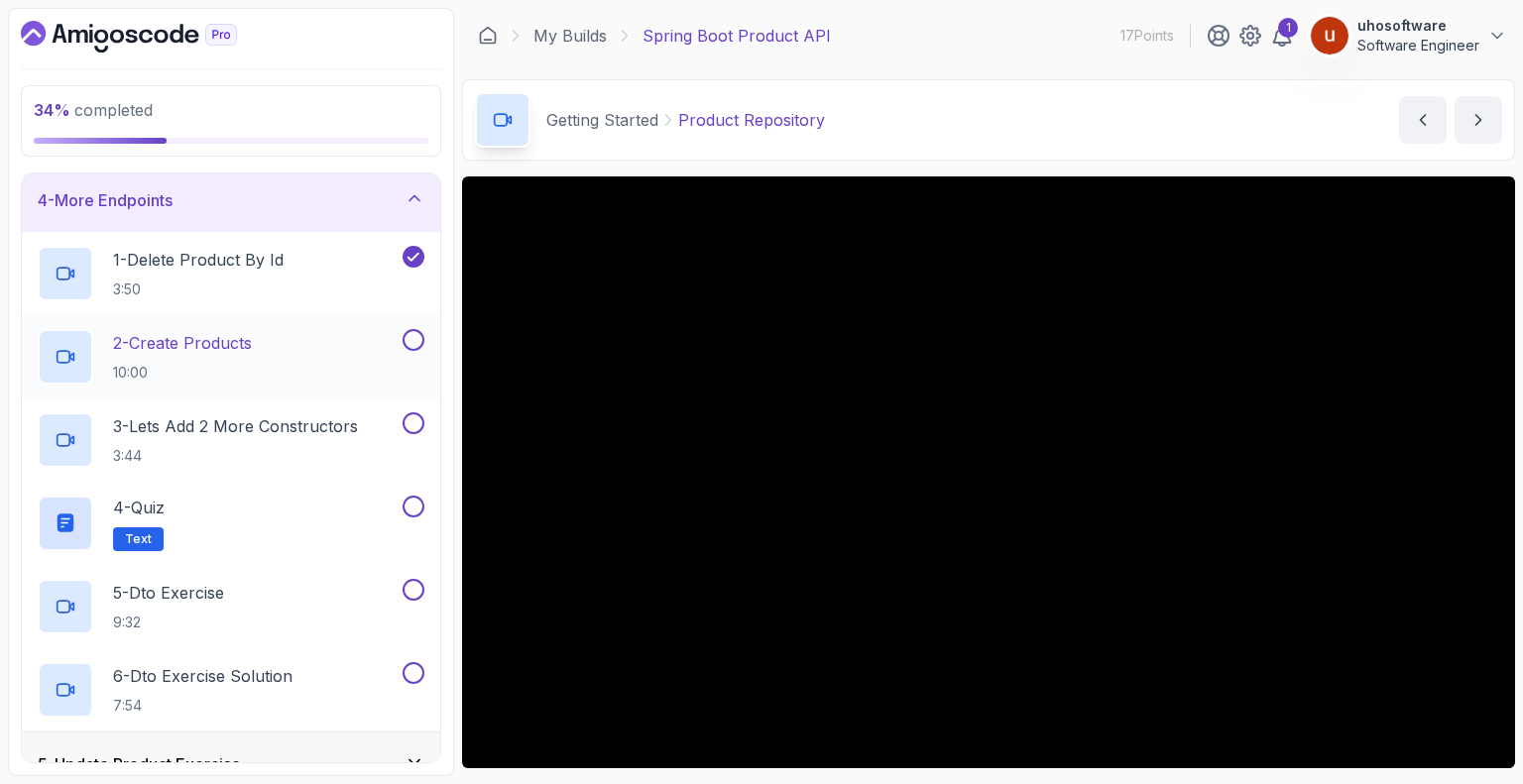 click at bounding box center [413, 340] 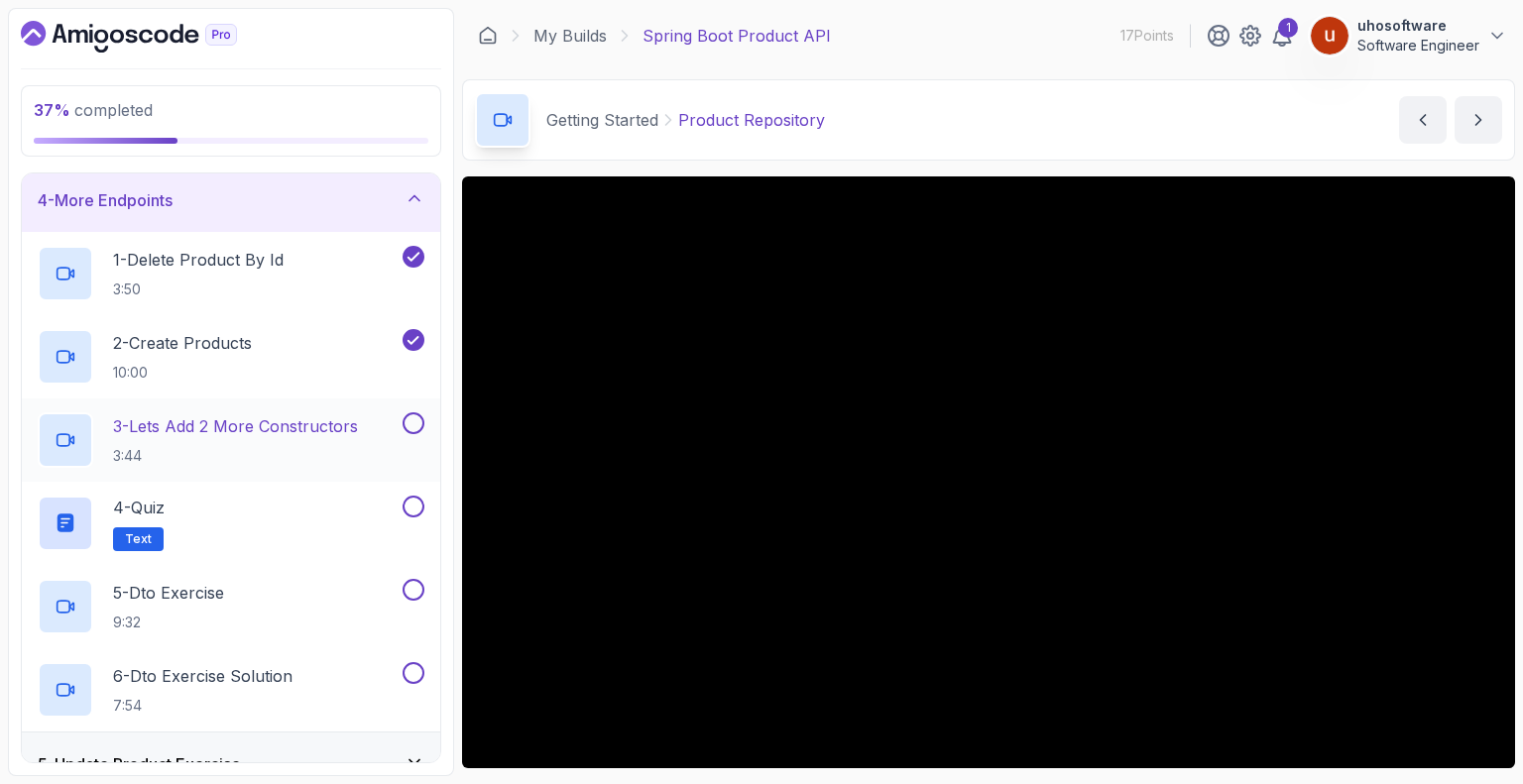 click at bounding box center [413, 423] 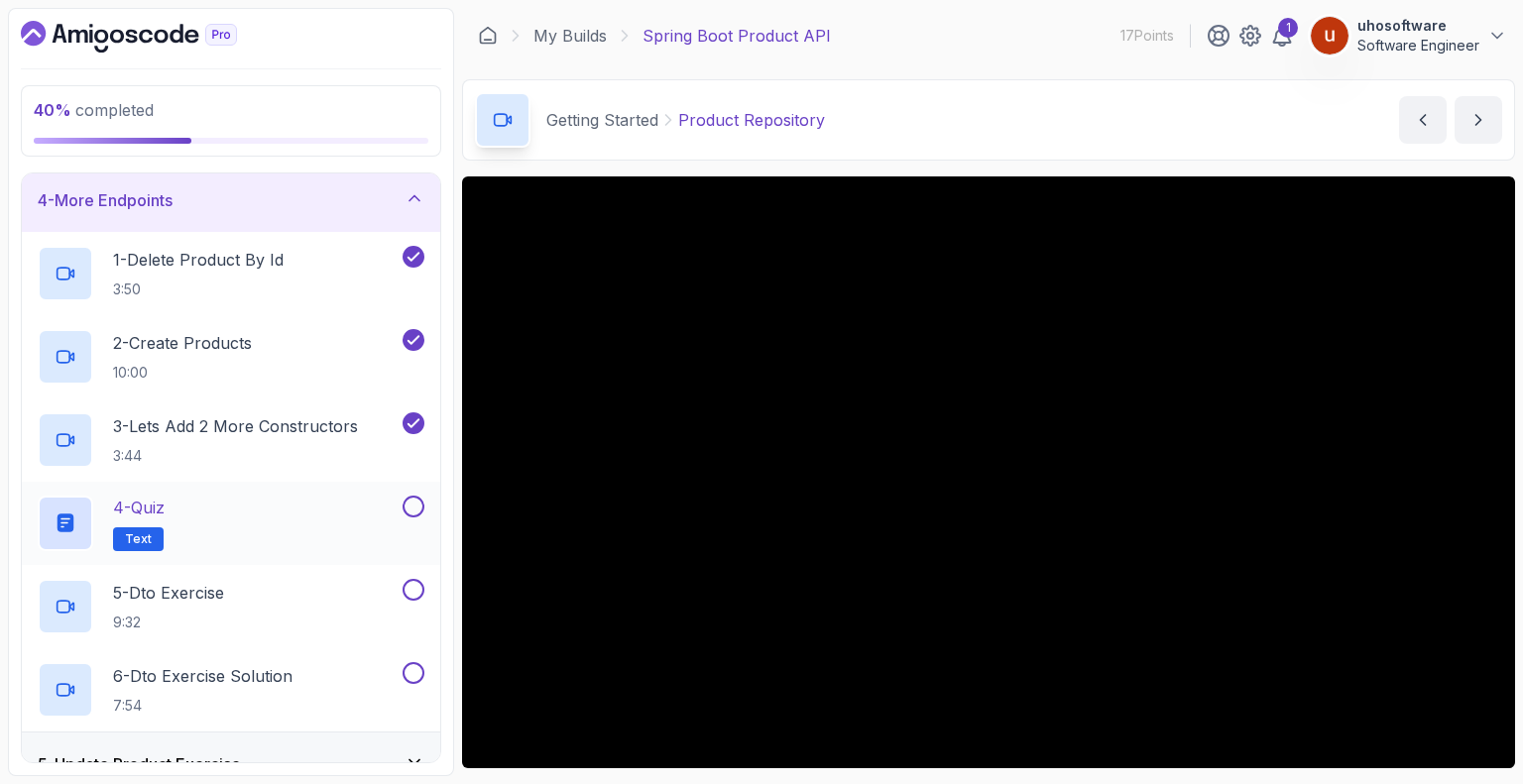 click at bounding box center (413, 506) 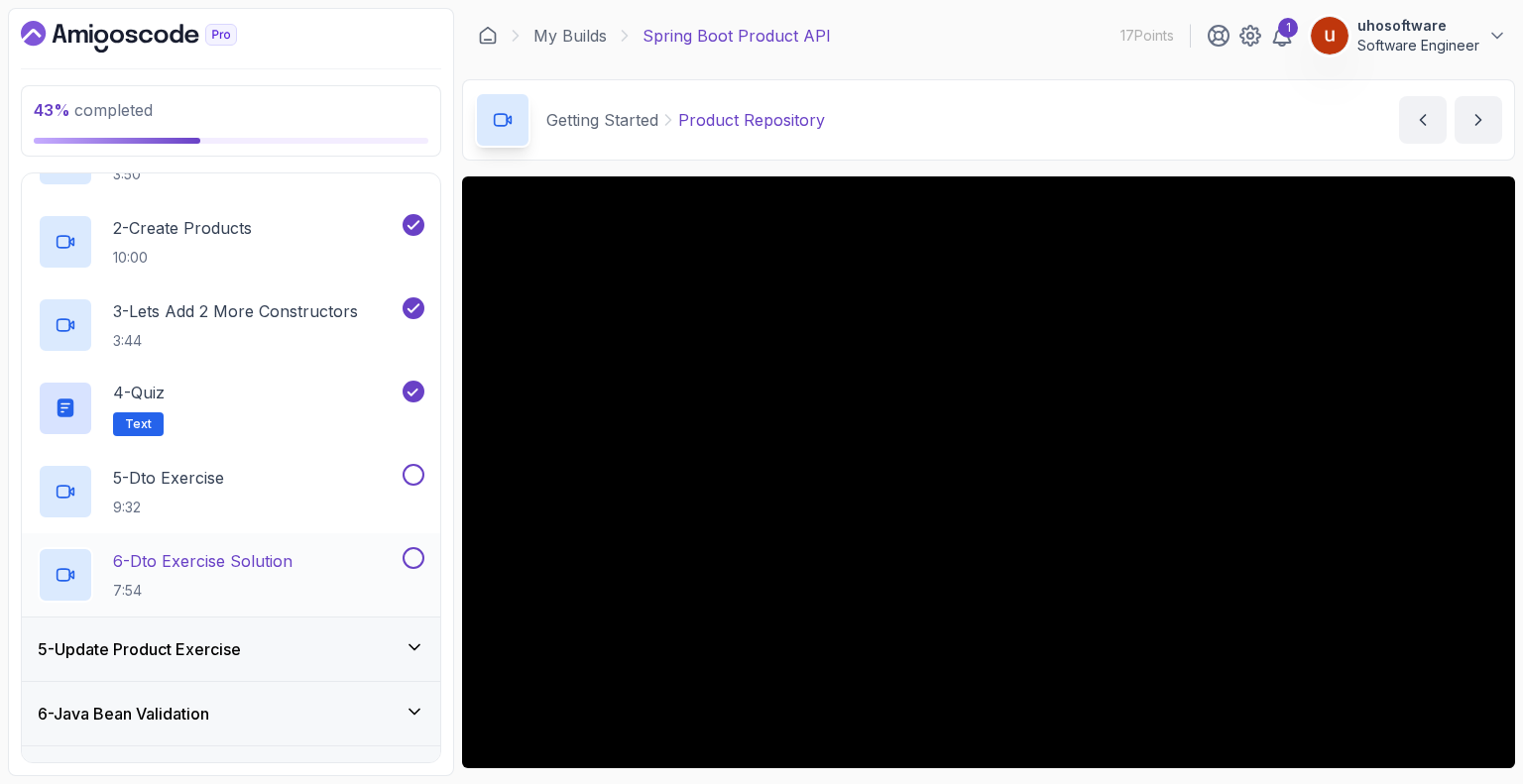 scroll, scrollTop: 421, scrollLeft: 0, axis: vertical 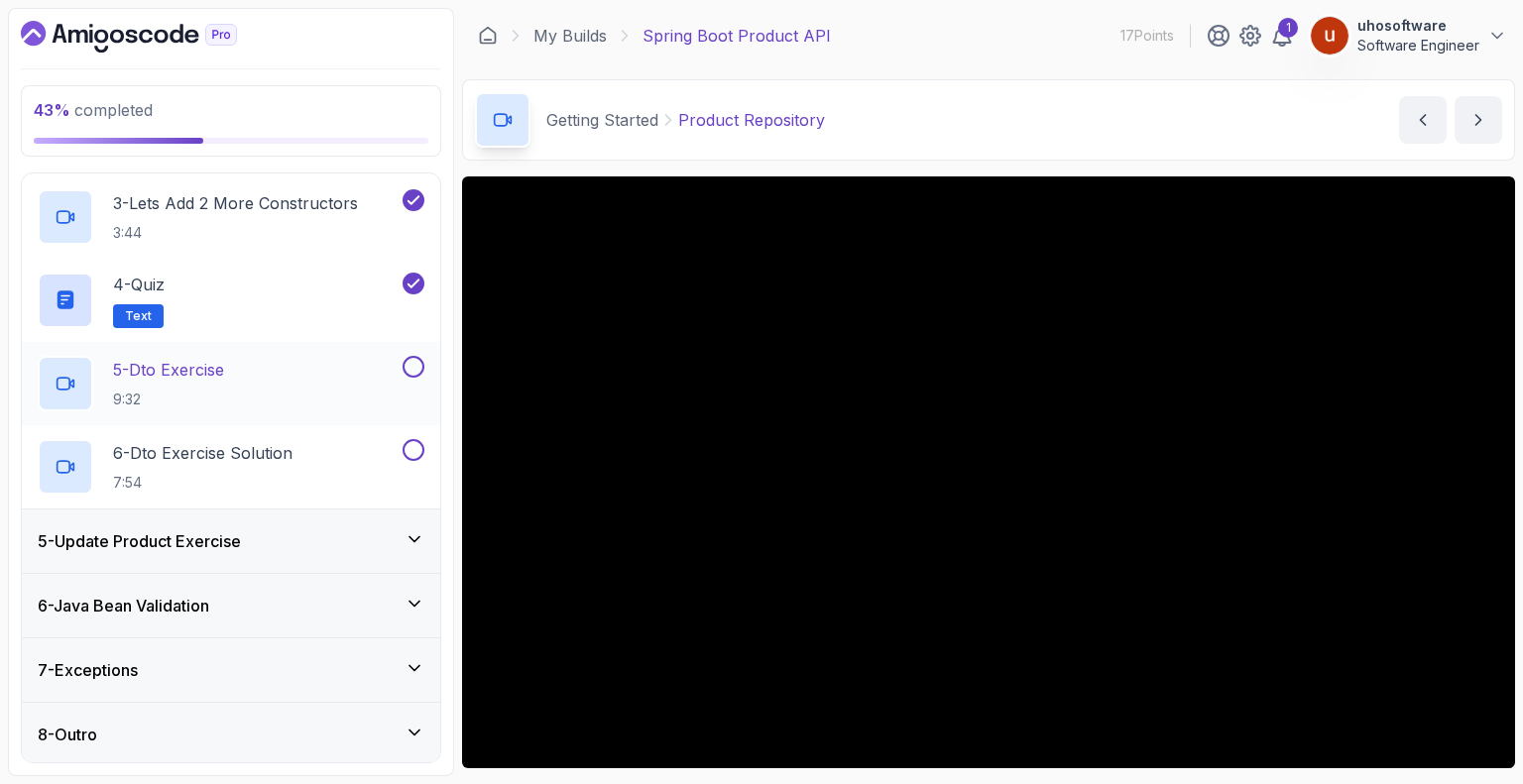 click on "5  -  Dto Exercise 9:32" at bounding box center [231, 384] 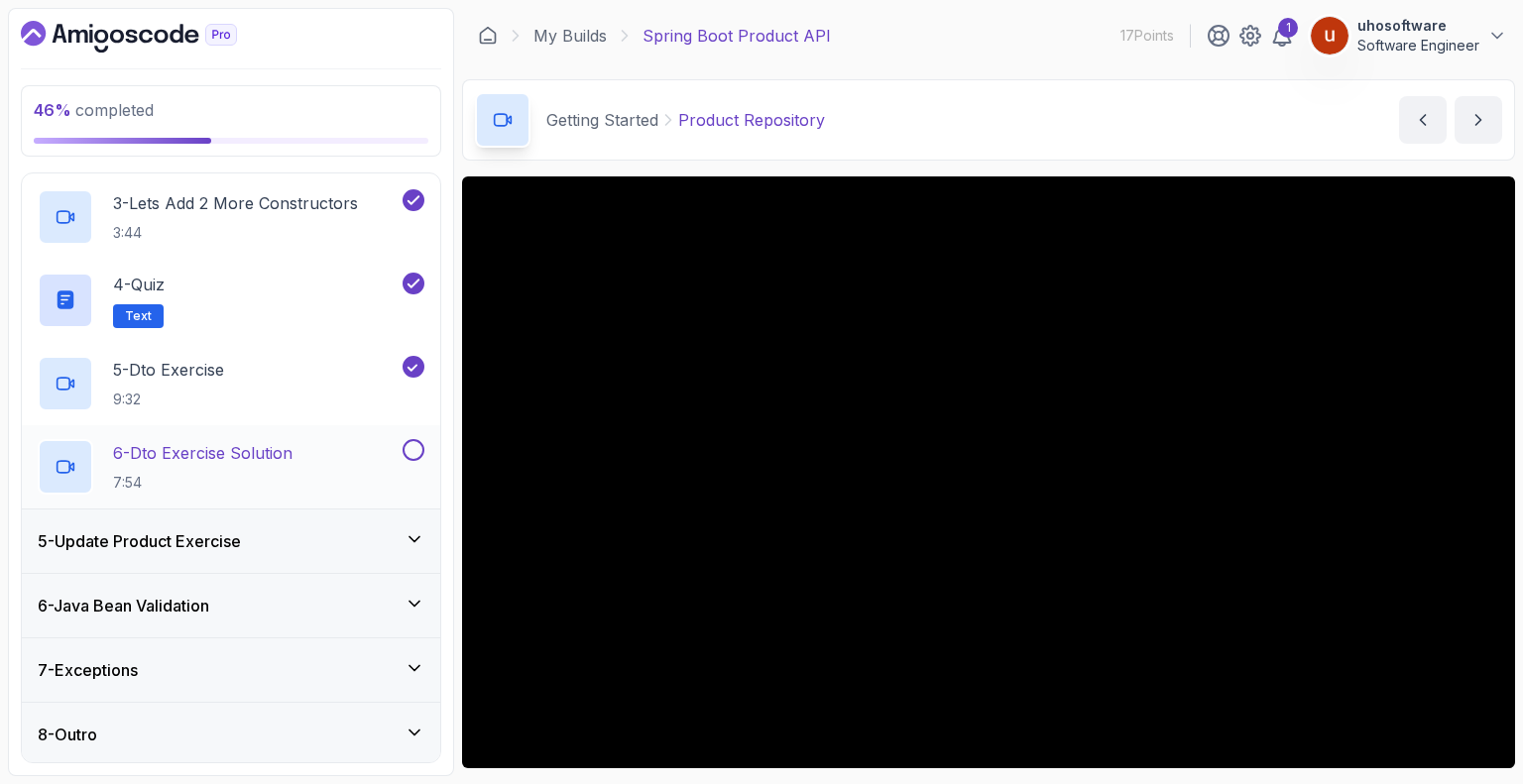 click at bounding box center (413, 450) 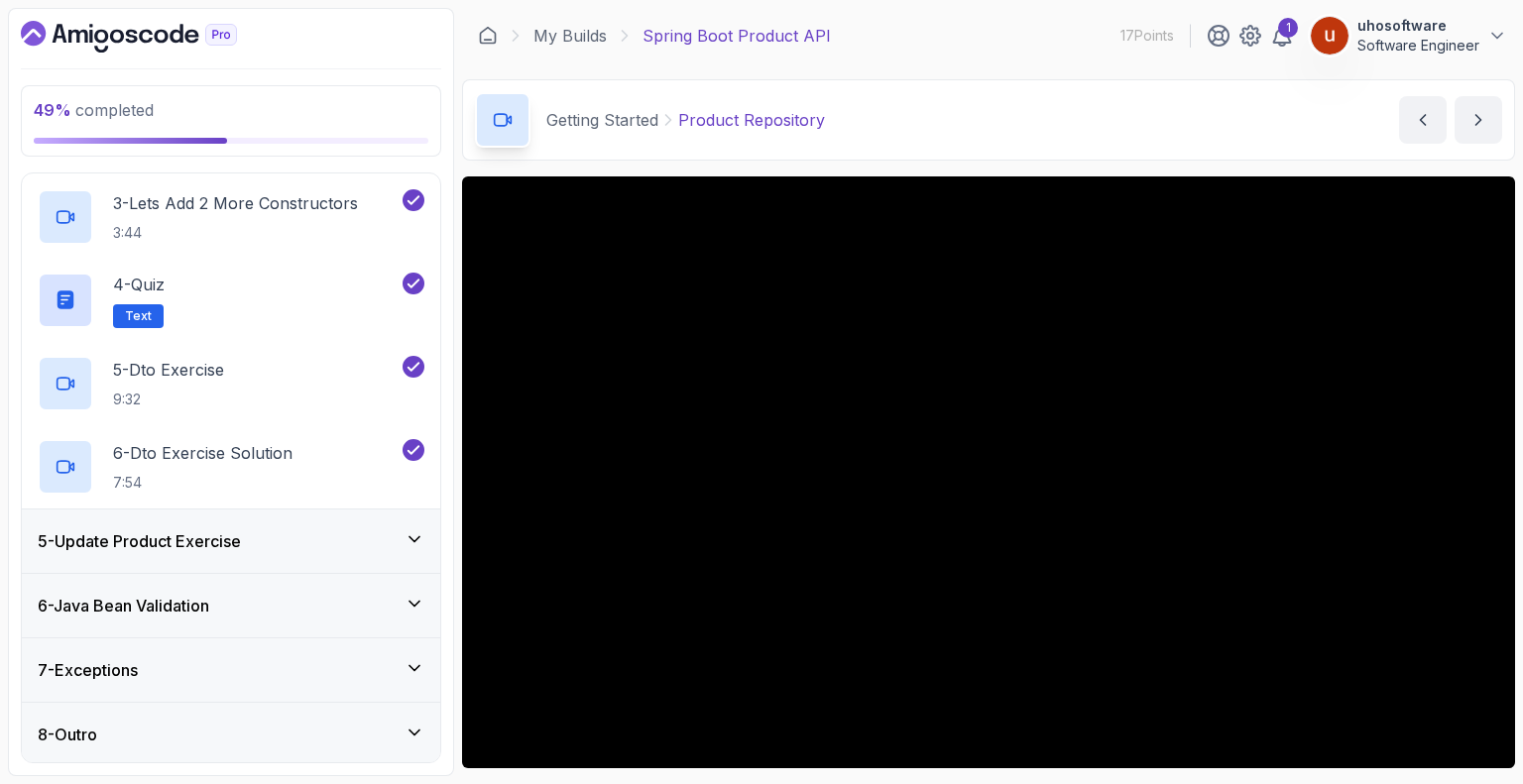 click on "5  -  Update Product Exercise" at bounding box center (231, 541) 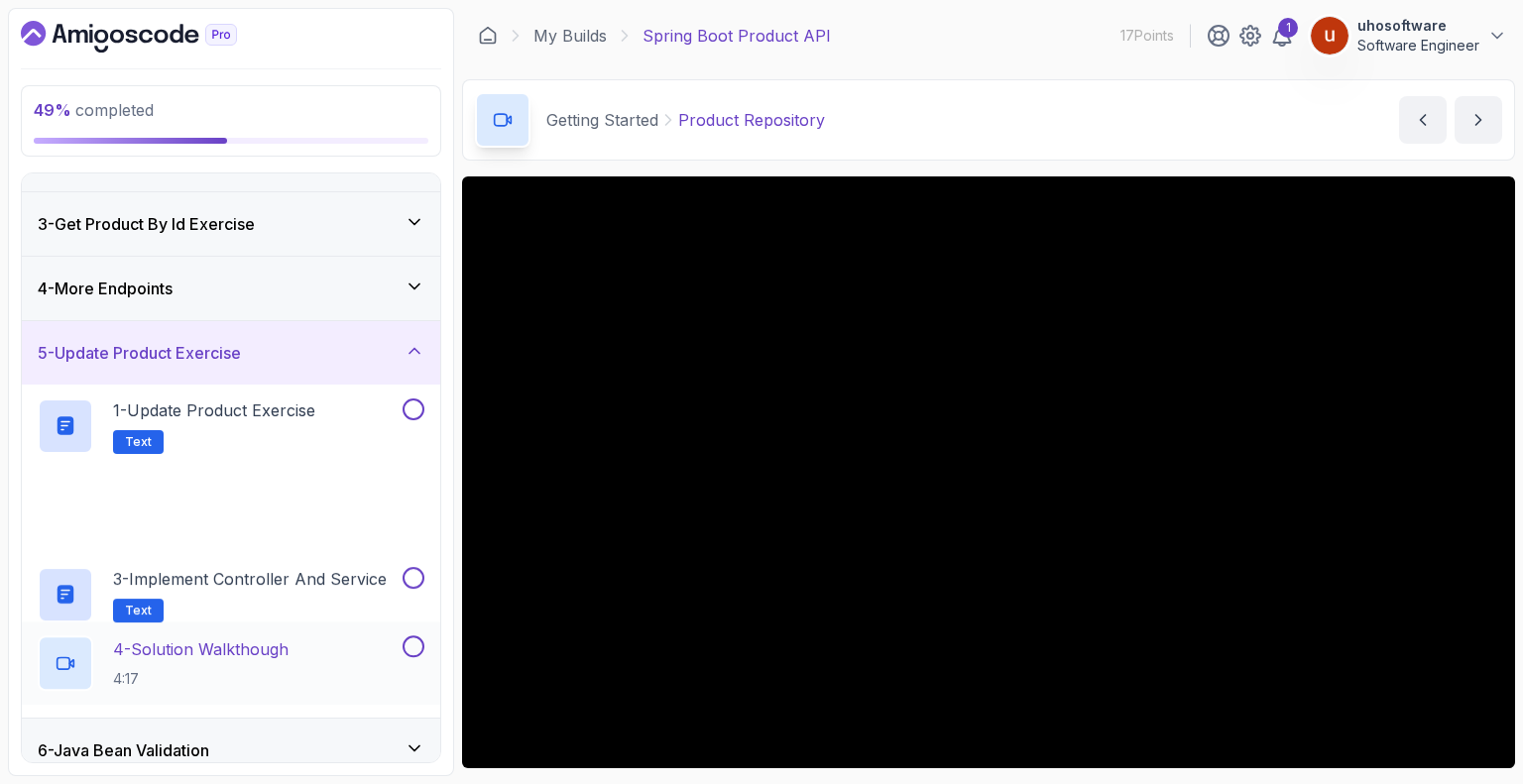 scroll, scrollTop: 255, scrollLeft: 0, axis: vertical 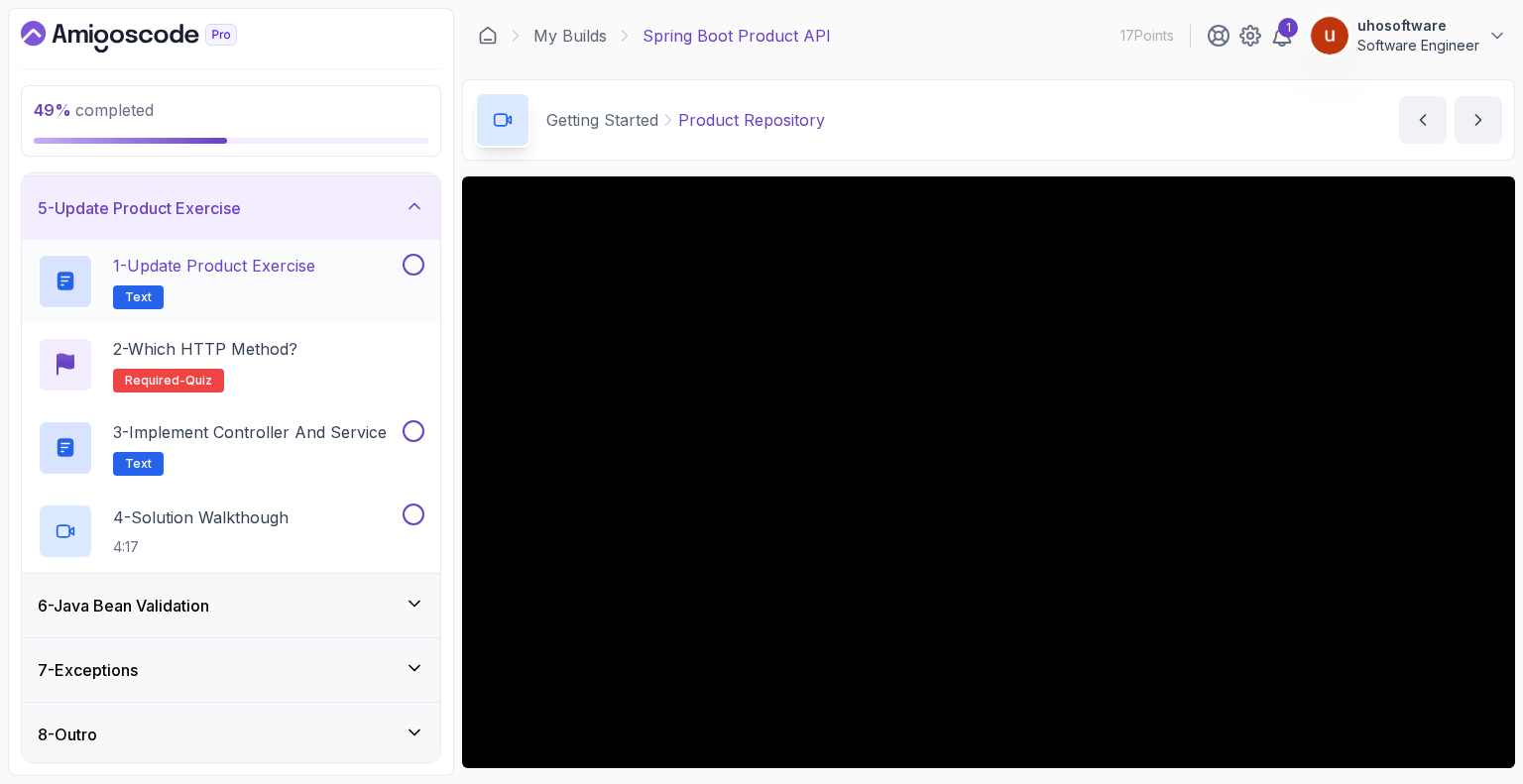 click at bounding box center [413, 265] 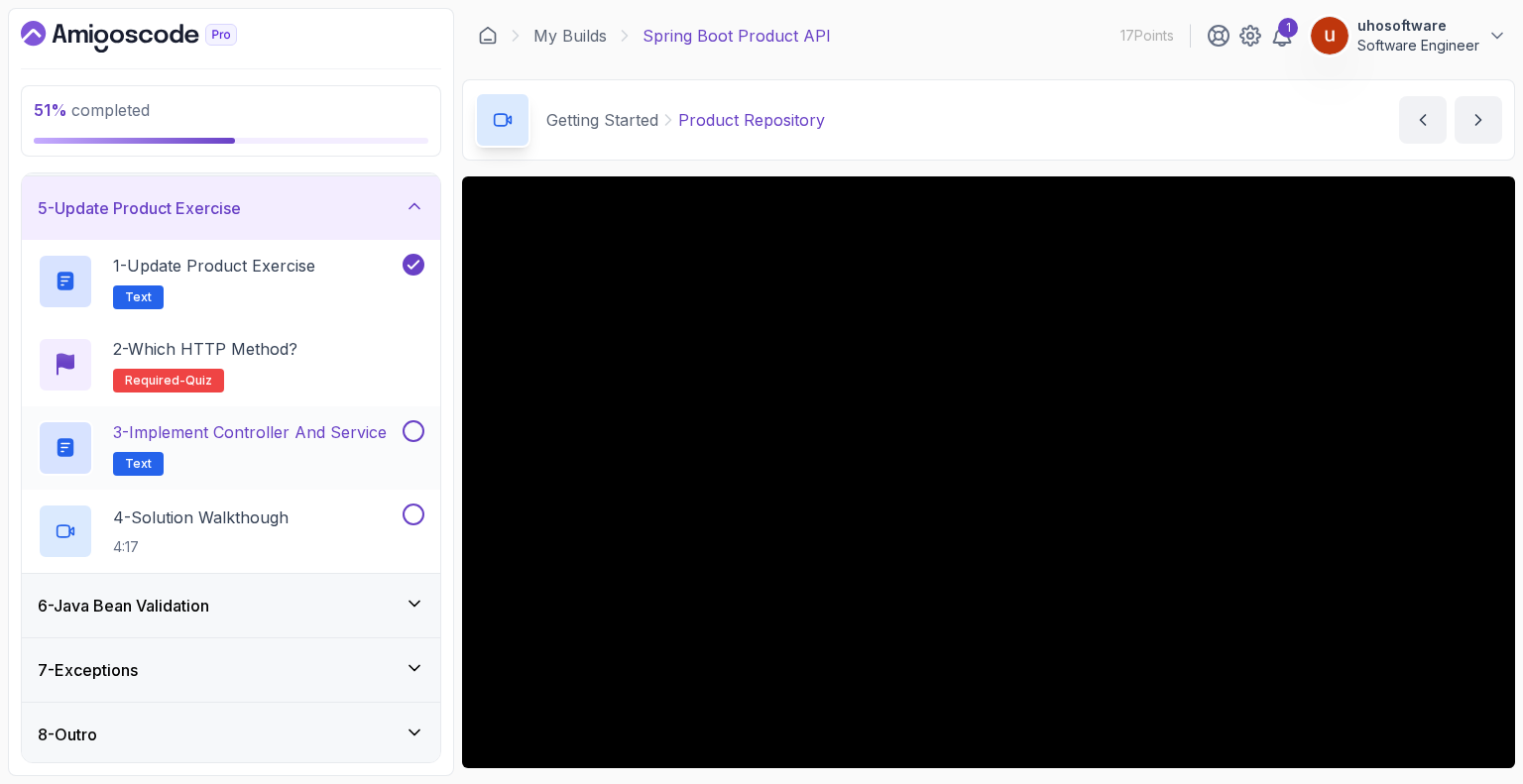 click at bounding box center [413, 431] 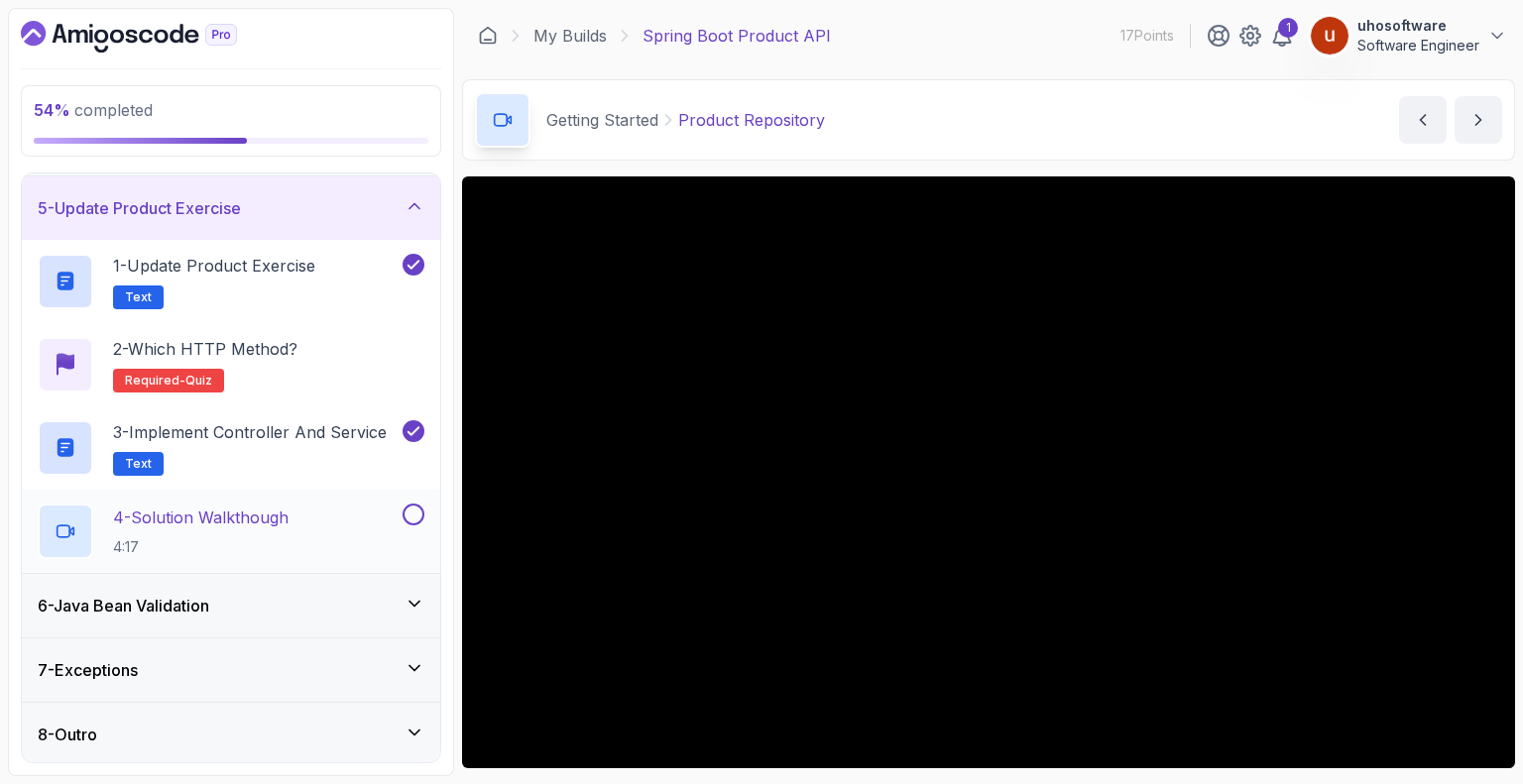 click at bounding box center [413, 514] 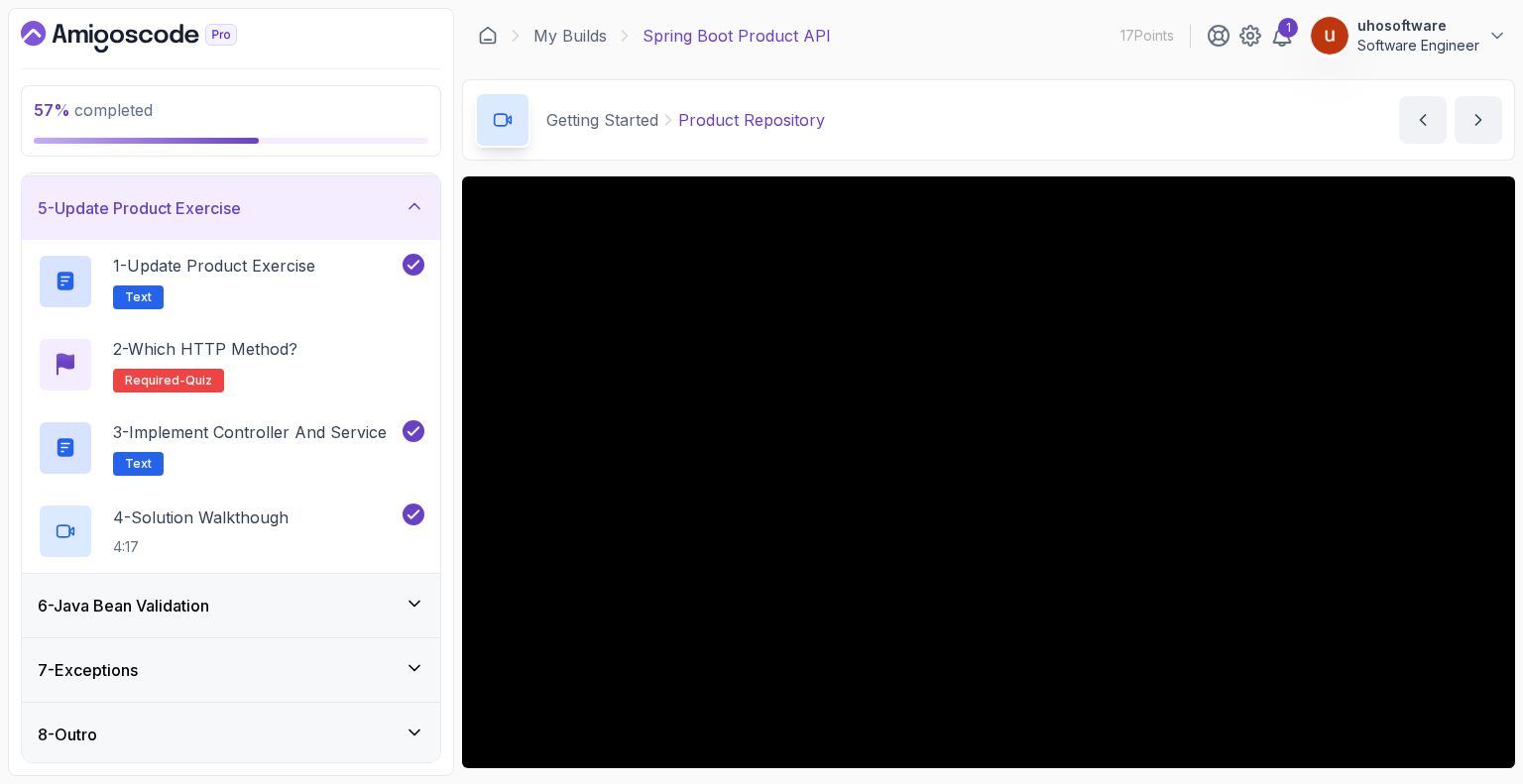 click on "6  -  Java Bean Validation" at bounding box center (231, 606) 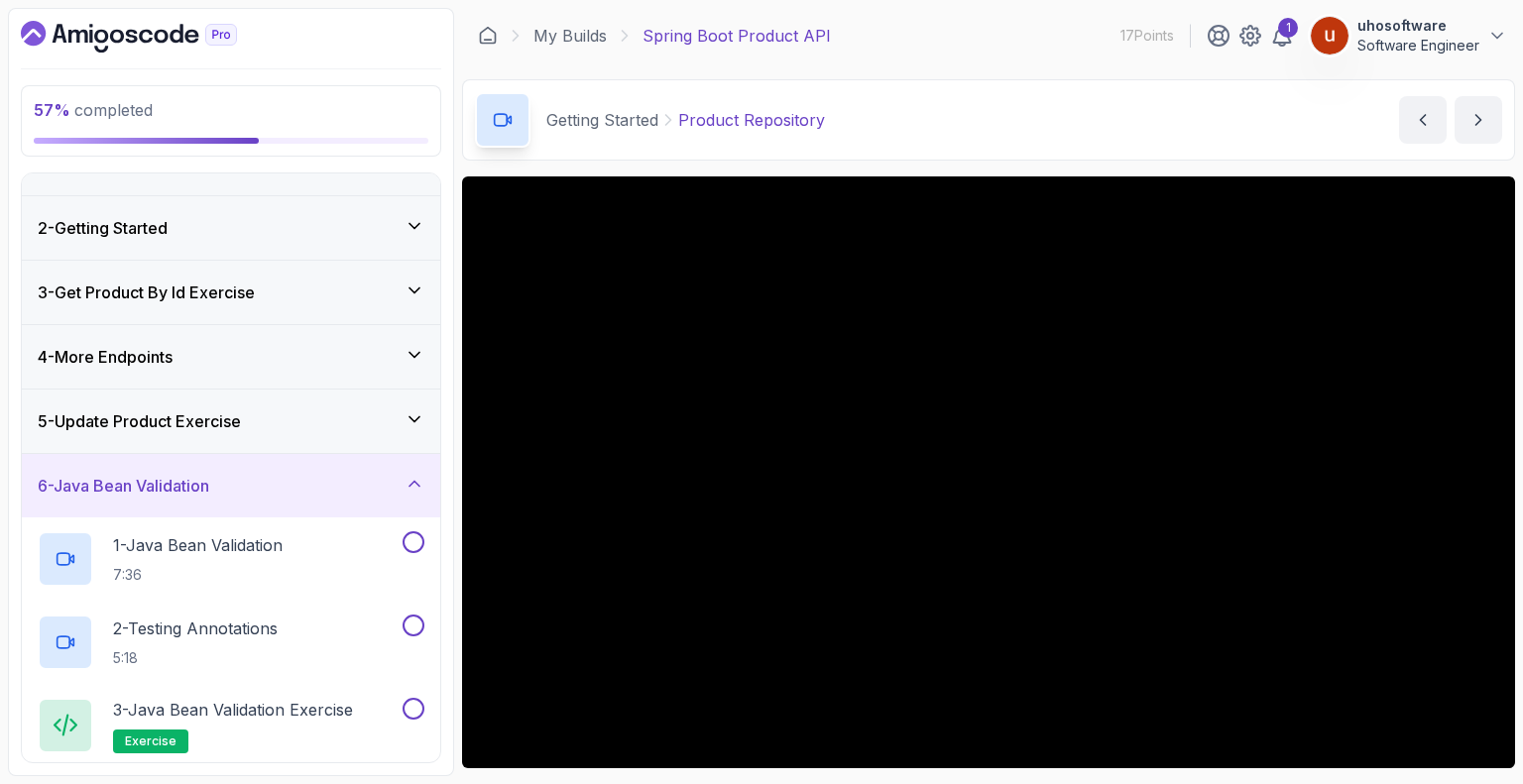scroll, scrollTop: 338, scrollLeft: 0, axis: vertical 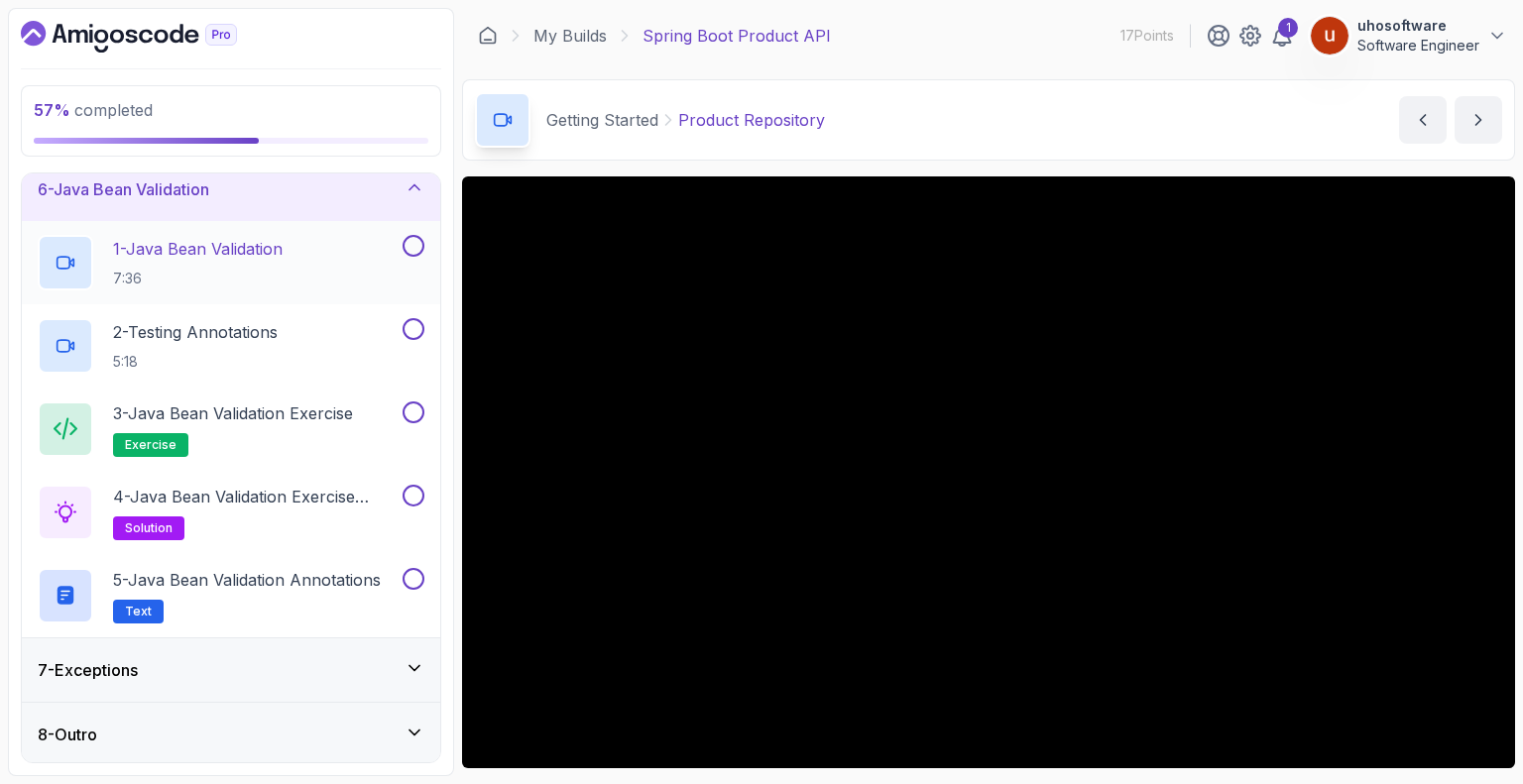 click at bounding box center [413, 246] 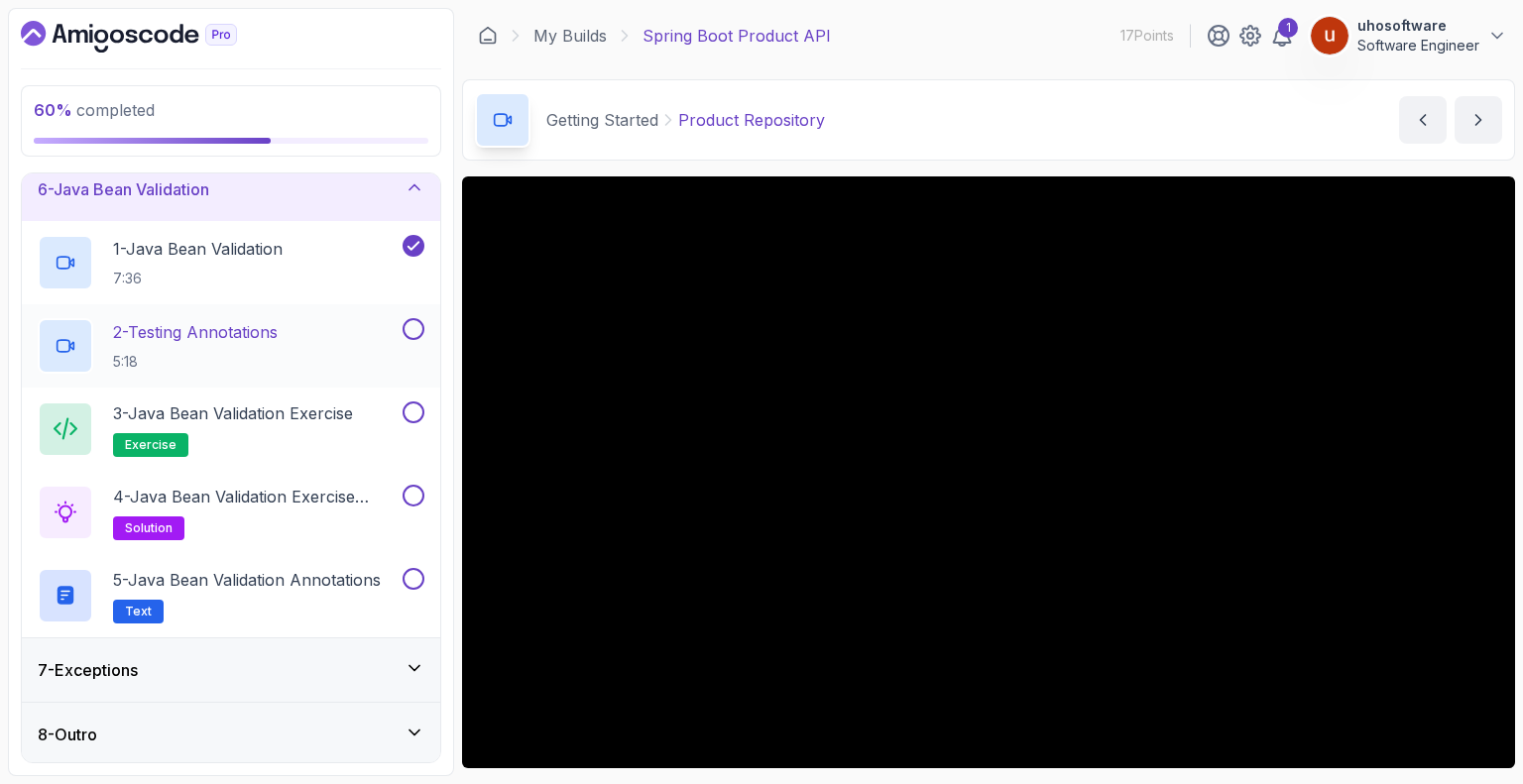 click at bounding box center (413, 329) 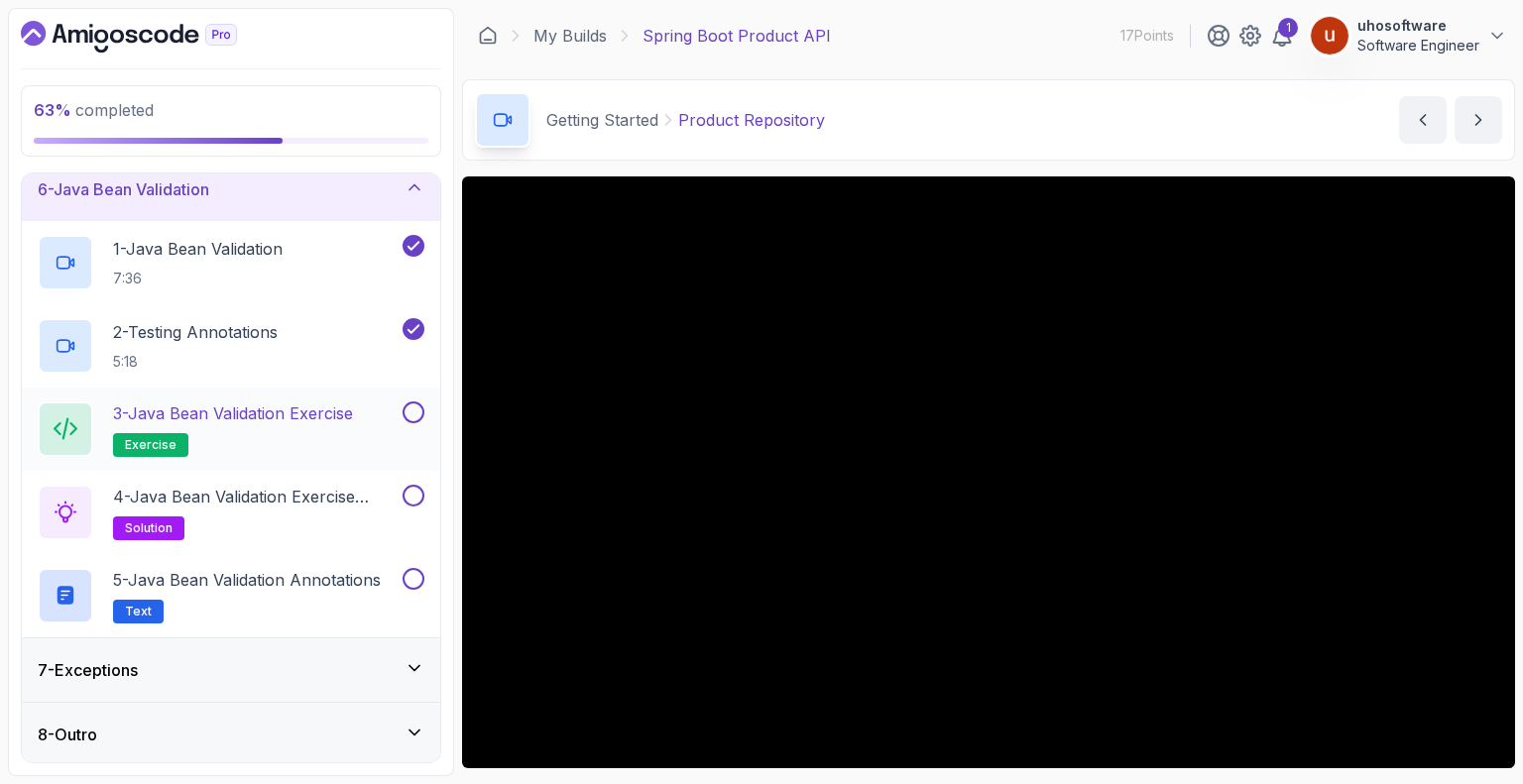 click at bounding box center (413, 412) 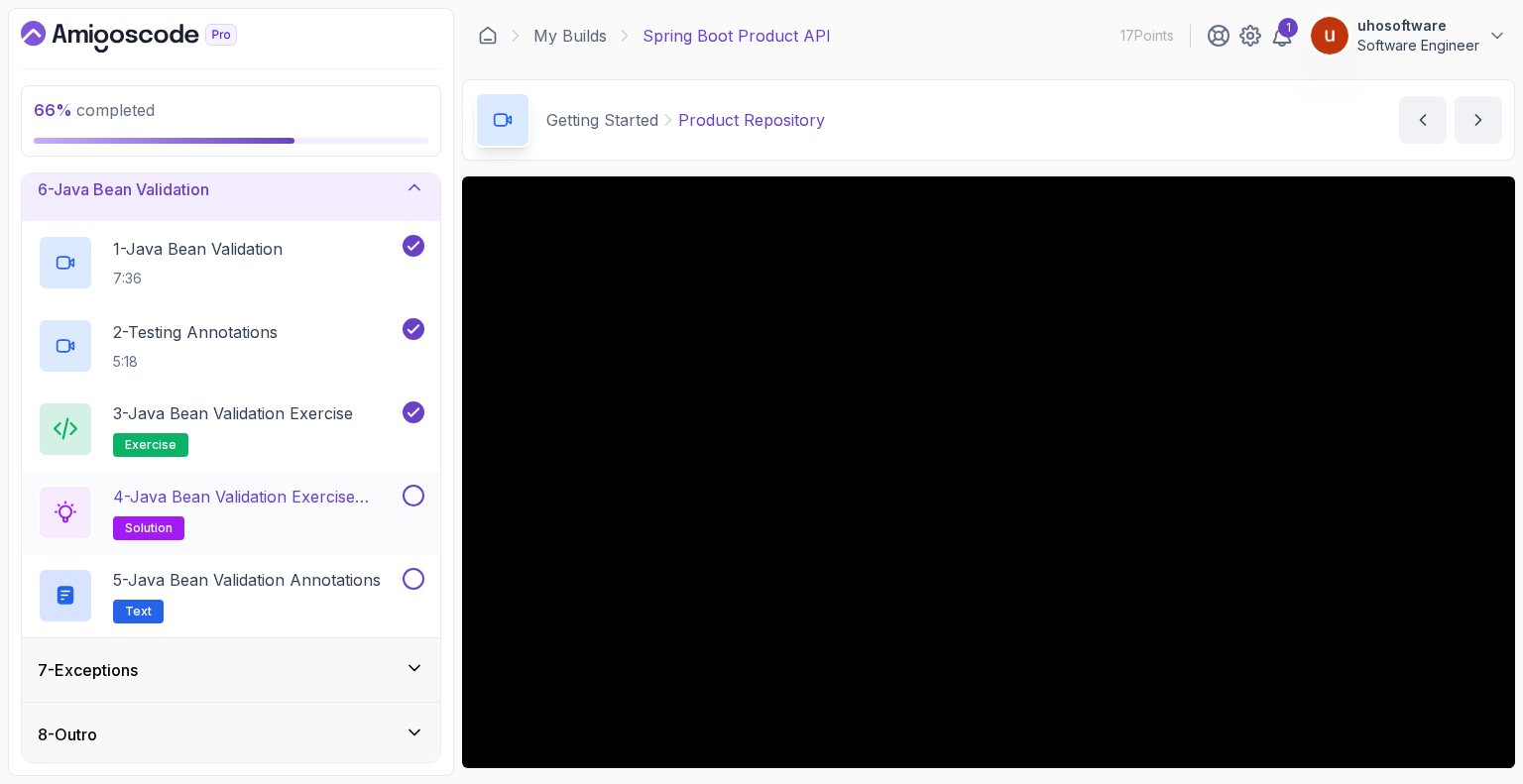 click at bounding box center (413, 496) 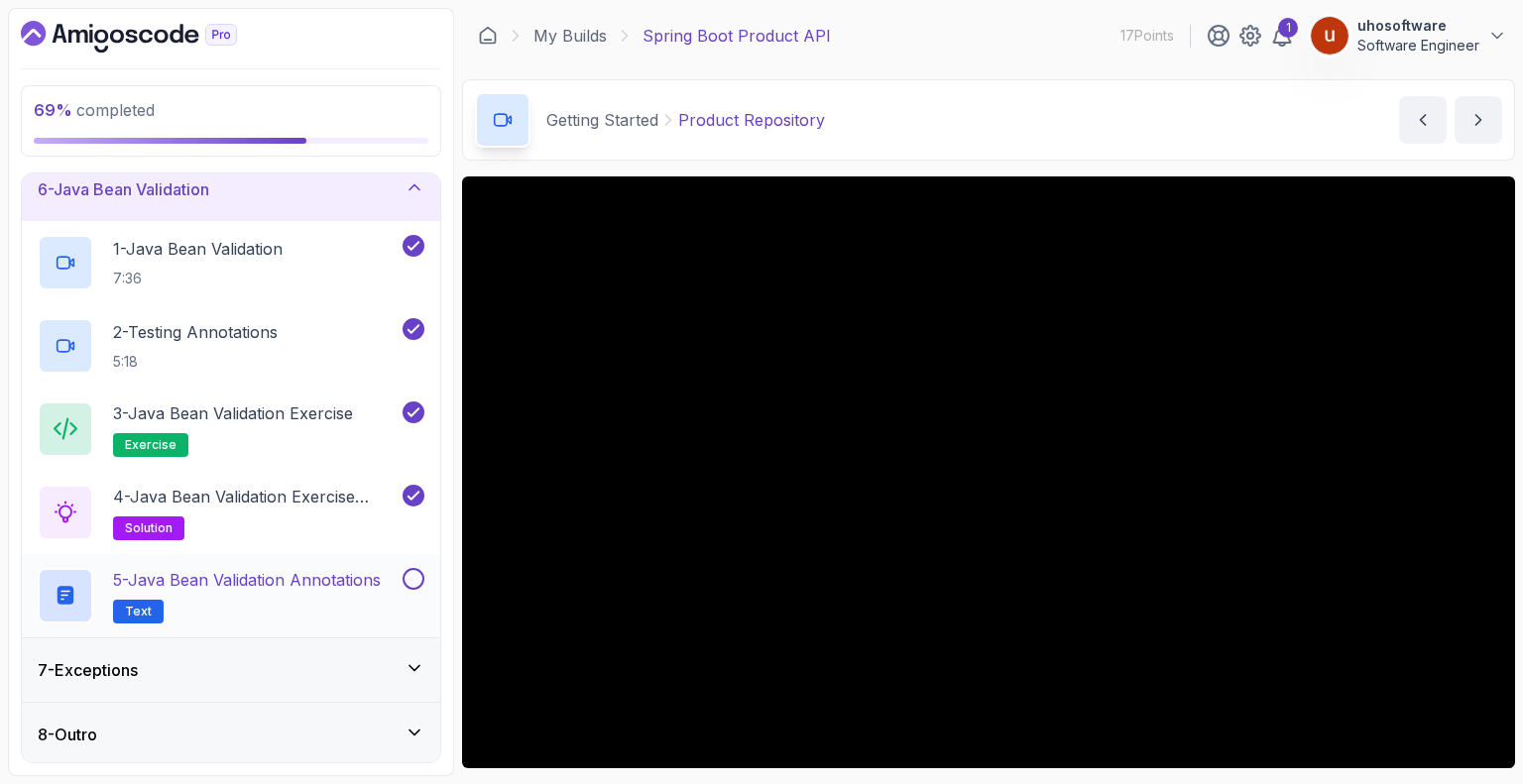click at bounding box center [413, 579] 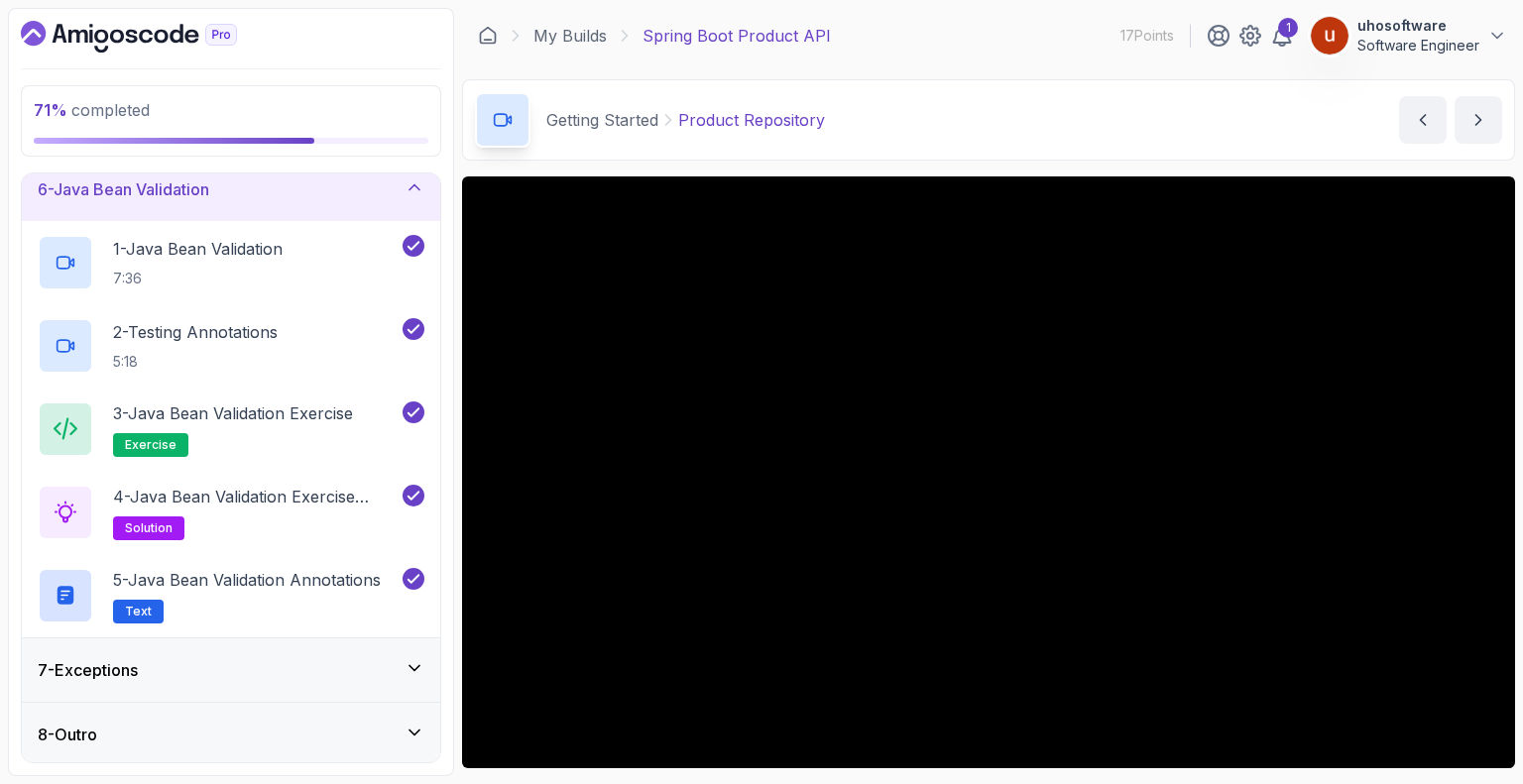click on "8  -  Outro" at bounding box center (231, 734) 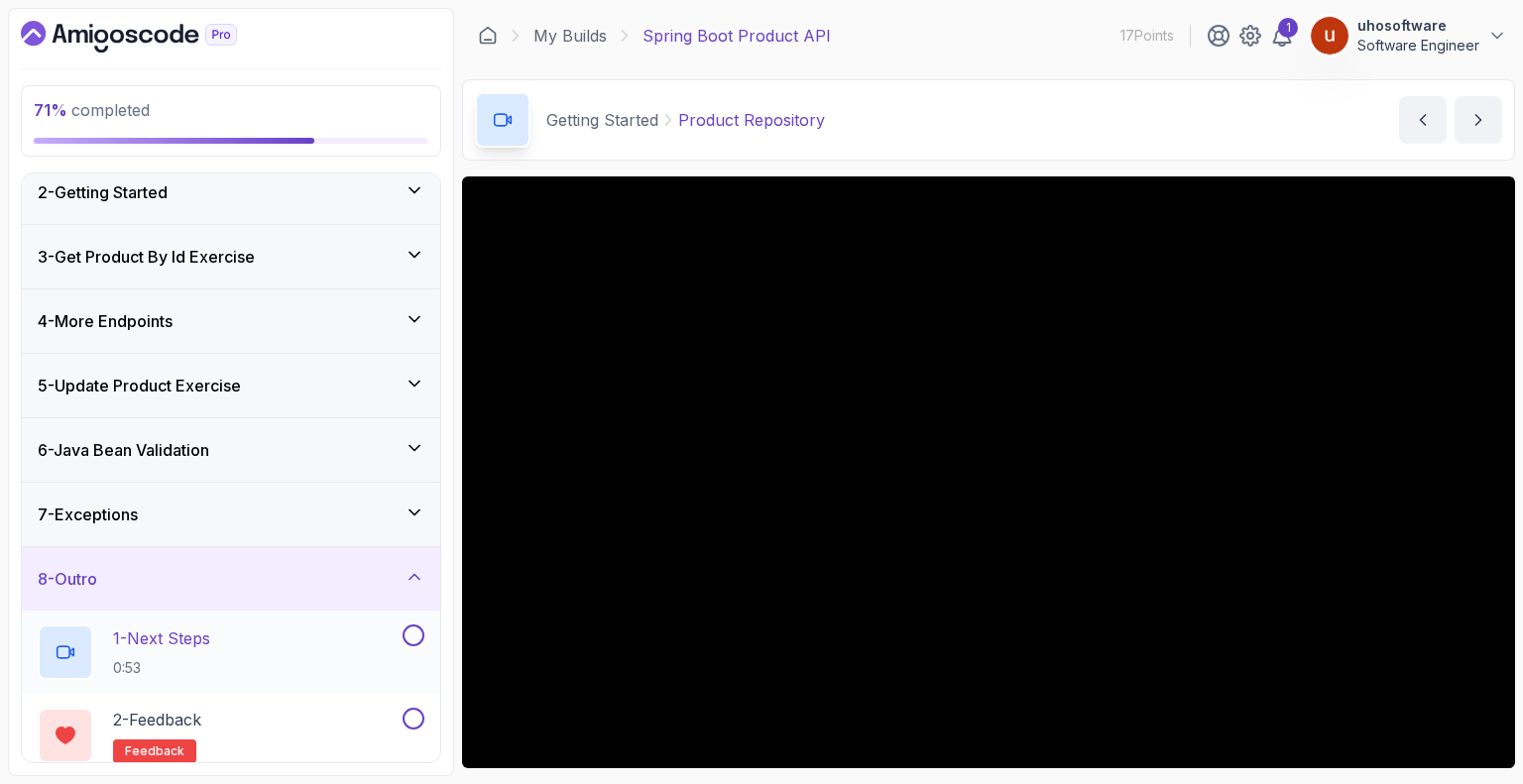scroll, scrollTop: 171, scrollLeft: 0, axis: vertical 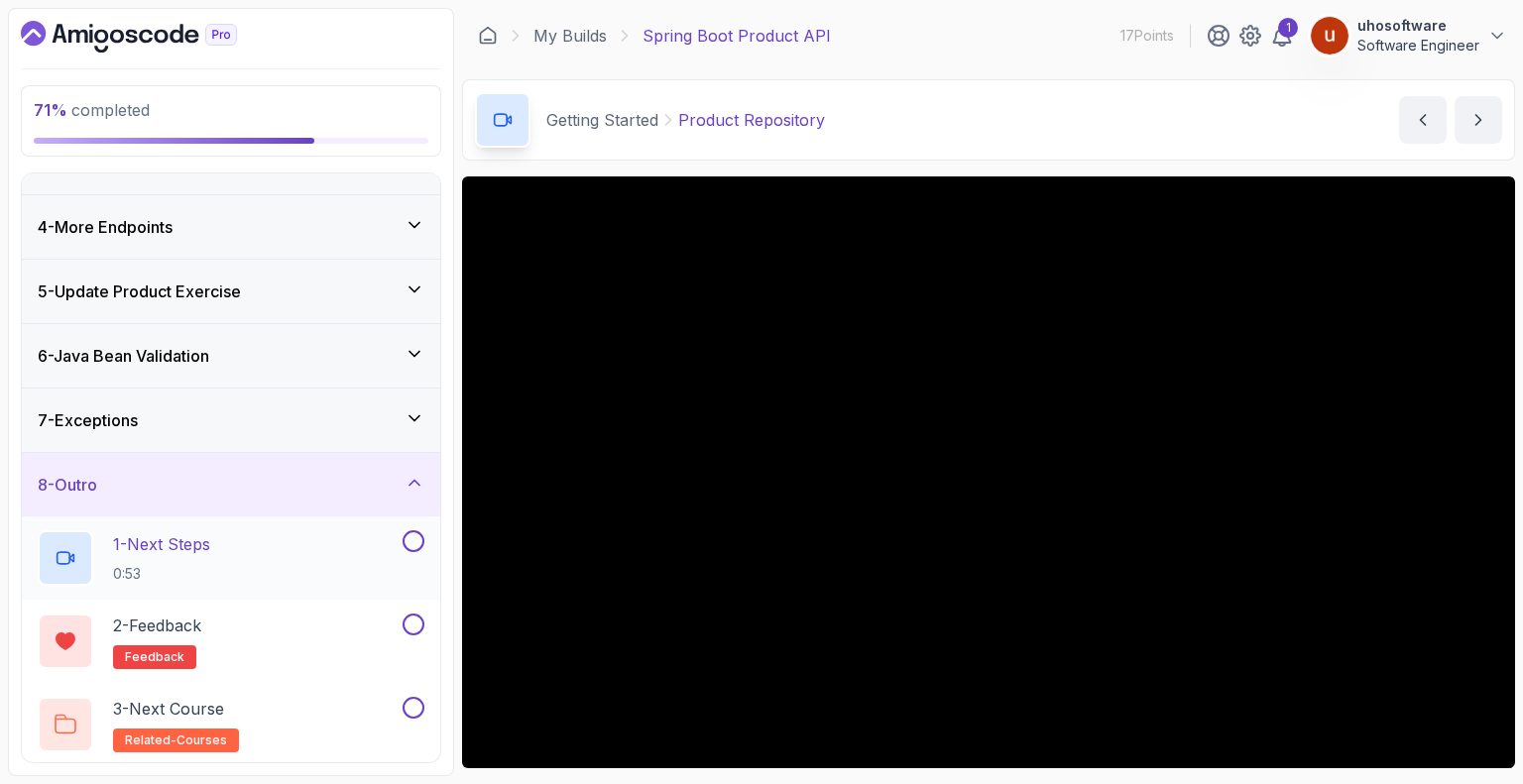 click at bounding box center [413, 541] 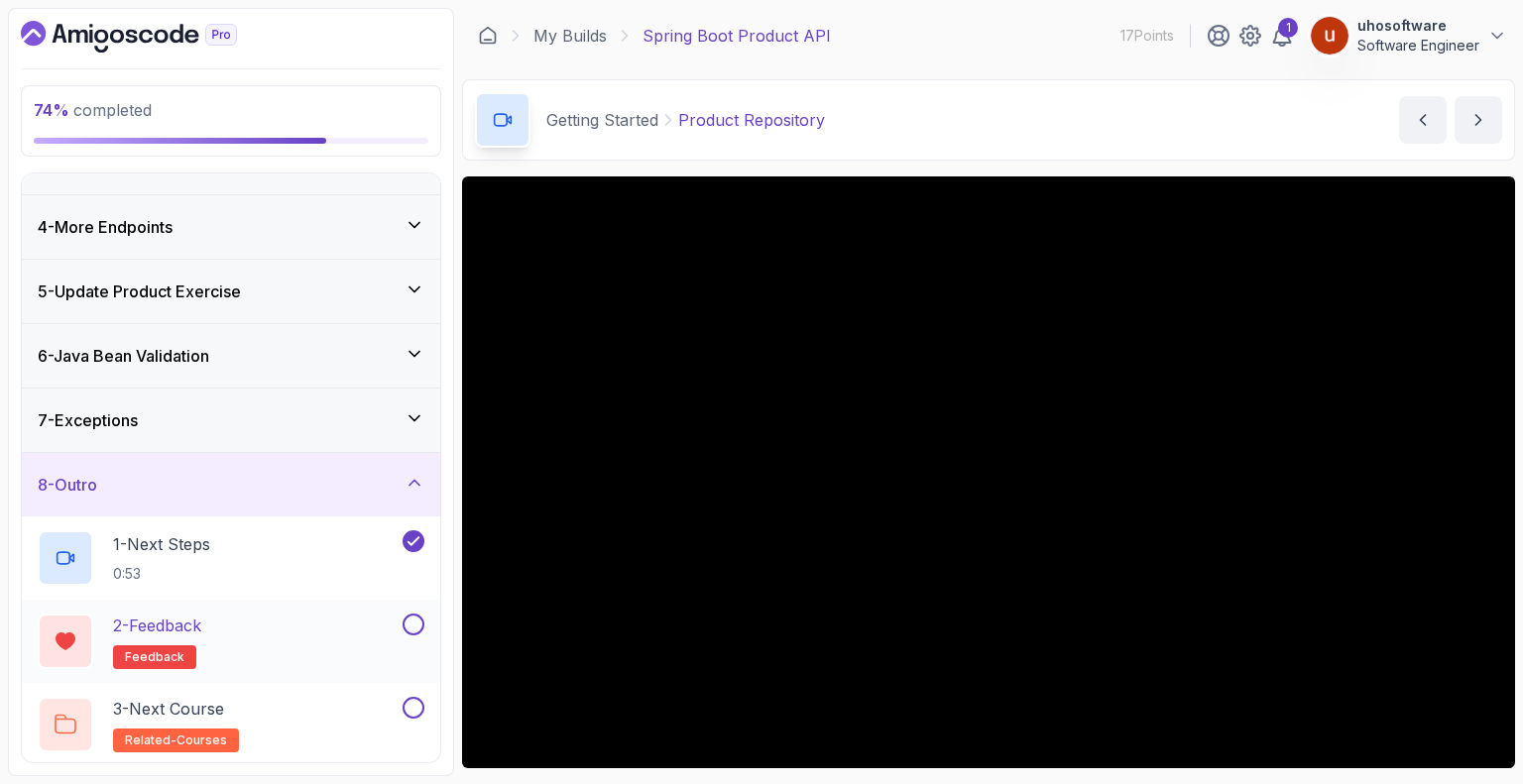 click at bounding box center (413, 624) 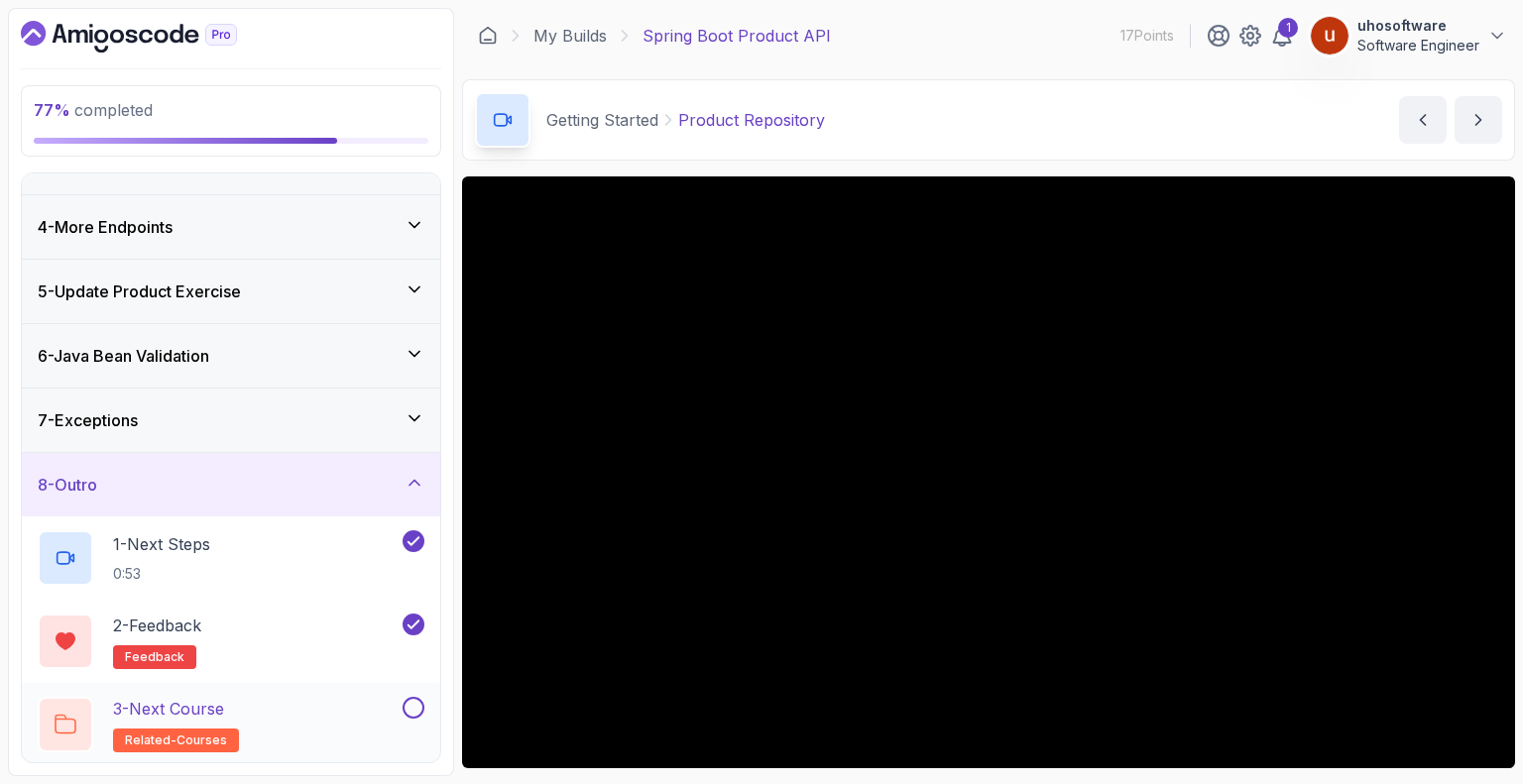 click at bounding box center (413, 708) 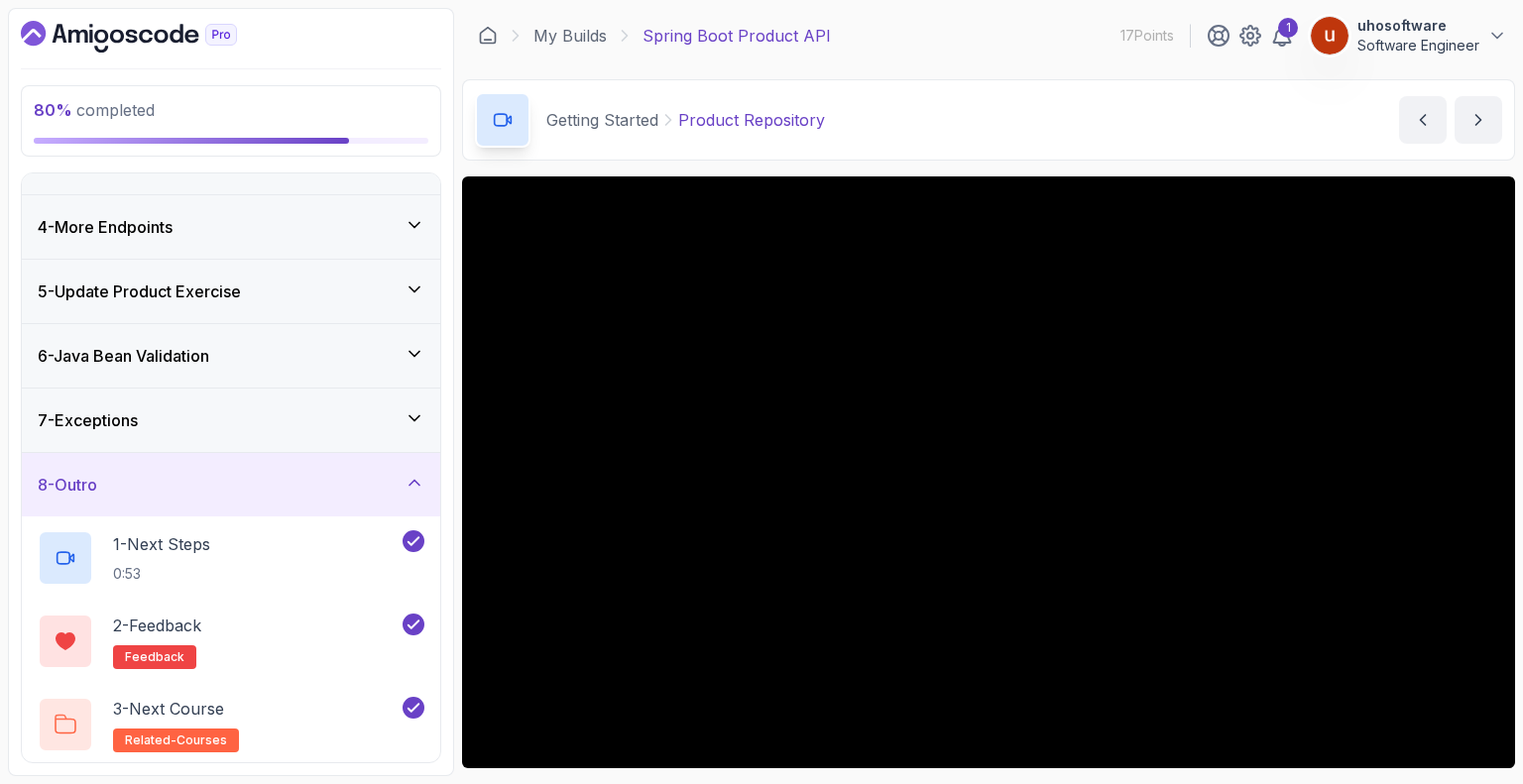 click on "7  -  Exceptions" at bounding box center (231, 420) 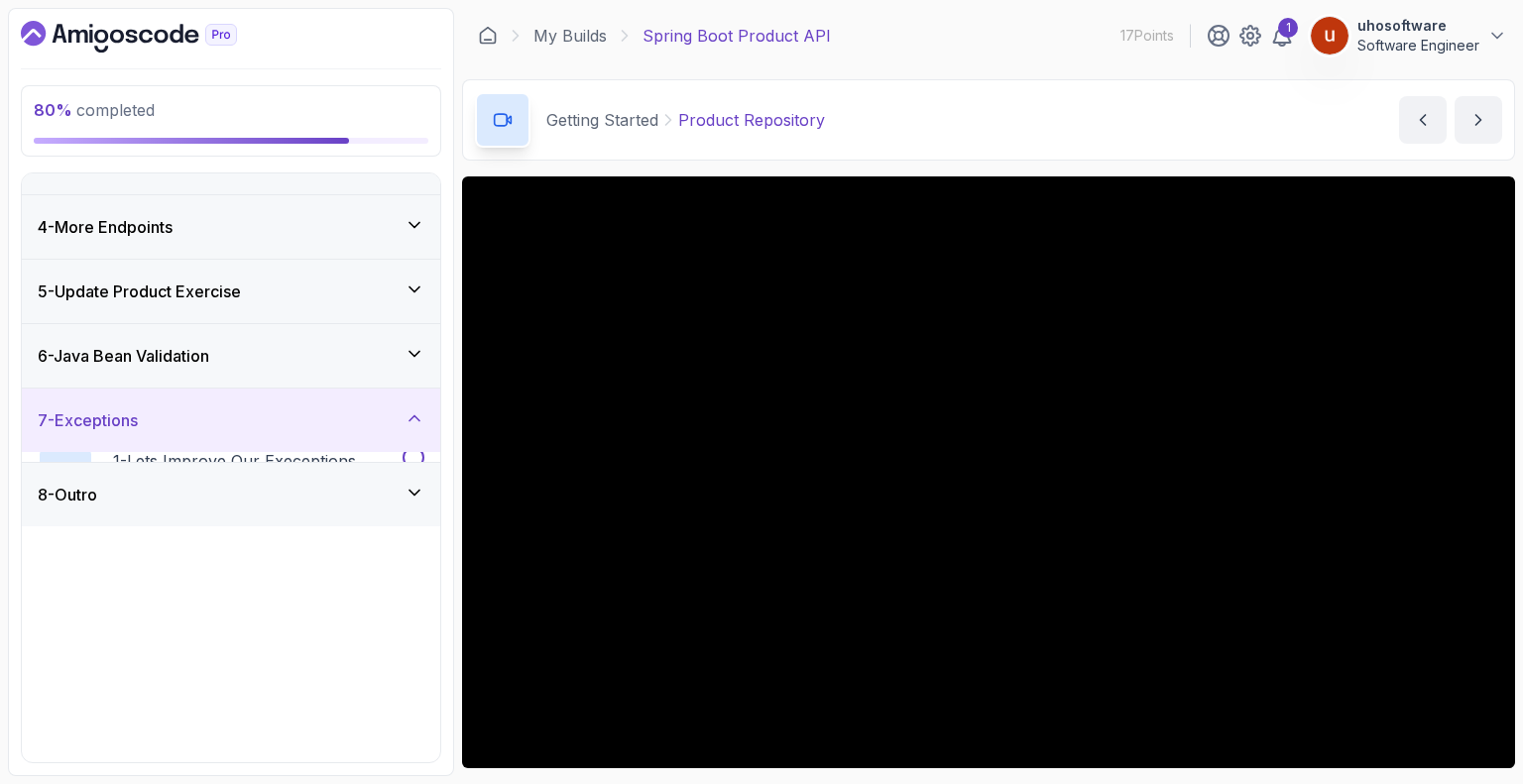 scroll, scrollTop: 0, scrollLeft: 0, axis: both 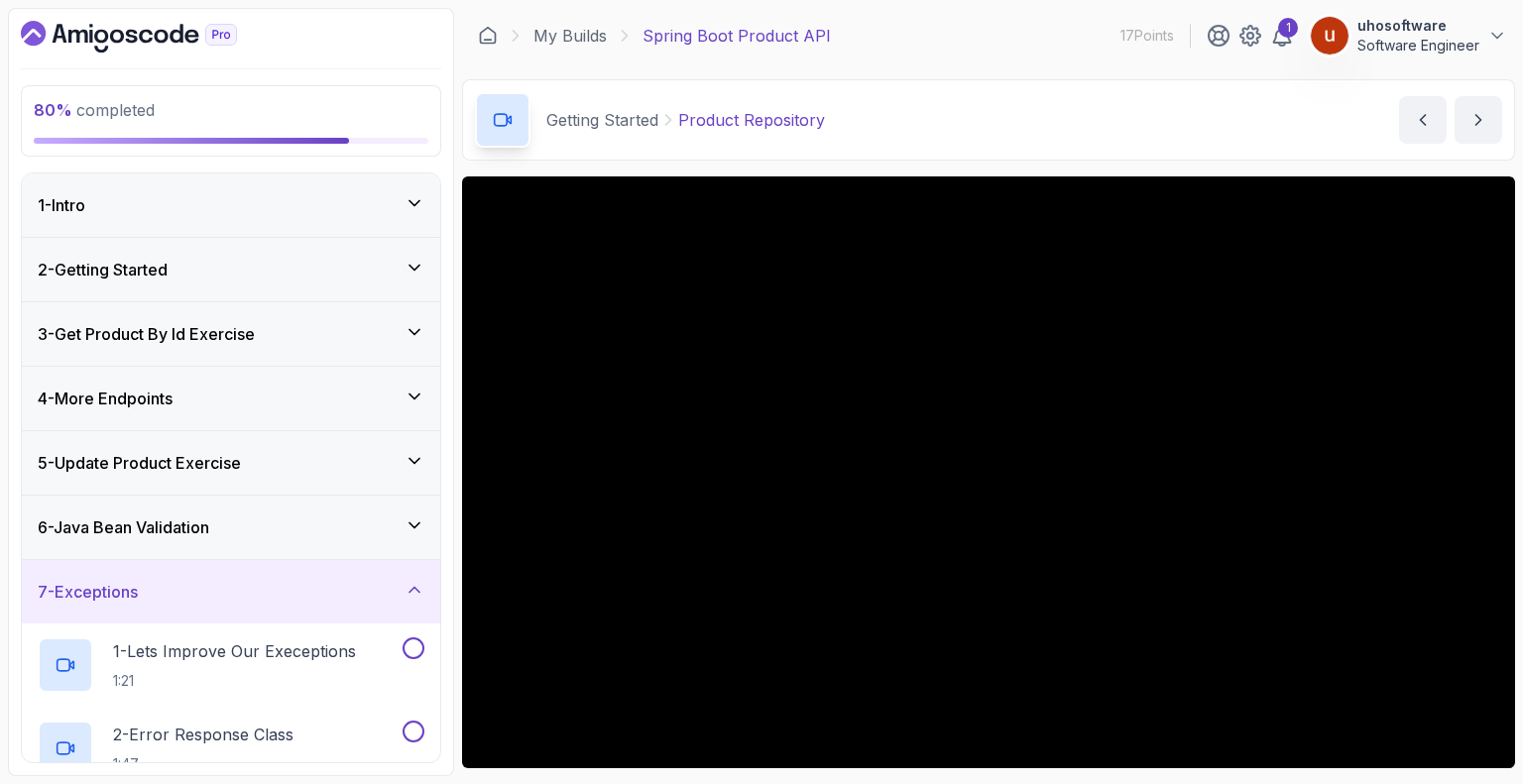 click on "6  -  Java Bean Validation" at bounding box center [231, 527] 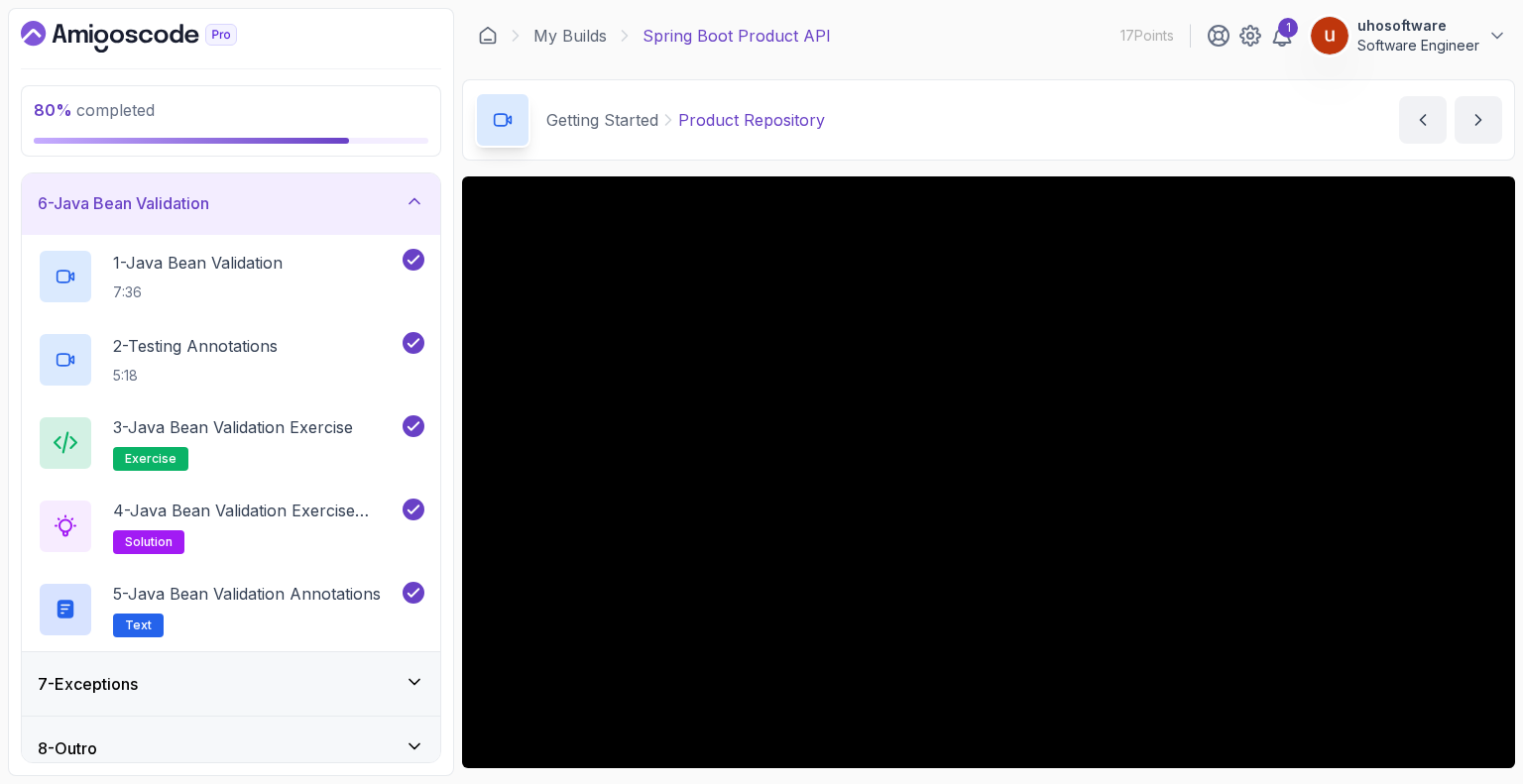 scroll, scrollTop: 338, scrollLeft: 0, axis: vertical 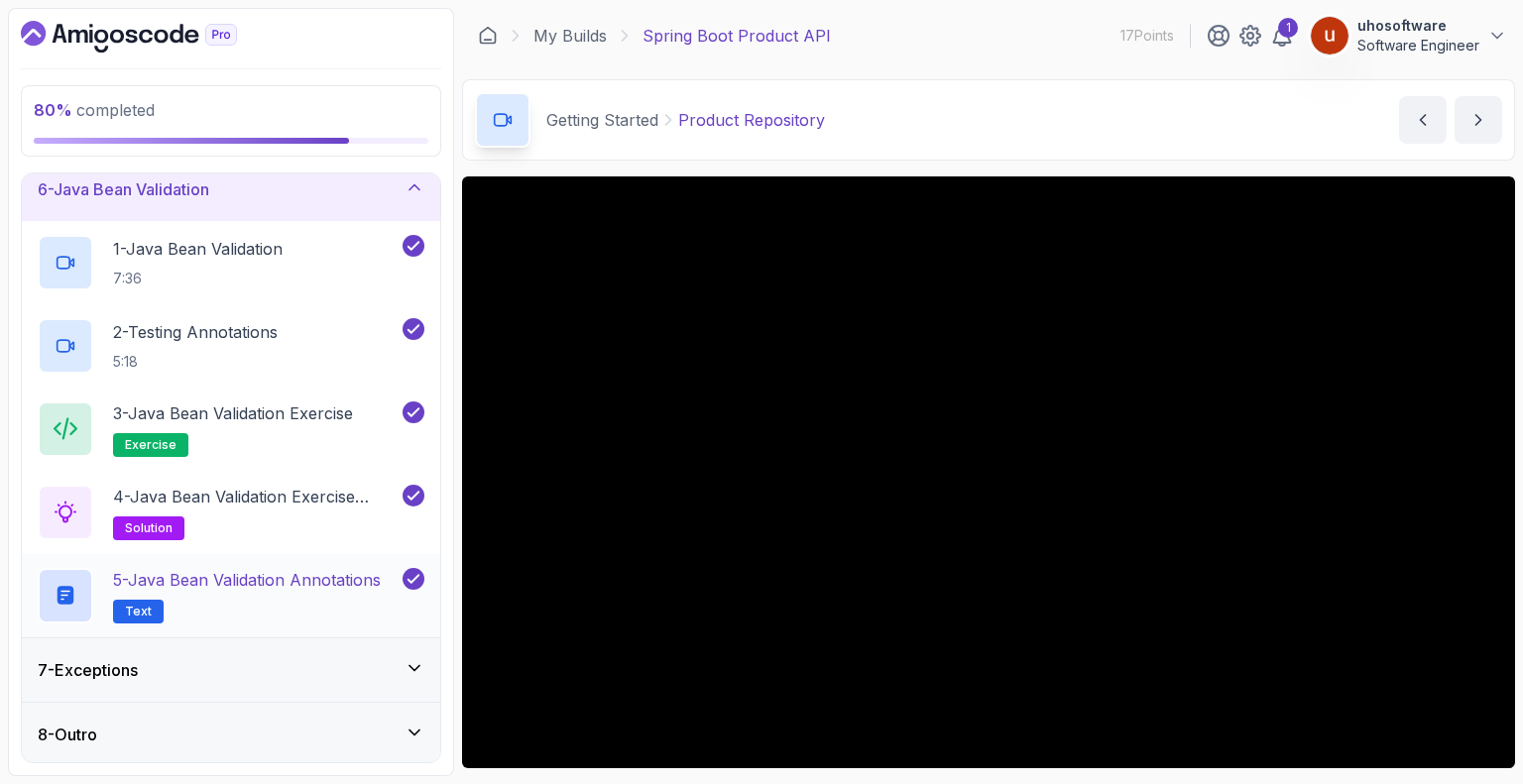 click on "5  -  Java Bean Validation Annotations Text" at bounding box center (231, 596) 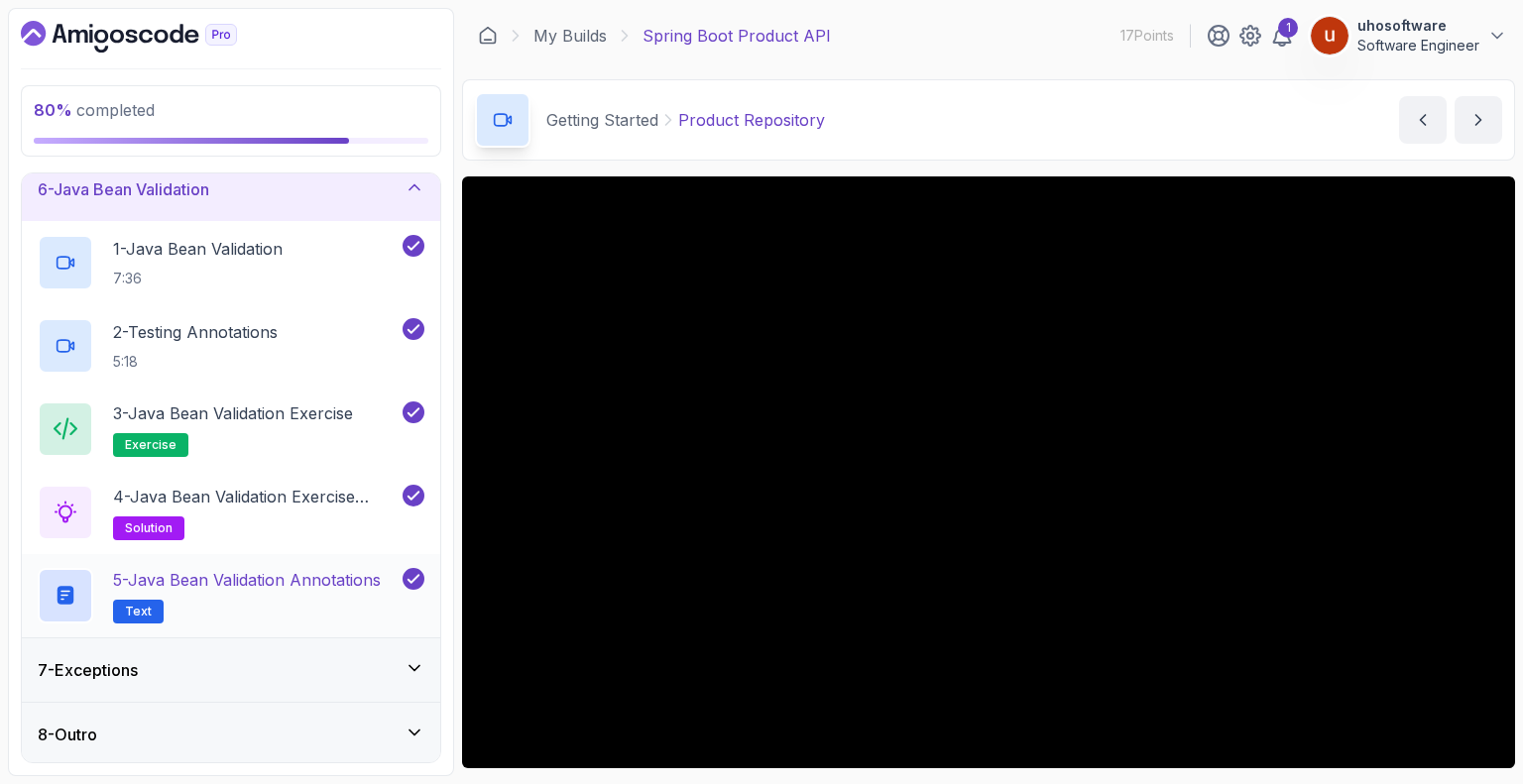 click 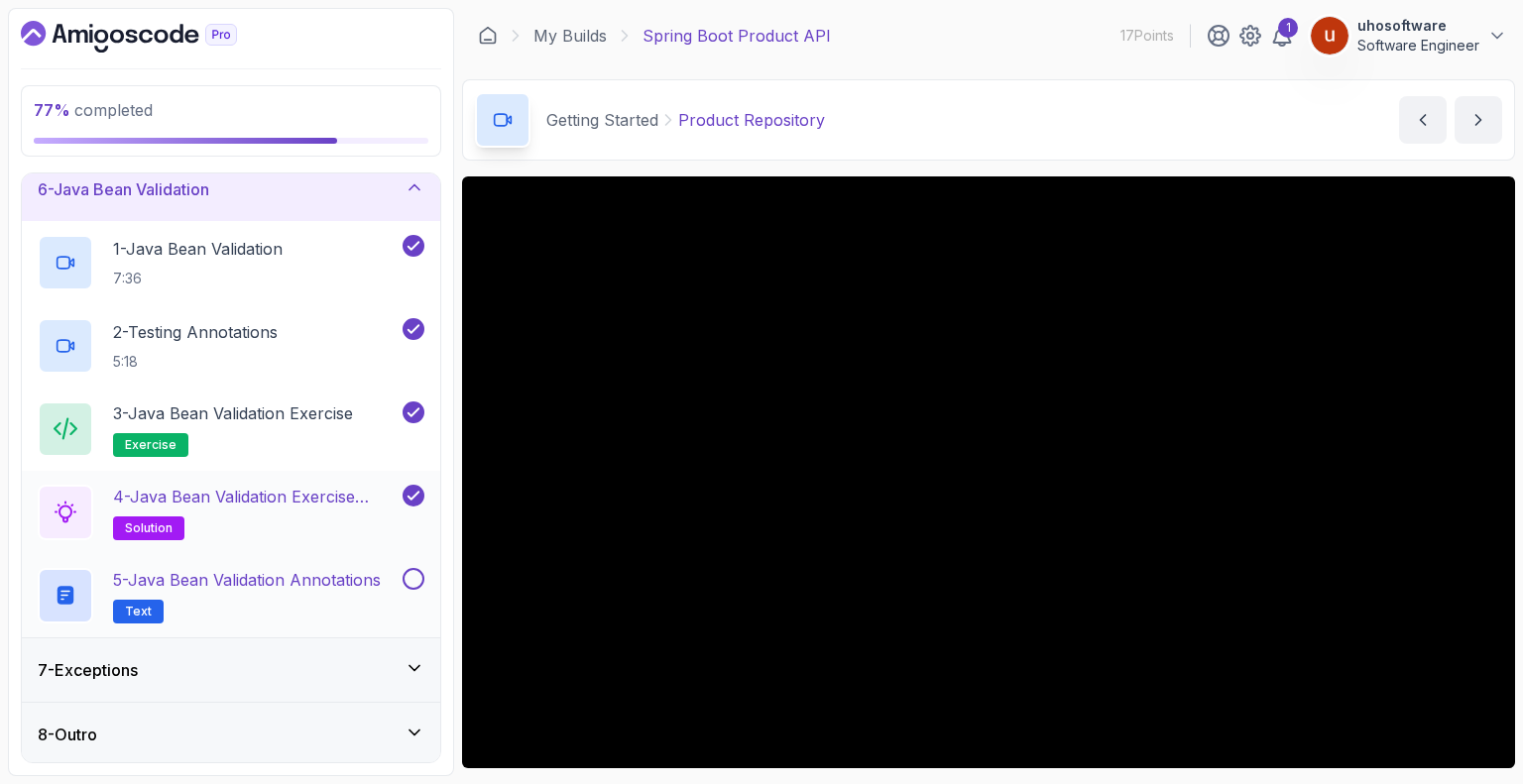 click 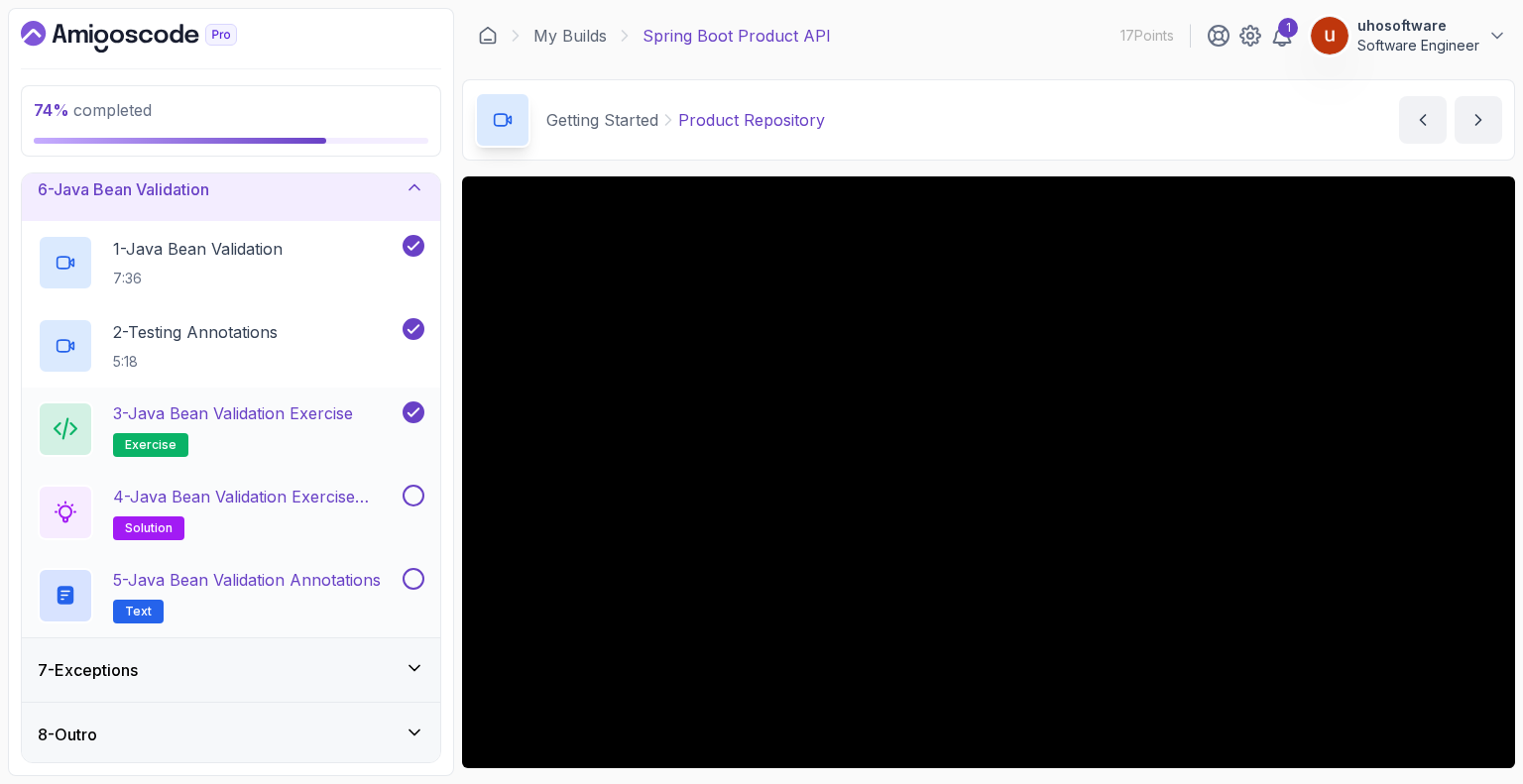 click 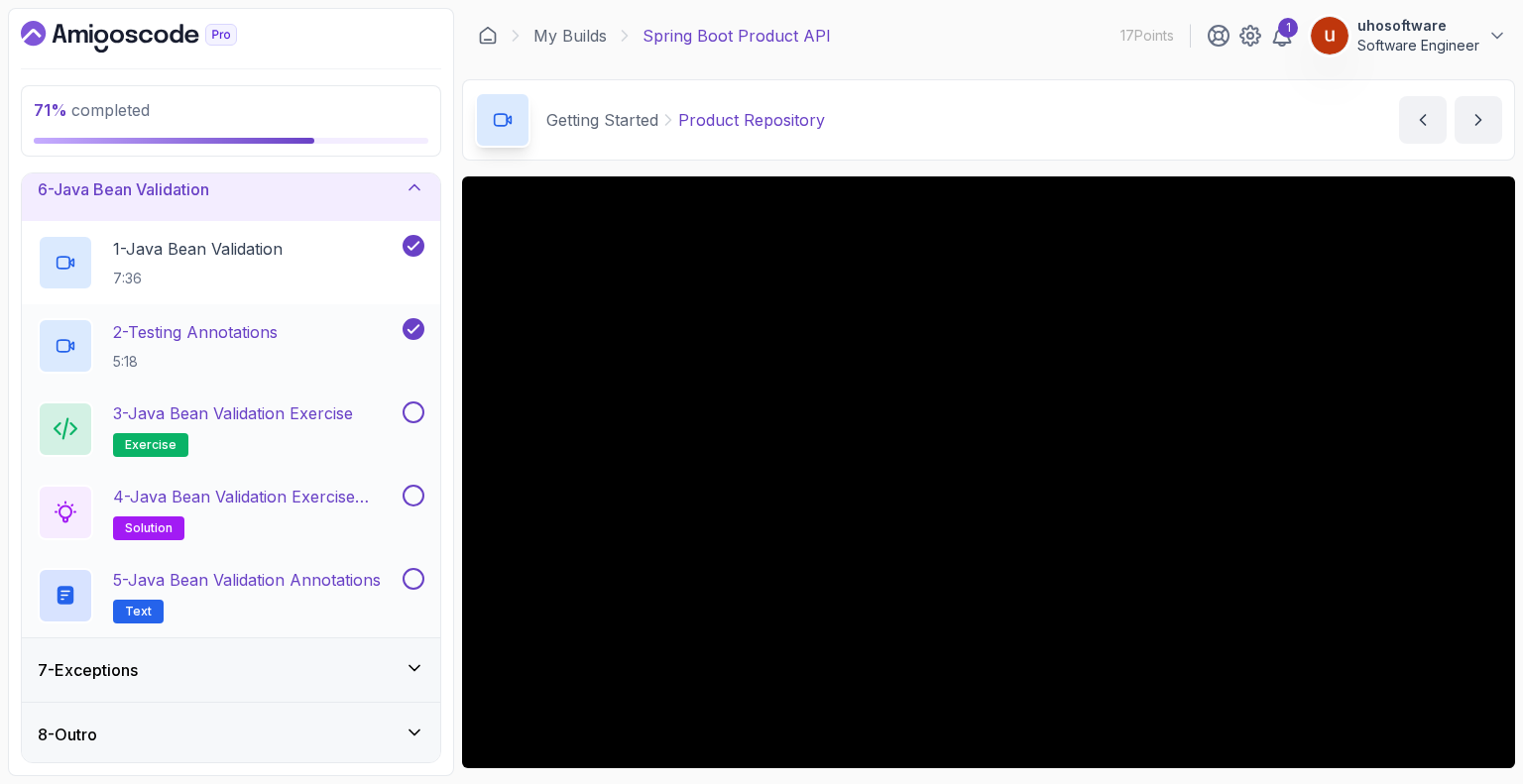 click 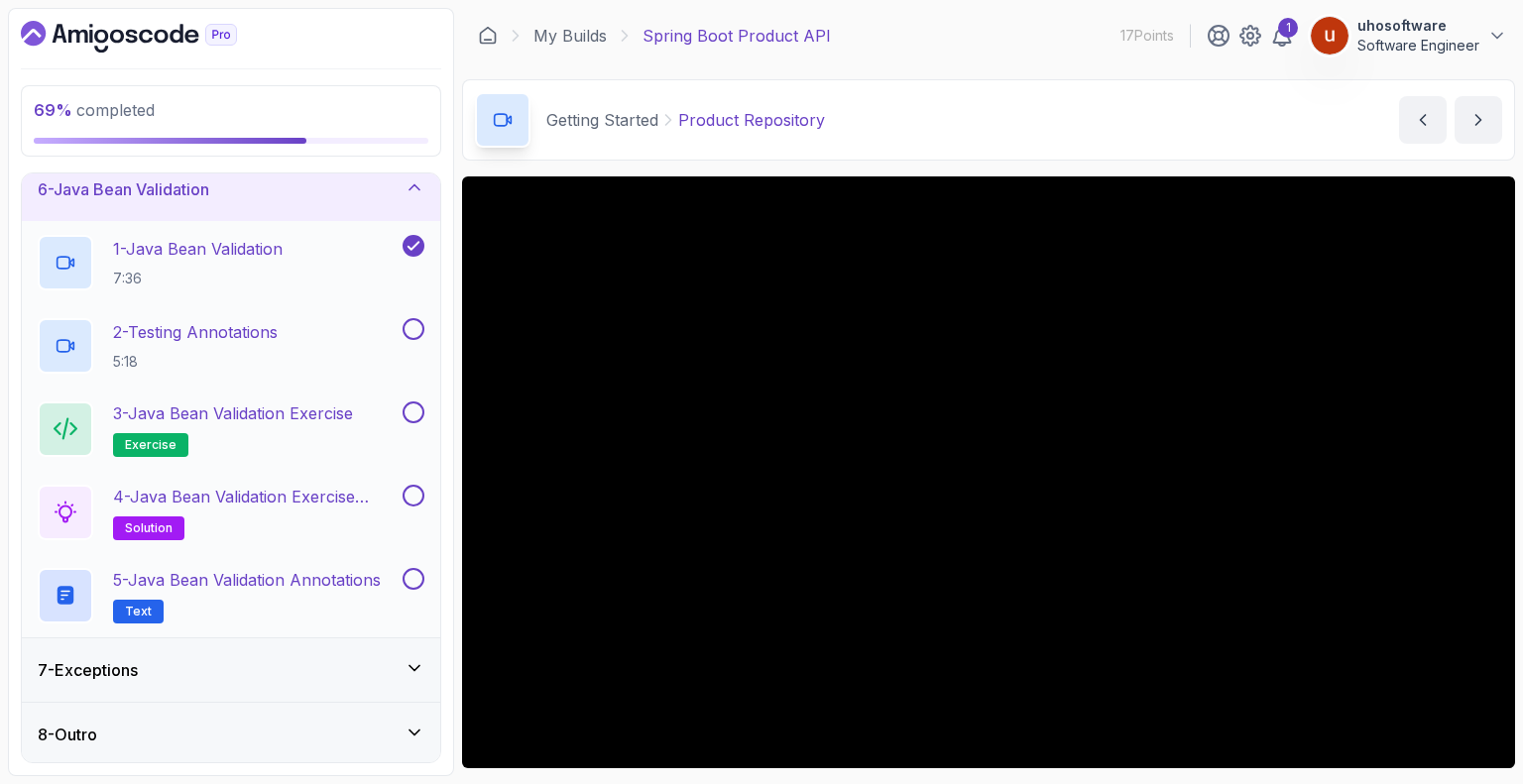 click 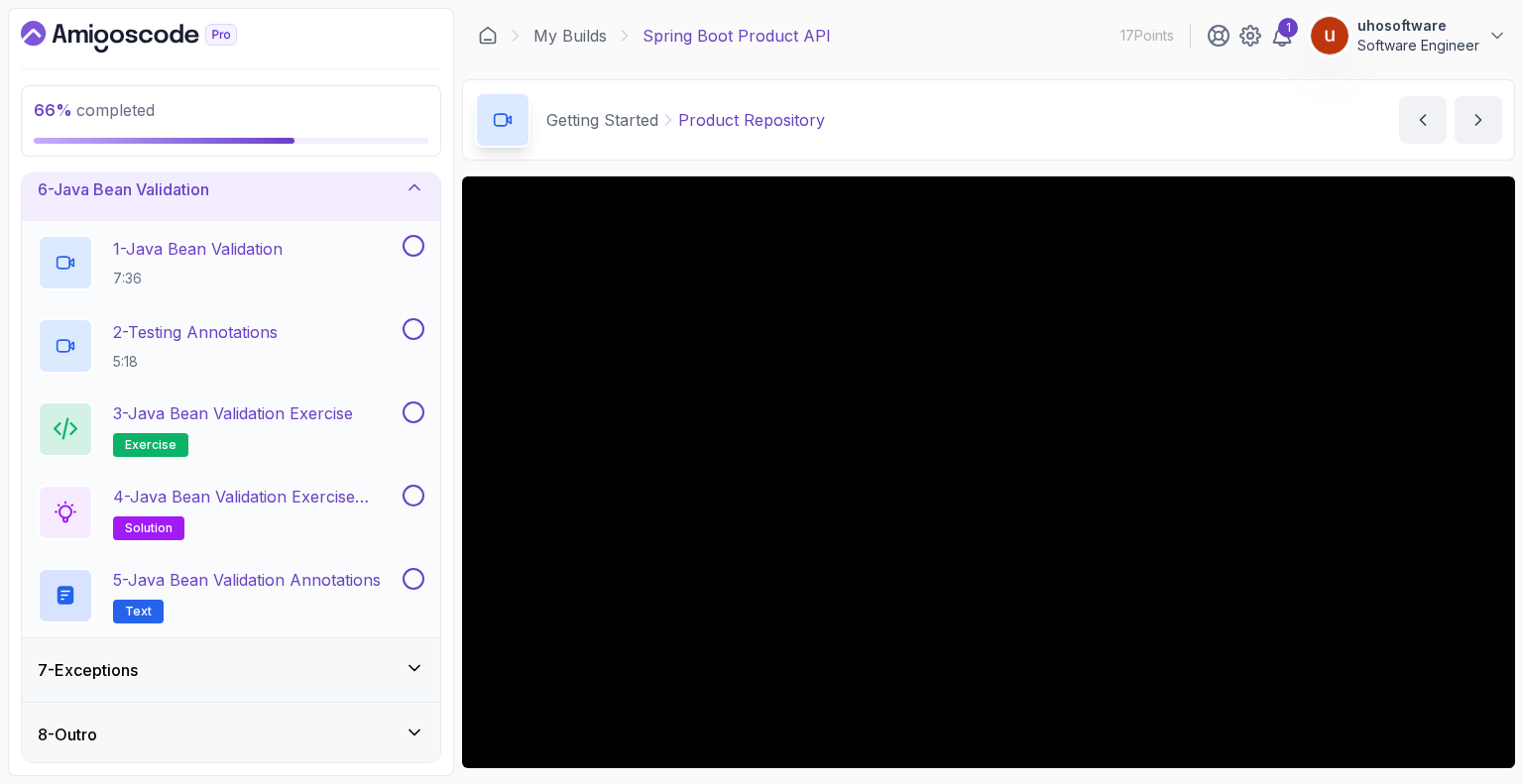 click on "6  -  Java Bean Validation" at bounding box center (231, 189) 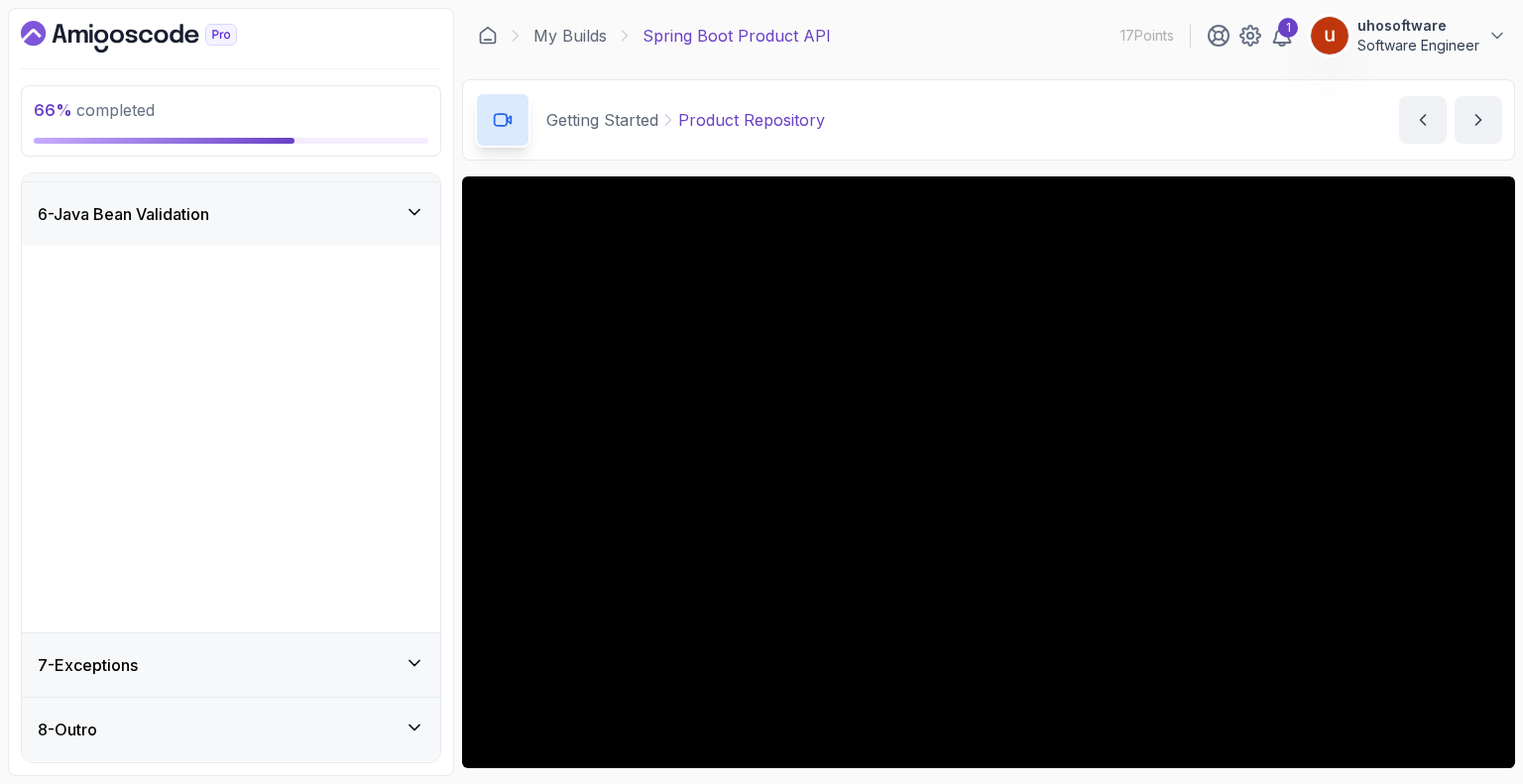 scroll, scrollTop: 0, scrollLeft: 0, axis: both 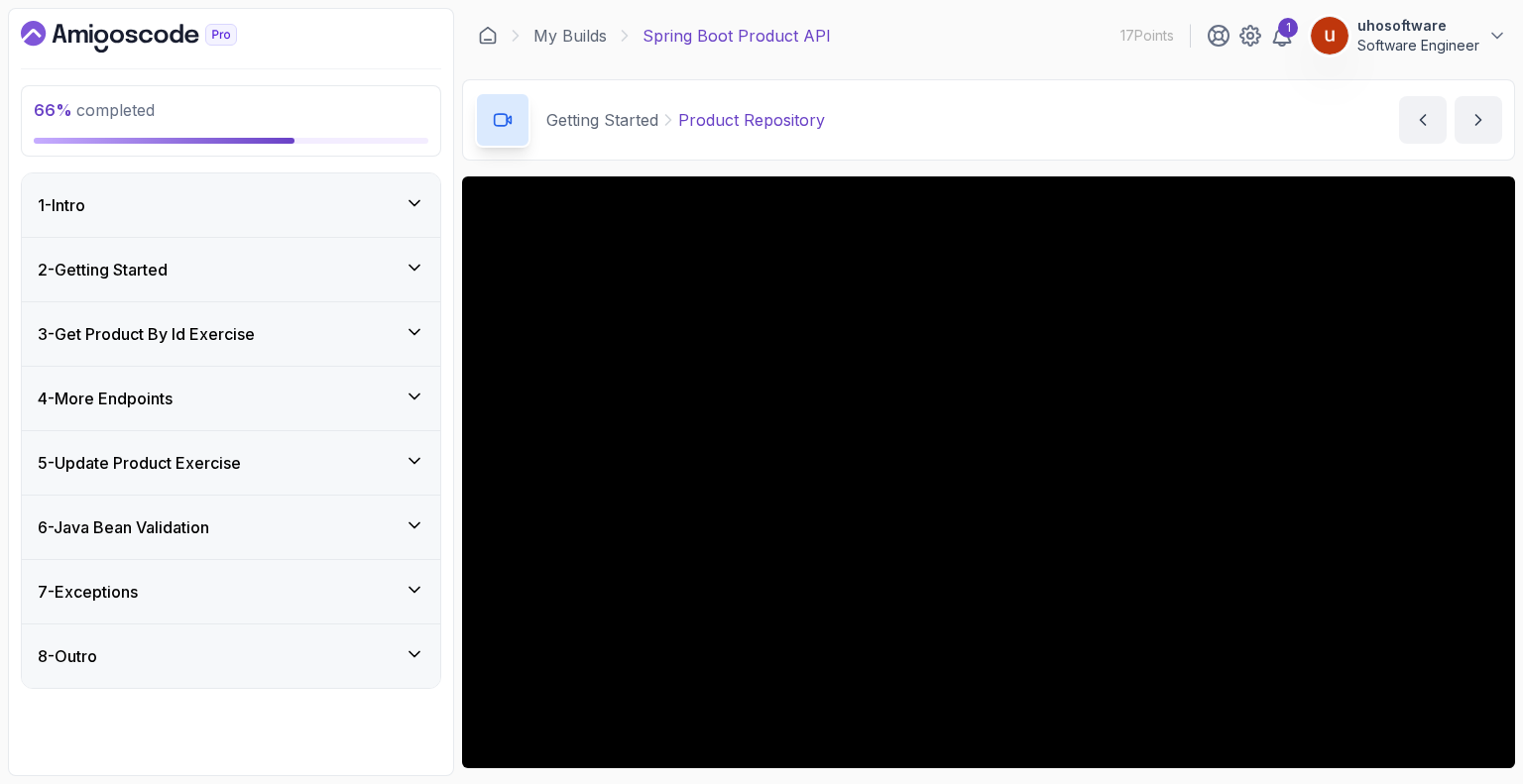 click on "5  -  Update Product Exercise" at bounding box center (231, 463) 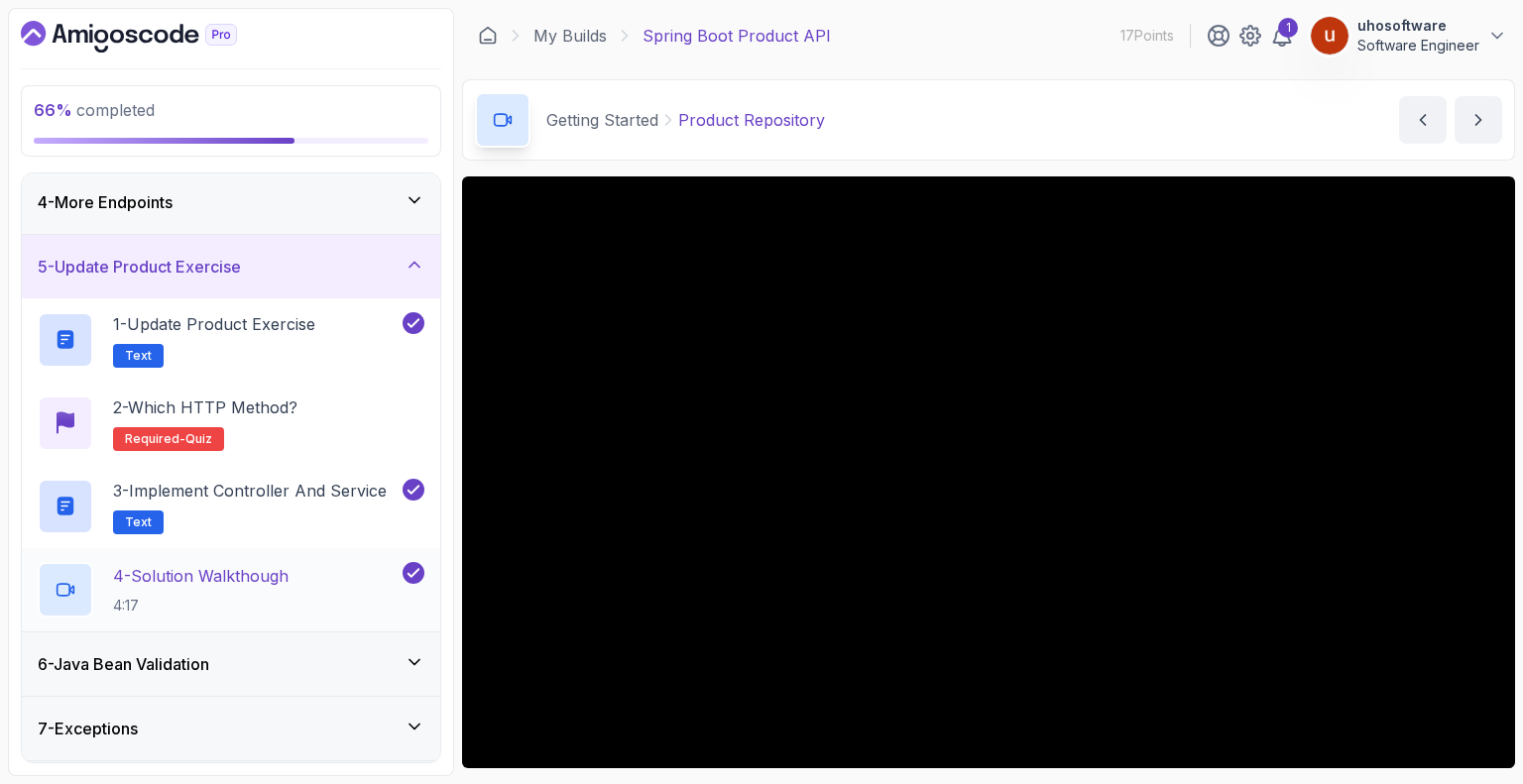 scroll, scrollTop: 255, scrollLeft: 0, axis: vertical 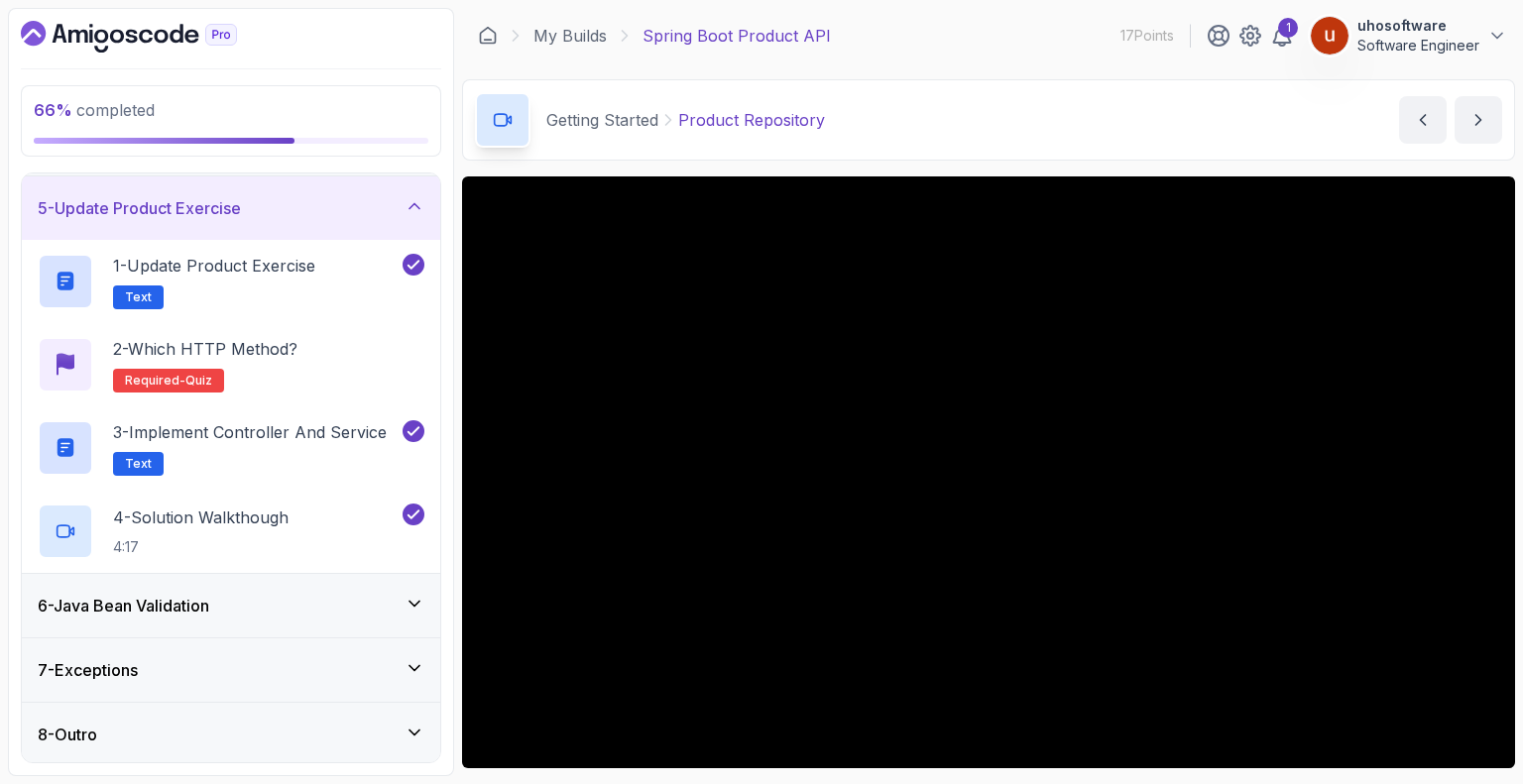click on "6  -  Java Bean Validation" at bounding box center [123, 606] 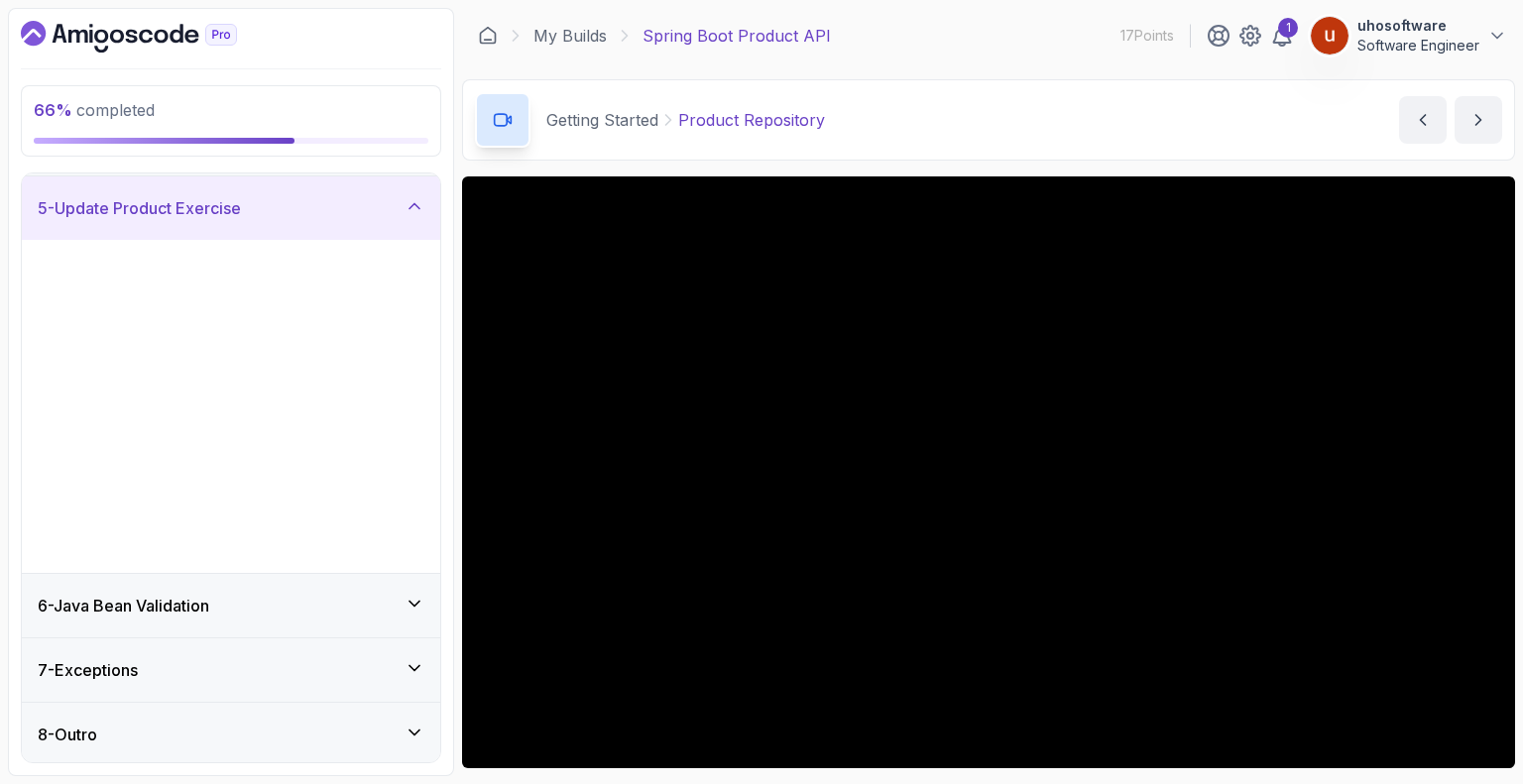 scroll, scrollTop: 0, scrollLeft: 0, axis: both 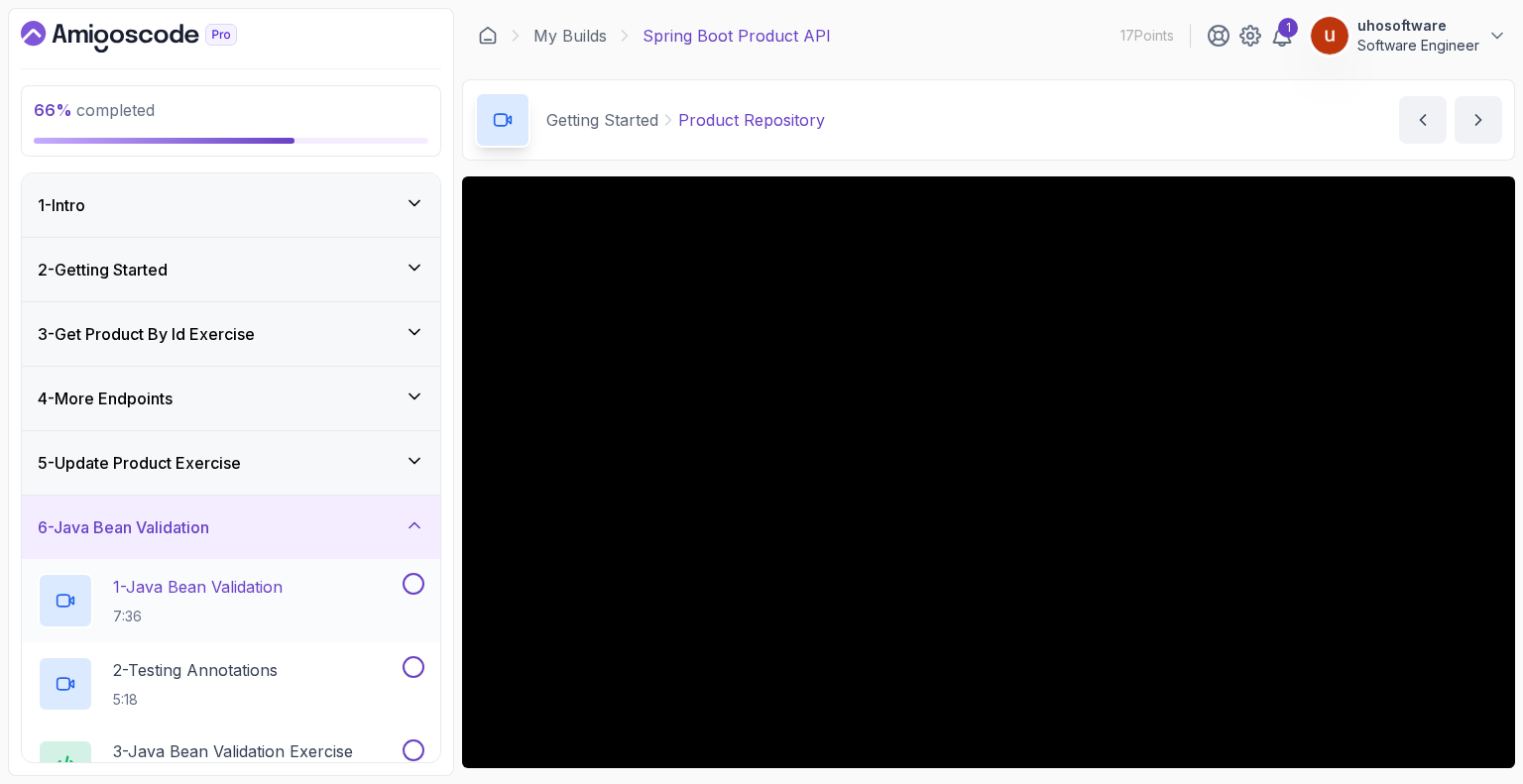 click on "1  -  Java Bean Validation" at bounding box center [197, 587] 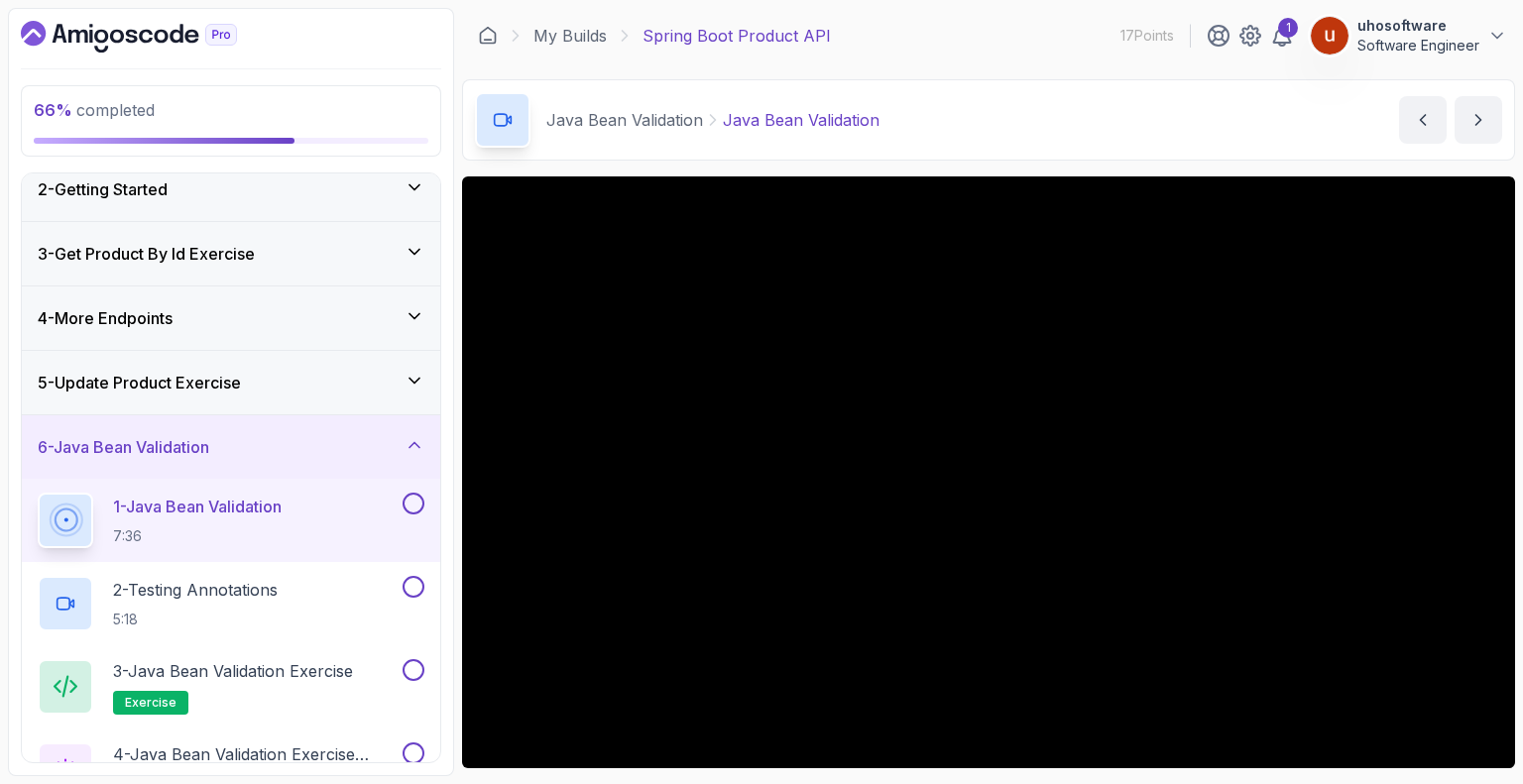 scroll, scrollTop: 0, scrollLeft: 0, axis: both 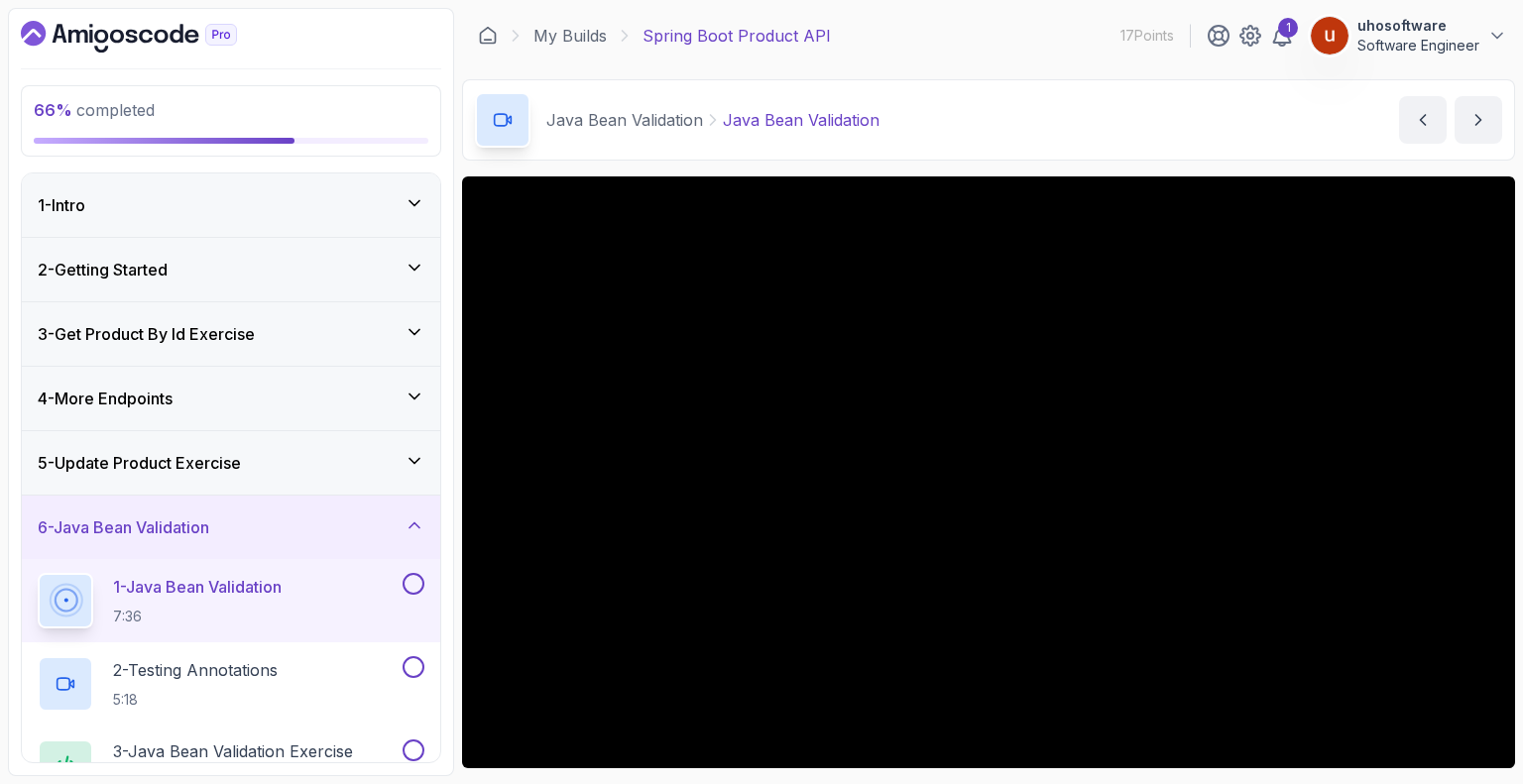 click on "5  -  Update Product Exercise" at bounding box center [139, 463] 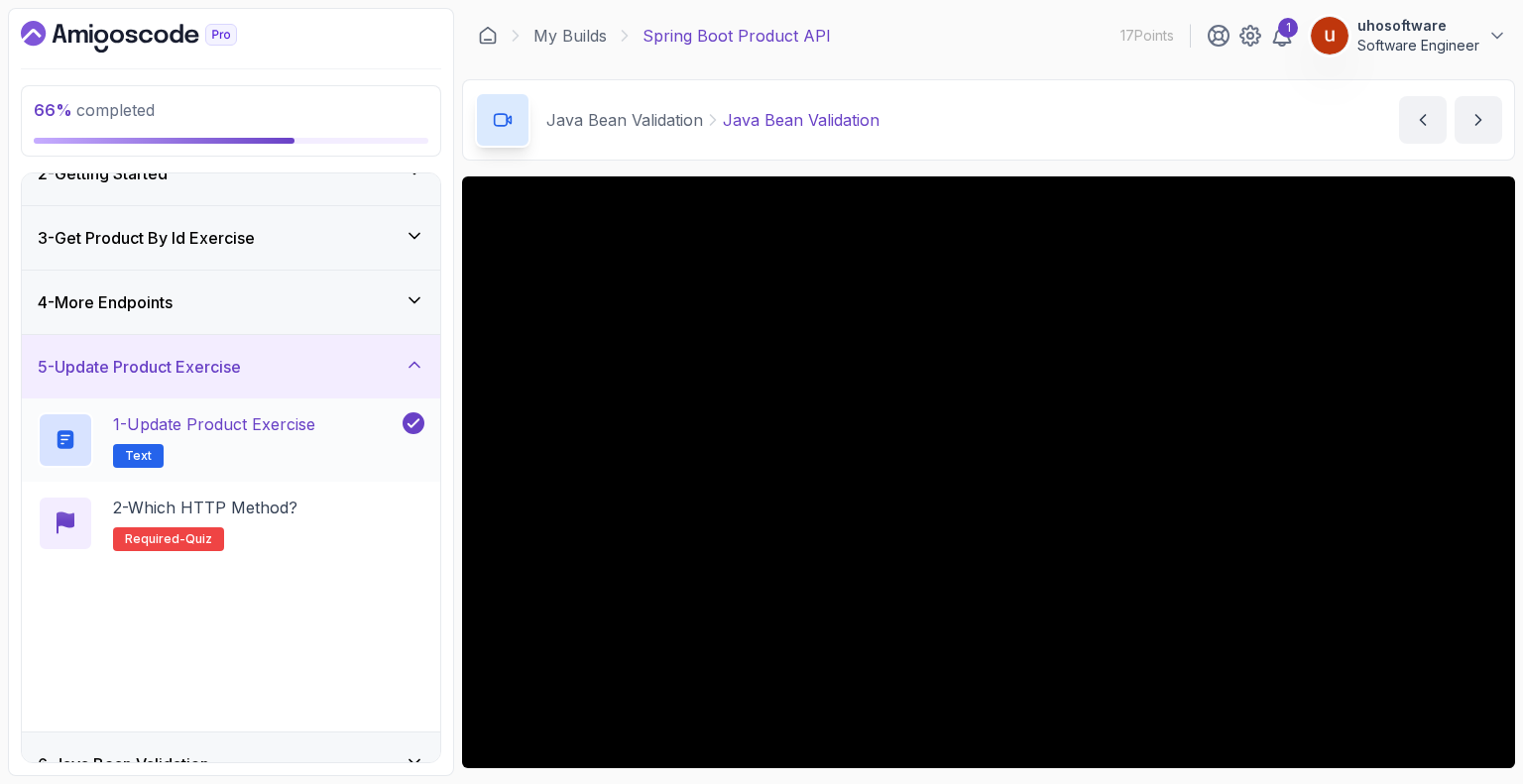 scroll, scrollTop: 198, scrollLeft: 0, axis: vertical 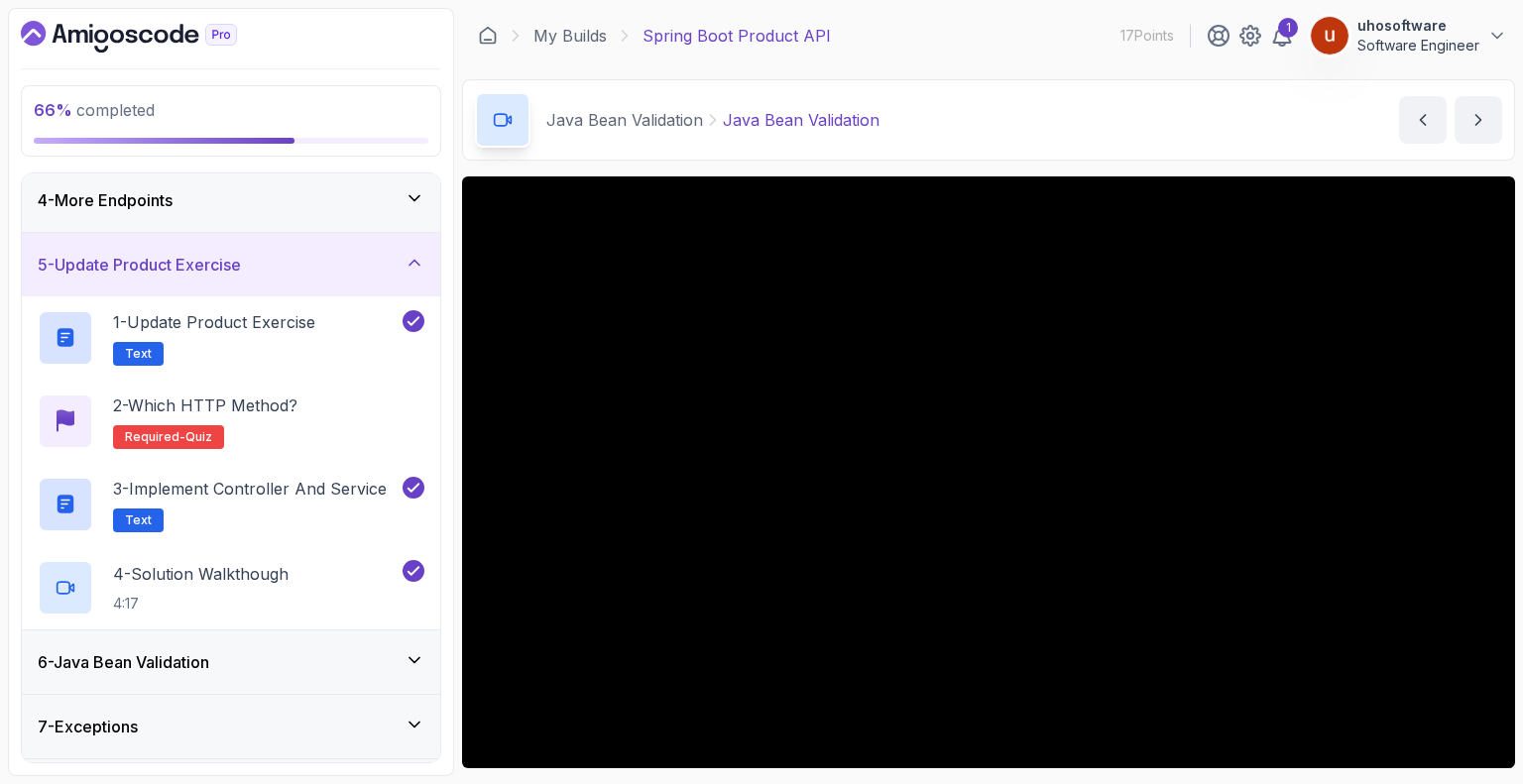 click on "4  -  More Endpoints" at bounding box center [231, 200] 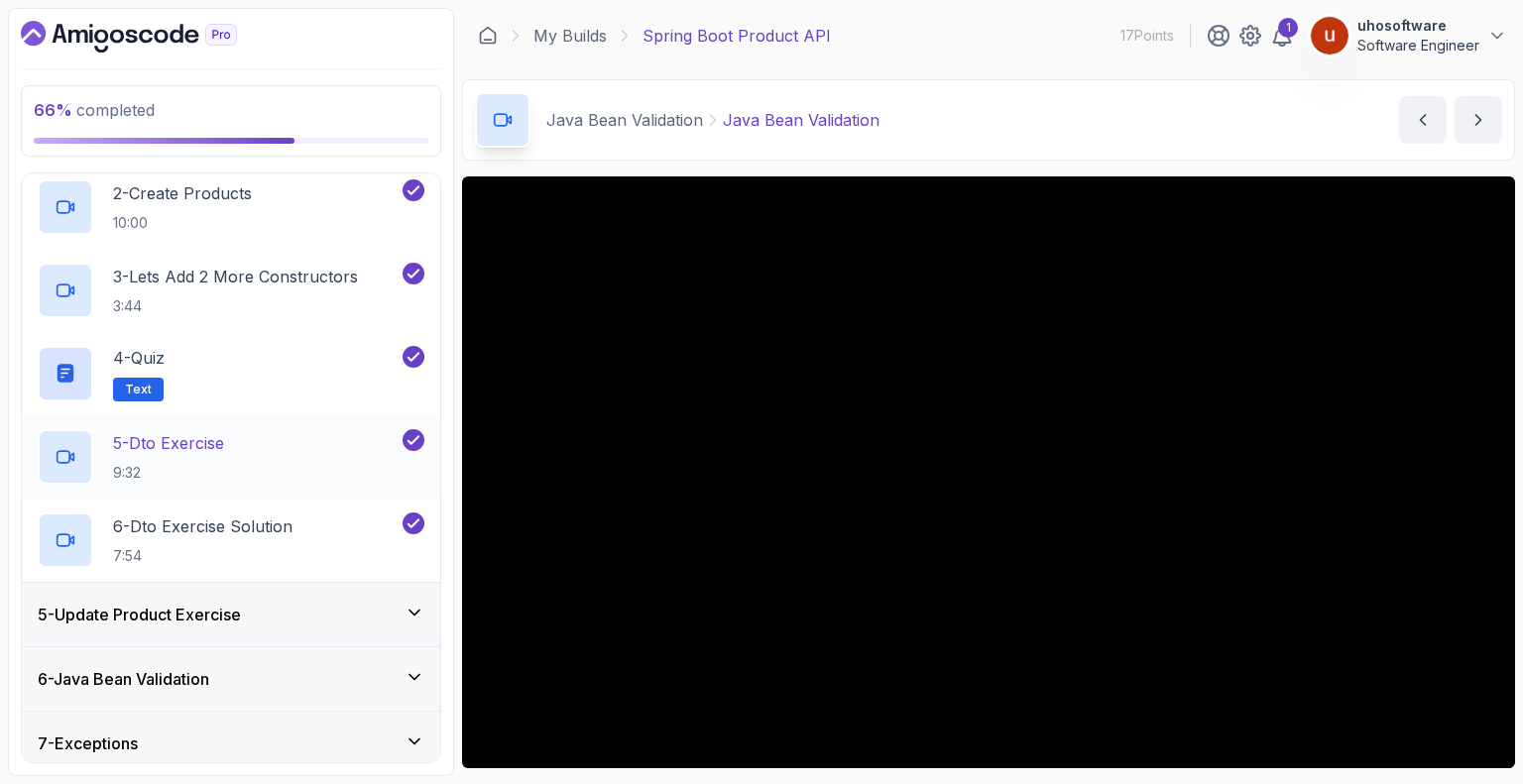 scroll, scrollTop: 421, scrollLeft: 0, axis: vertical 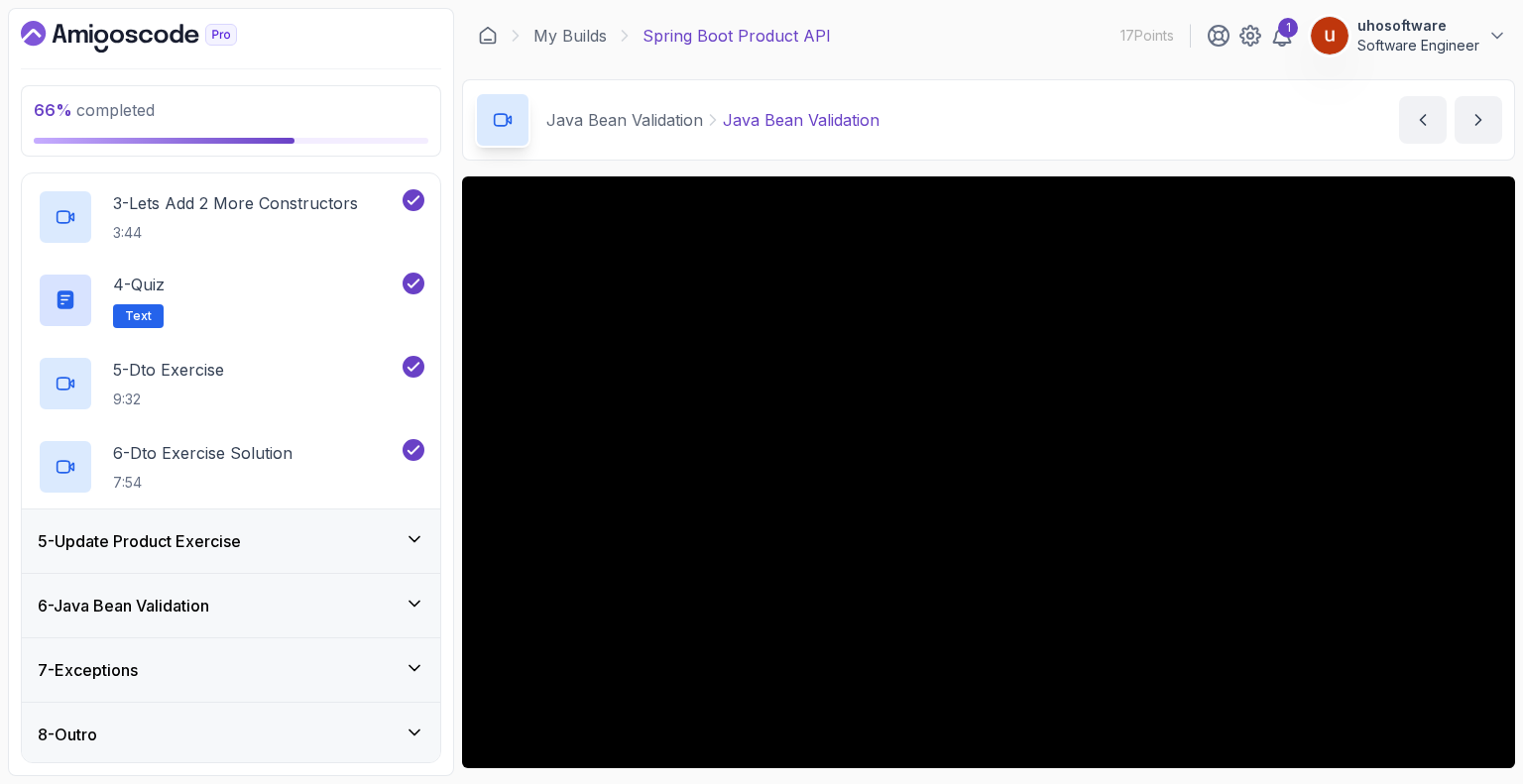 click on "6  -  Java Bean Validation" at bounding box center [123, 606] 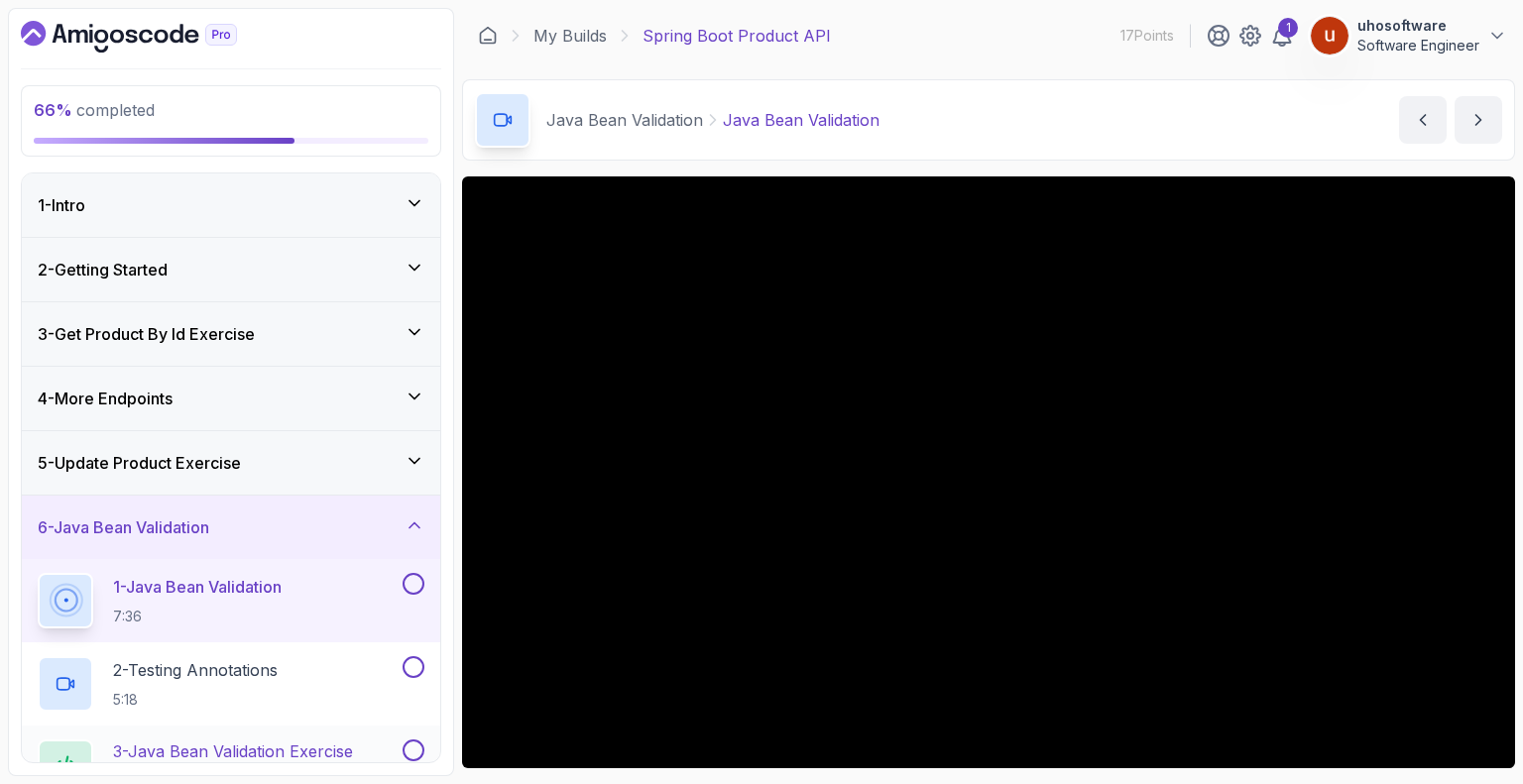 scroll, scrollTop: 198, scrollLeft: 0, axis: vertical 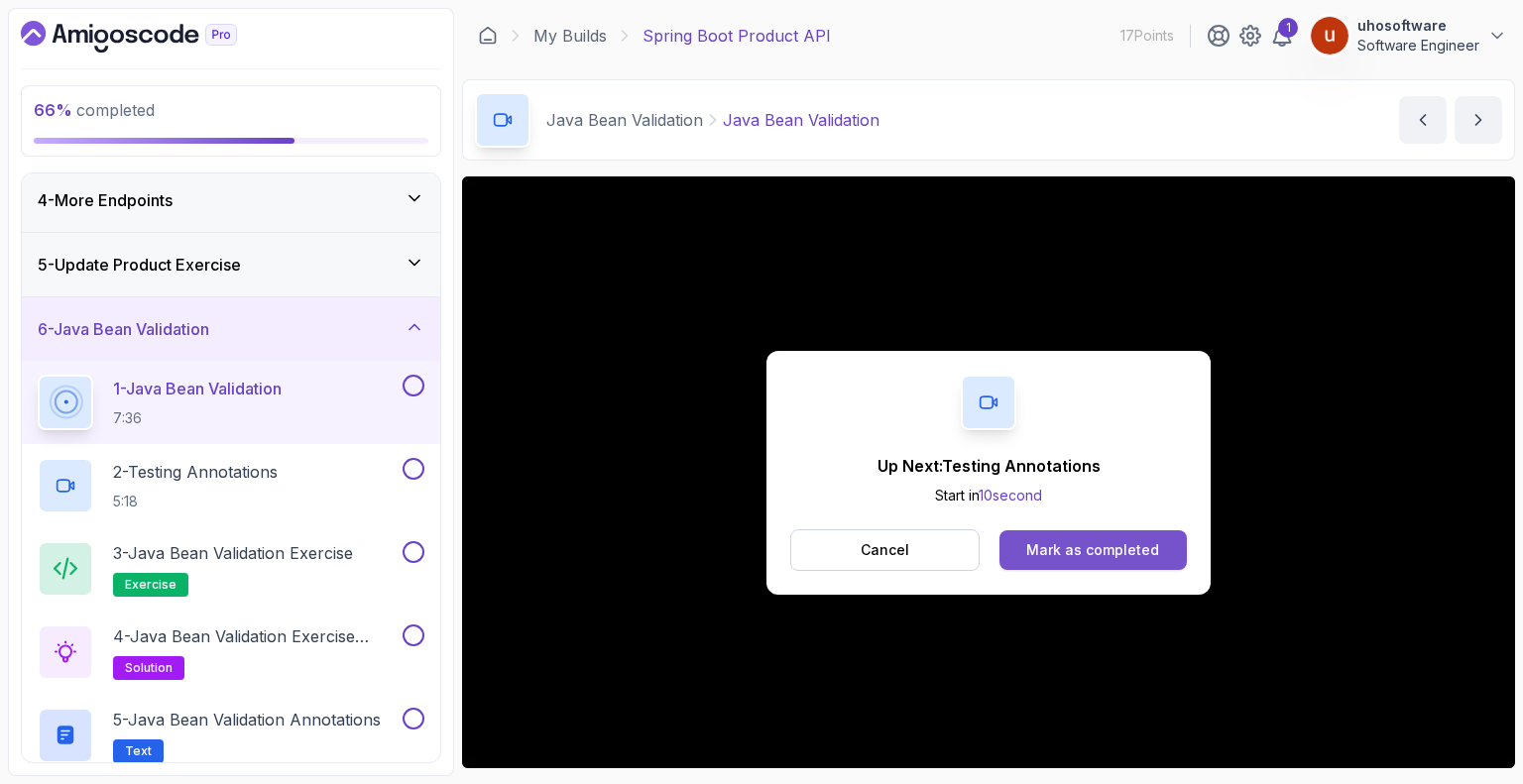 click on "Mark as completed" at bounding box center (1093, 550) 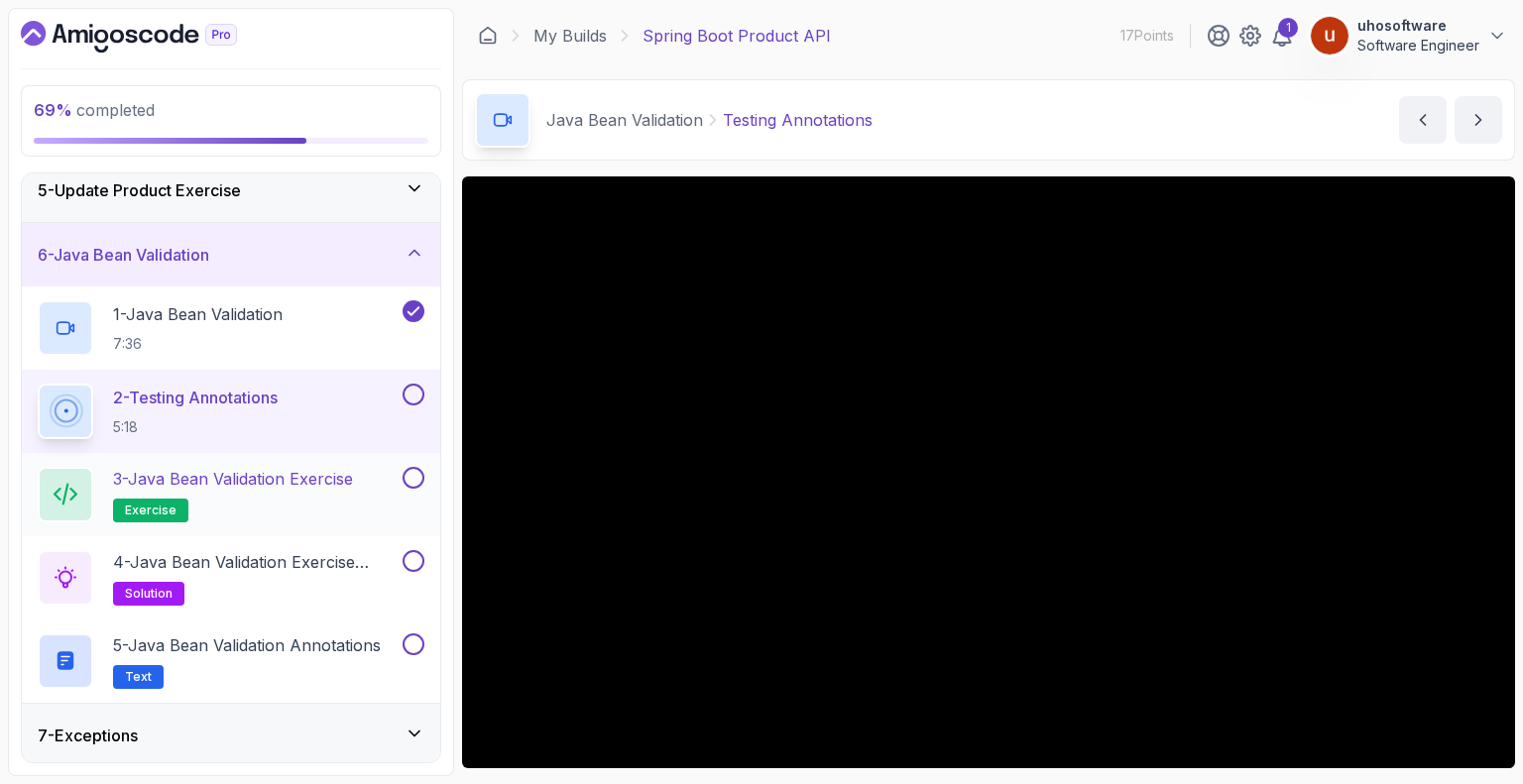 scroll, scrollTop: 338, scrollLeft: 0, axis: vertical 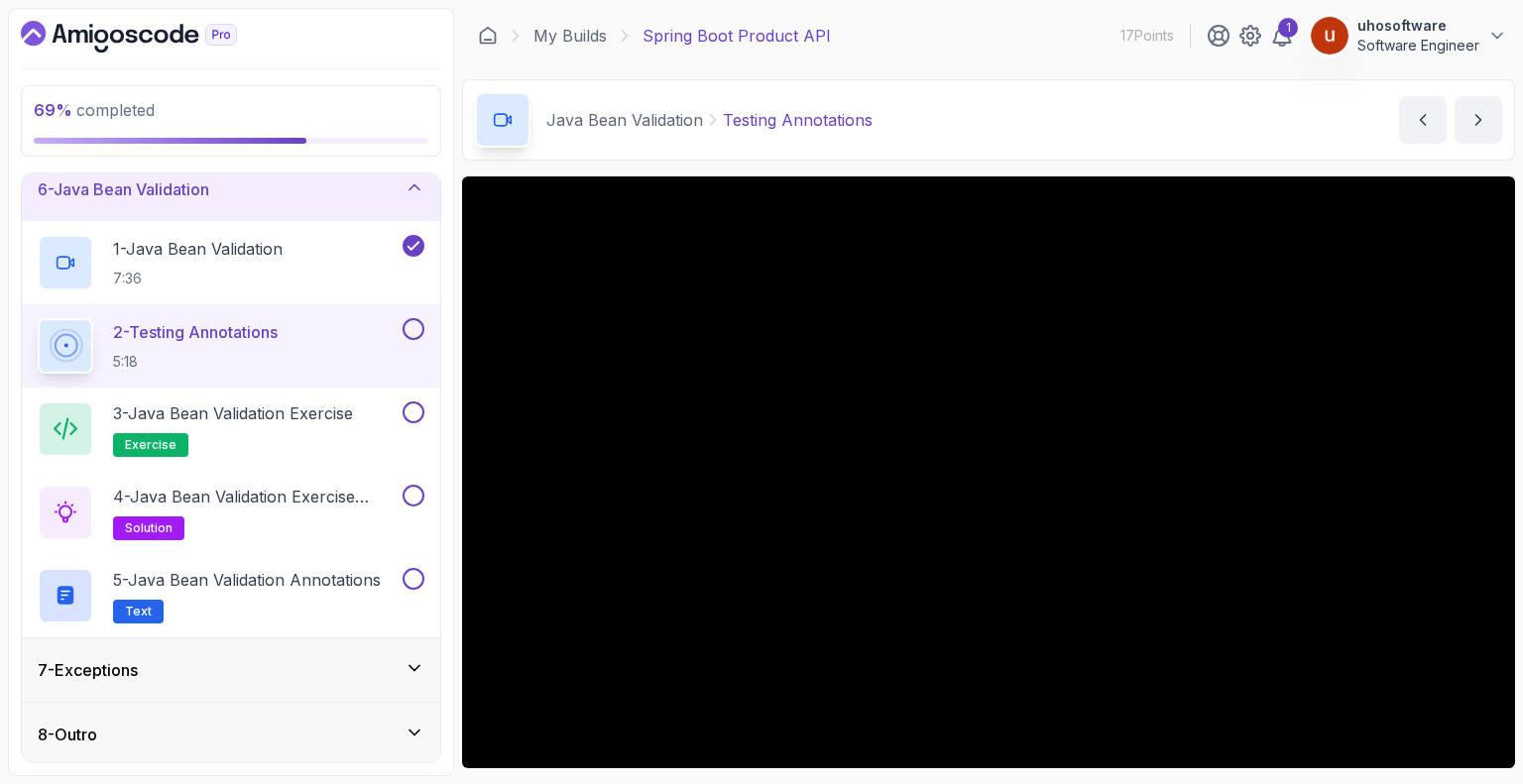 click on "7  -  Exceptions" at bounding box center [231, 670] 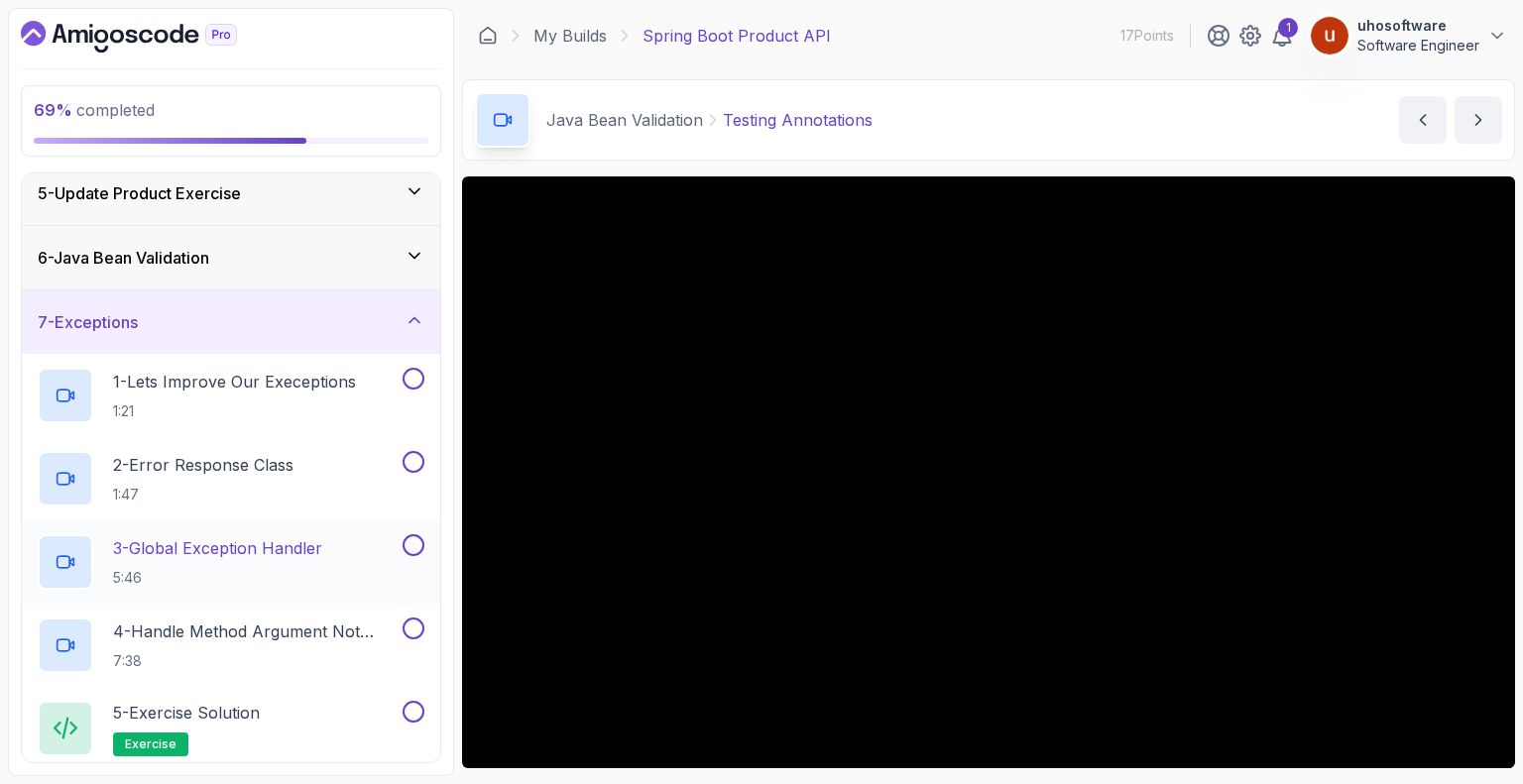 scroll, scrollTop: 223, scrollLeft: 0, axis: vertical 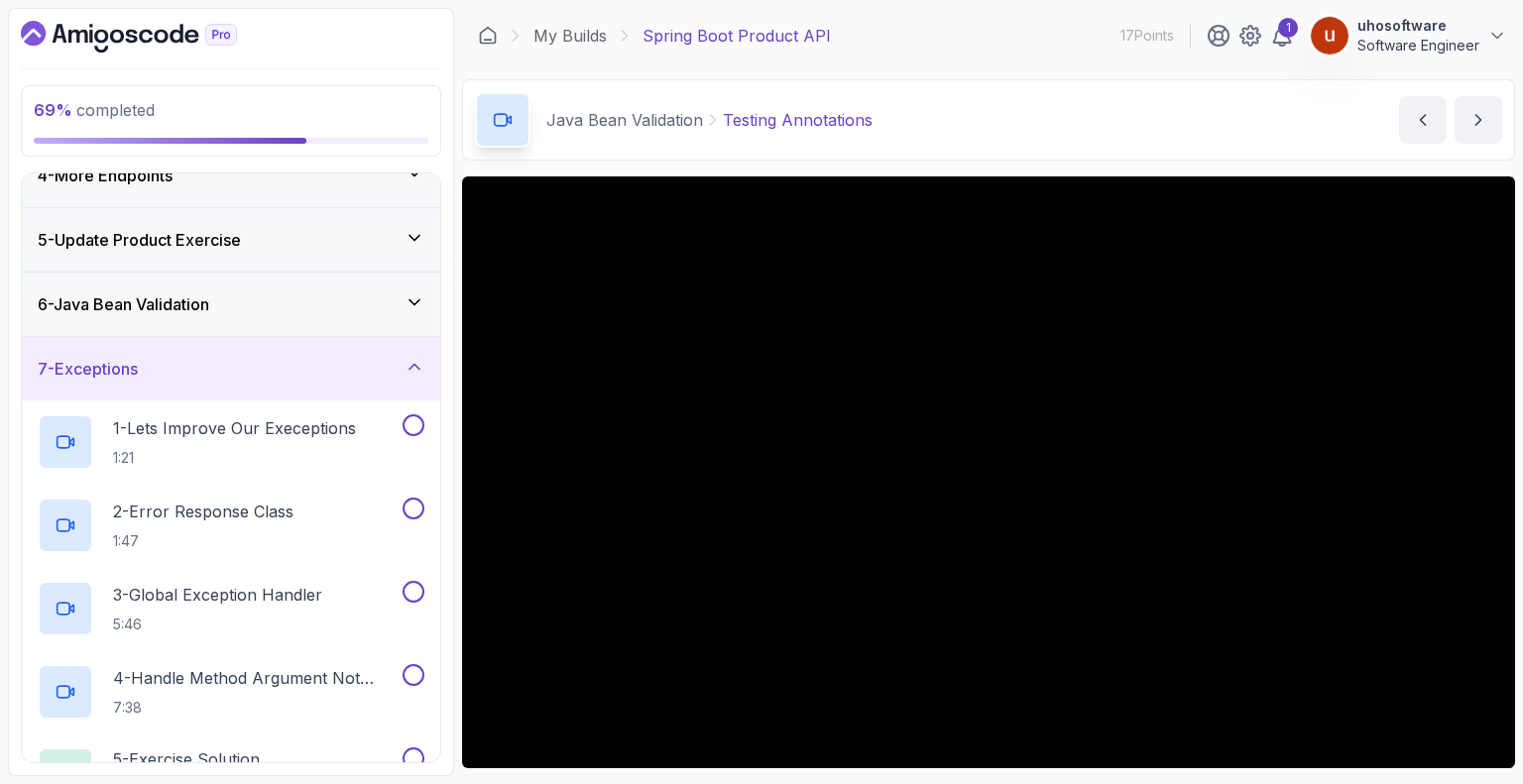 click on "6  -  Java Bean Validation" at bounding box center (231, 304) 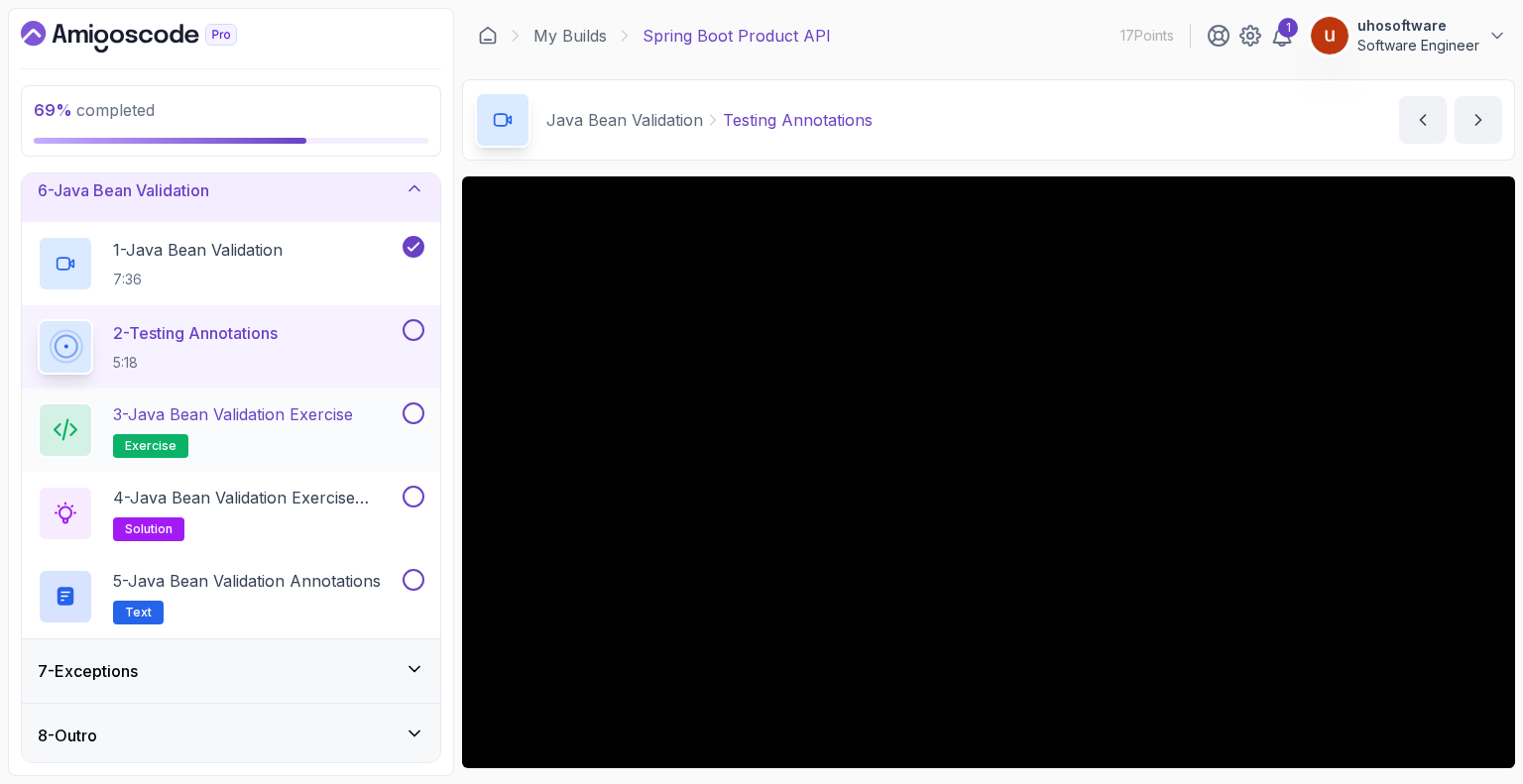 scroll, scrollTop: 338, scrollLeft: 0, axis: vertical 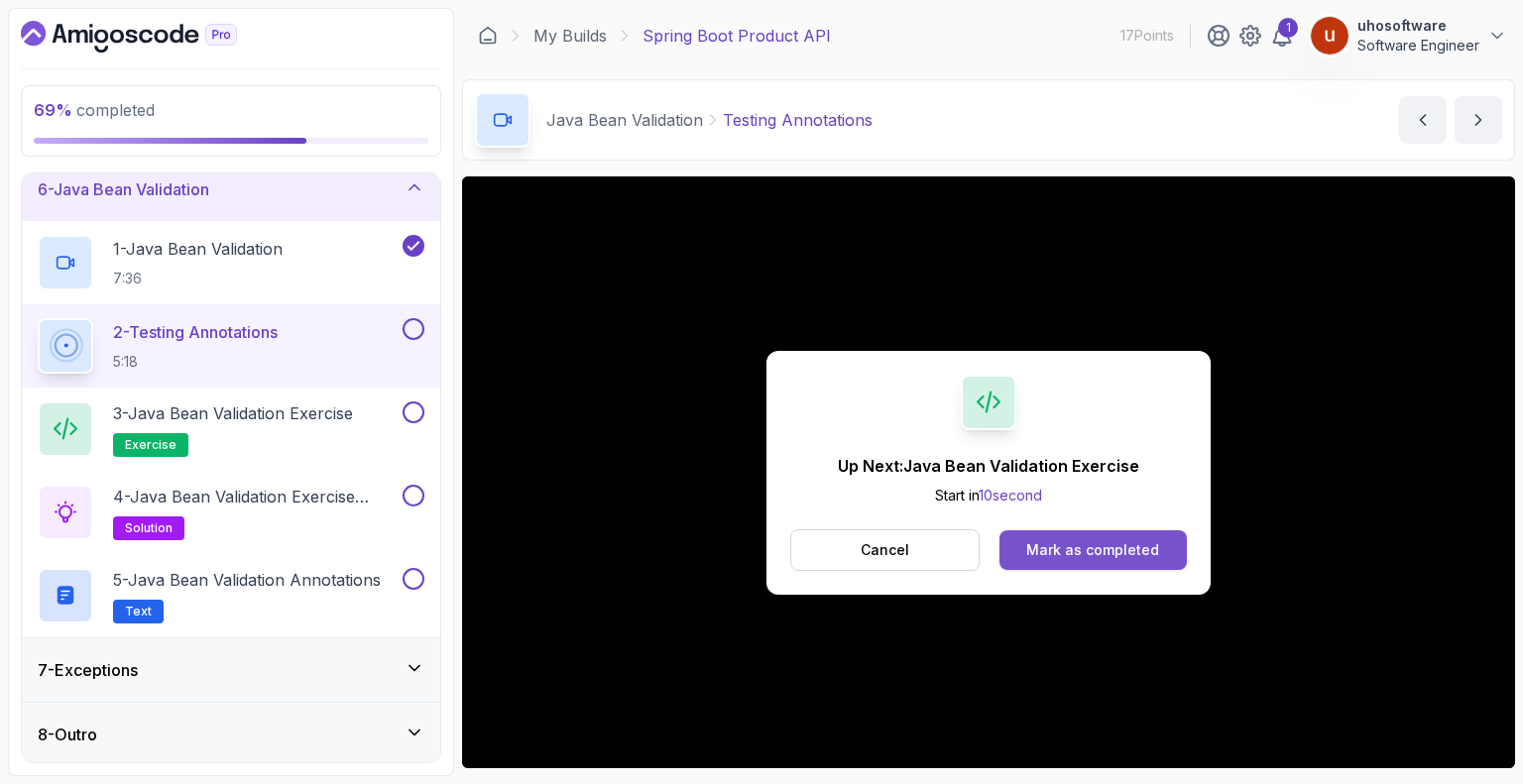 click on "Mark as completed" at bounding box center [1093, 550] 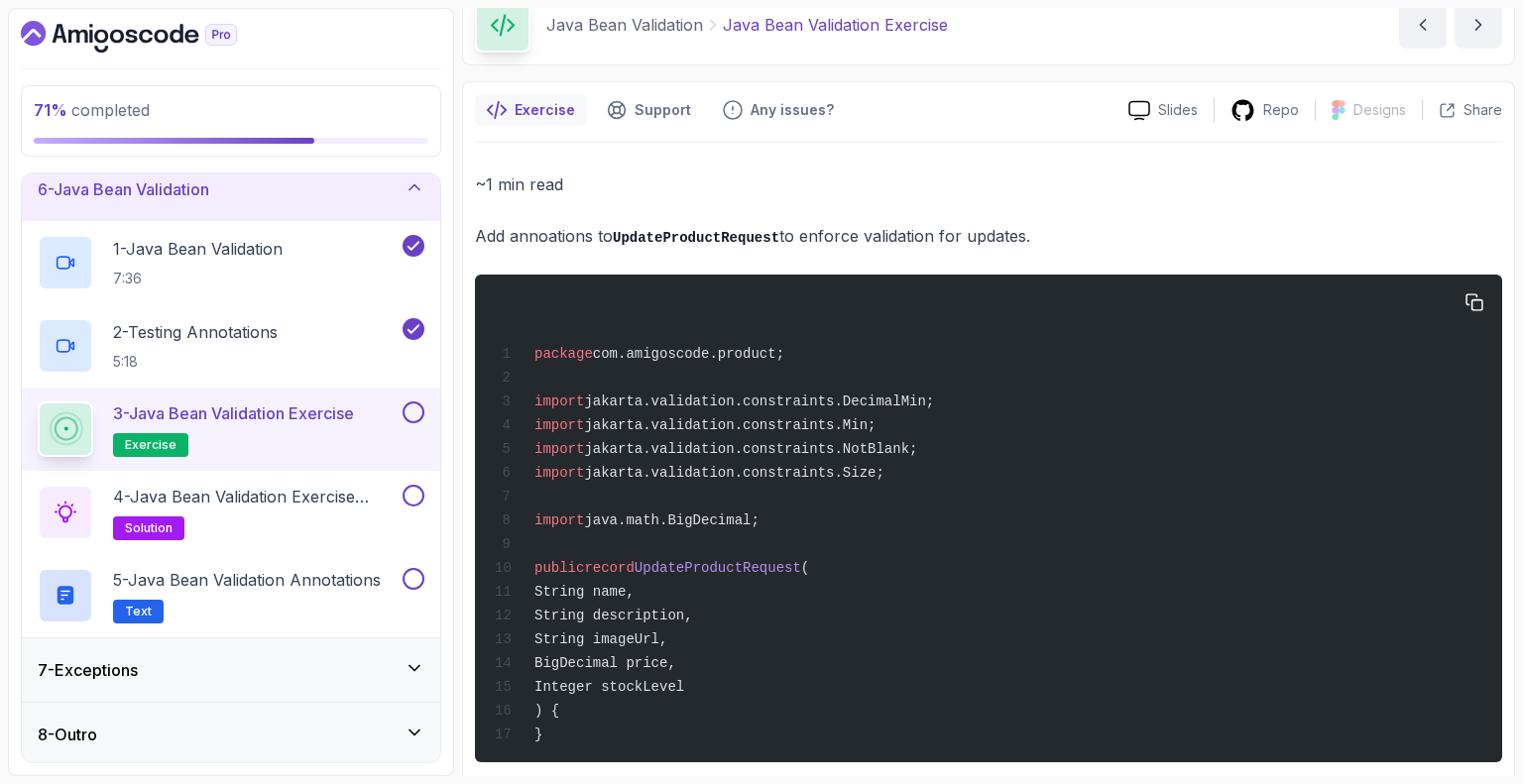 scroll, scrollTop: 119, scrollLeft: 0, axis: vertical 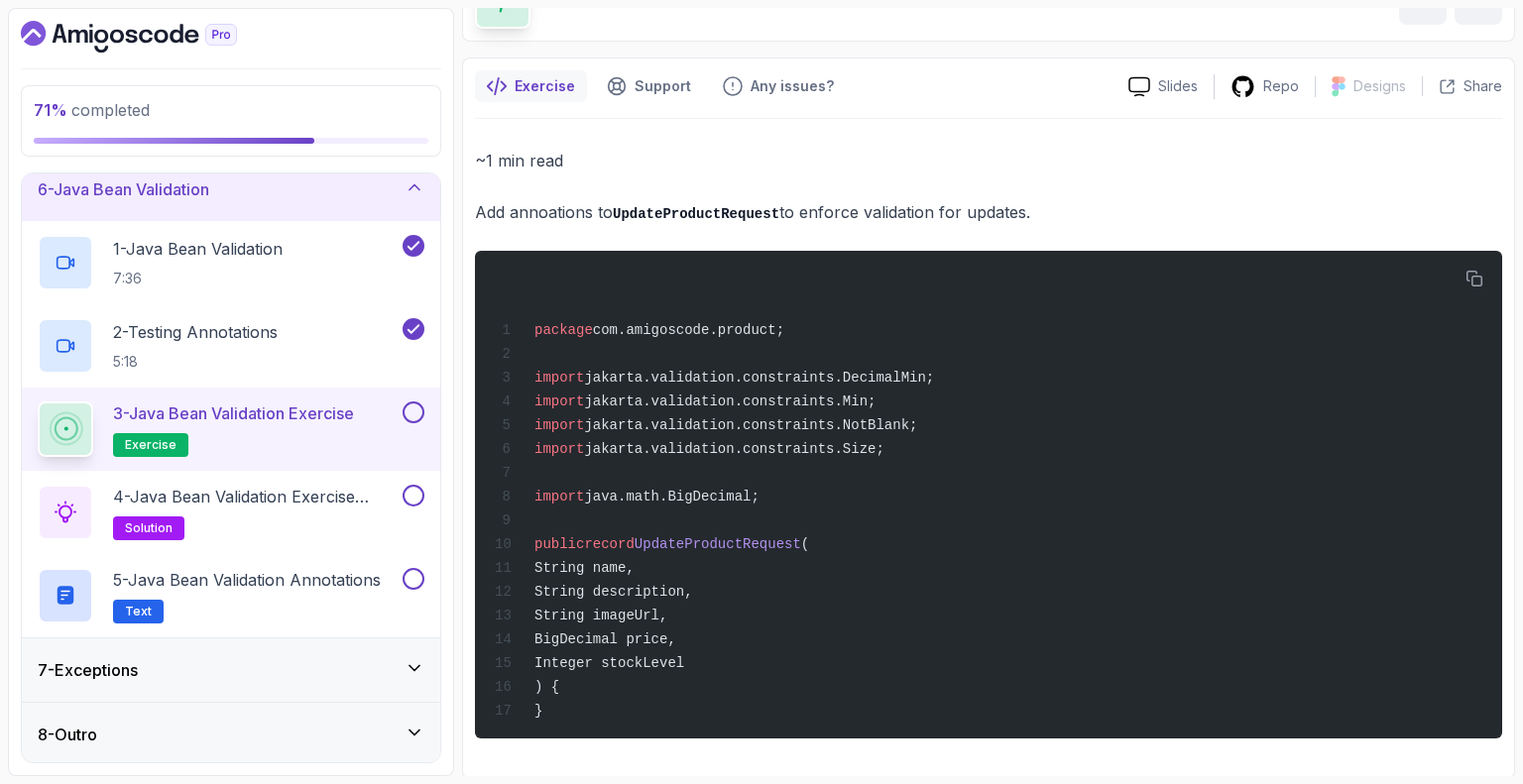 click at bounding box center [413, 412] 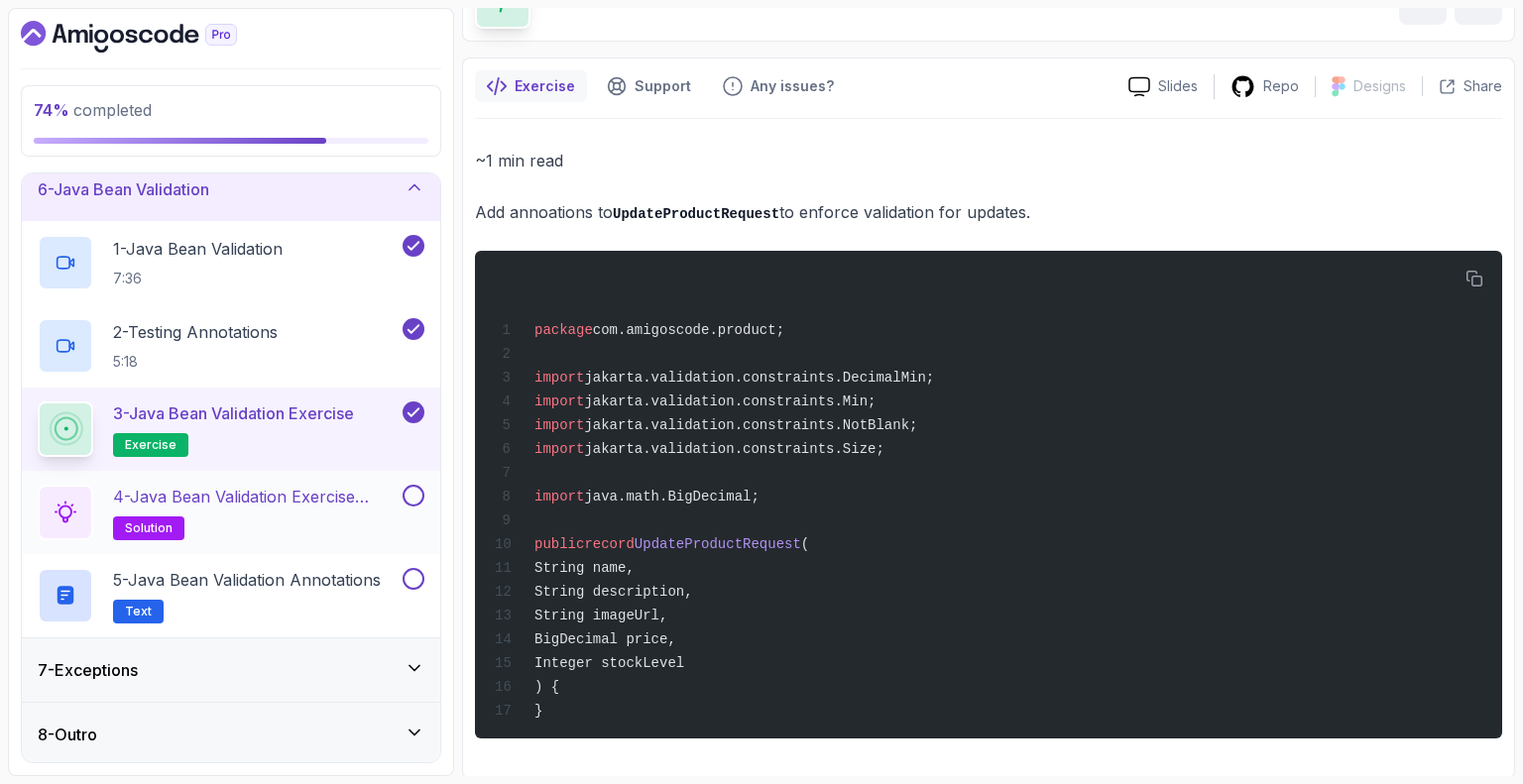 click on "4  -  Java Bean Validation Exercise Solution" at bounding box center [256, 497] 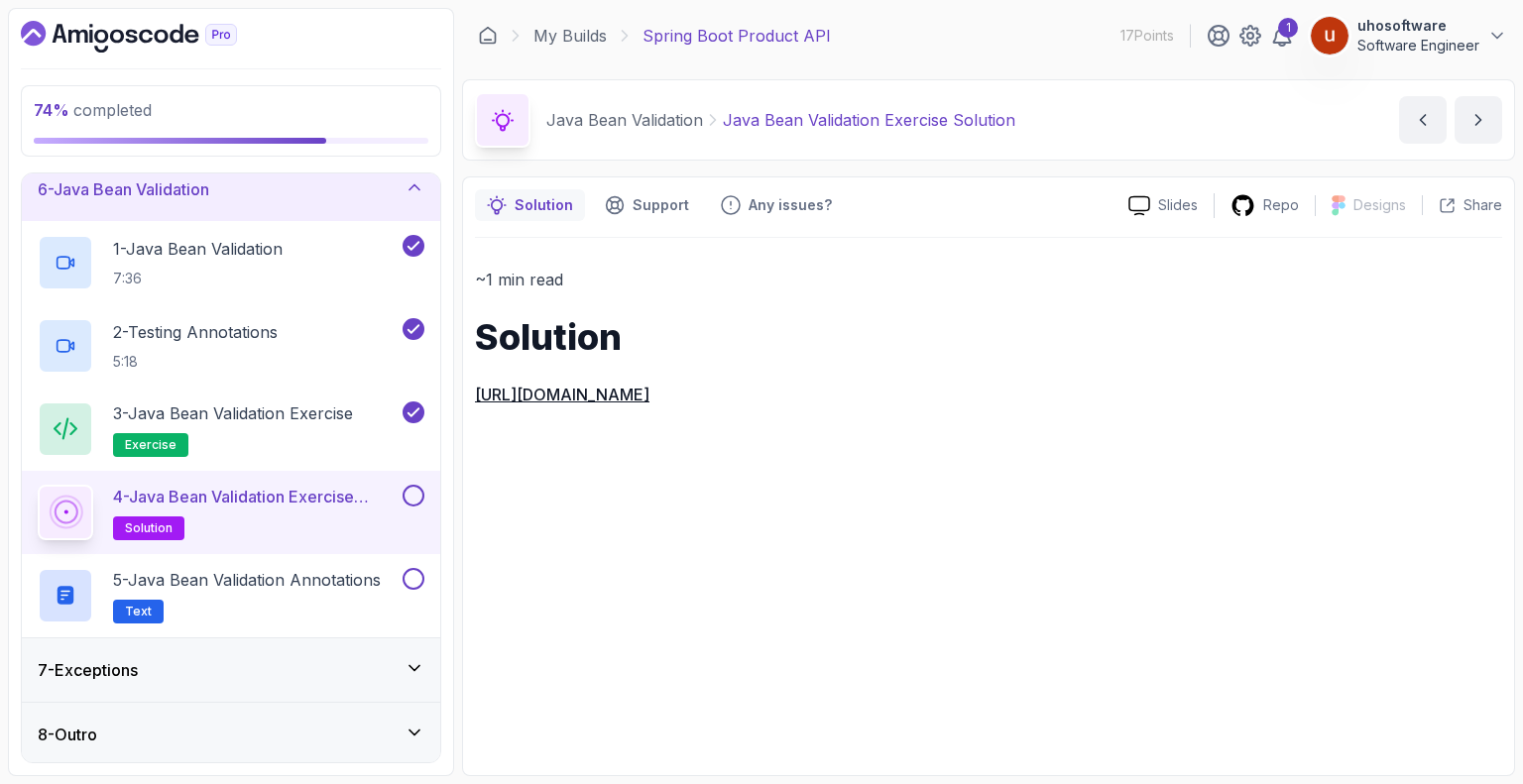scroll, scrollTop: 0, scrollLeft: 0, axis: both 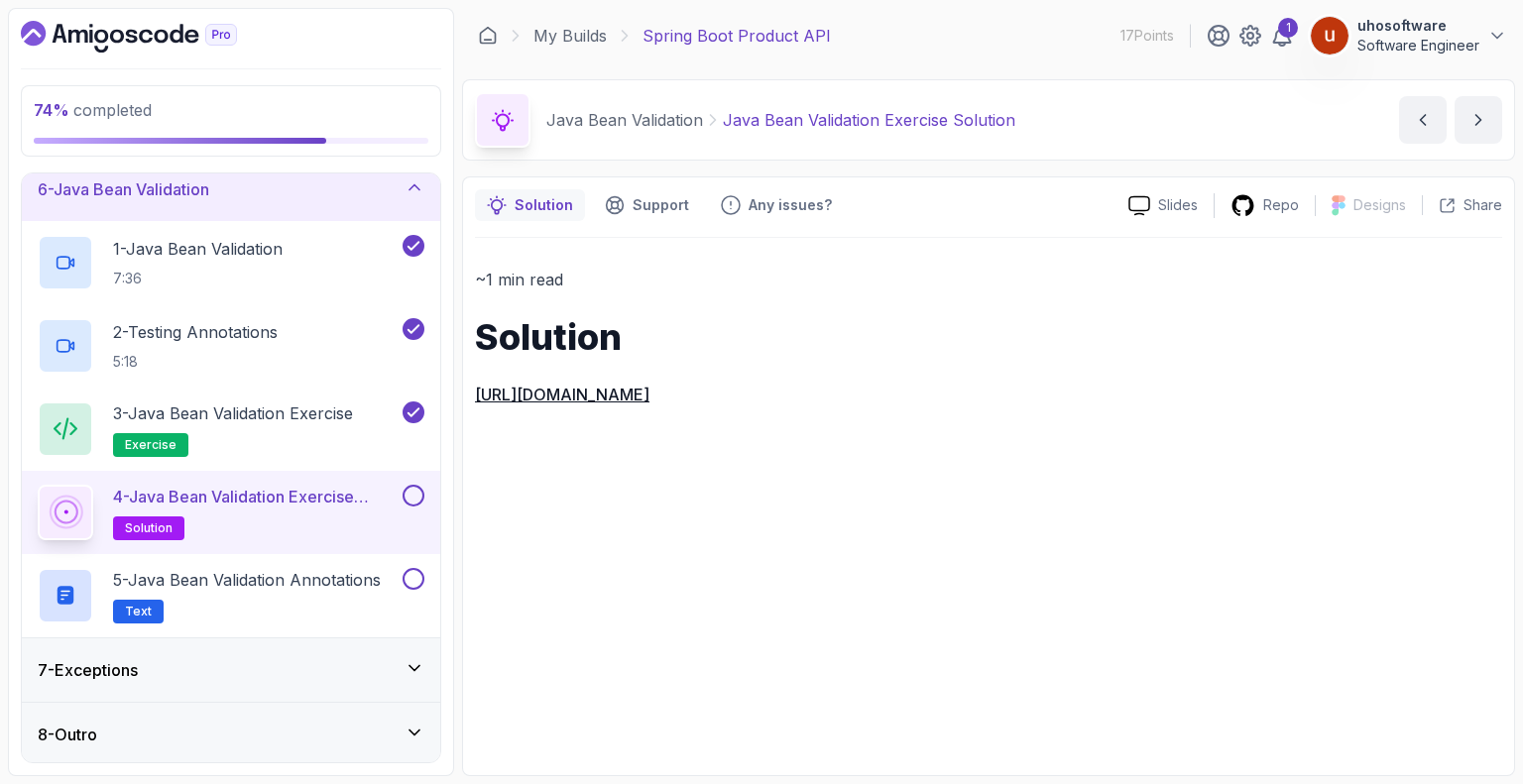 click on "https://github.com/amigoscode/java-springboot-full-stack/commit/cffbba80f348bb5588aaa25f7b3e411484090156" at bounding box center [562, 394] 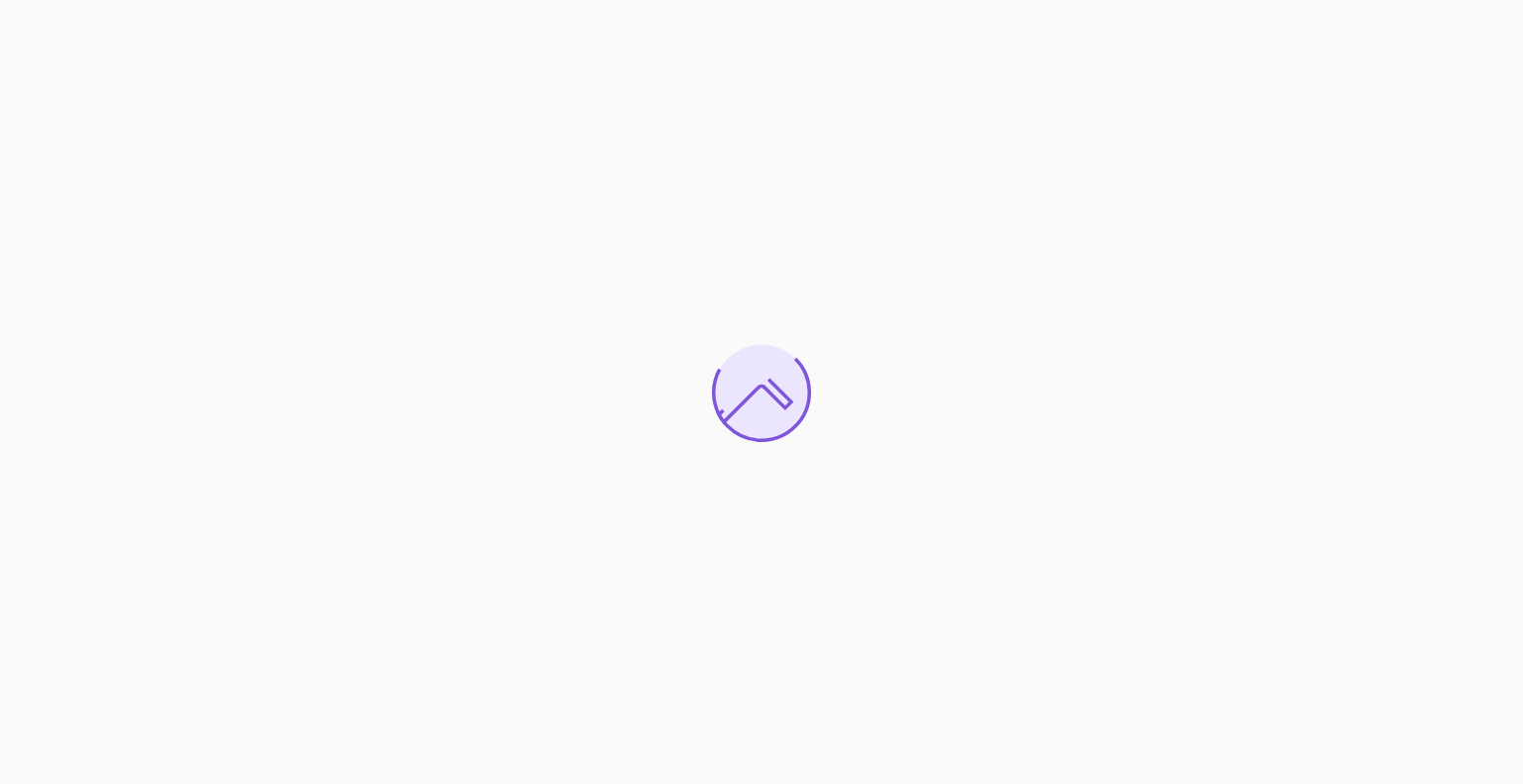 scroll, scrollTop: 0, scrollLeft: 0, axis: both 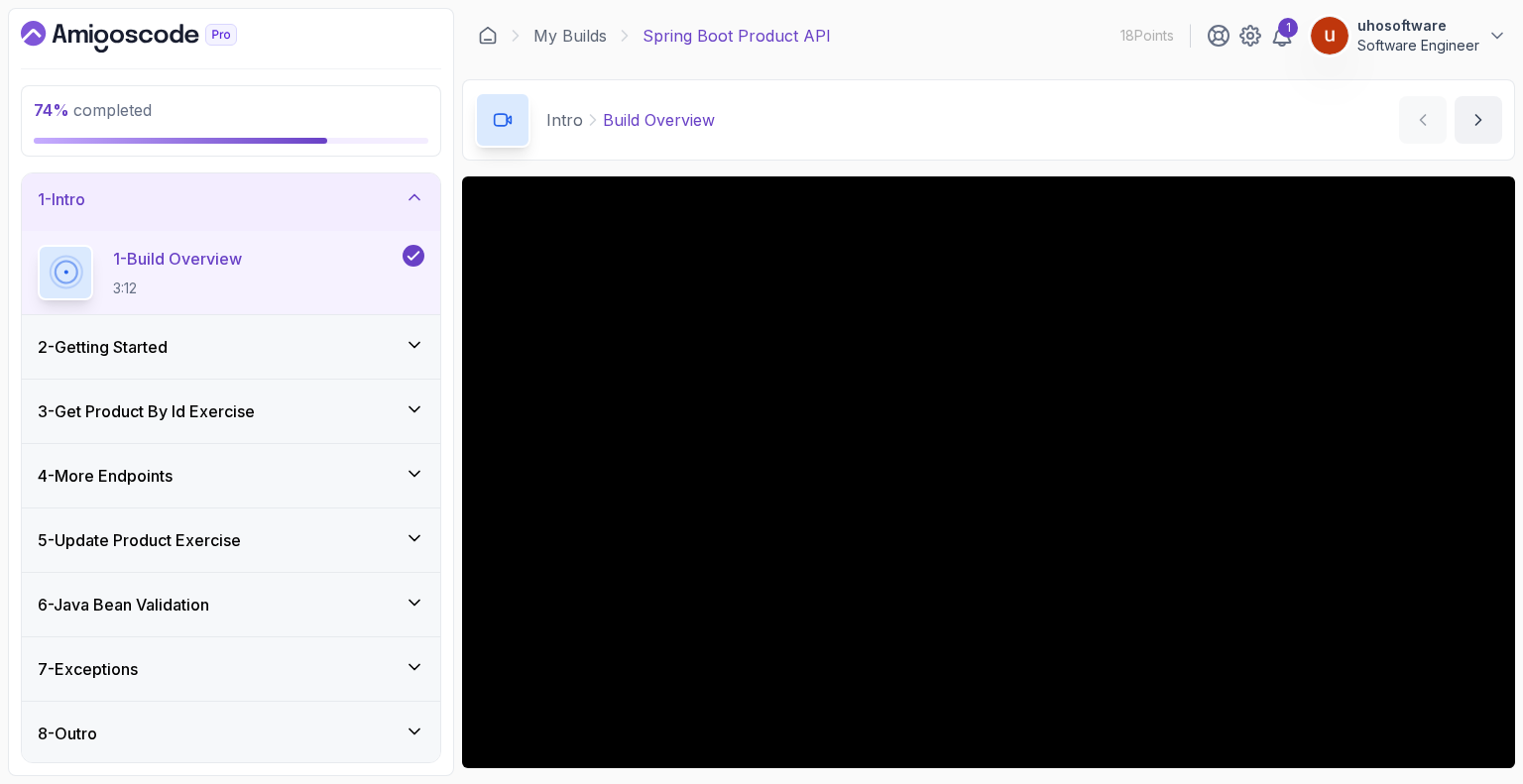 click on "6  -  Java Bean Validation" at bounding box center (231, 605) 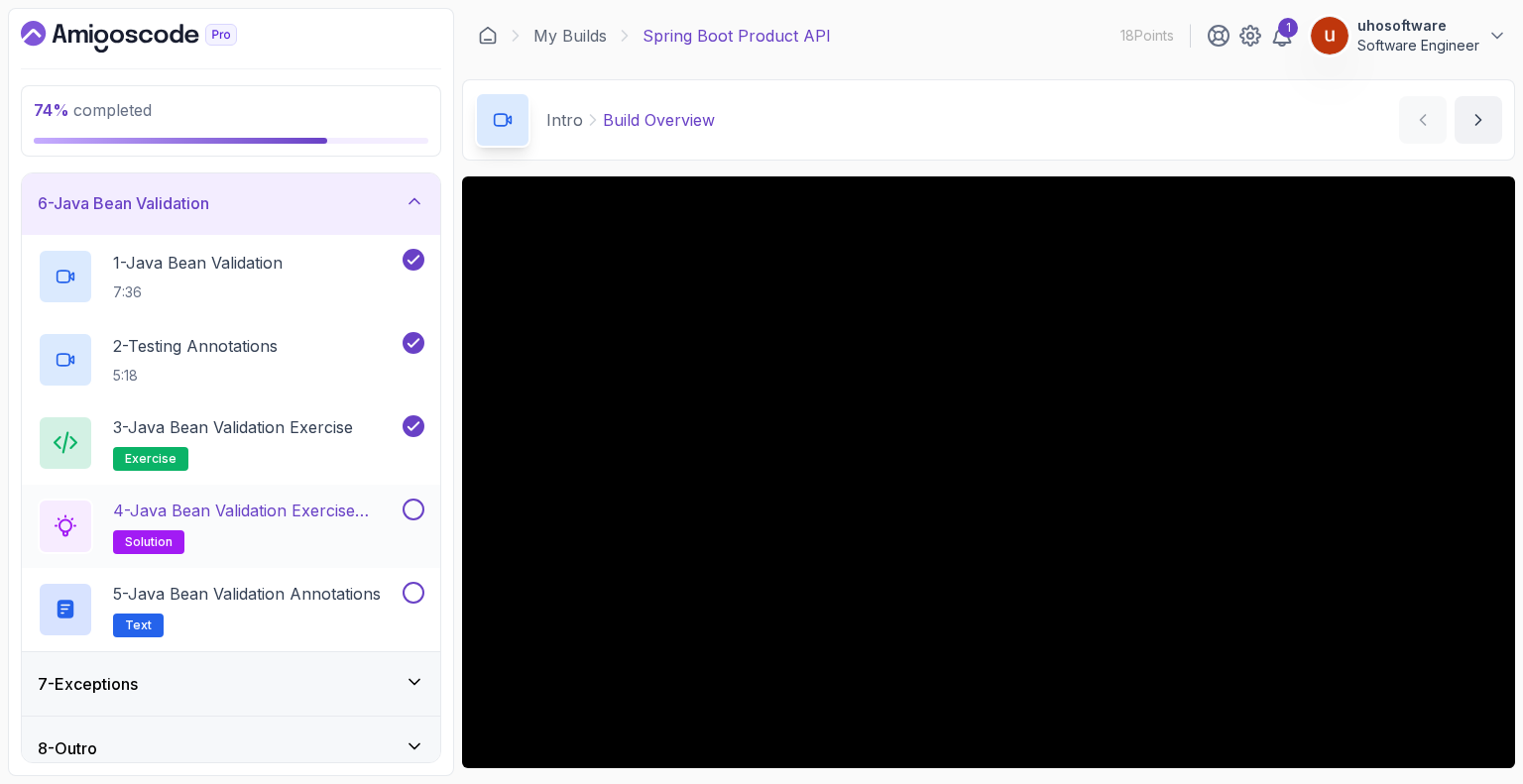 scroll, scrollTop: 338, scrollLeft: 0, axis: vertical 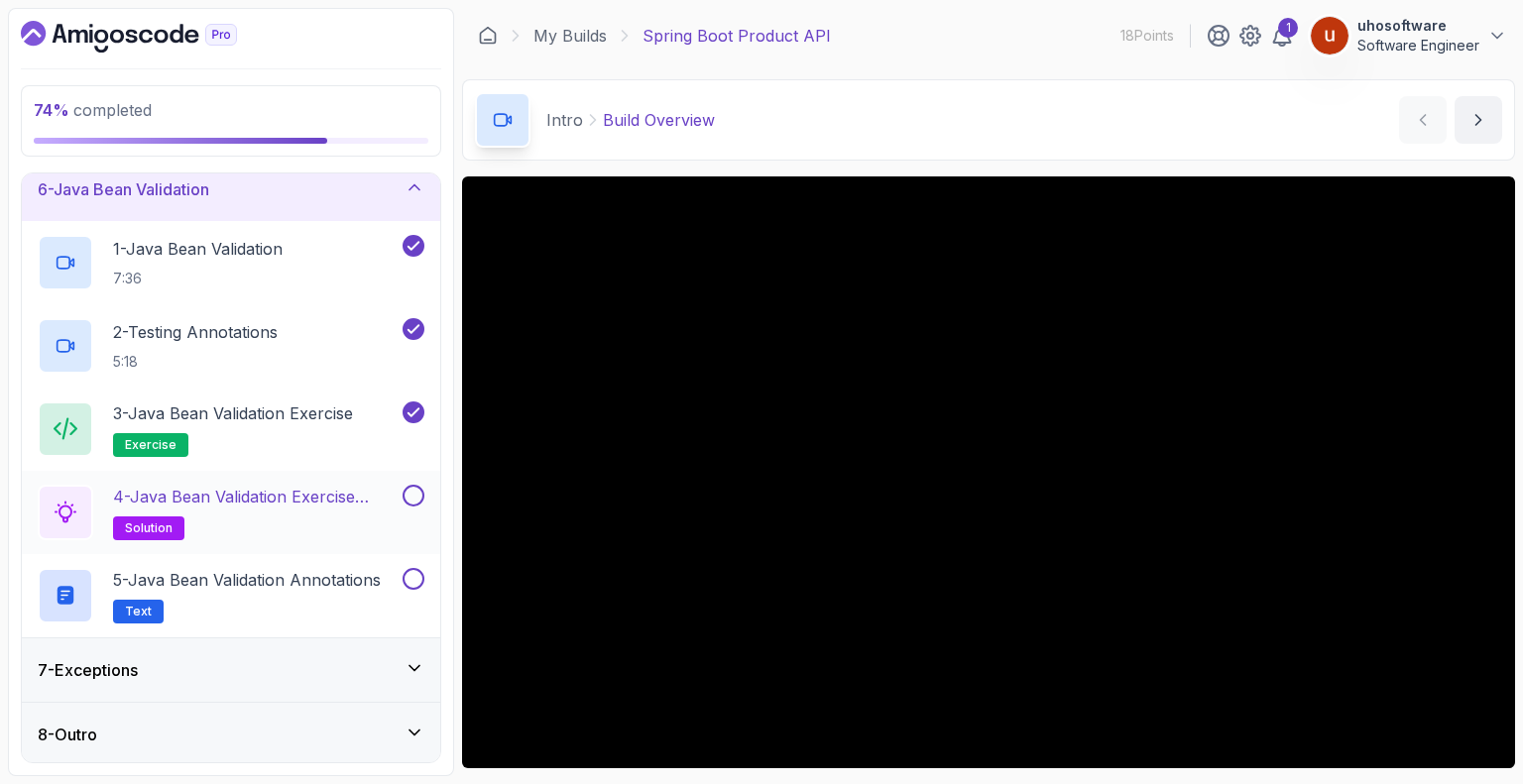 click at bounding box center (413, 496) 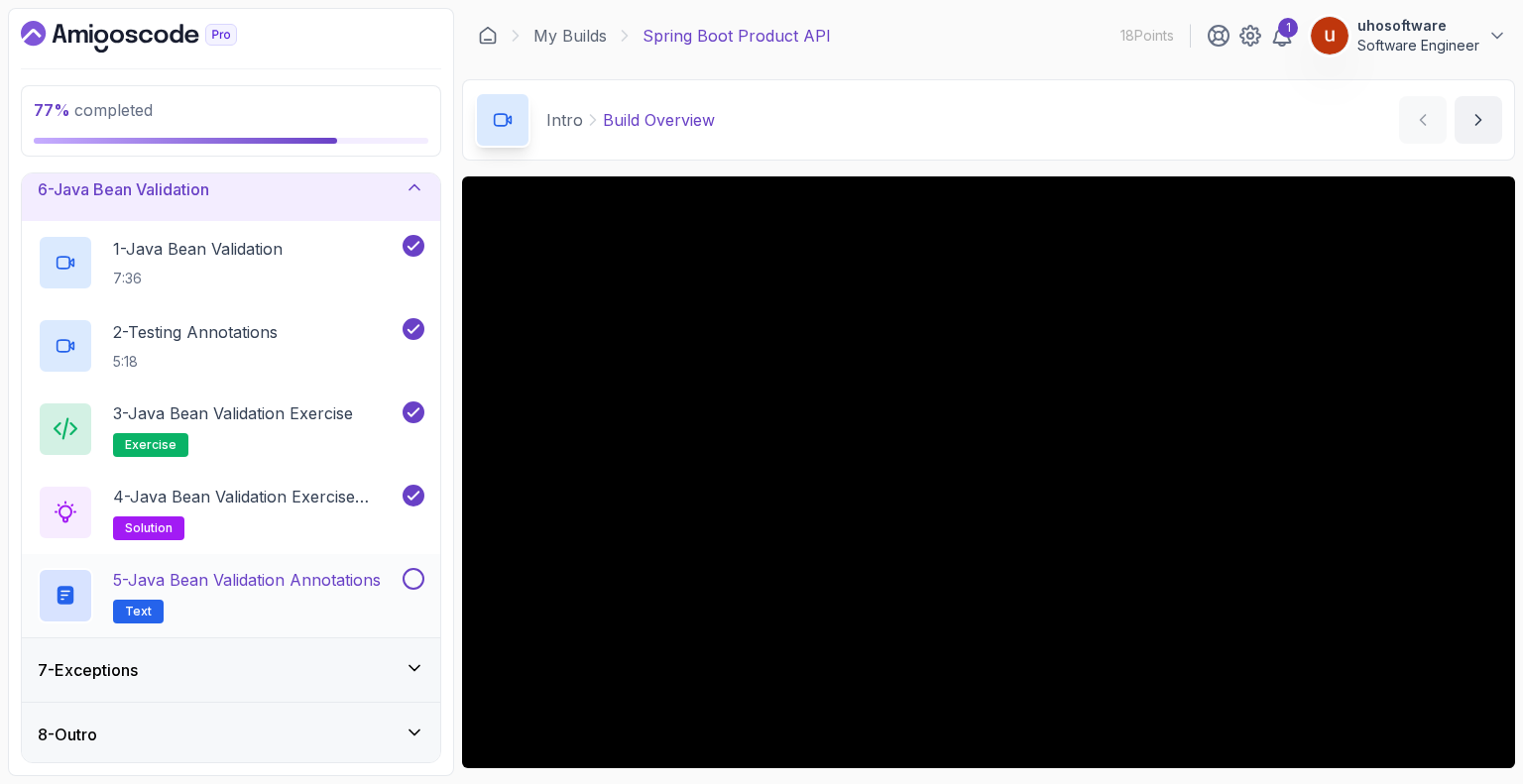 click on "5  -  Java Bean Validation Annotations Text" at bounding box center [231, 596] 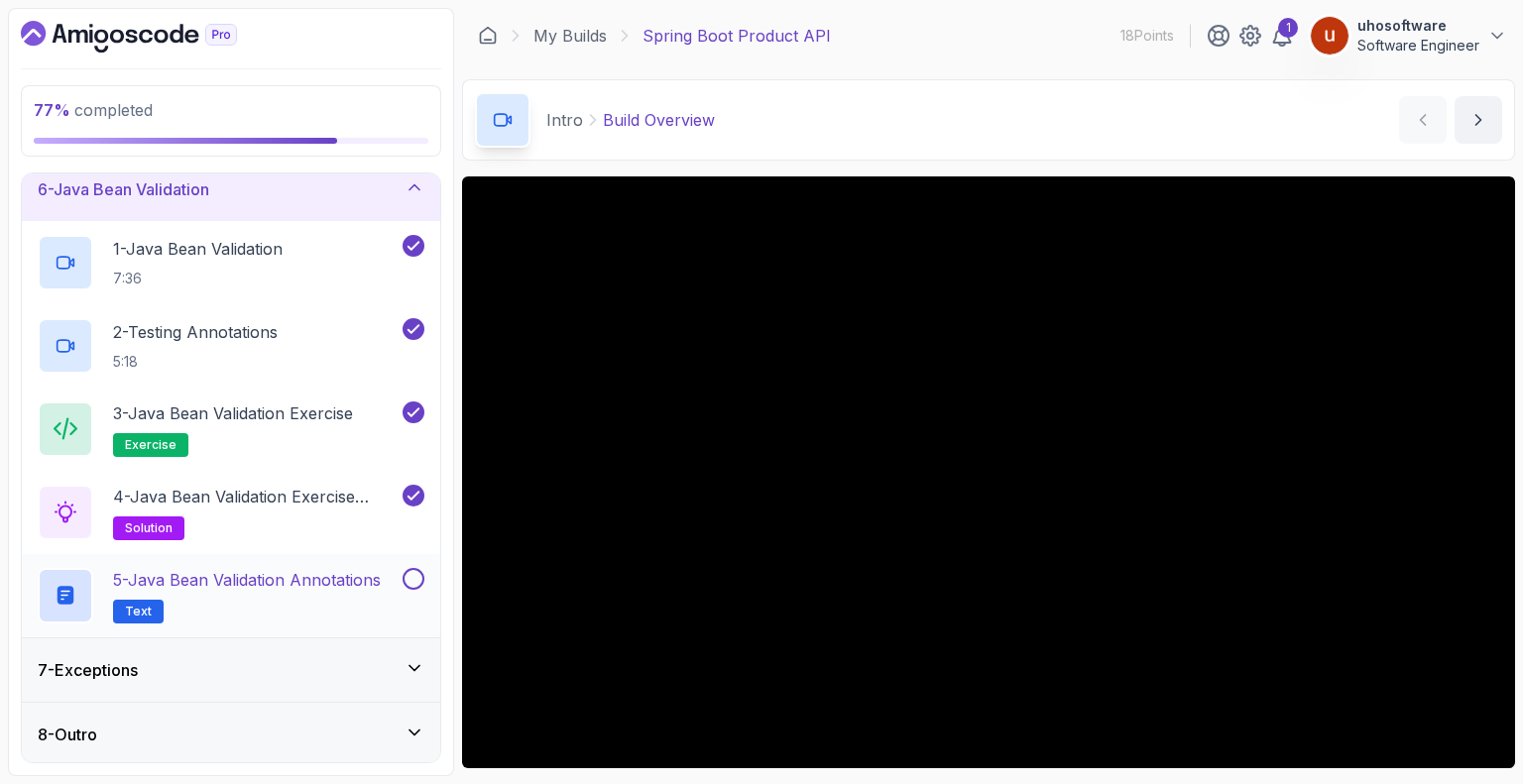 click on "5  -  Java Bean Validation Annotations" at bounding box center [247, 580] 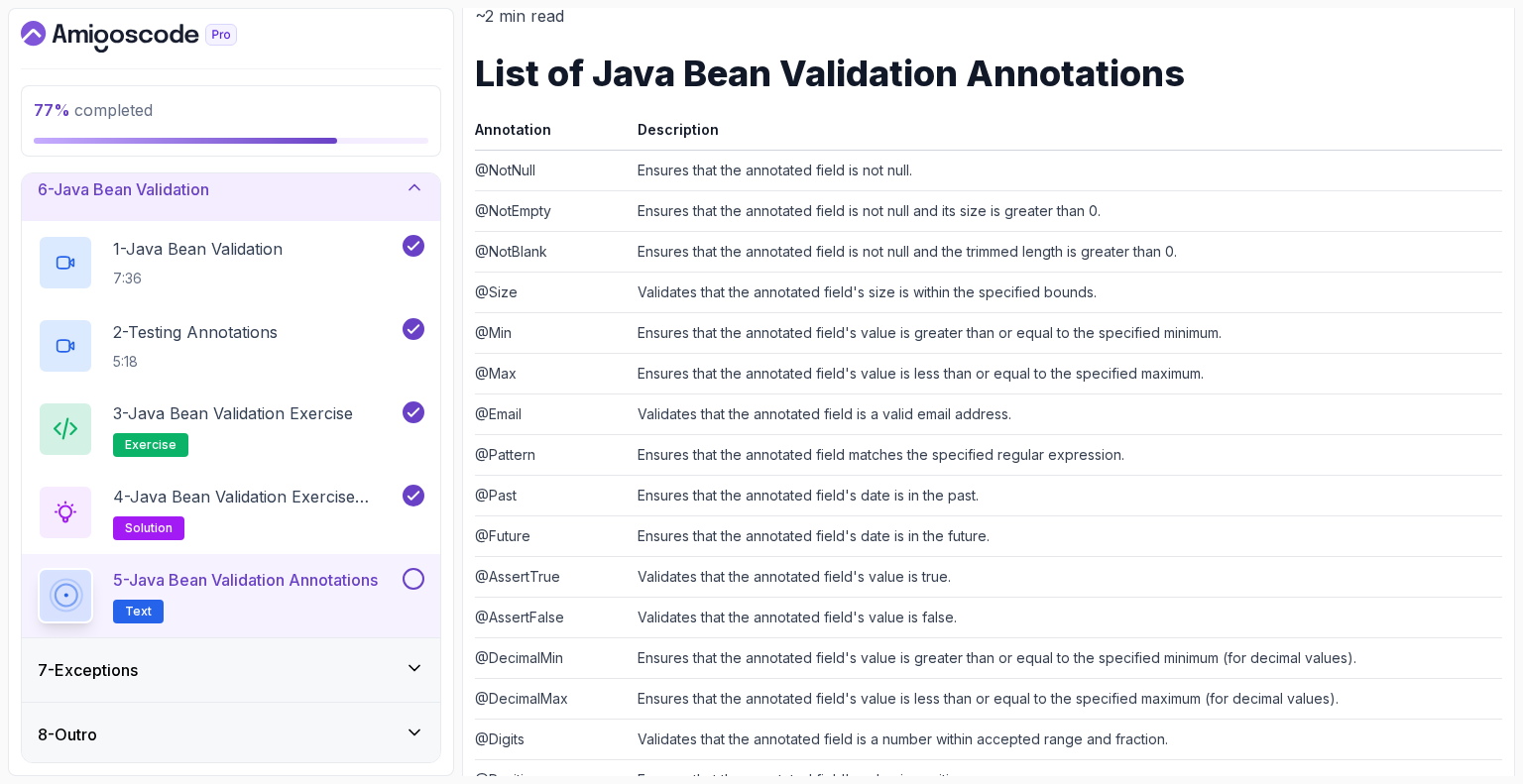 scroll, scrollTop: 297, scrollLeft: 0, axis: vertical 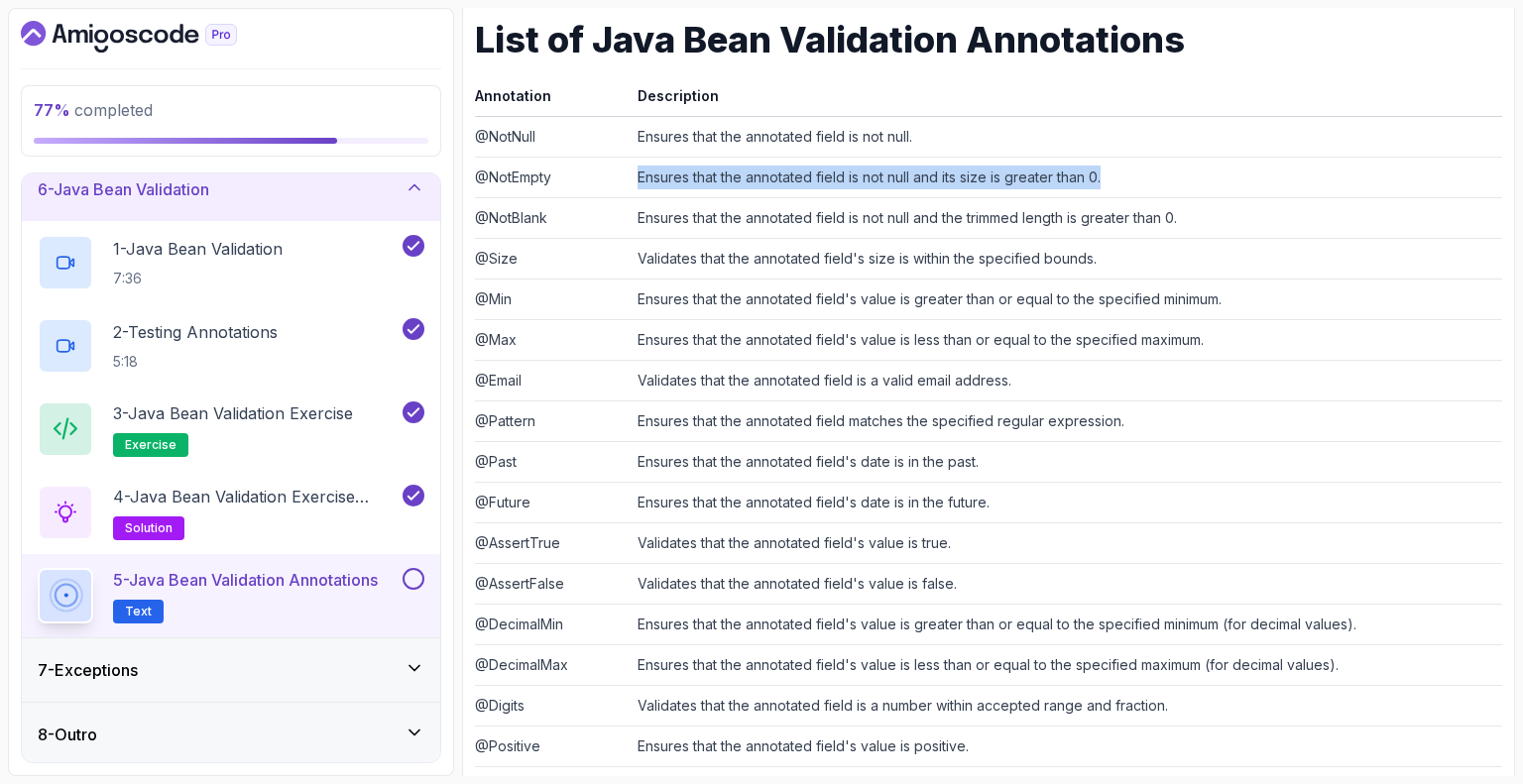 drag, startPoint x: 1112, startPoint y: 179, endPoint x: 635, endPoint y: 189, distance: 477.10481 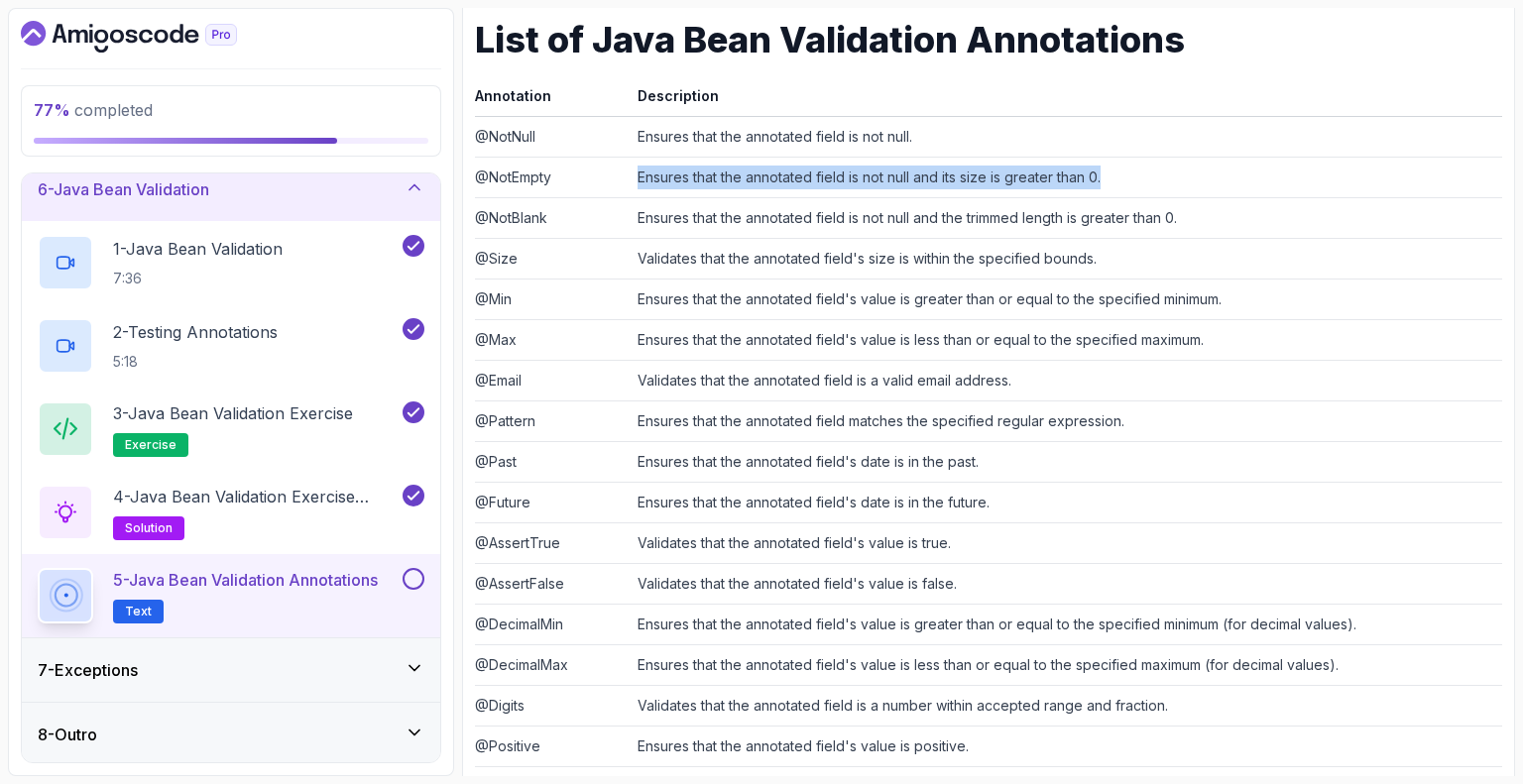 click on "Ensures that the annotated field is not null and its size is greater than 0." at bounding box center (1066, 176) 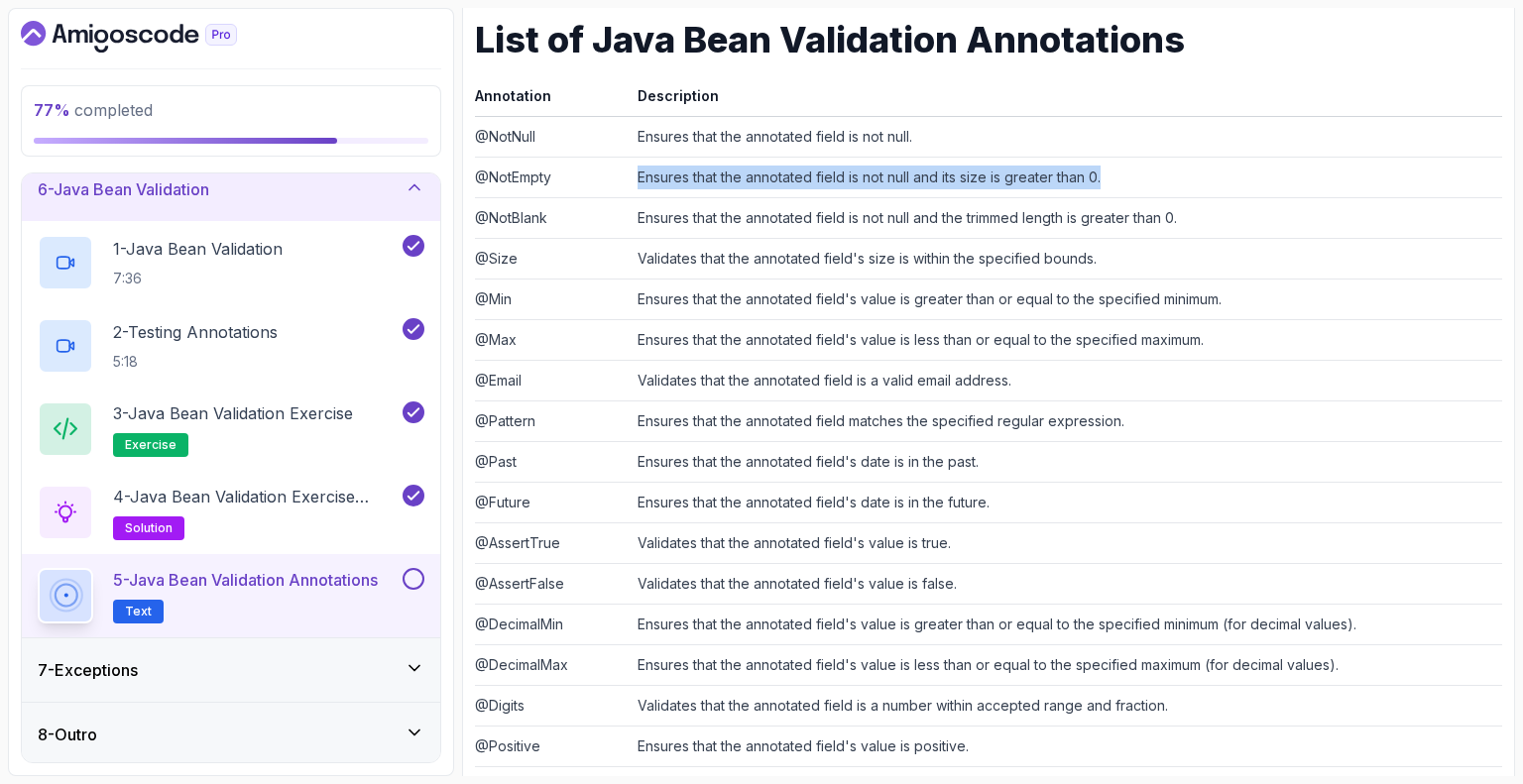 scroll, scrollTop: 486, scrollLeft: 0, axis: vertical 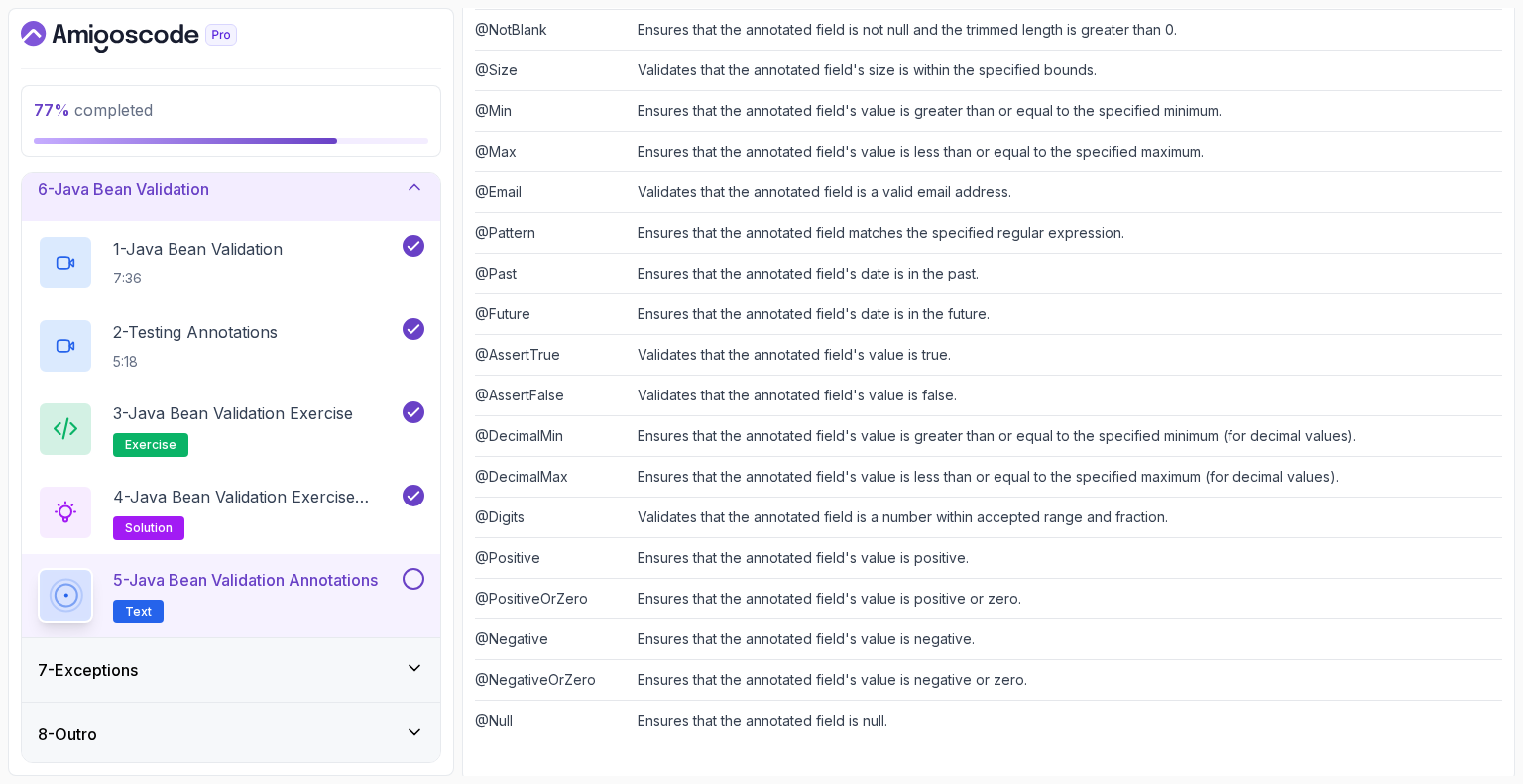 click on "Validates that the annotated field's value is true." at bounding box center (1066, 354) 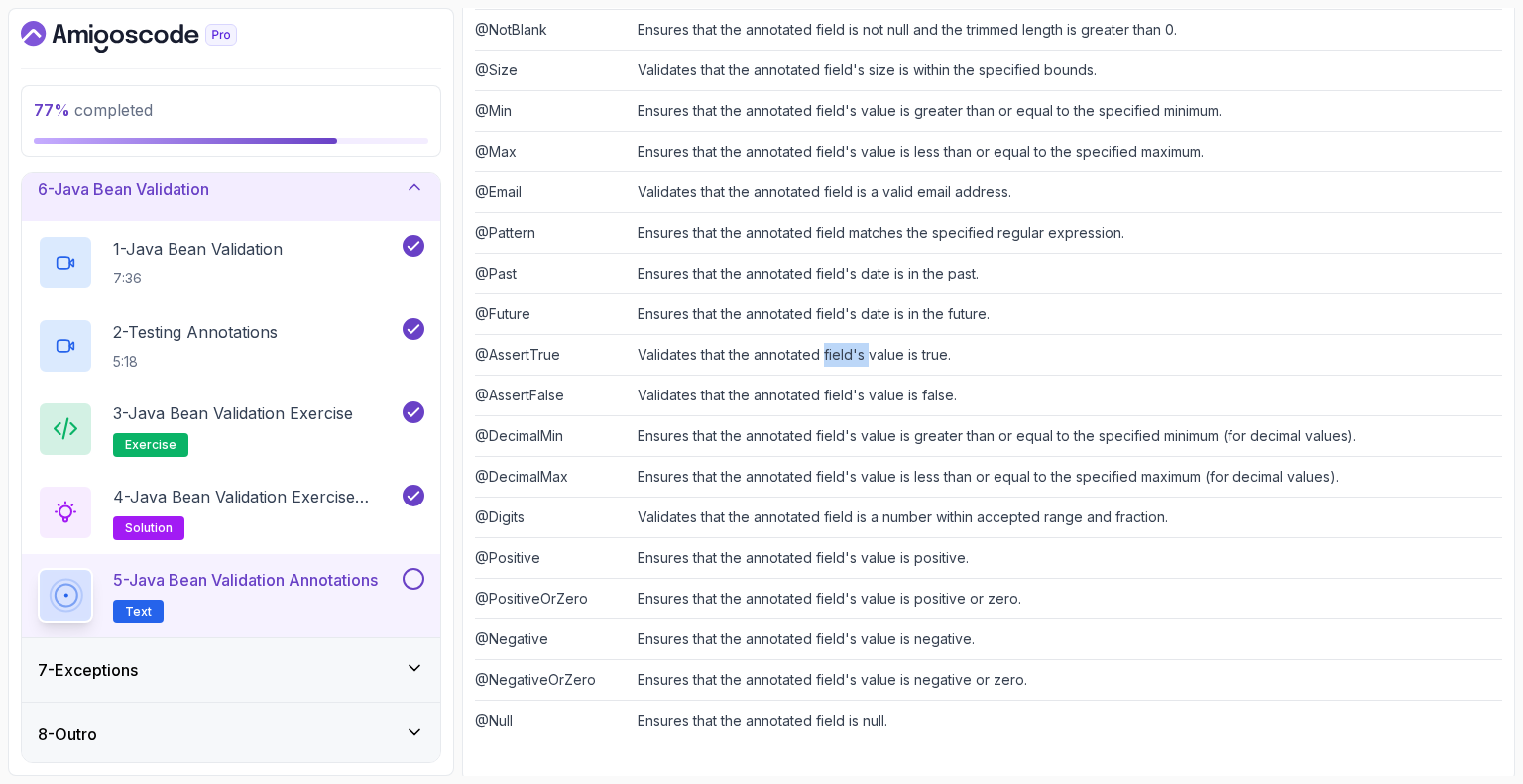 click on "Validates that the annotated field's value is true." at bounding box center [1066, 354] 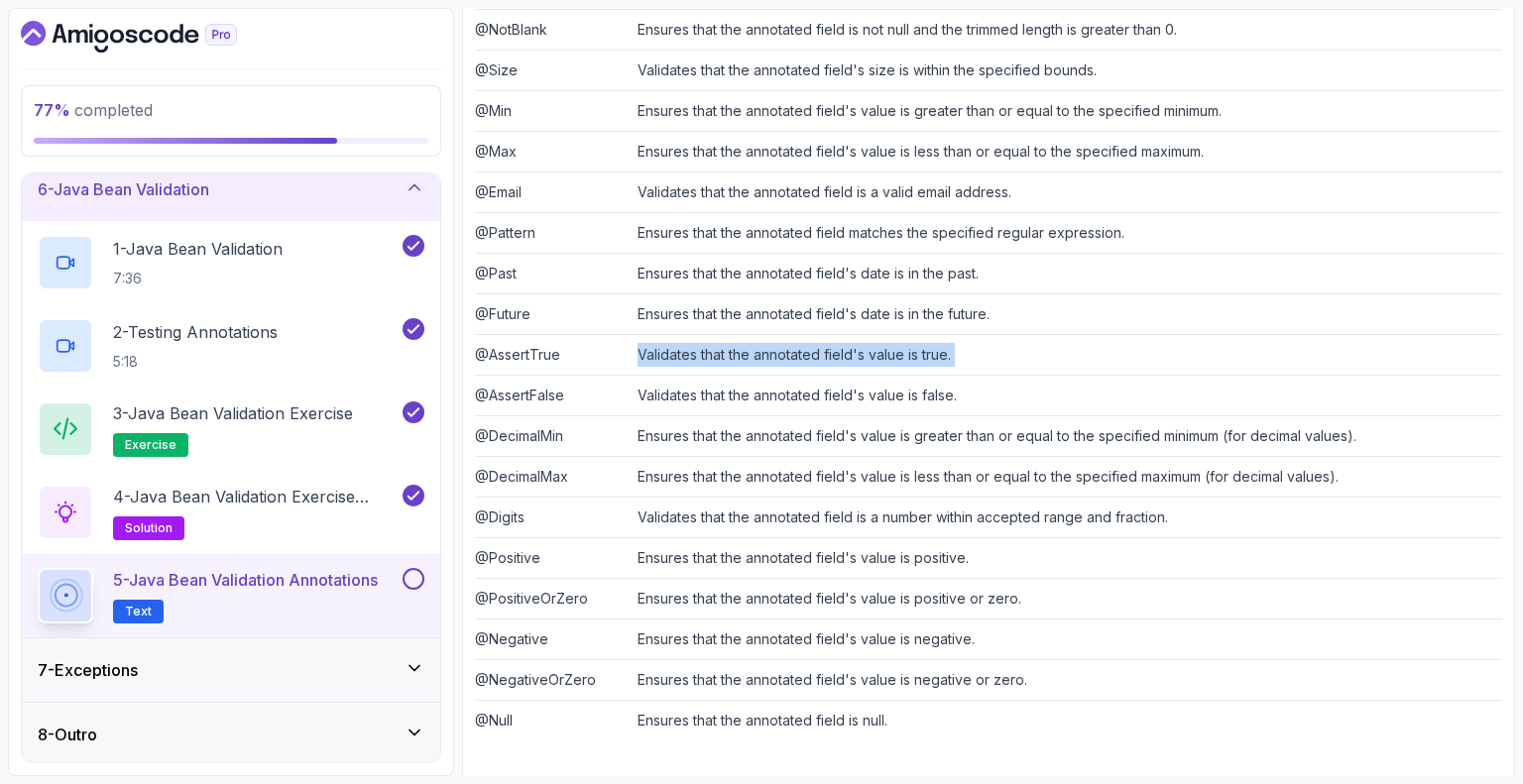 click on "Validates that the annotated field's value is true." at bounding box center [1066, 354] 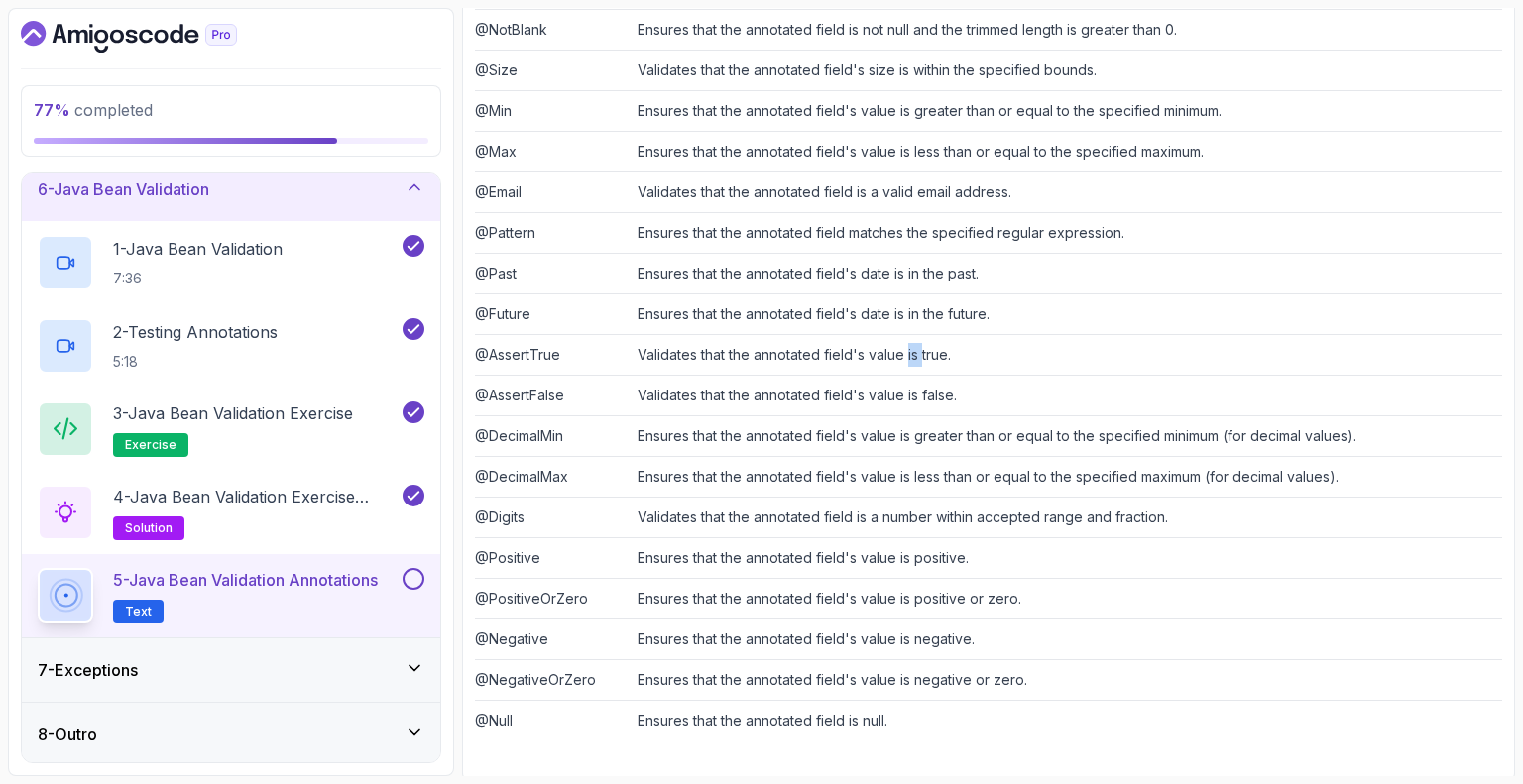 click on "Validates that the annotated field's value is true." at bounding box center [1066, 354] 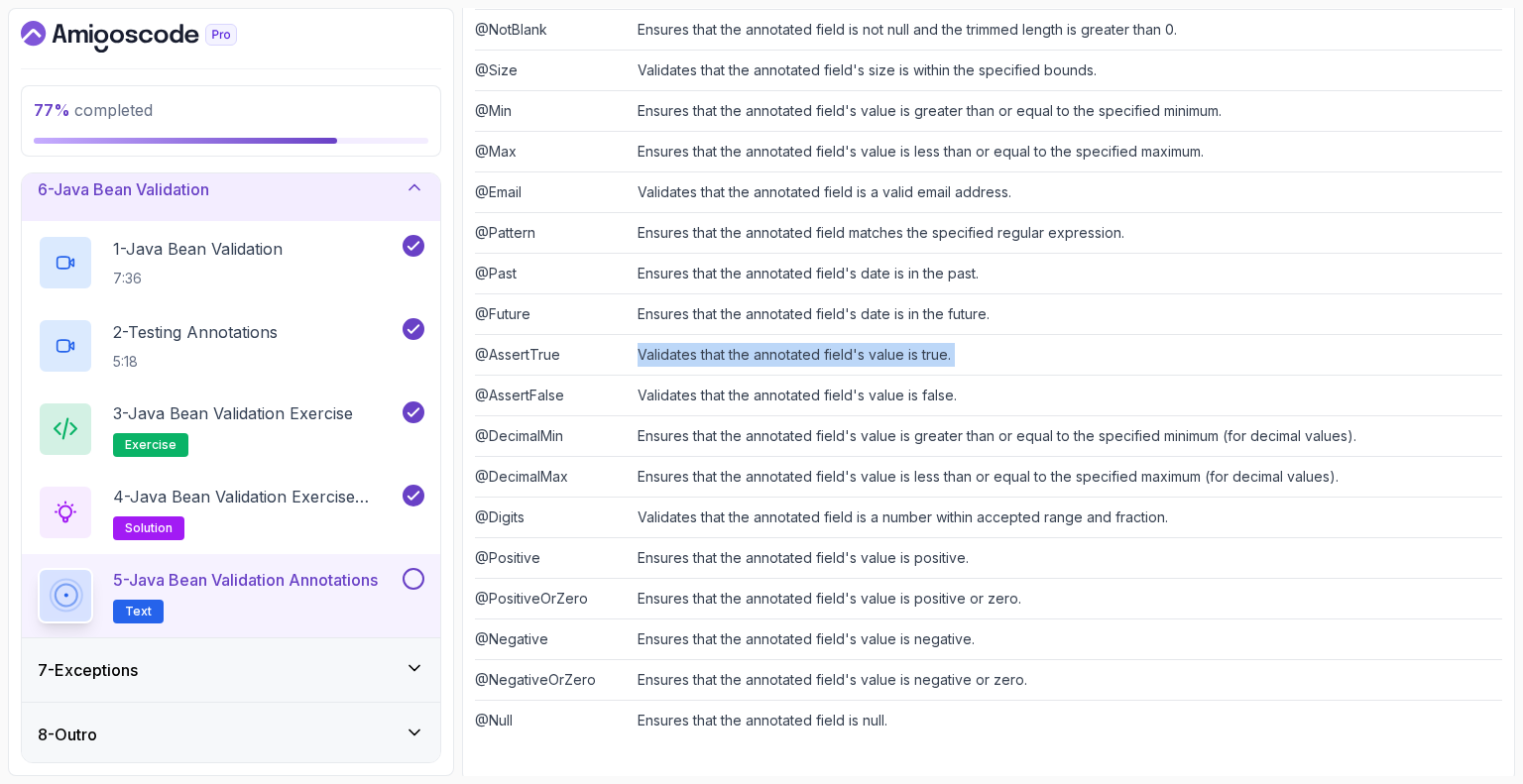 click on "Validates that the annotated field's value is true." at bounding box center [1066, 354] 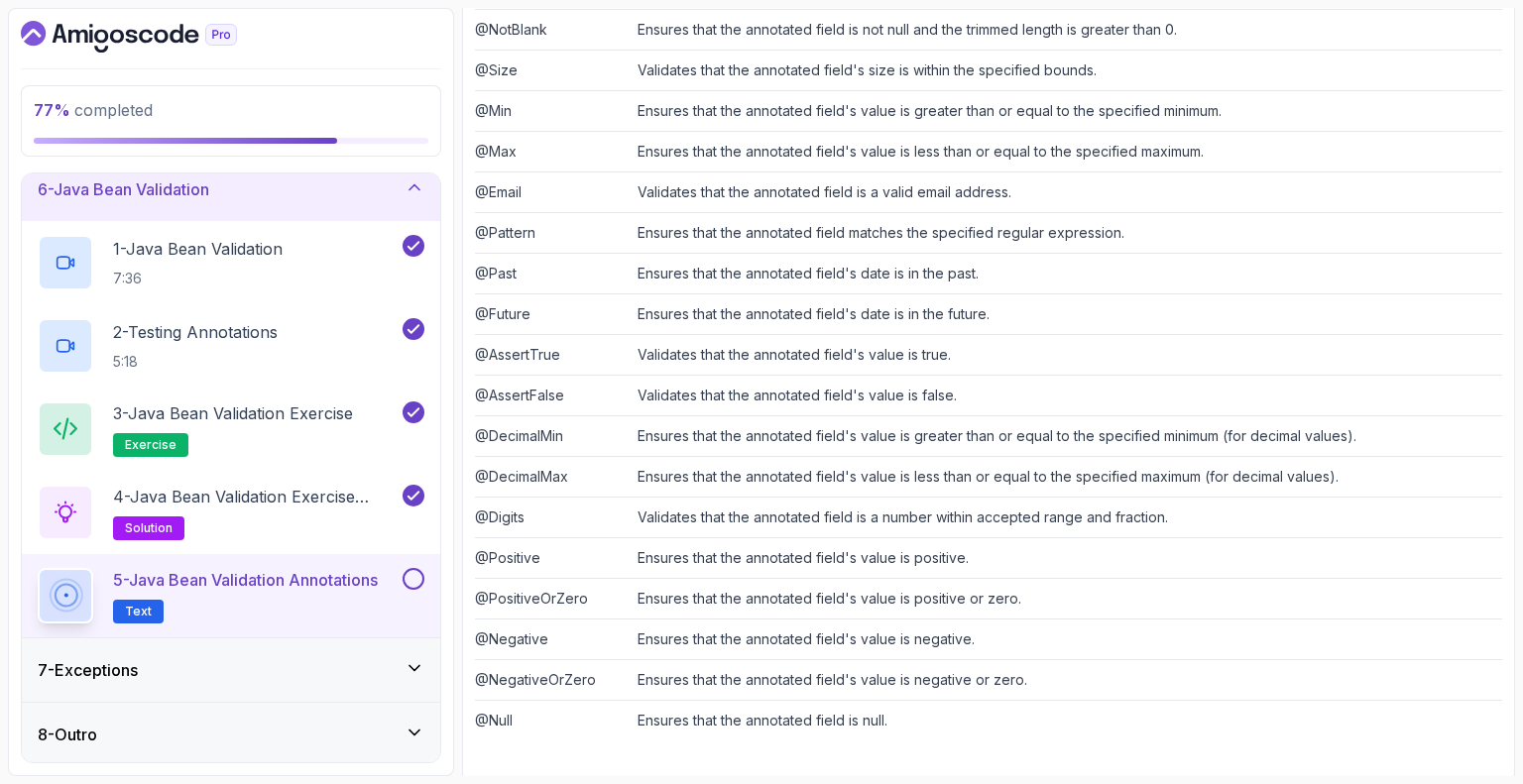 click on "Validates that the annotated field's value is true." at bounding box center (1066, 354) 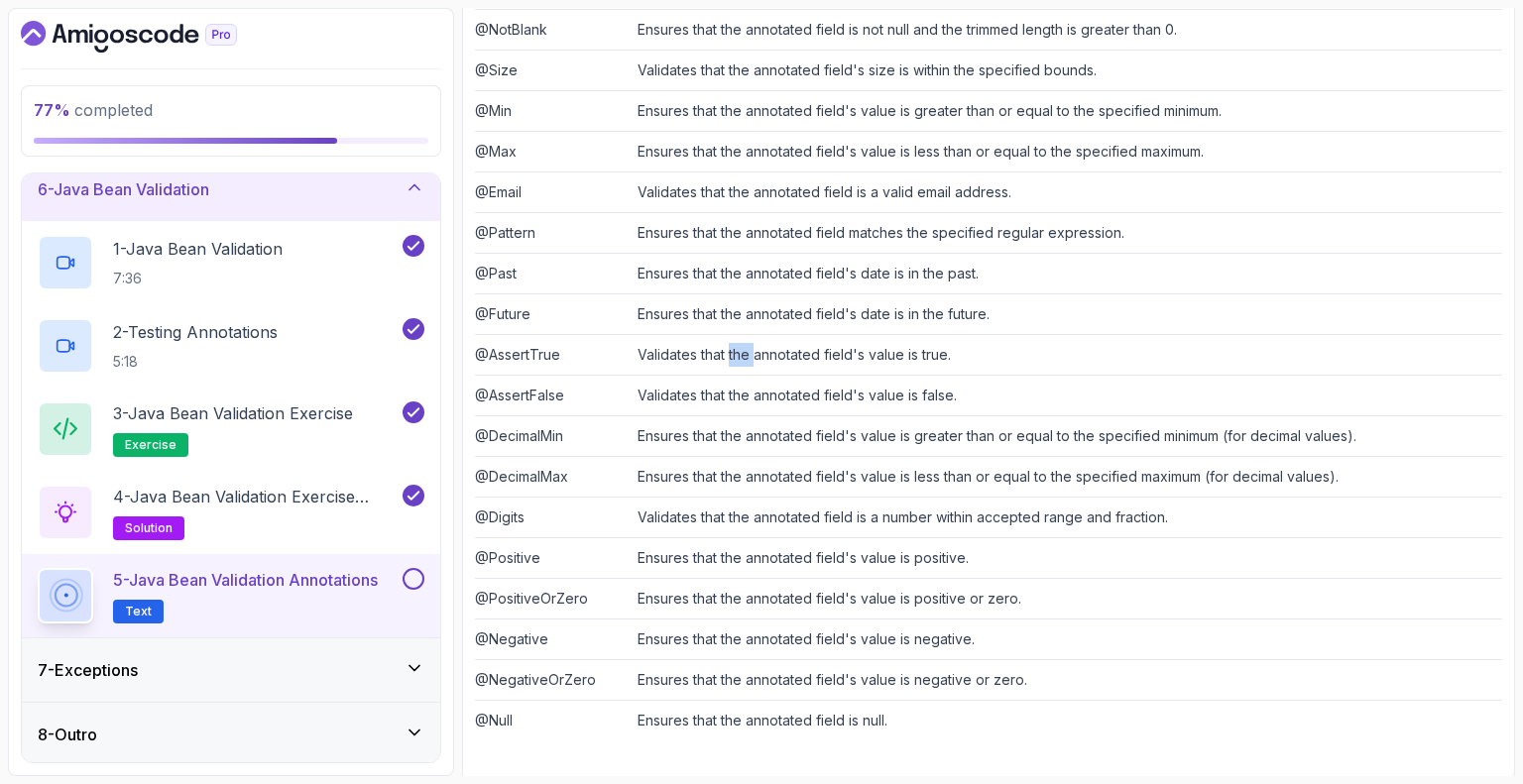 click on "Validates that the annotated field's value is true." at bounding box center (1066, 354) 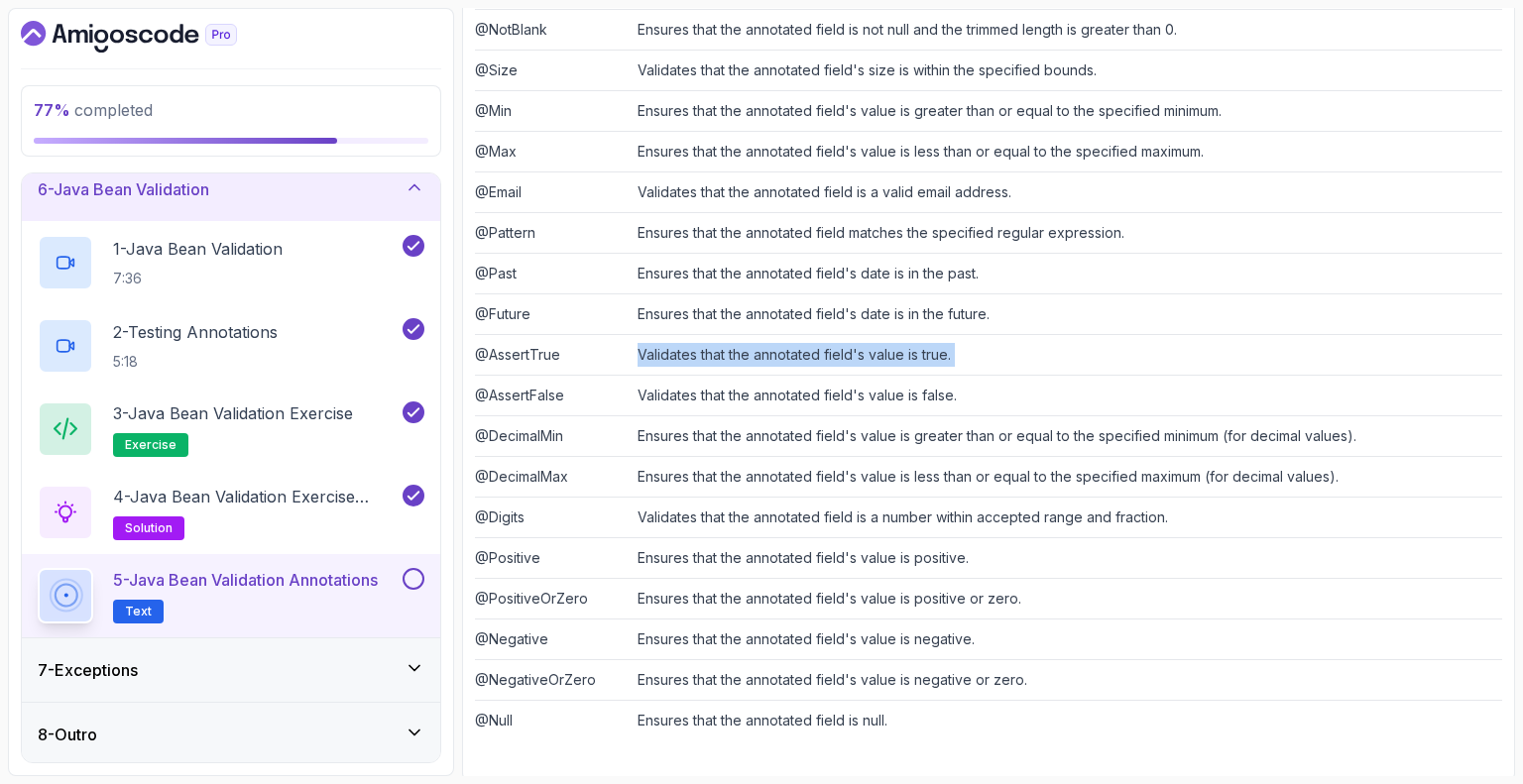 click on "Validates that the annotated field's value is true." at bounding box center (1066, 354) 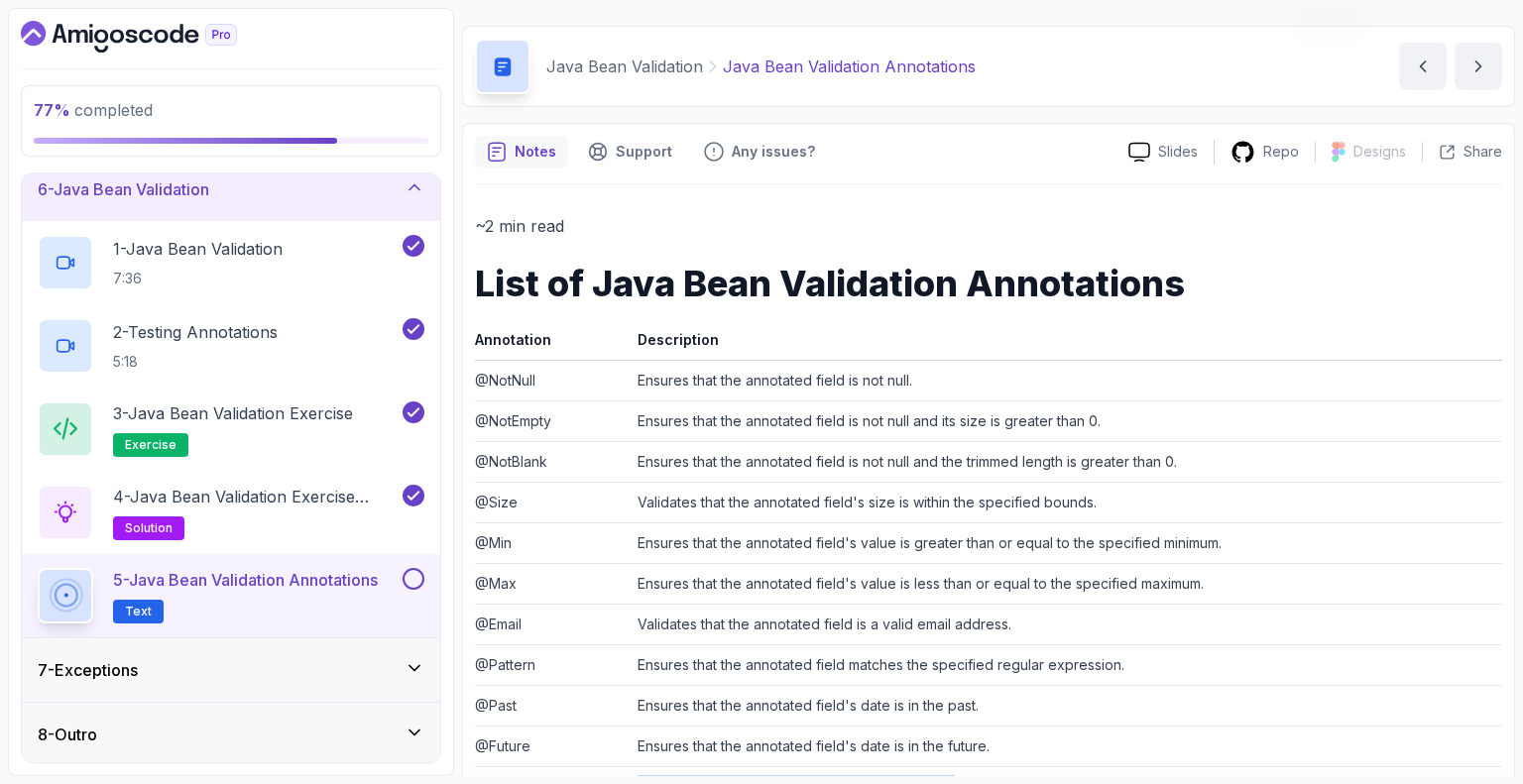 scroll, scrollTop: 0, scrollLeft: 0, axis: both 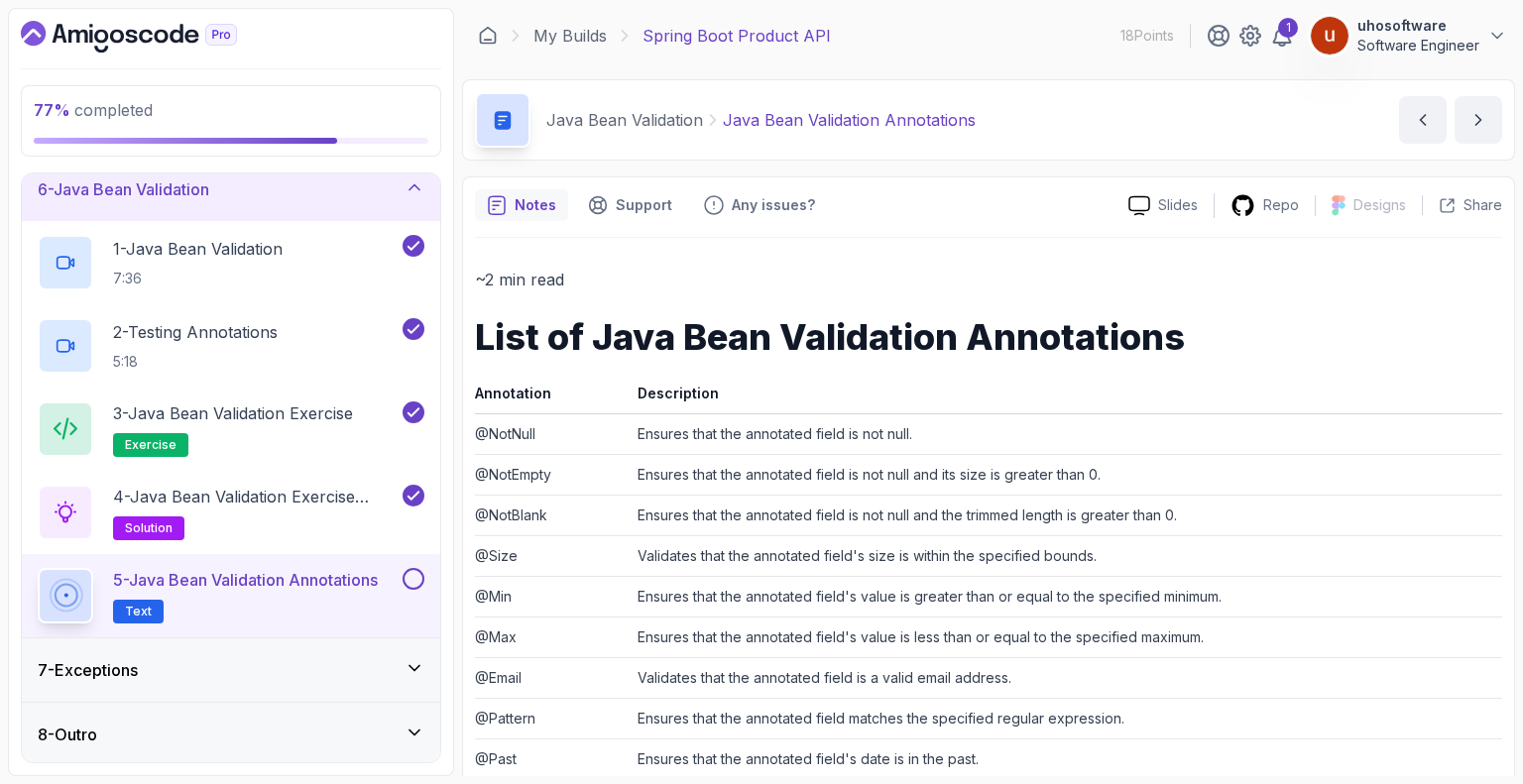 click at bounding box center [413, 579] 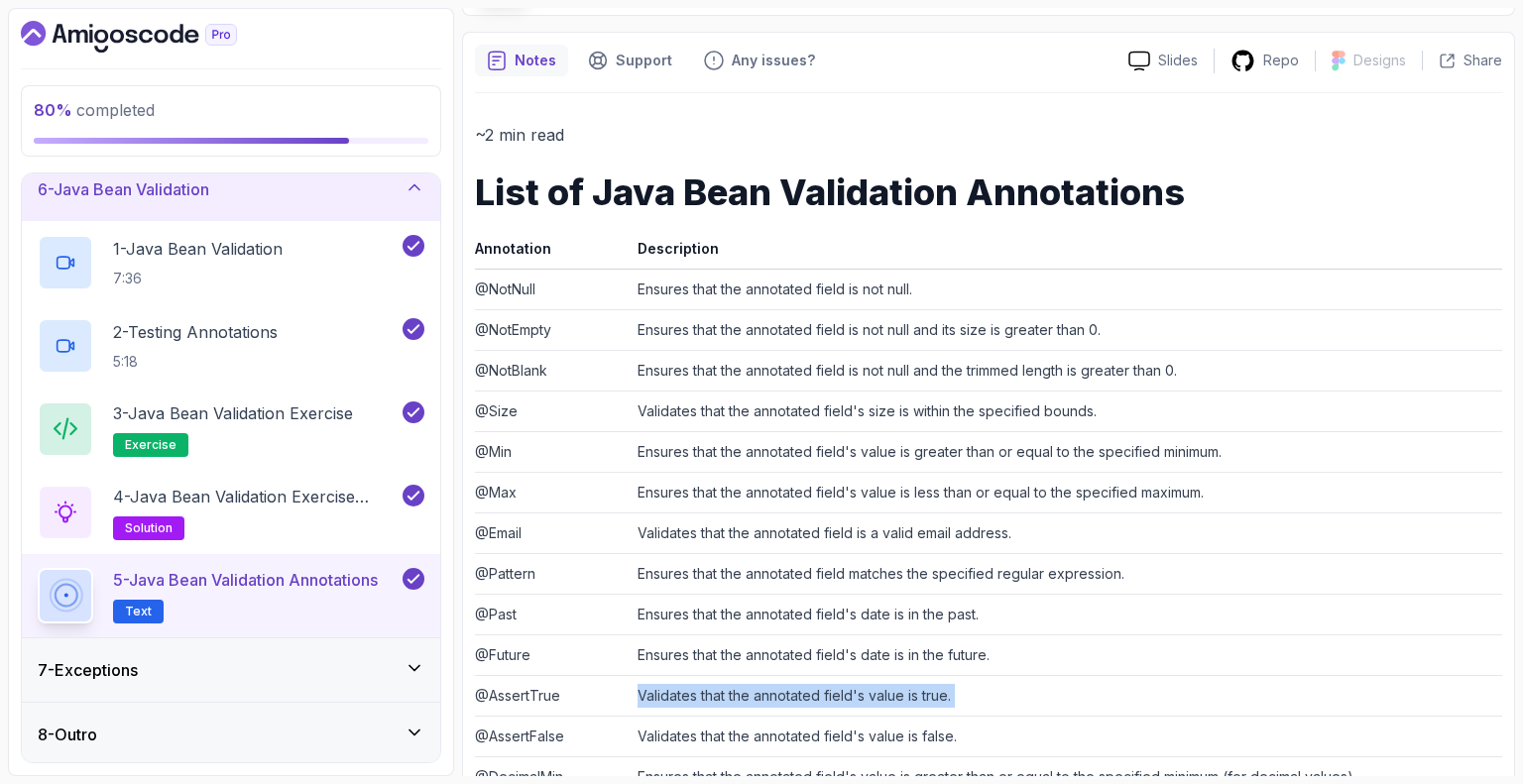 scroll, scrollTop: 297, scrollLeft: 0, axis: vertical 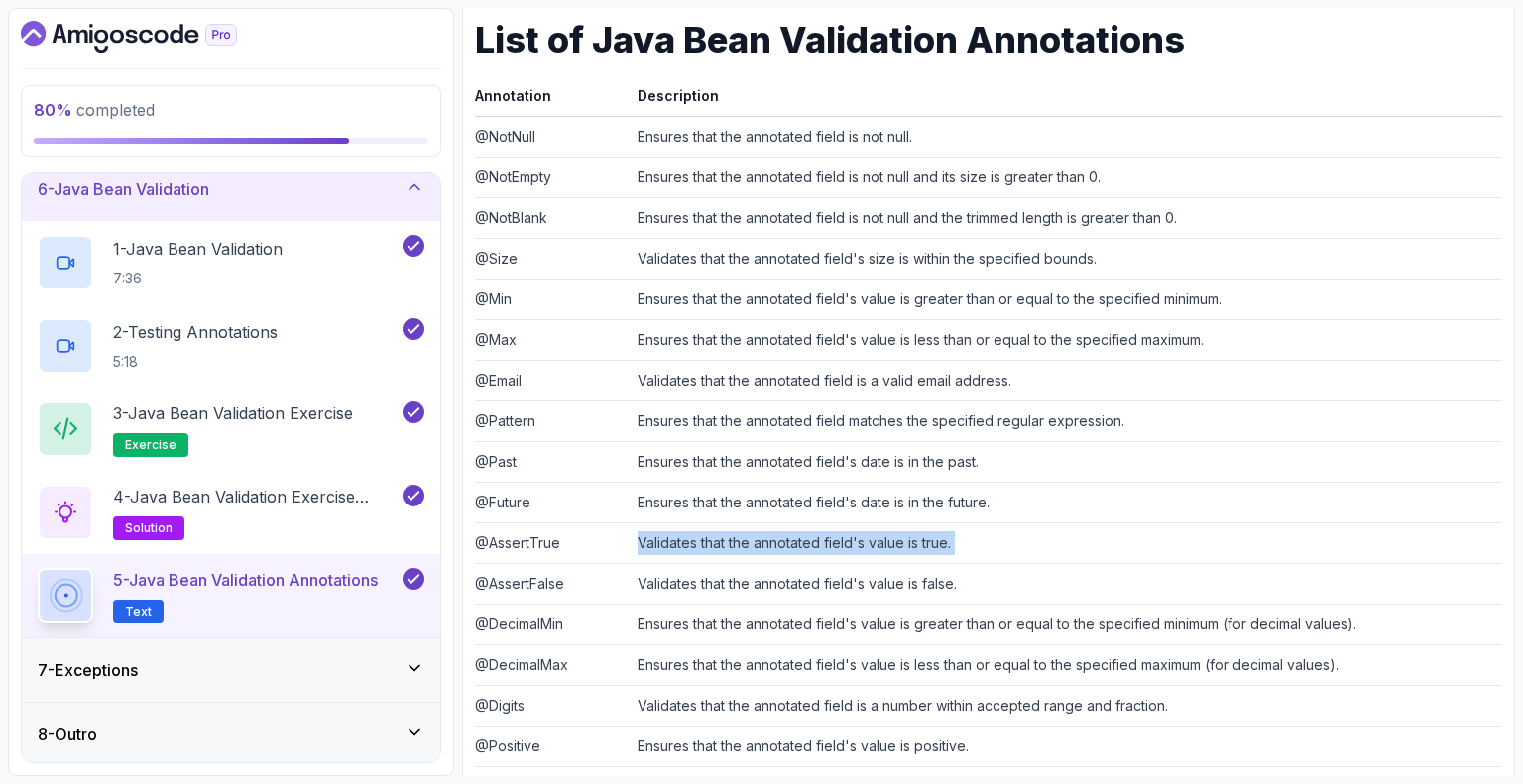 click on "7  -  Exceptions" at bounding box center (231, 670) 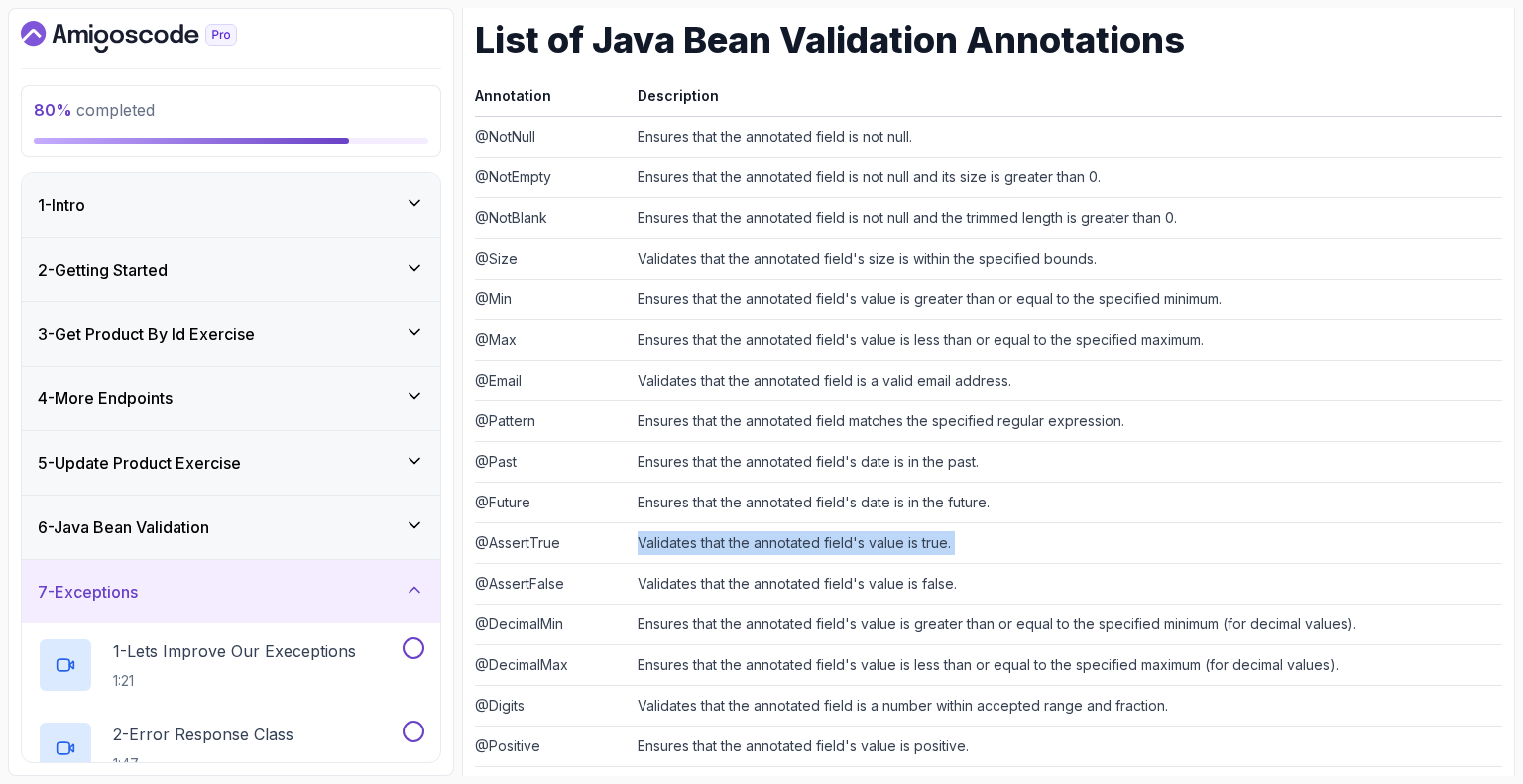 scroll, scrollTop: 396, scrollLeft: 0, axis: vertical 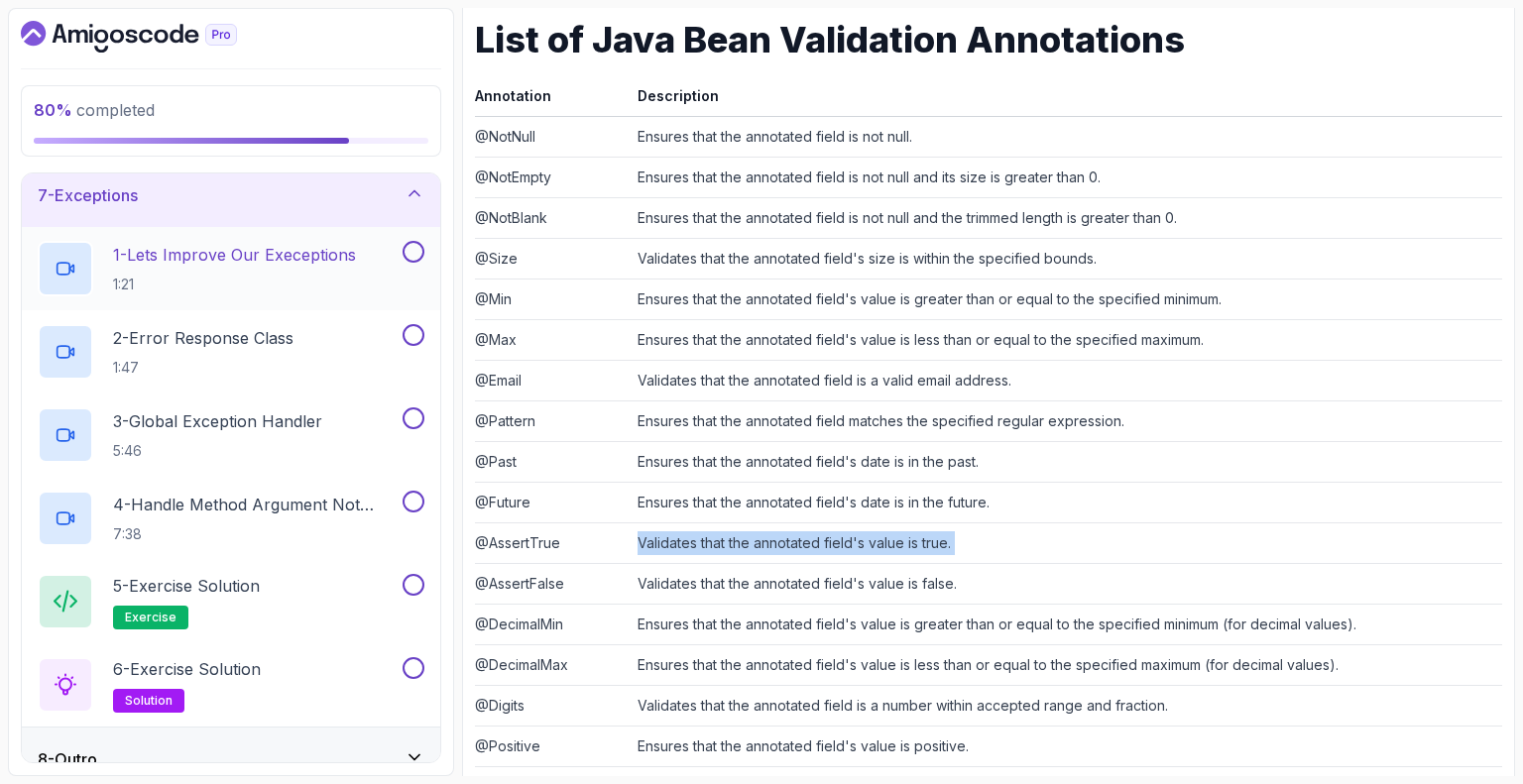 click on "1:21" at bounding box center [234, 284] 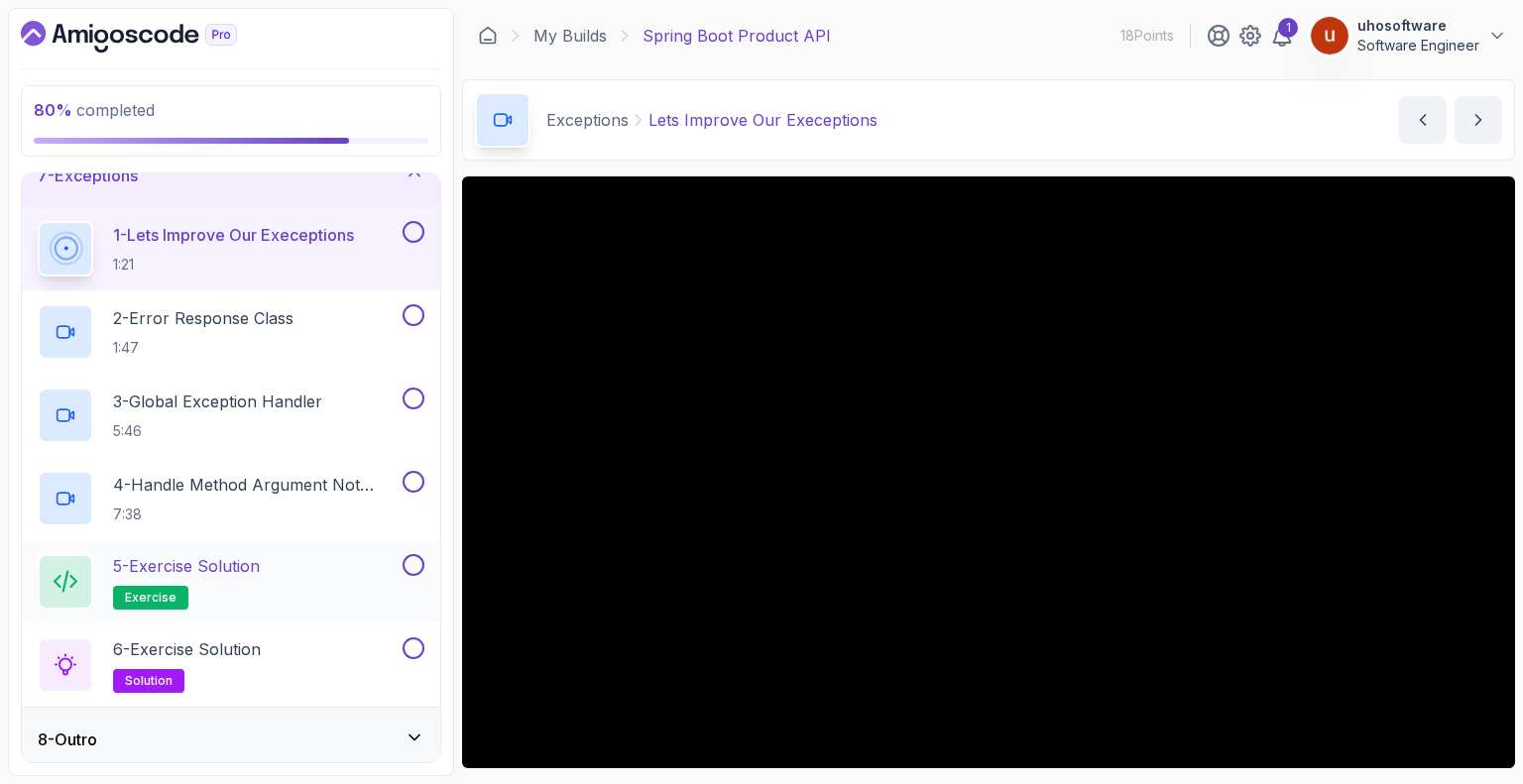 scroll, scrollTop: 421, scrollLeft: 0, axis: vertical 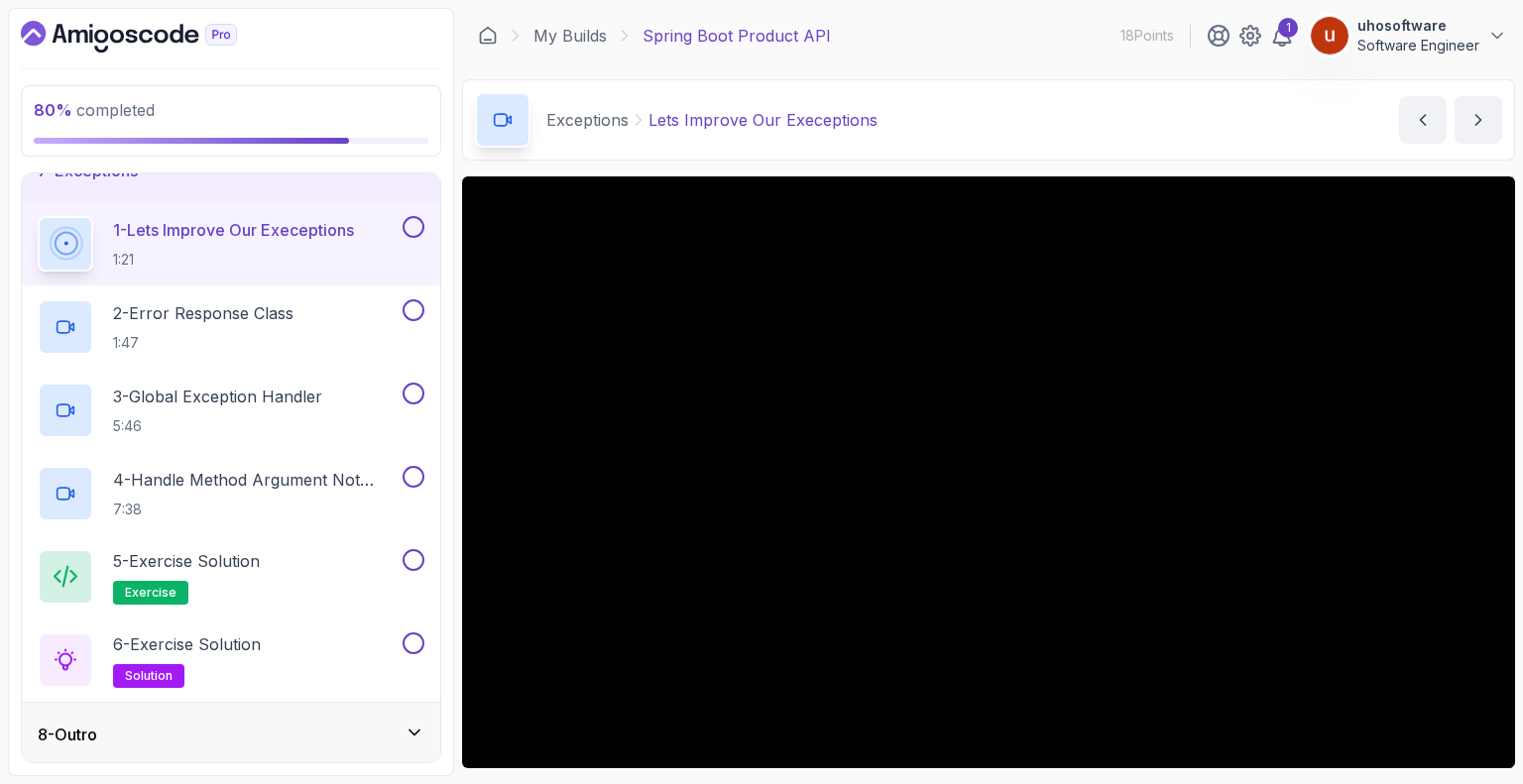click on "8  -  Outro" at bounding box center (231, 734) 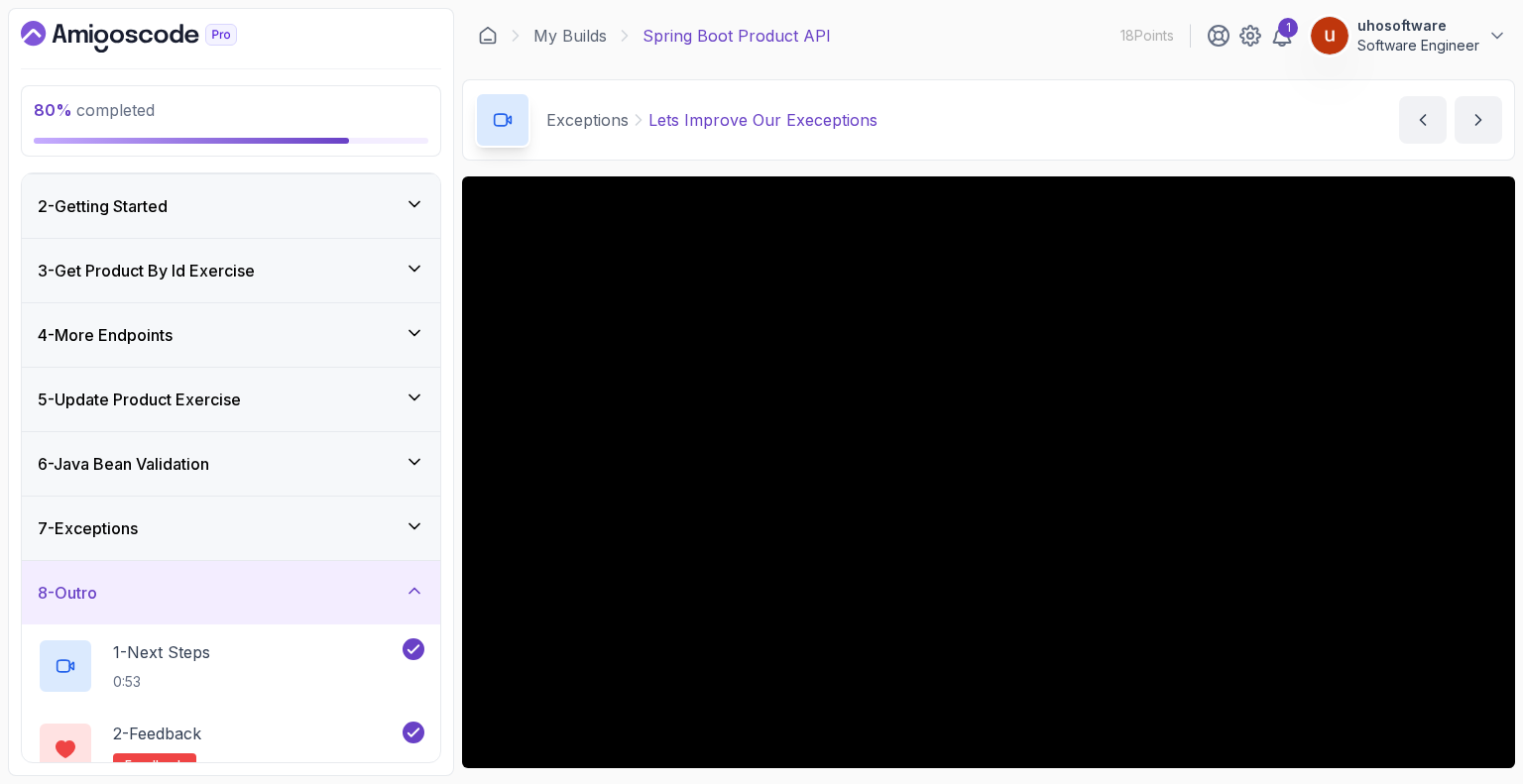 scroll, scrollTop: 0, scrollLeft: 0, axis: both 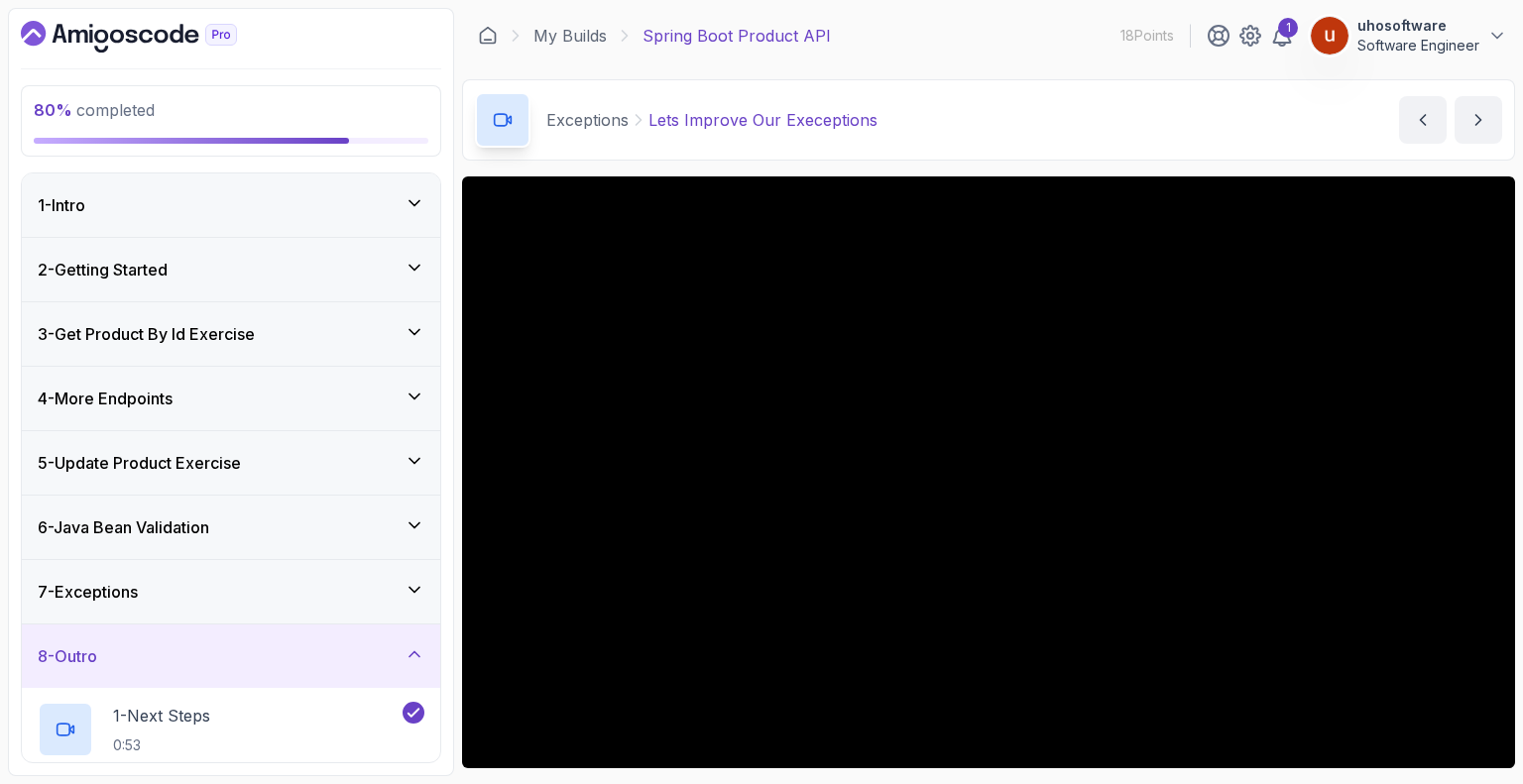 click on "5  -  Update Product Exercise" at bounding box center (139, 463) 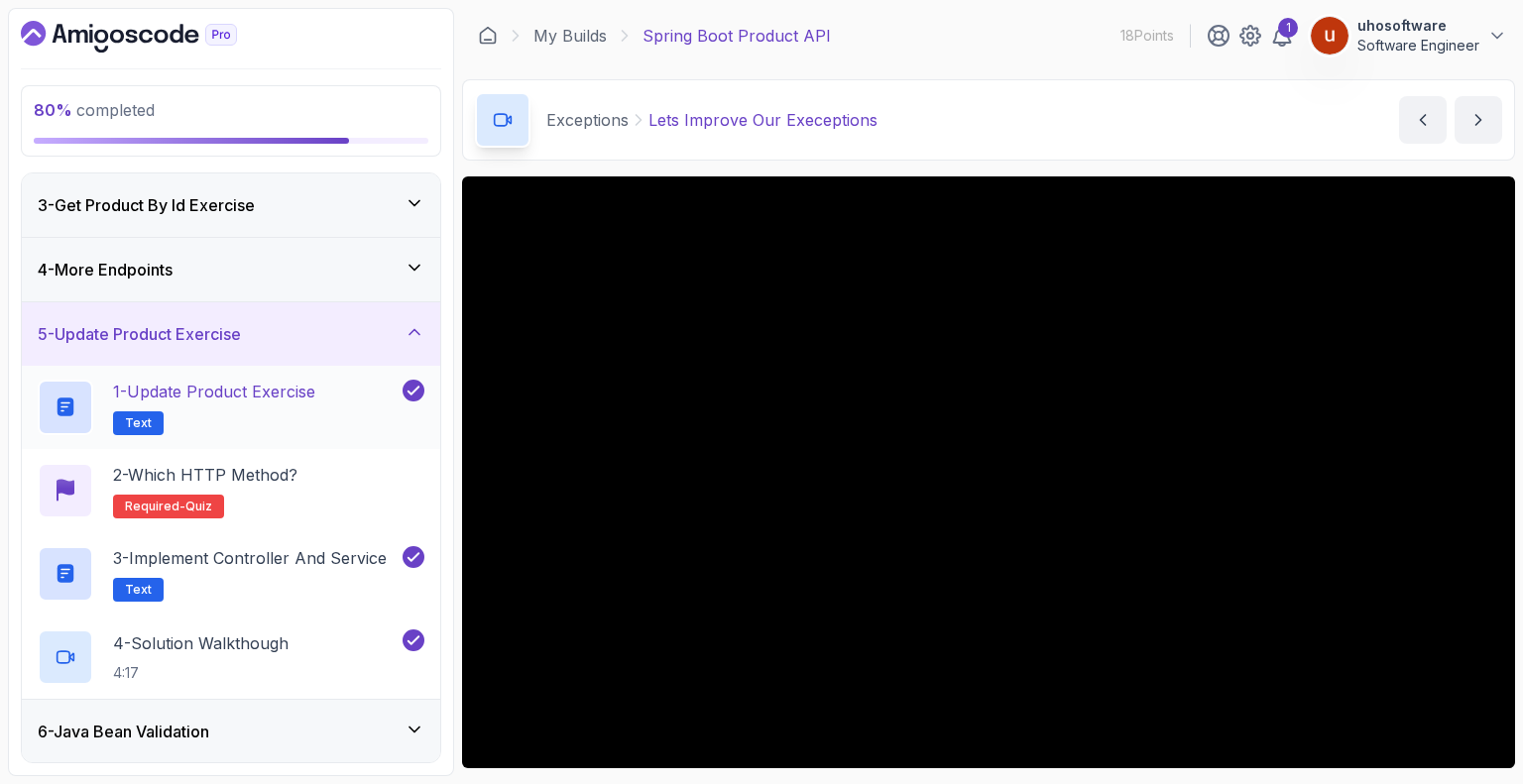 scroll, scrollTop: 0, scrollLeft: 0, axis: both 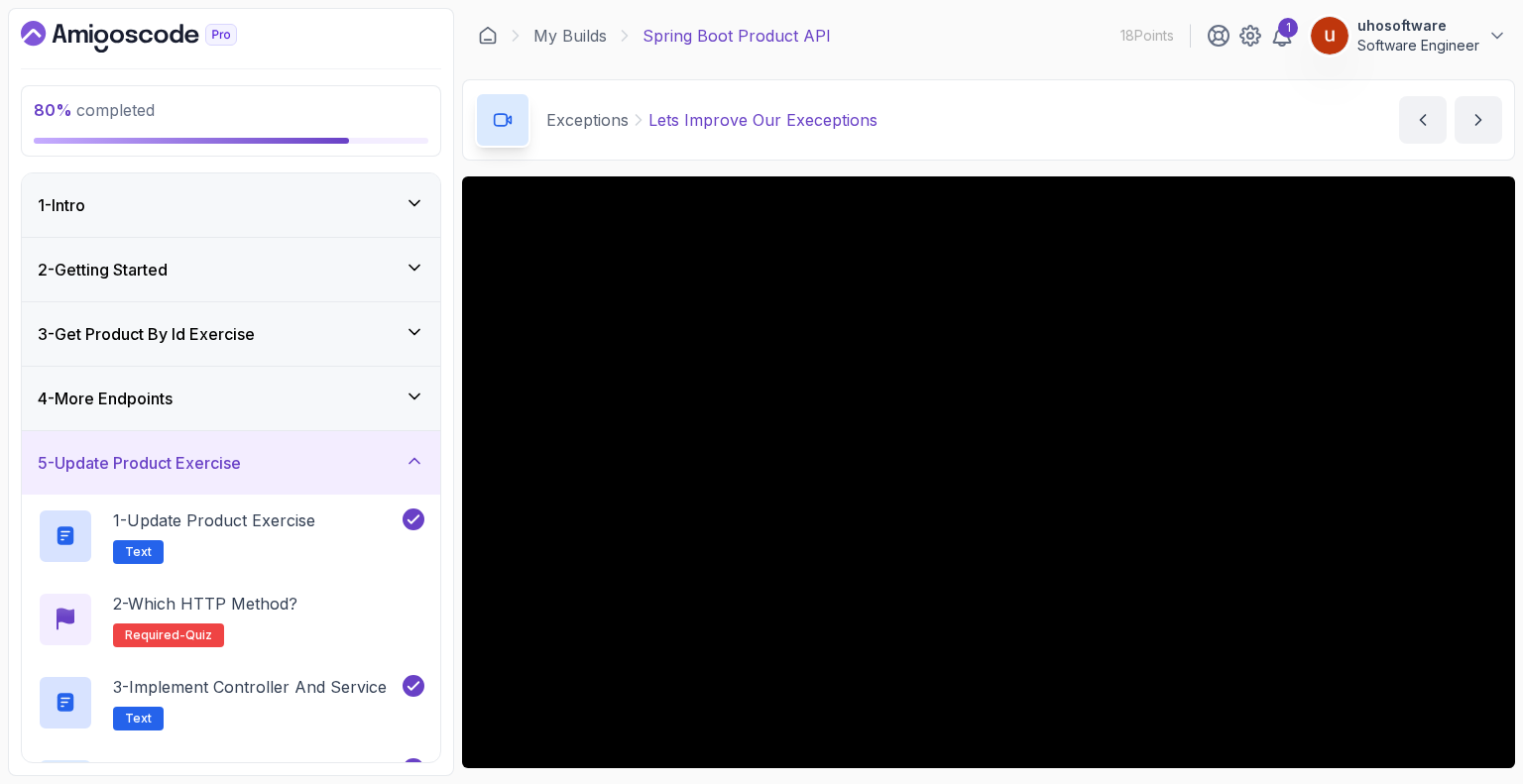 click on "4  -  More Endpoints" at bounding box center (105, 398) 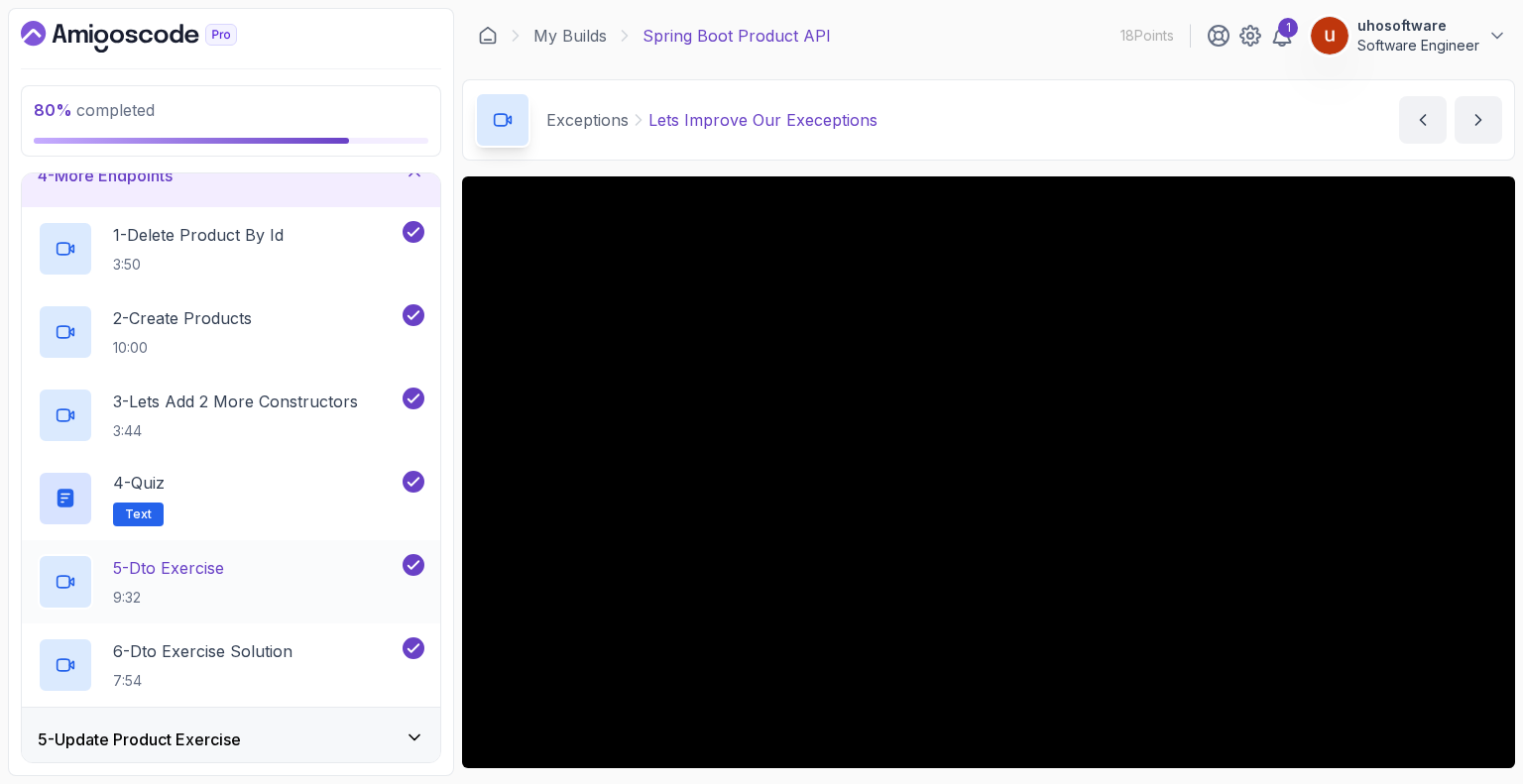 scroll, scrollTop: 25, scrollLeft: 0, axis: vertical 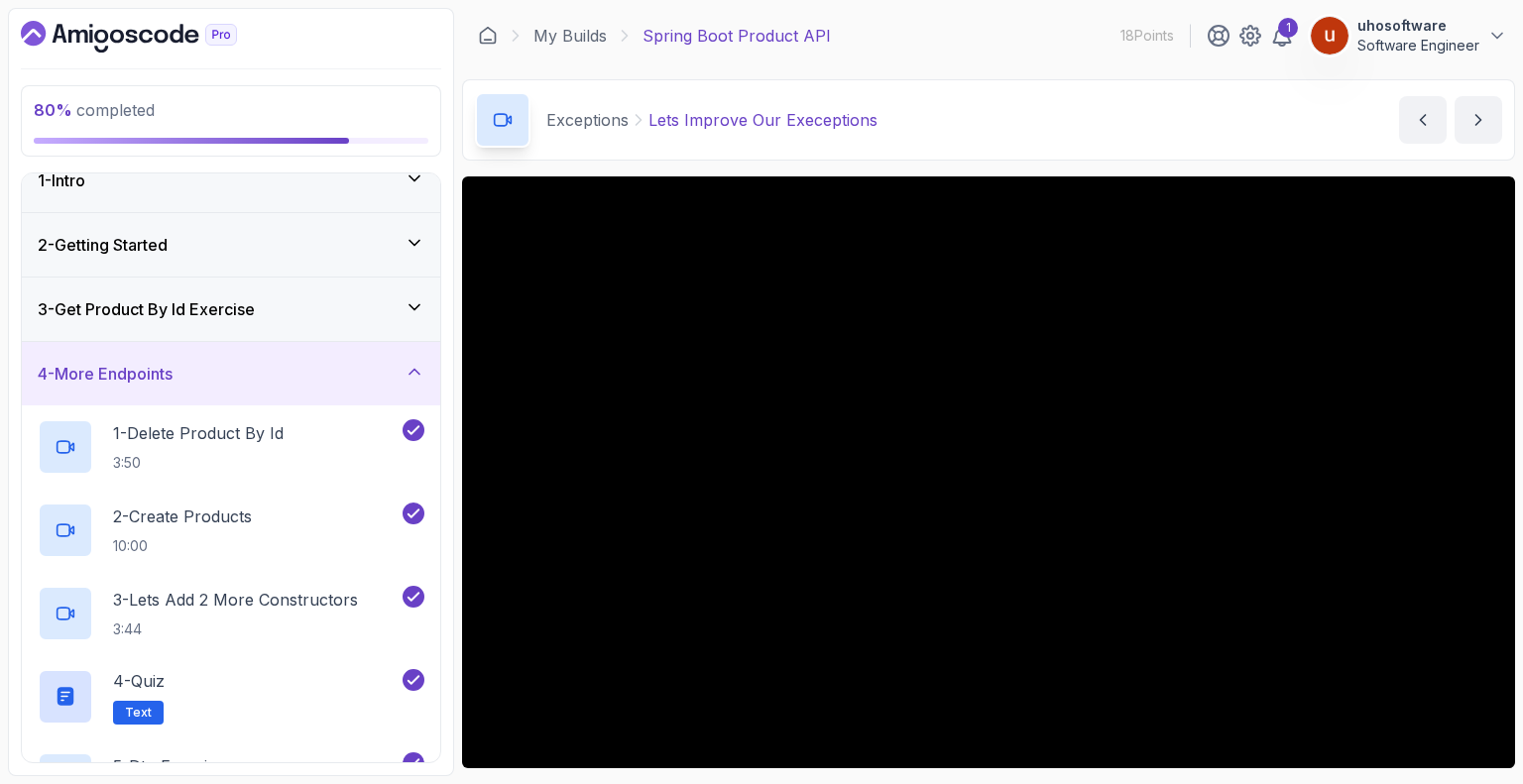 click on "4  -  More Endpoints" at bounding box center (231, 374) 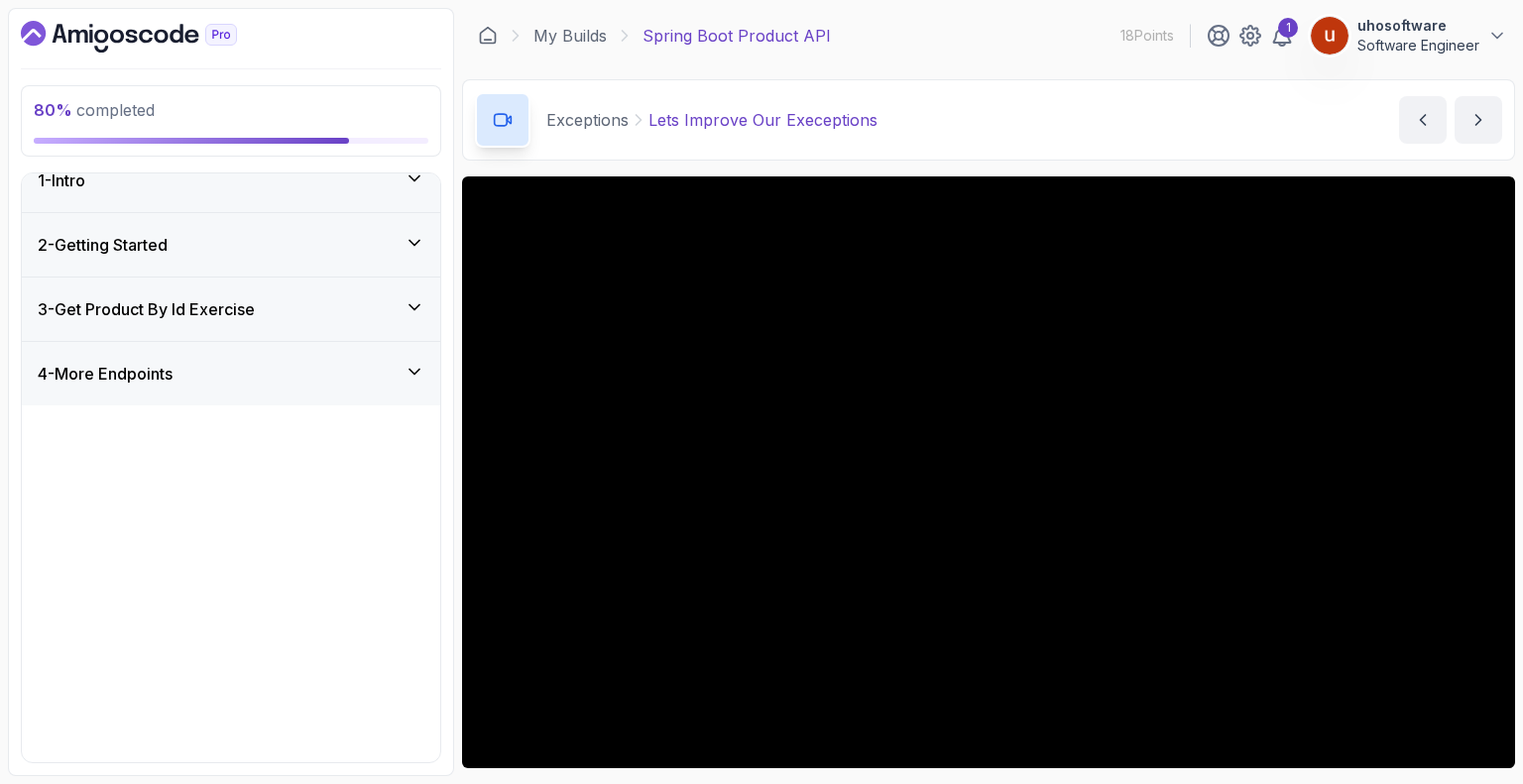 scroll, scrollTop: 0, scrollLeft: 0, axis: both 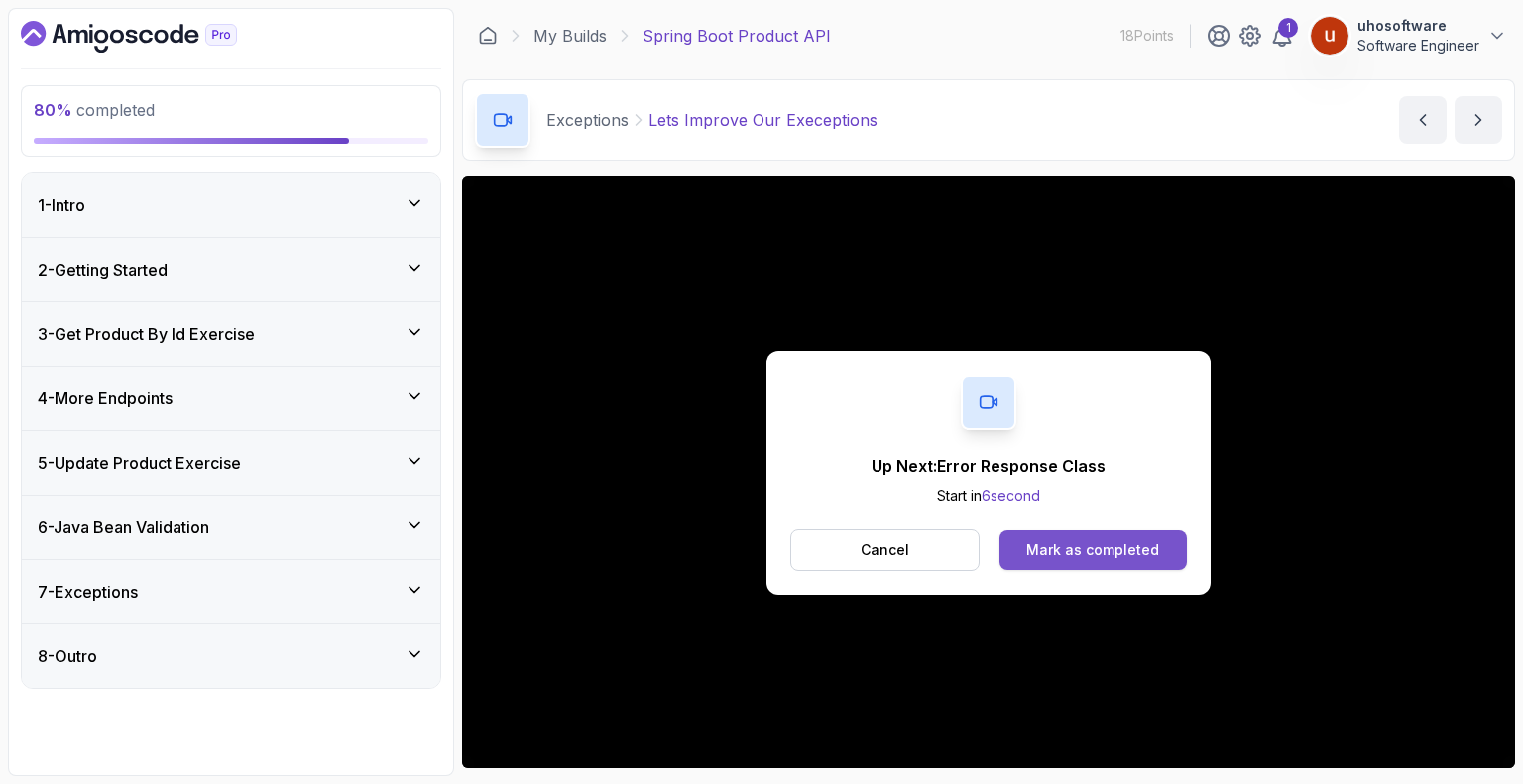 click on "Mark as completed" at bounding box center (1093, 550) 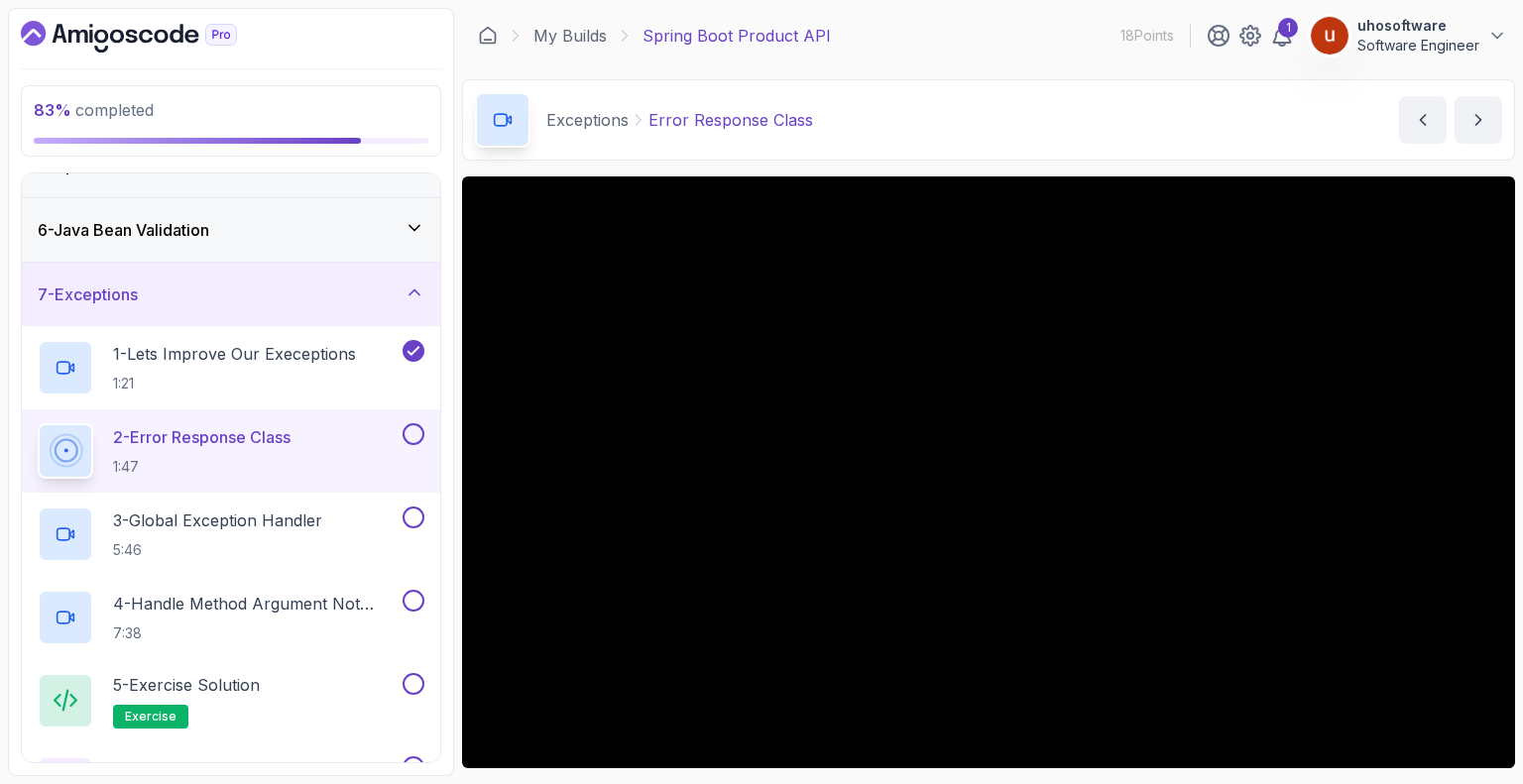 scroll, scrollTop: 396, scrollLeft: 0, axis: vertical 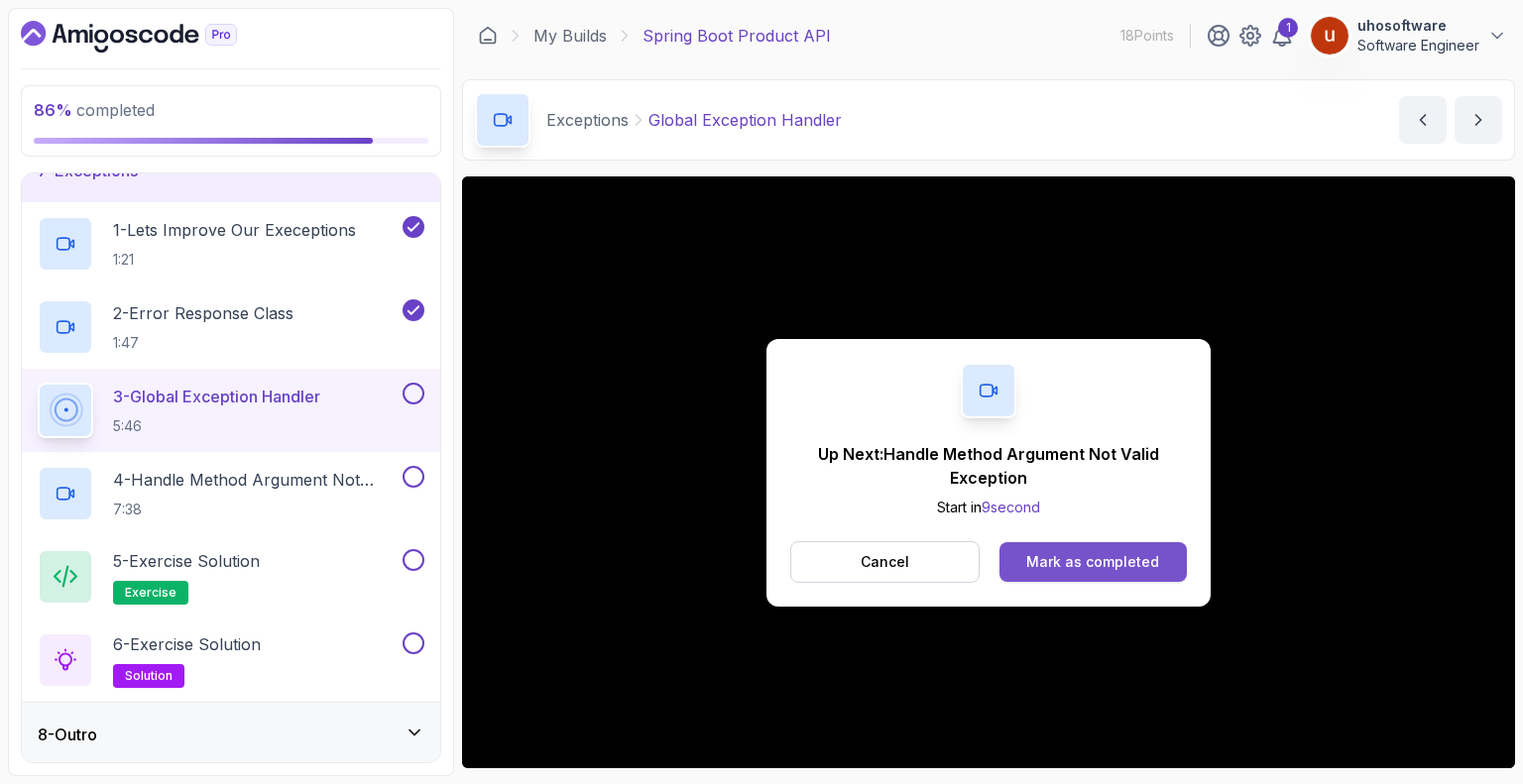 click on "Mark as completed" at bounding box center (1093, 562) 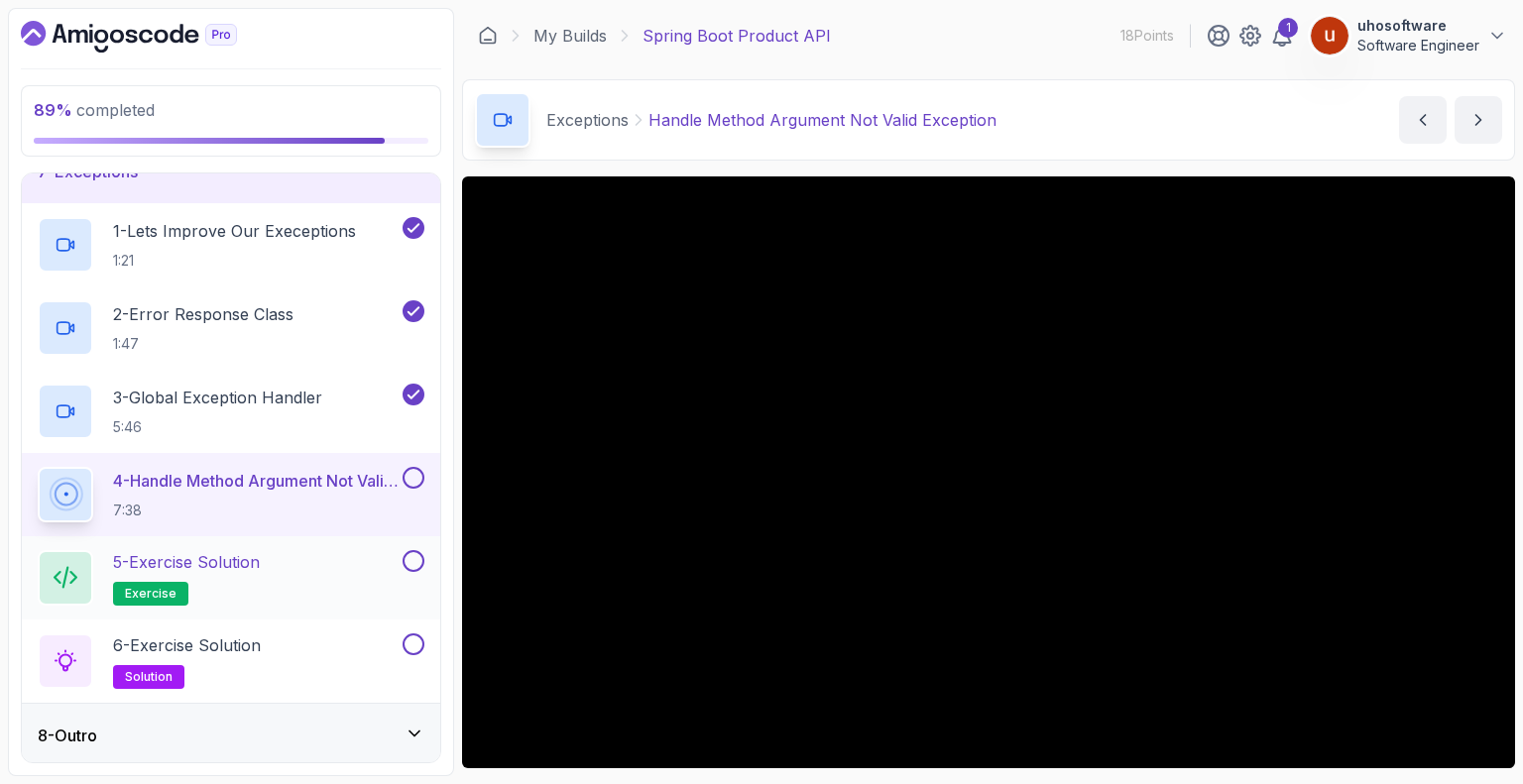 scroll, scrollTop: 421, scrollLeft: 0, axis: vertical 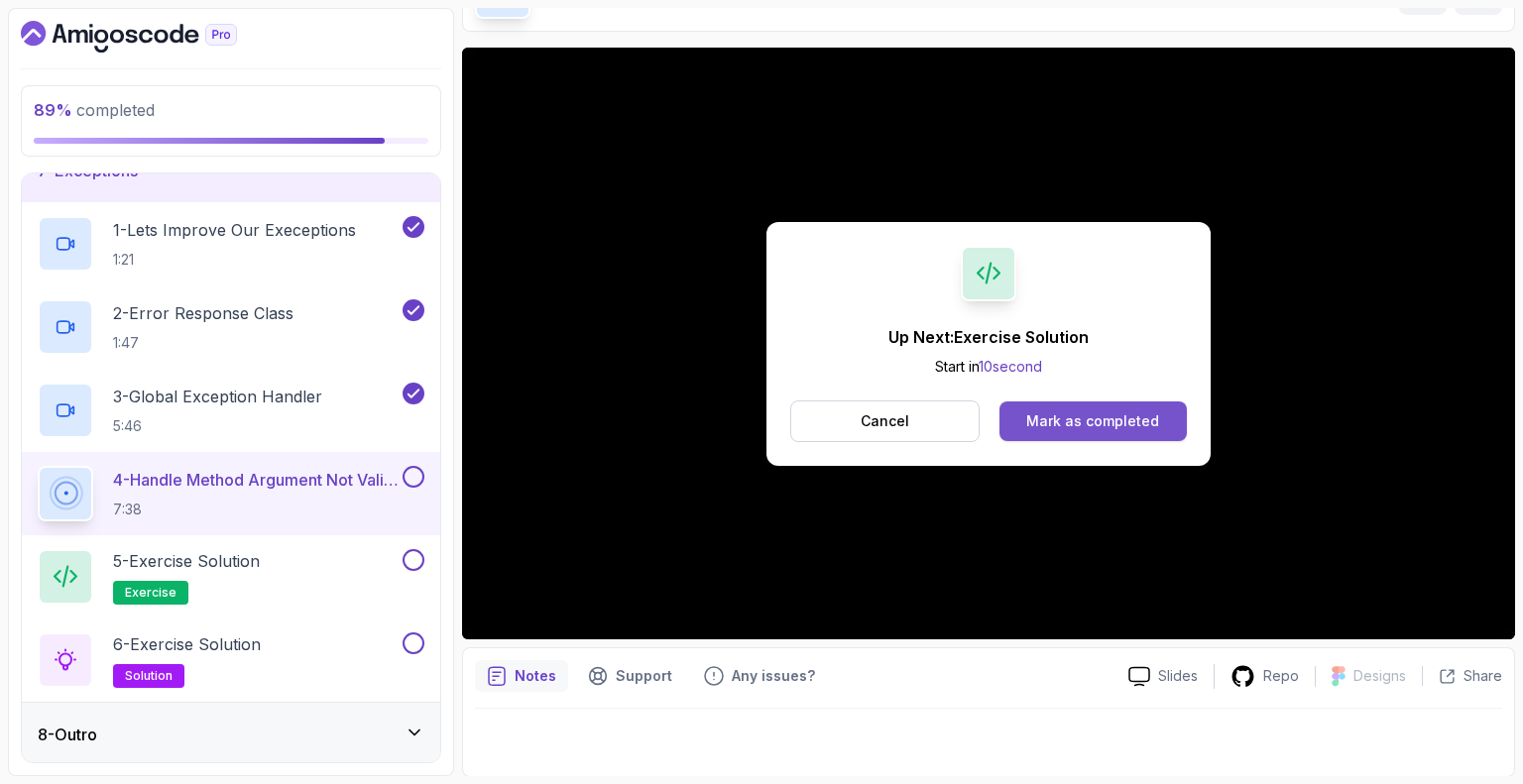 click on "Mark as completed" at bounding box center [1093, 421] 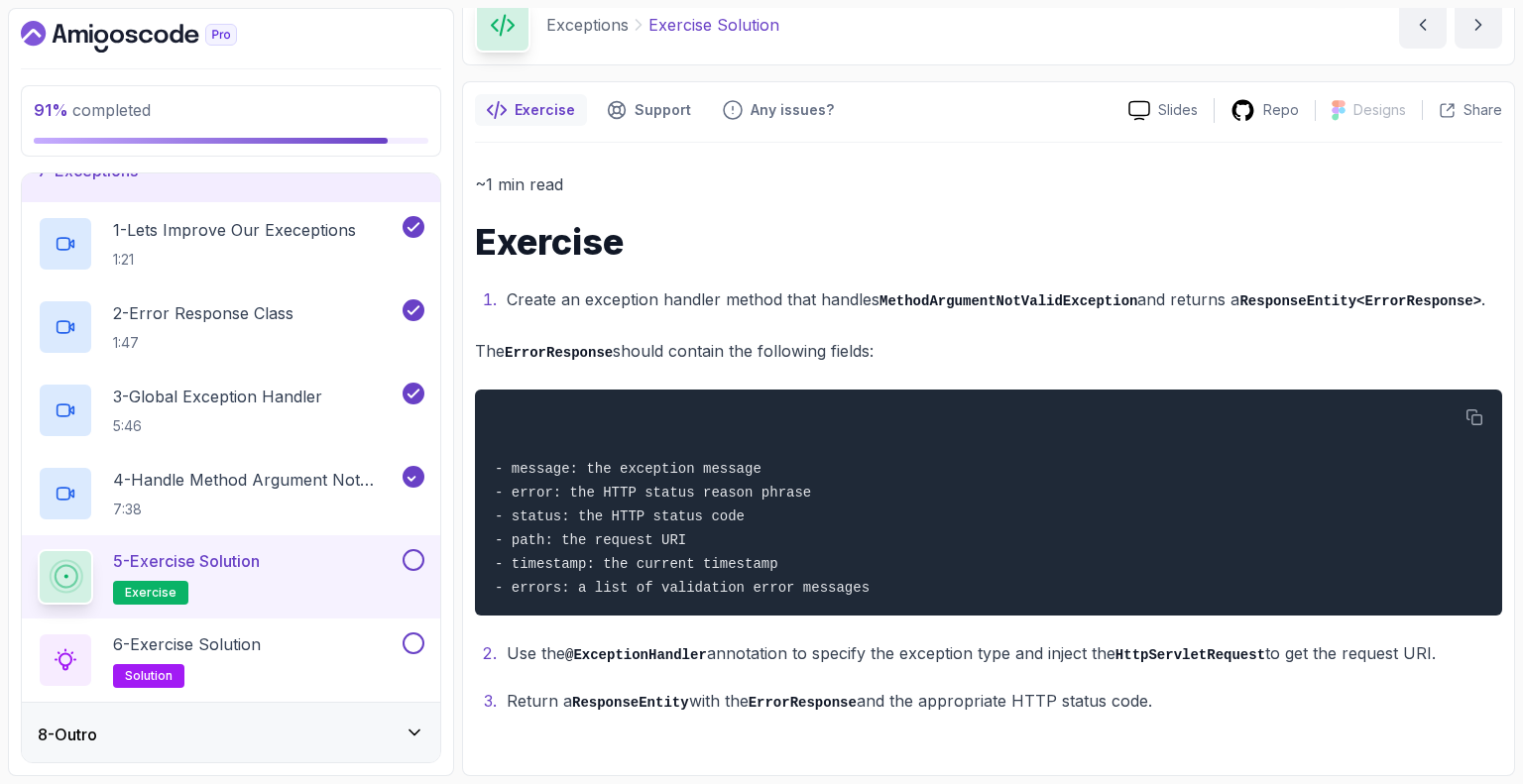 scroll, scrollTop: 91, scrollLeft: 0, axis: vertical 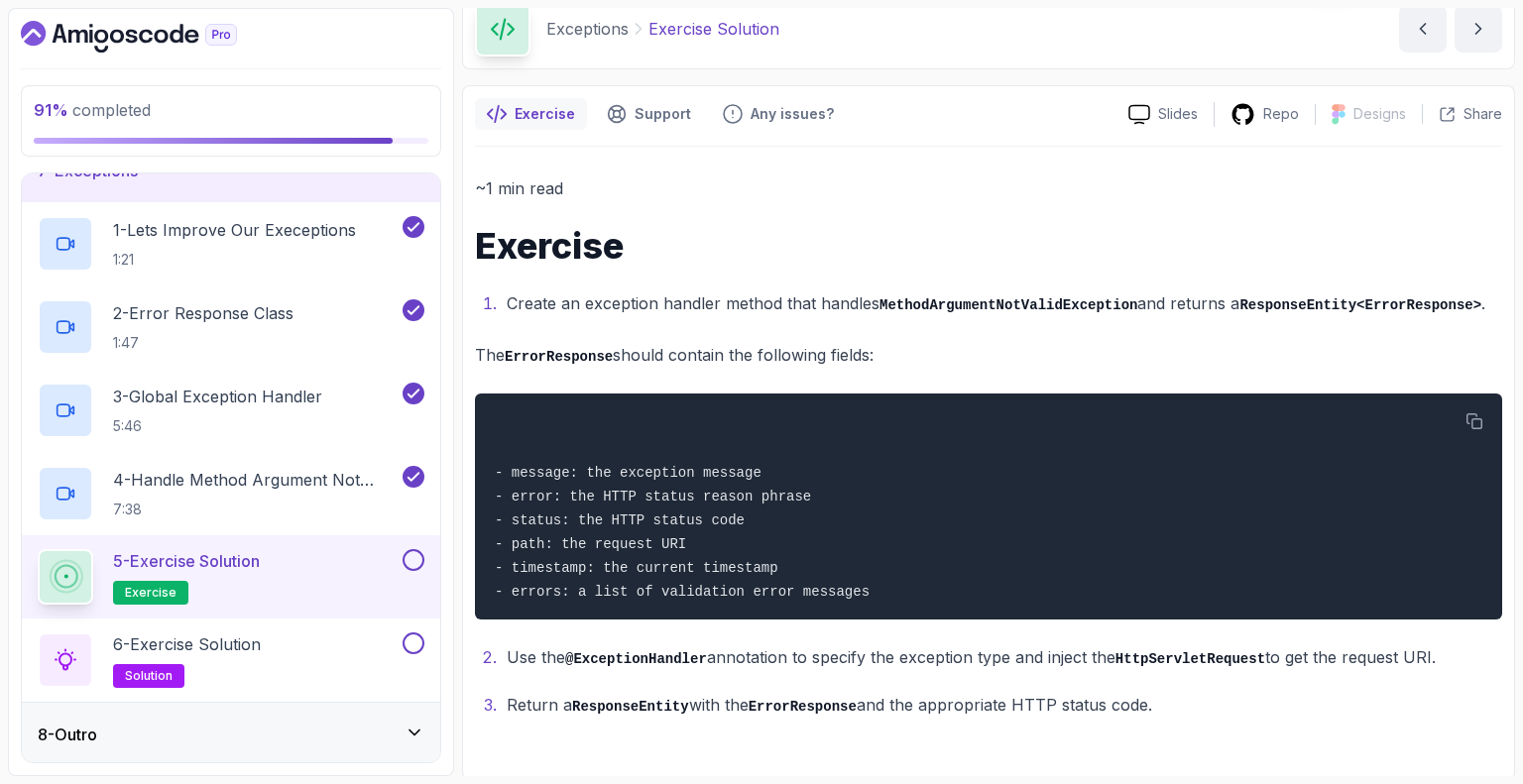 click at bounding box center [413, 560] 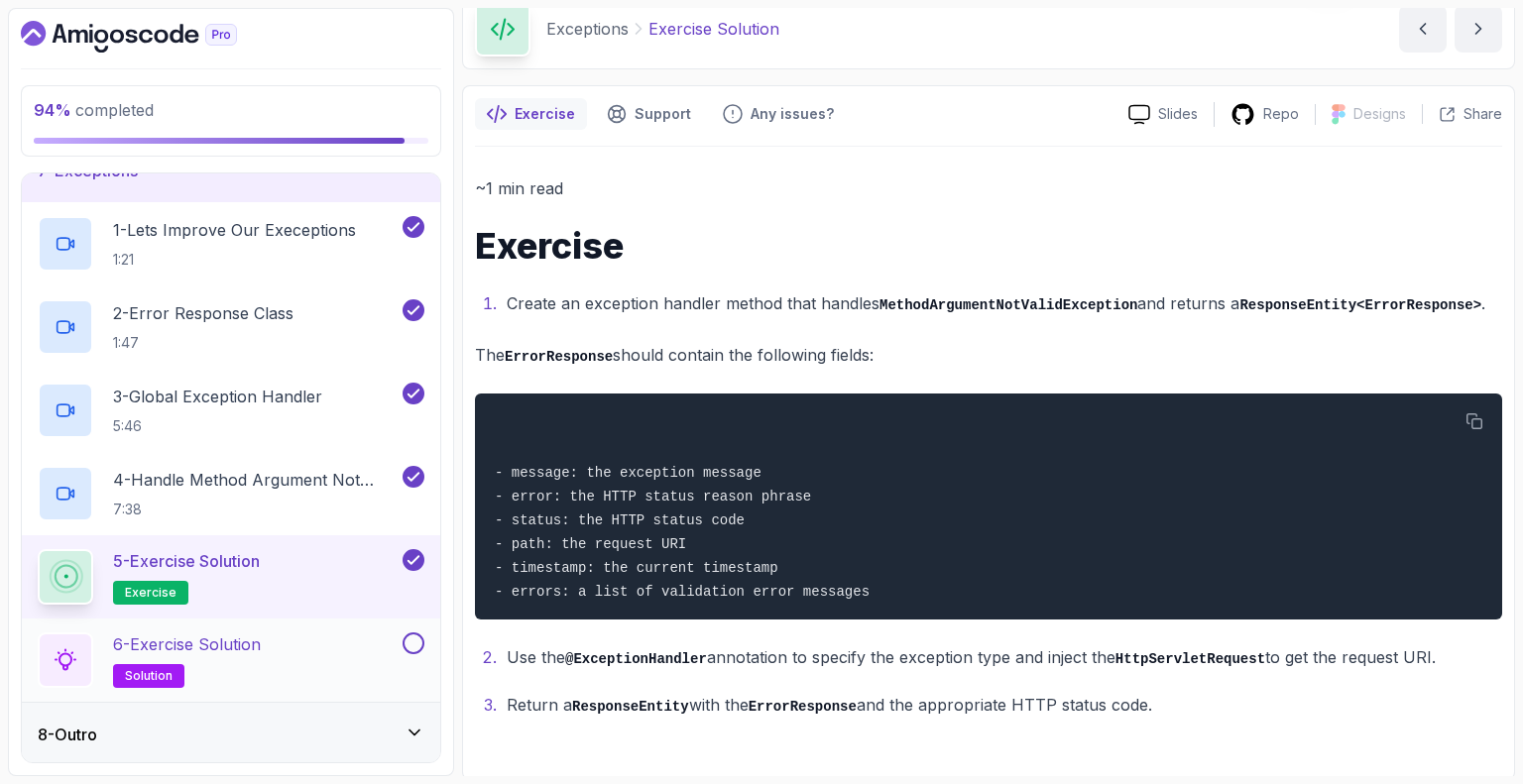 click on "6  -  Exercise Solution solution" at bounding box center [218, 660] 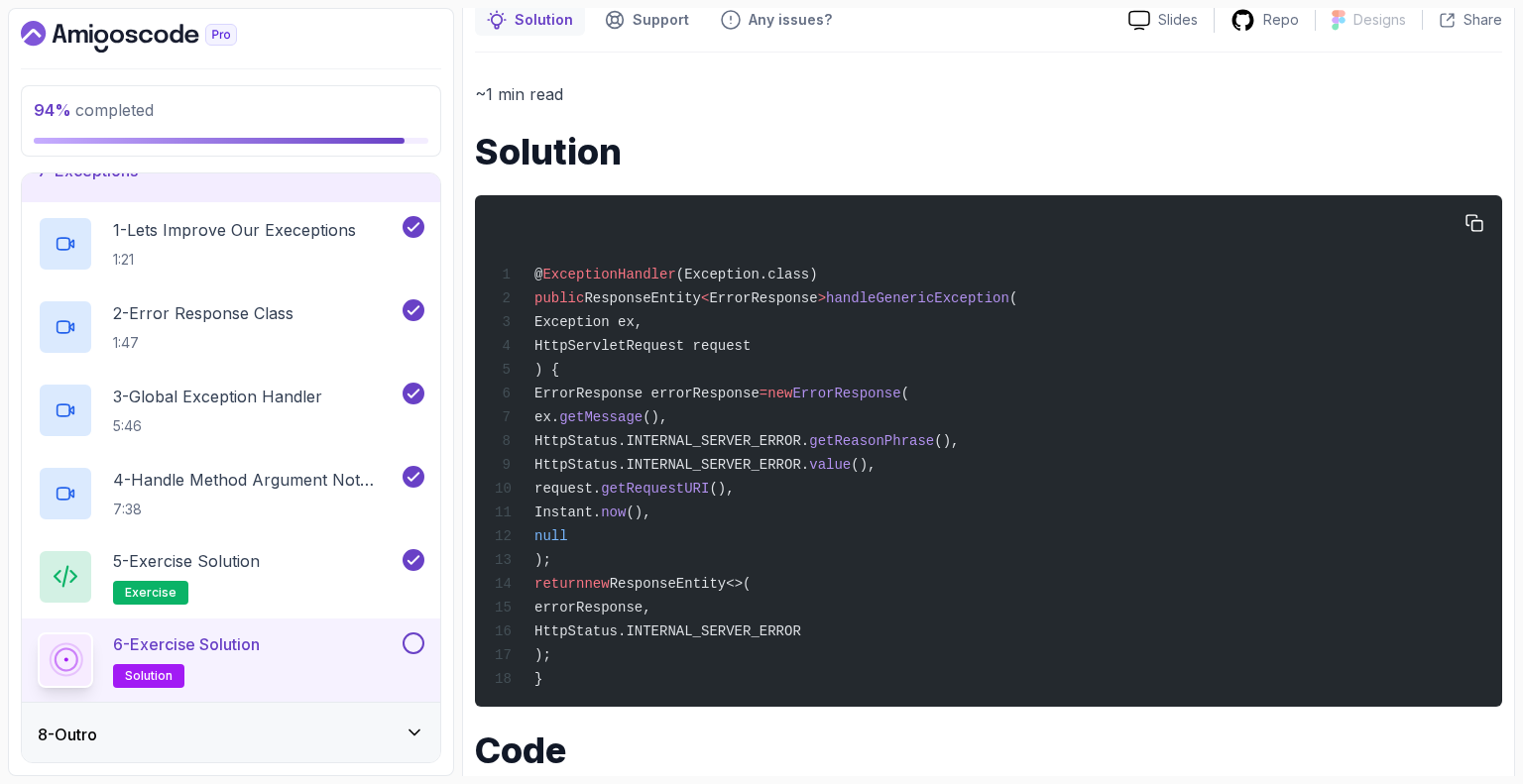scroll, scrollTop: 270, scrollLeft: 0, axis: vertical 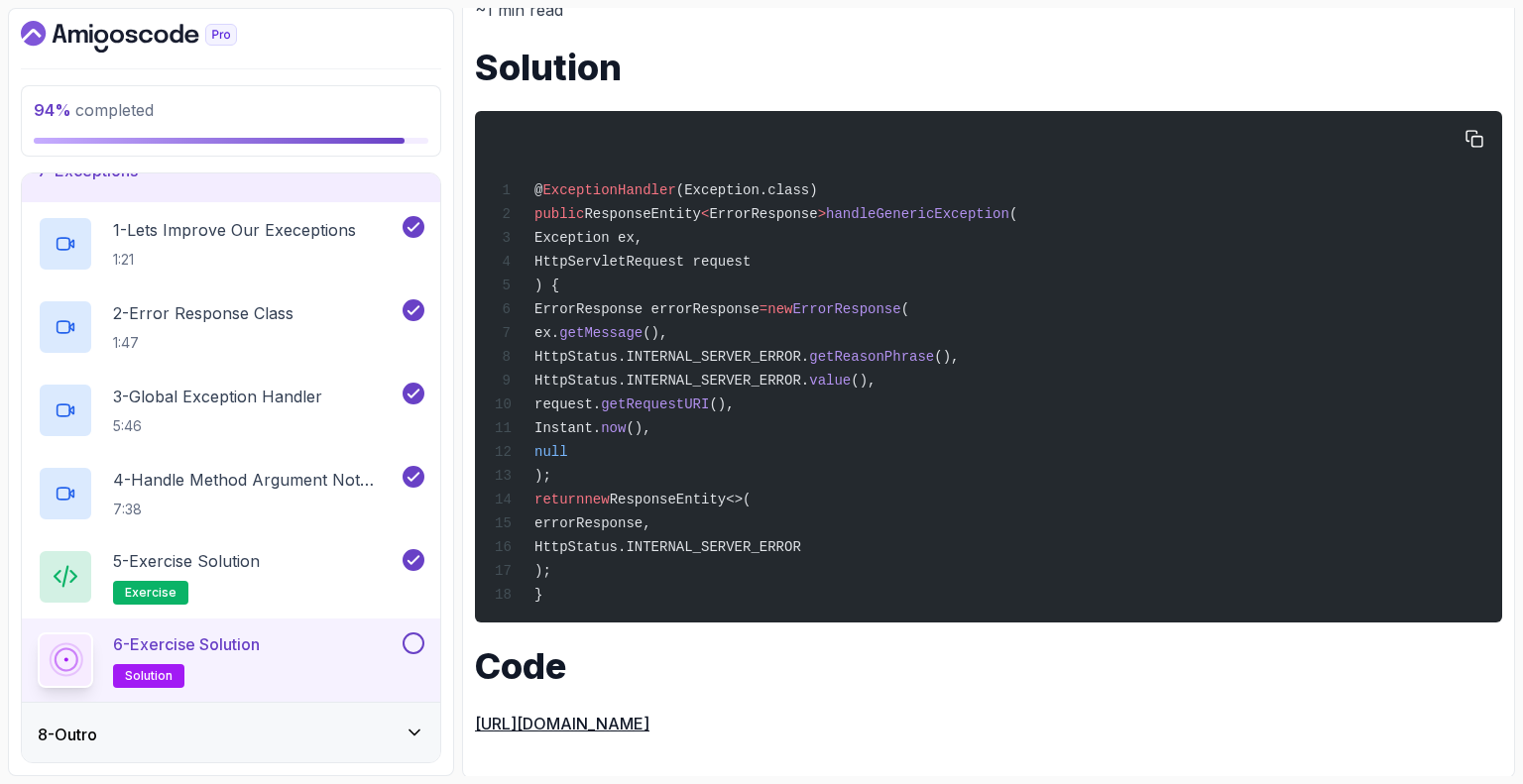 click on "HttpStatus.INTERNAL_SERVER_ERROR." at bounding box center (671, 357) 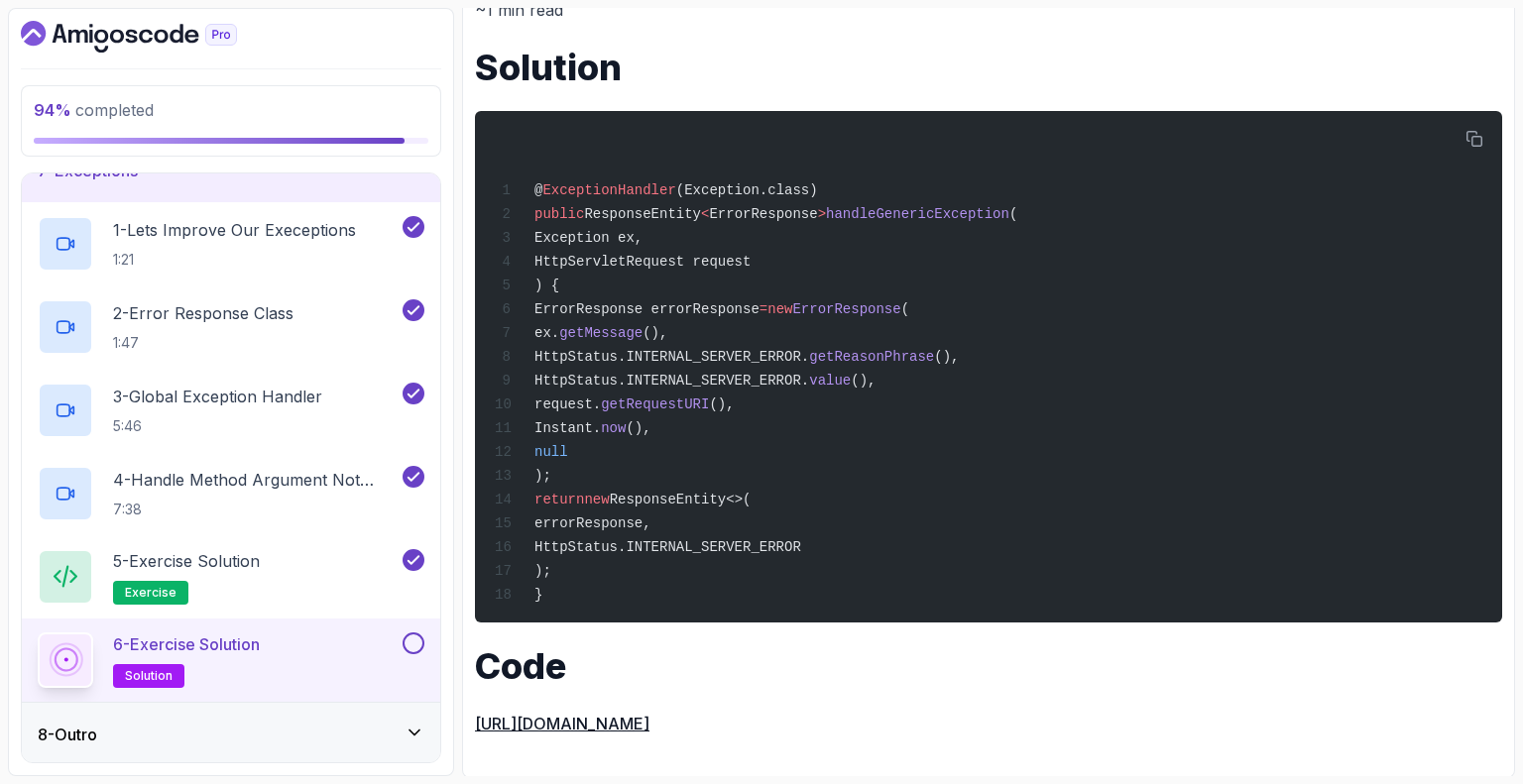 click at bounding box center [413, 643] 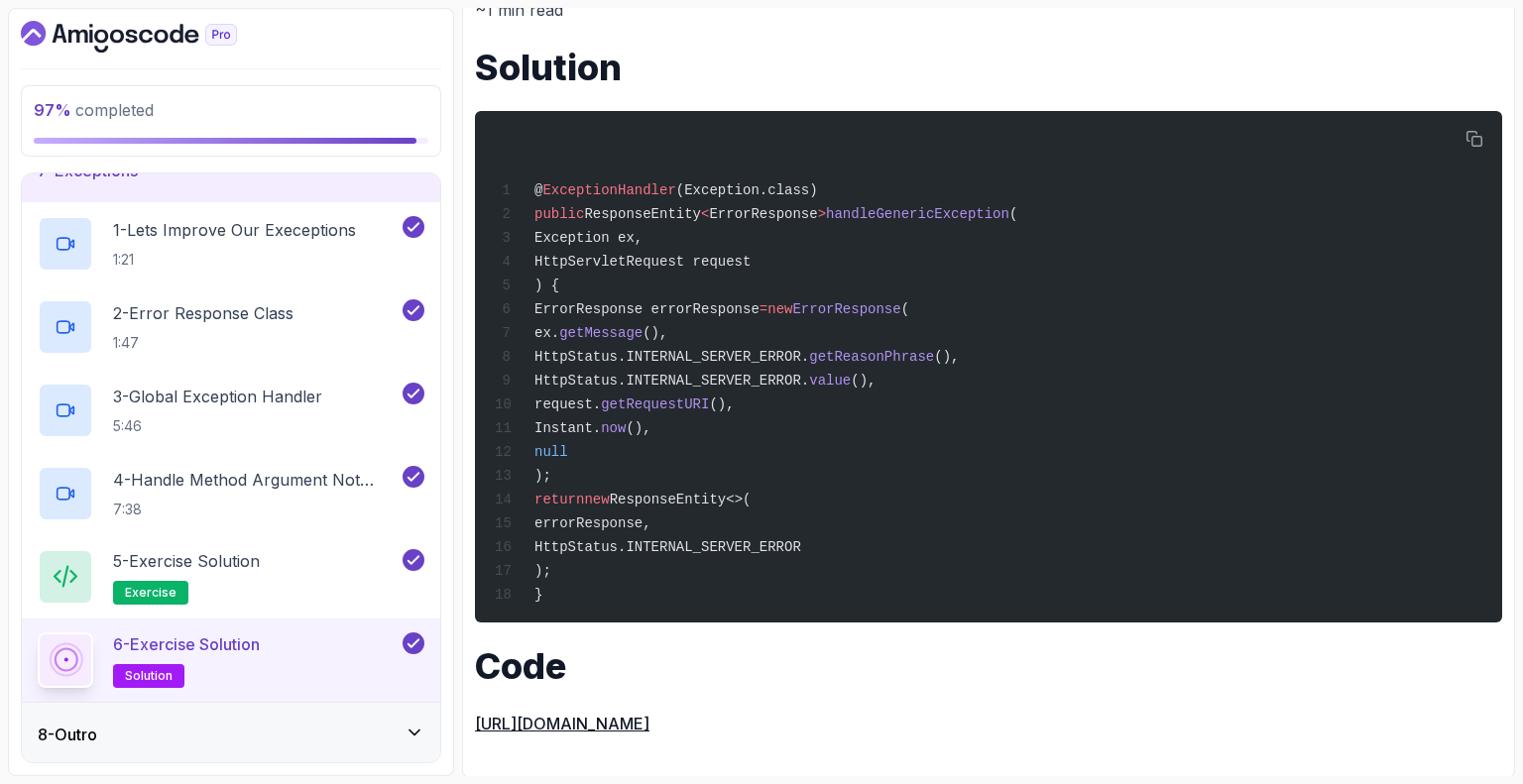 click on "8  -  Outro" at bounding box center [231, 734] 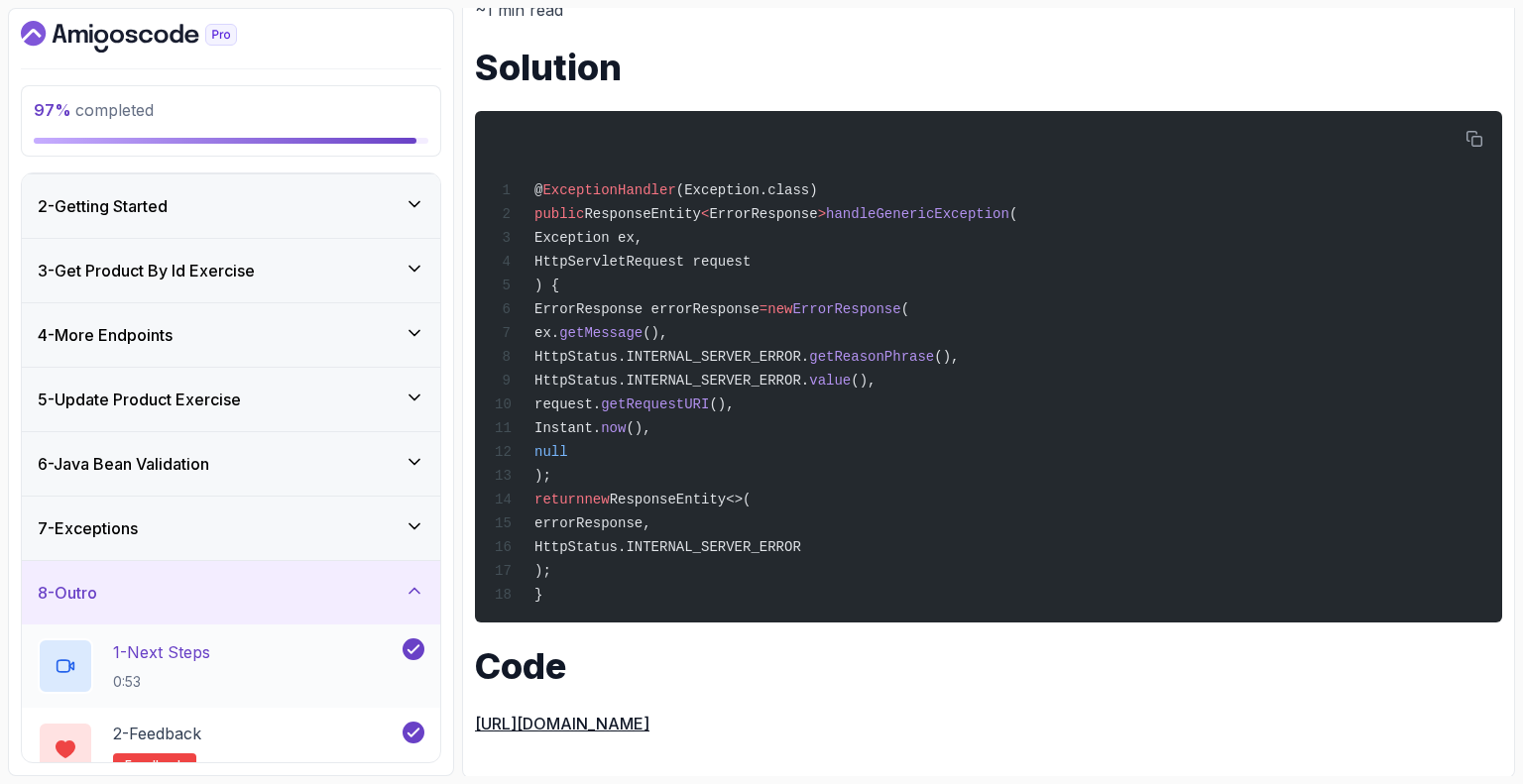 scroll, scrollTop: 0, scrollLeft: 0, axis: both 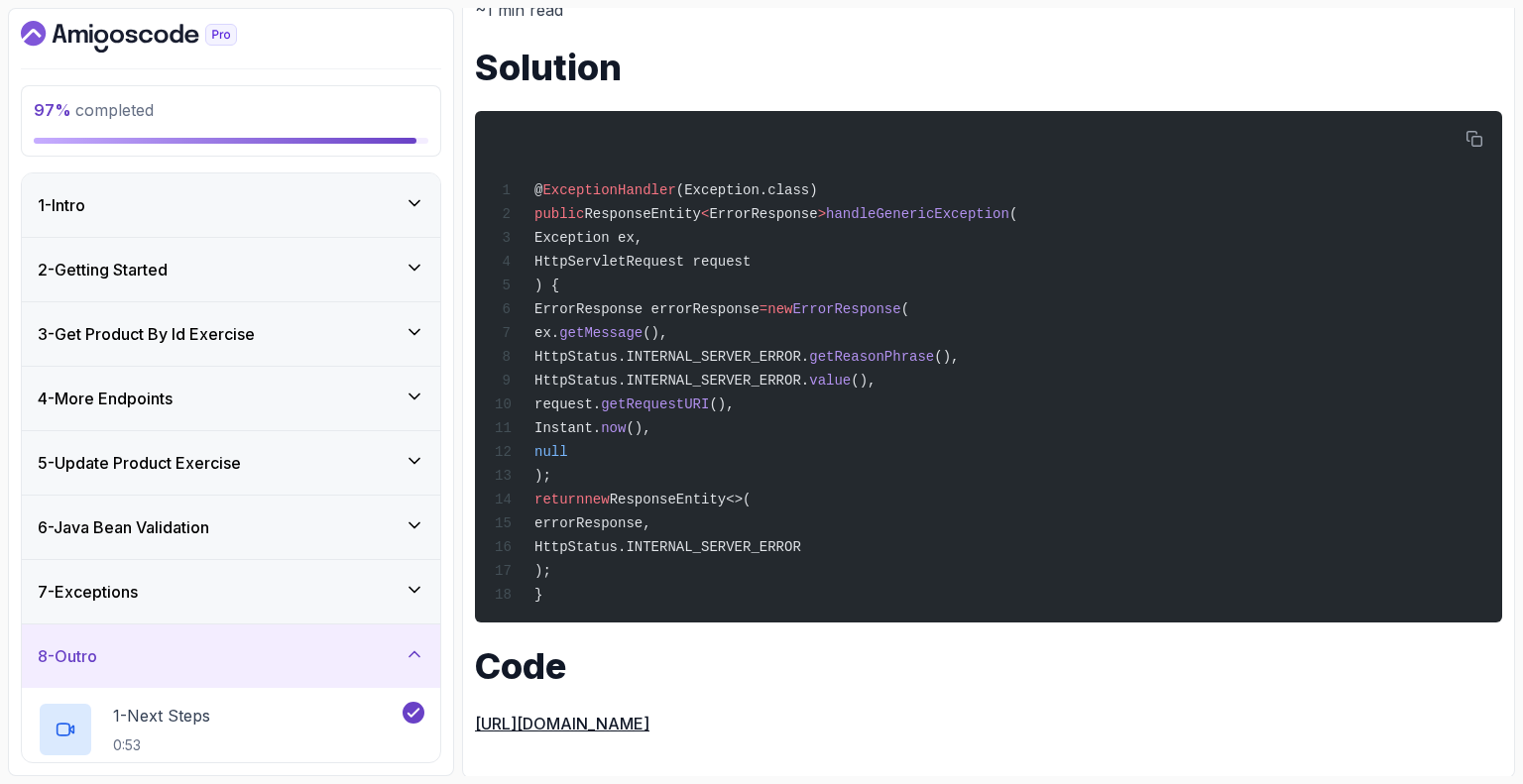 click on "6  -  Java Bean Validation" at bounding box center [231, 527] 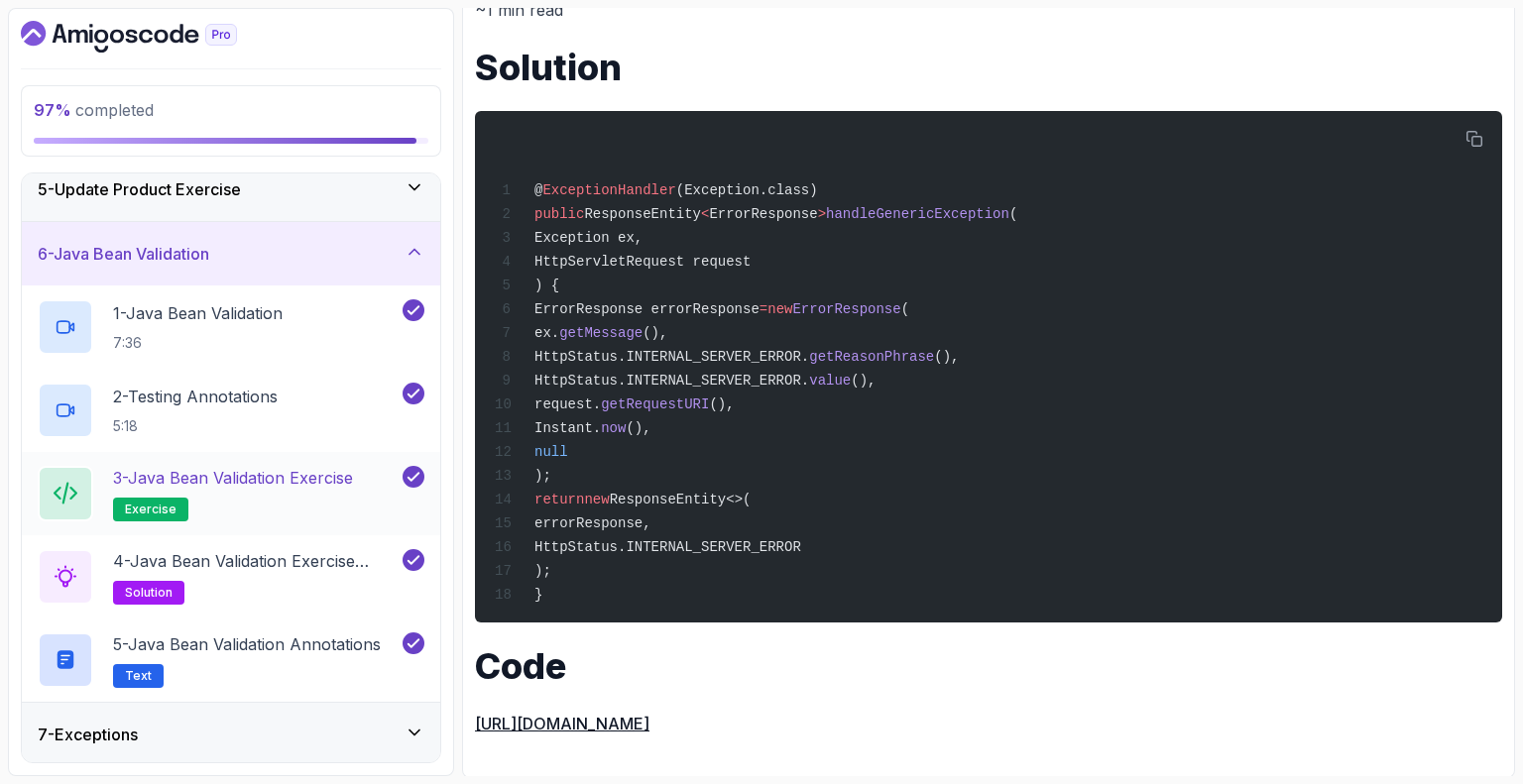 scroll, scrollTop: 239, scrollLeft: 0, axis: vertical 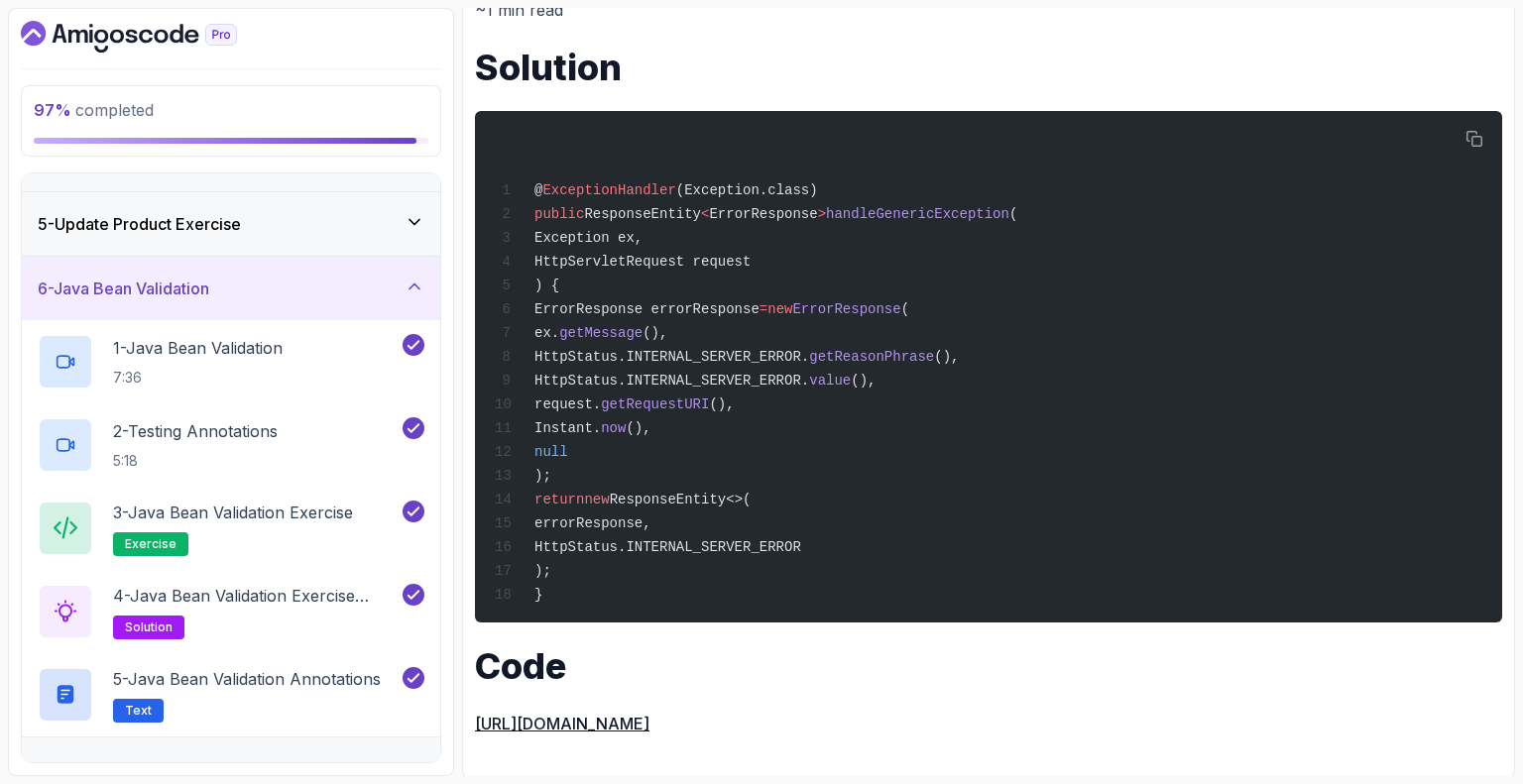 click on "5  -  Update Product Exercise" at bounding box center [231, 224] 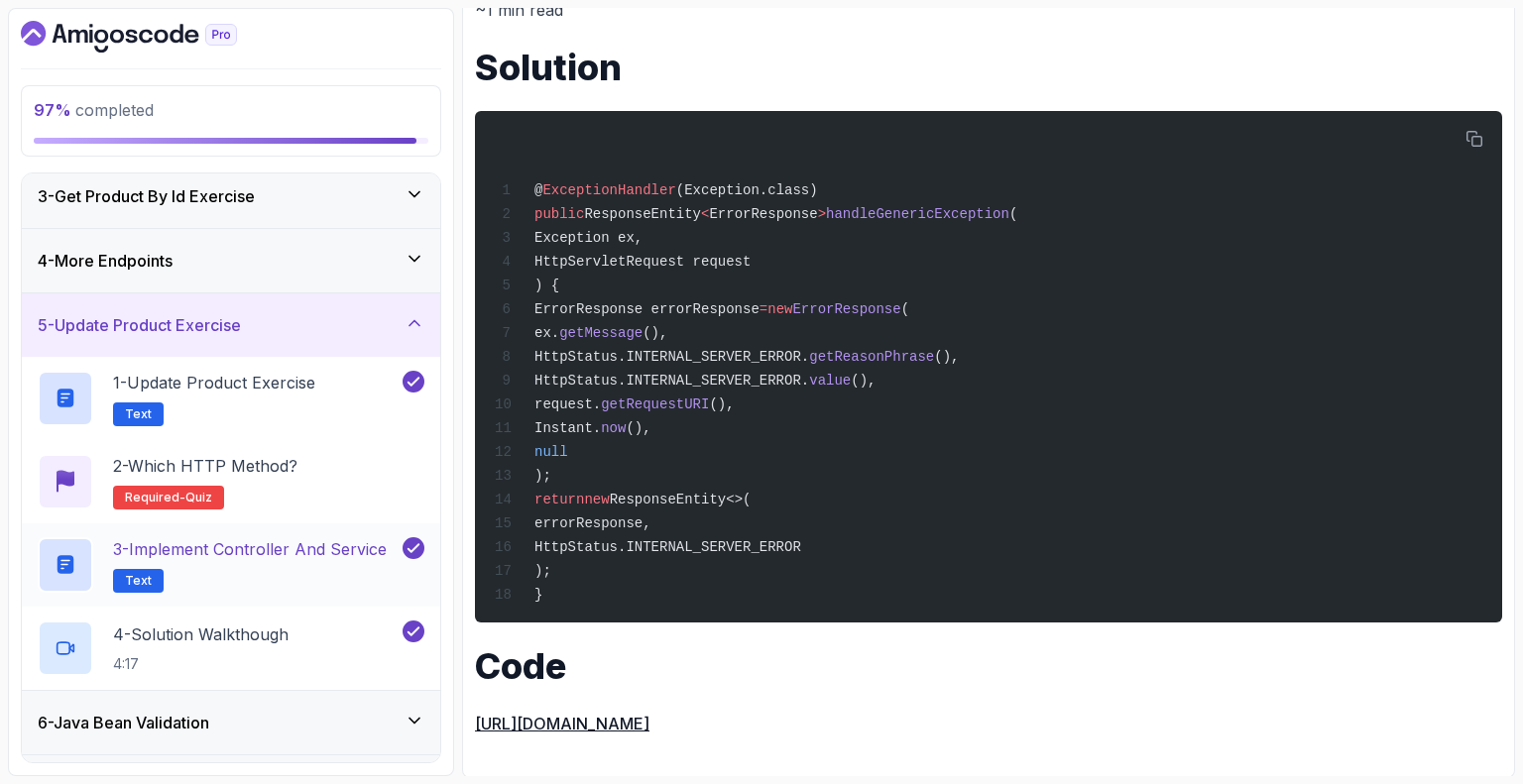 scroll, scrollTop: 0, scrollLeft: 0, axis: both 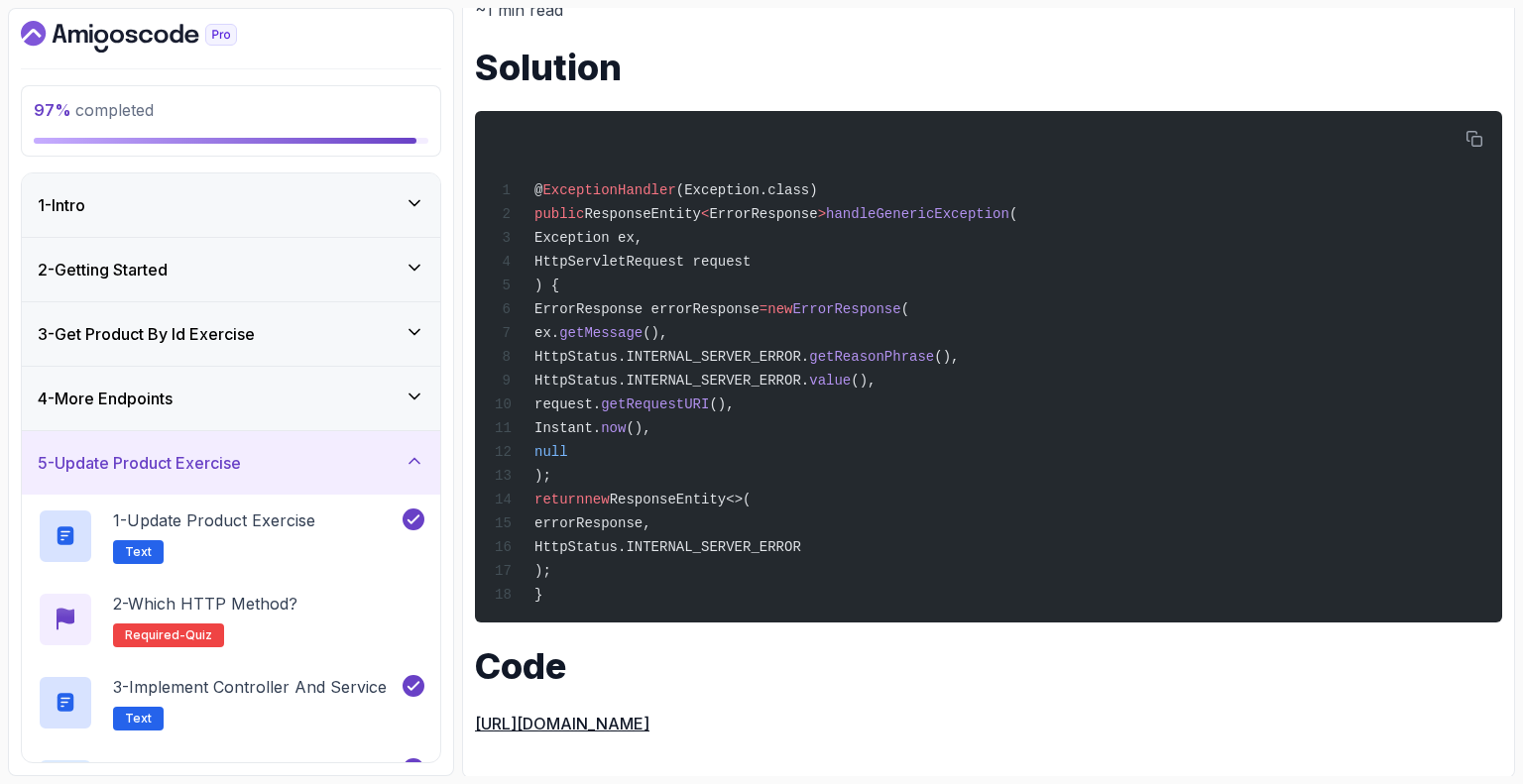 click on "4  -  More Endpoints" at bounding box center [231, 398] 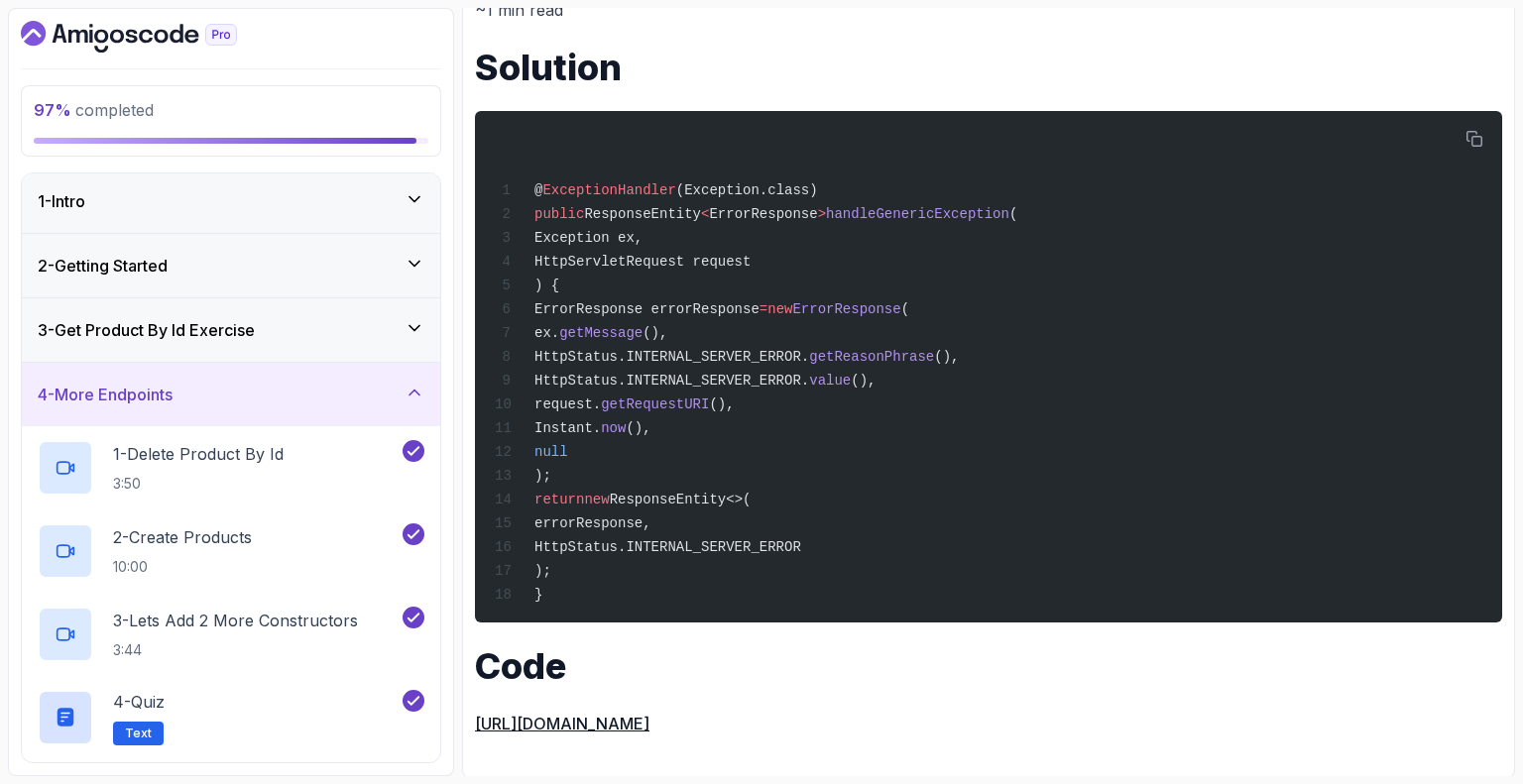 scroll, scrollTop: 0, scrollLeft: 0, axis: both 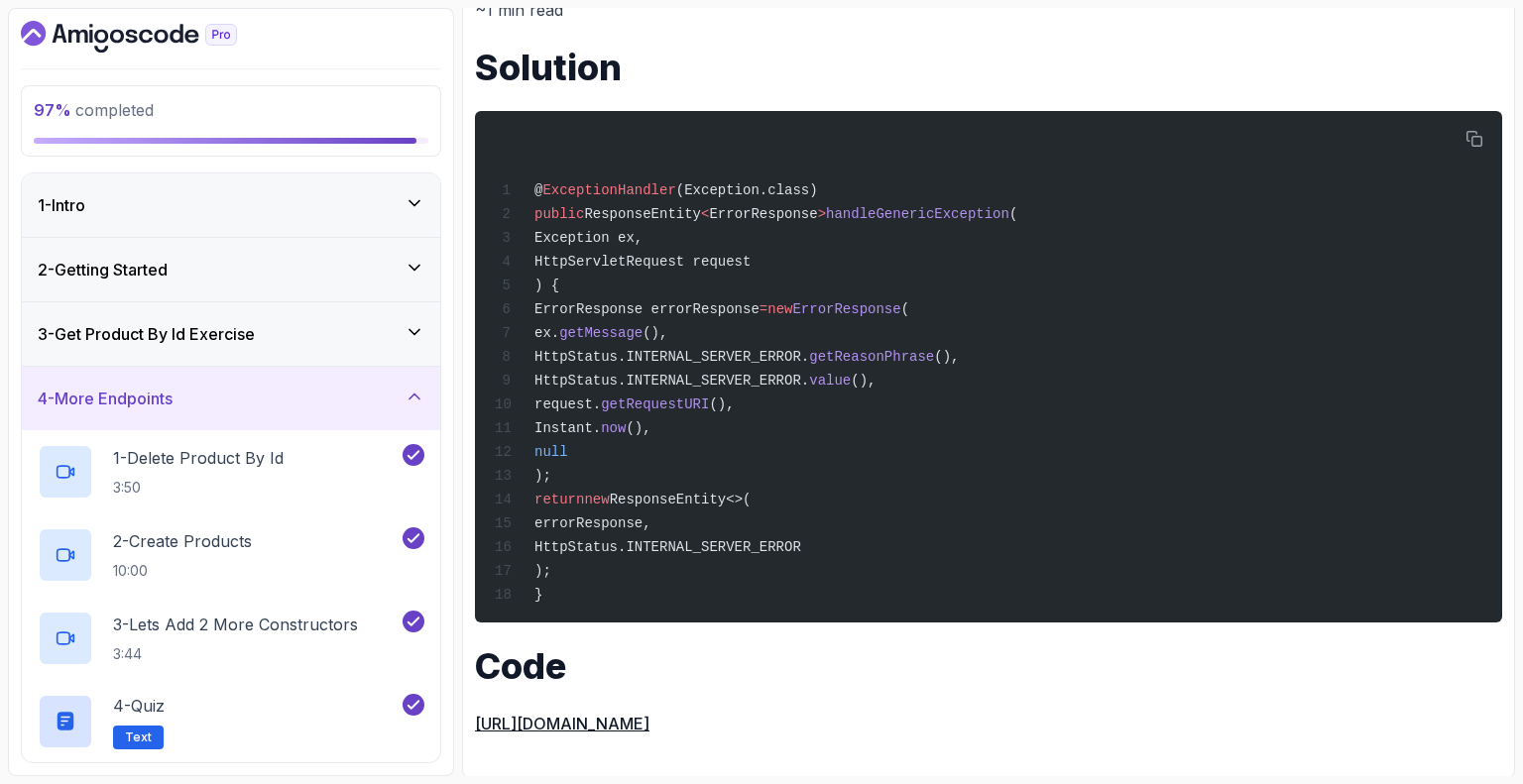 click on "1  -  Intro" at bounding box center (231, 205) 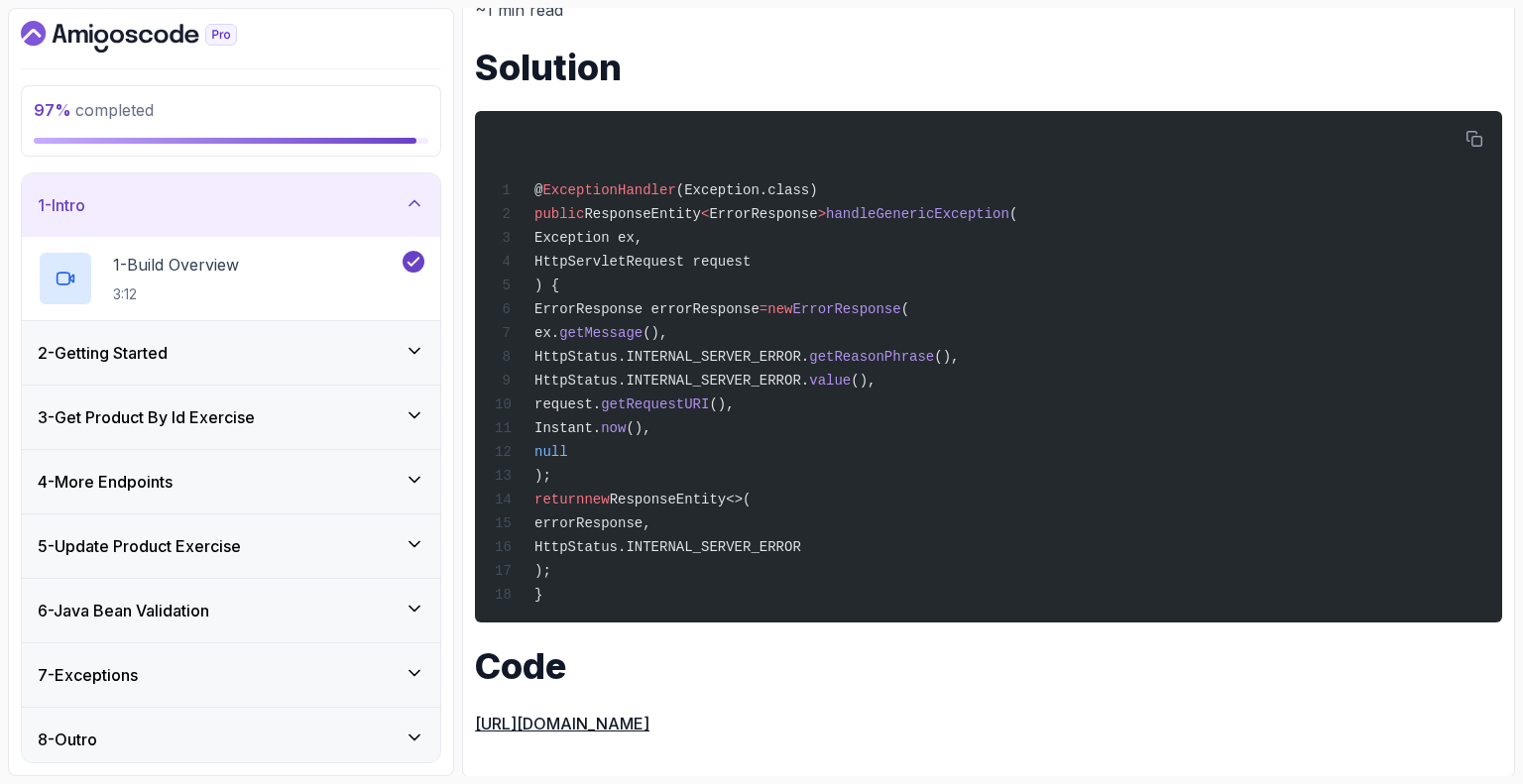 click on "2  -  Getting Started" at bounding box center [231, 353] 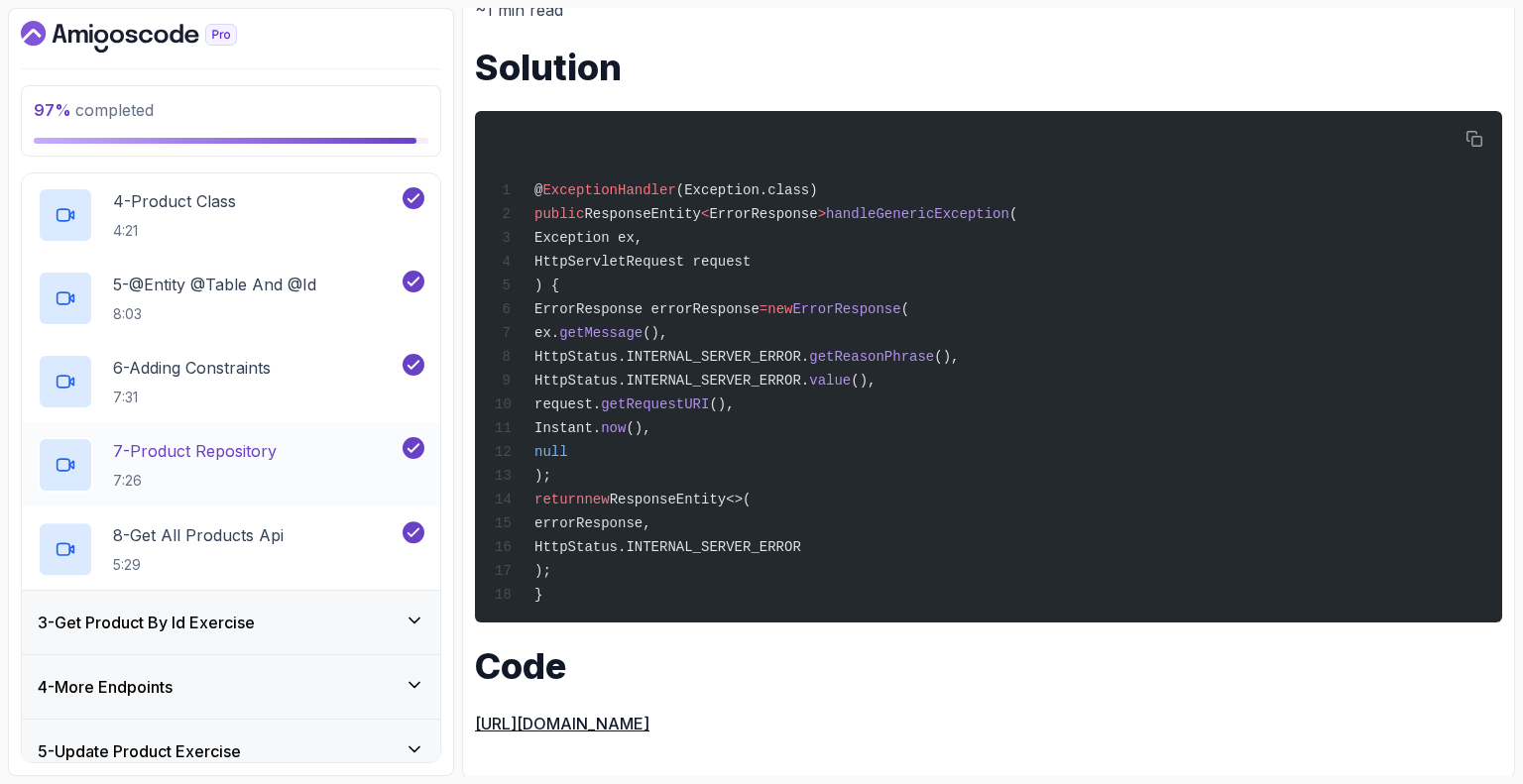 scroll, scrollTop: 588, scrollLeft: 0, axis: vertical 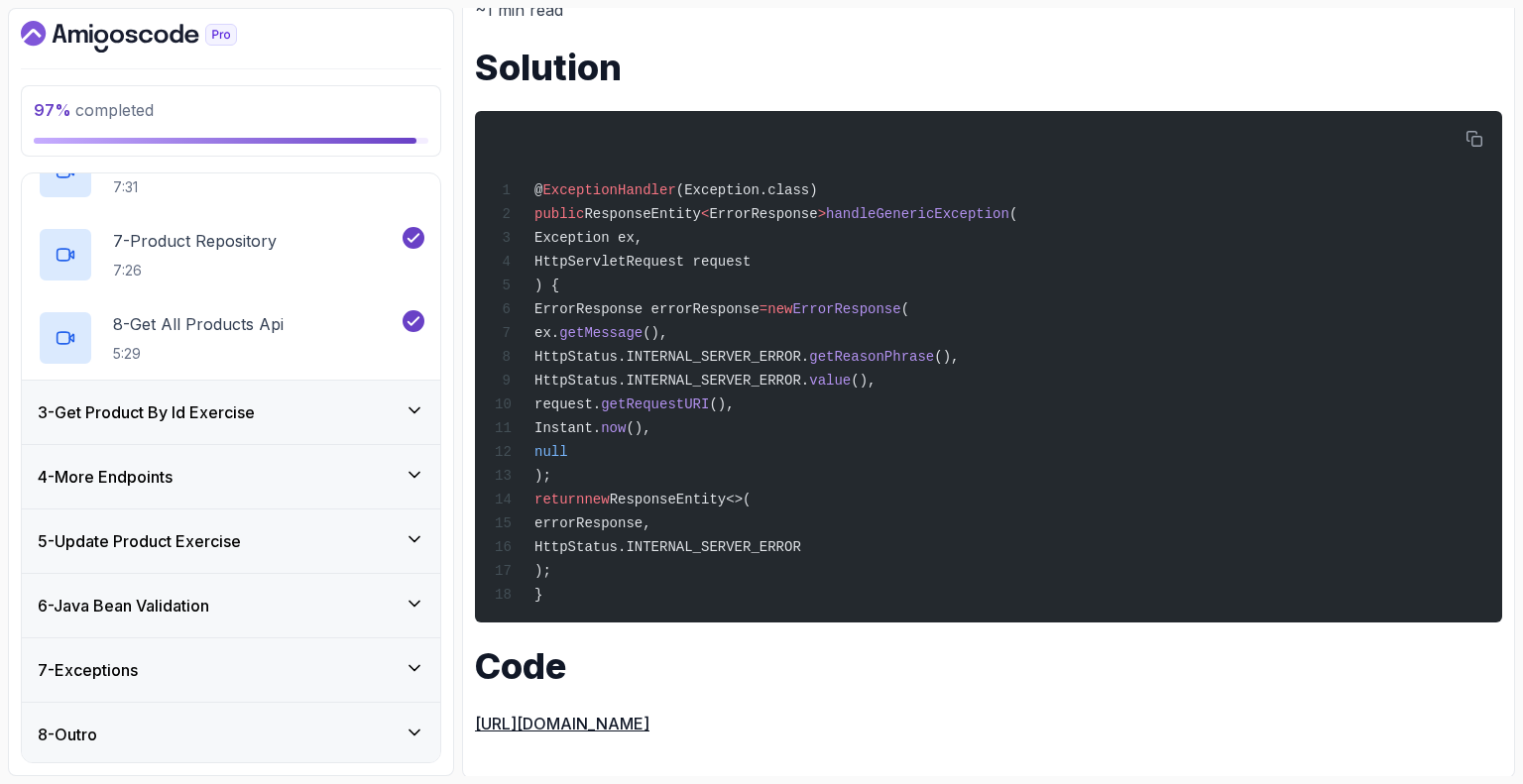 click on "3  -  Get Product By Id Exercise" at bounding box center [231, 412] 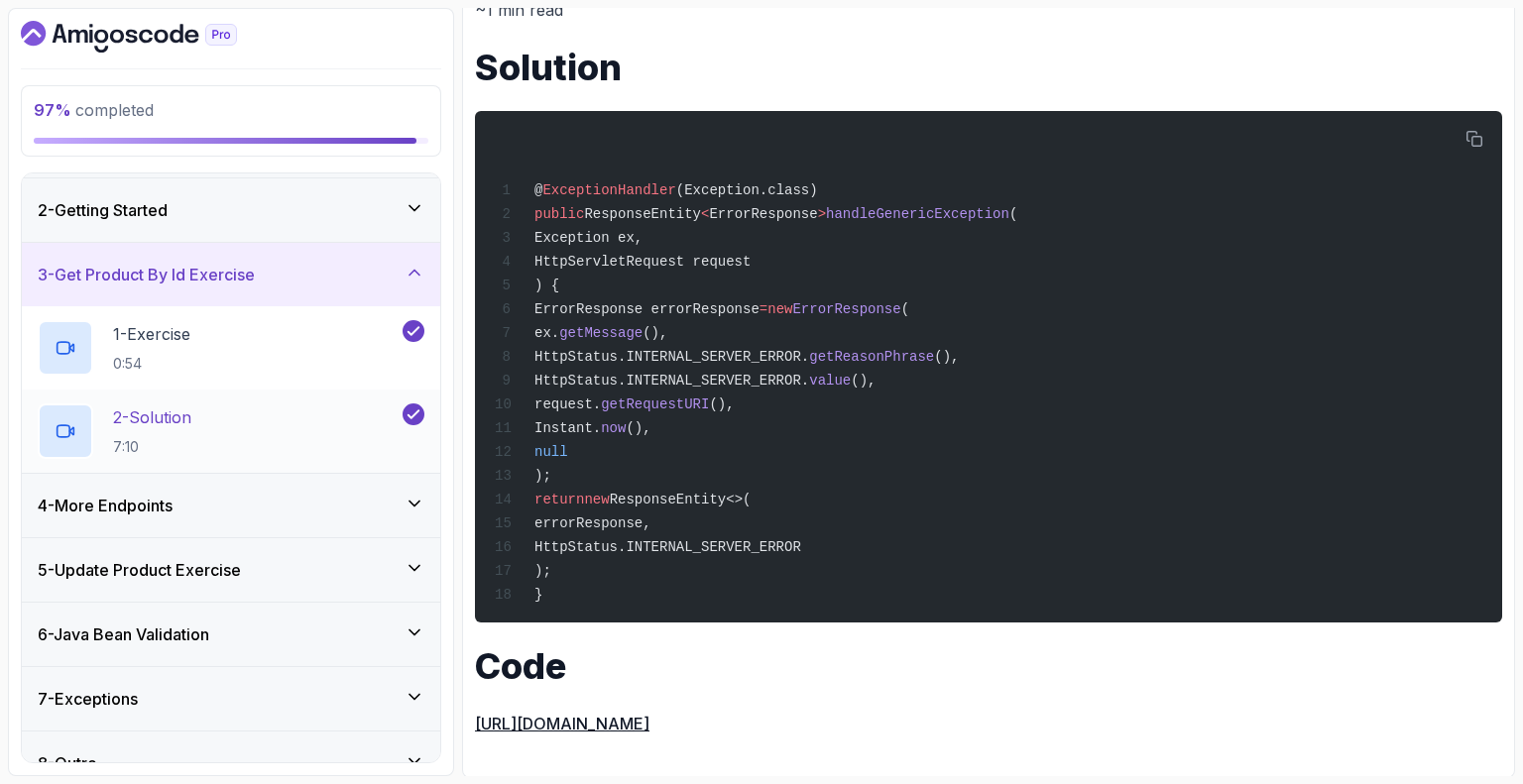 scroll, scrollTop: 89, scrollLeft: 0, axis: vertical 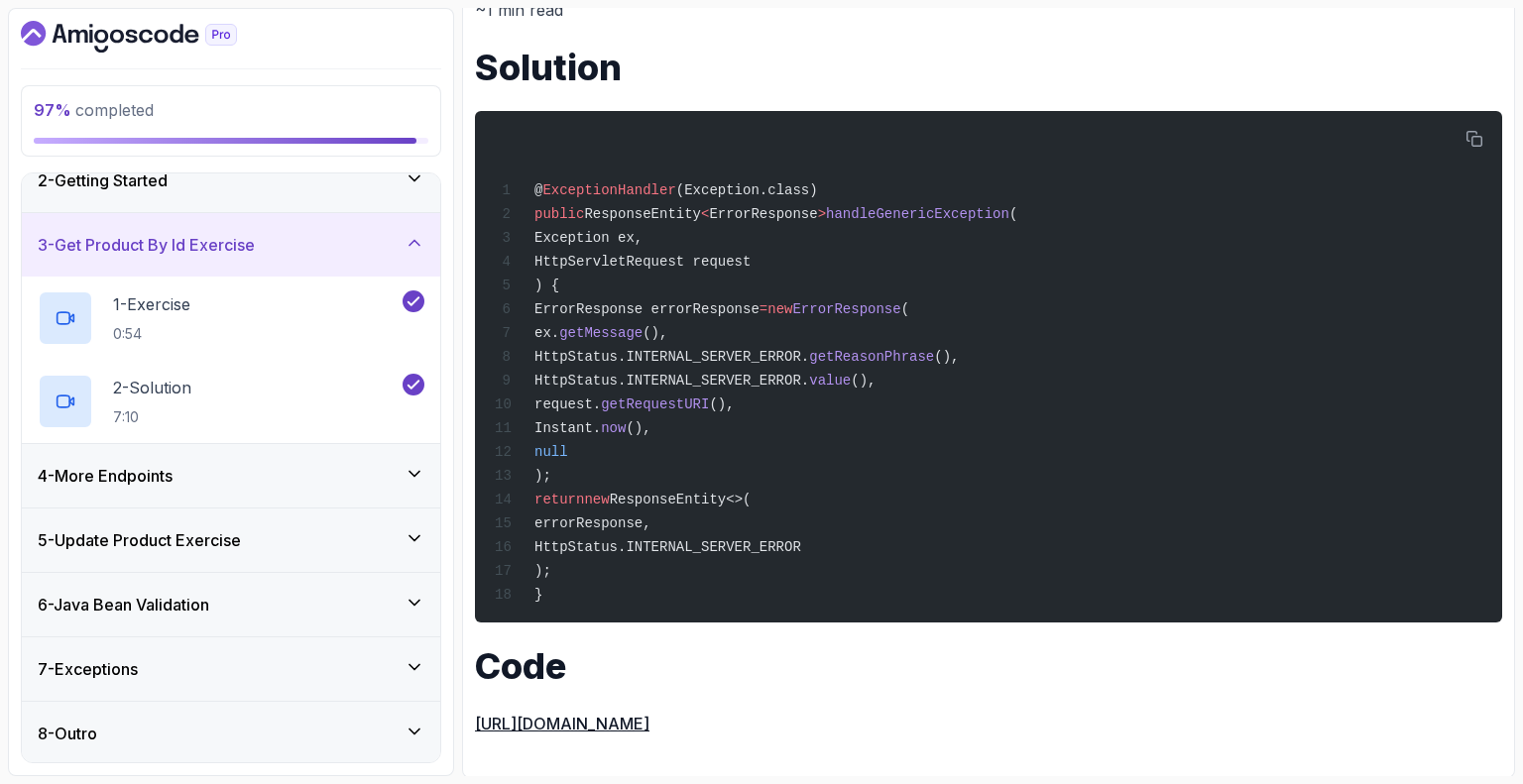 click on "4  -  More Endpoints" at bounding box center (231, 476) 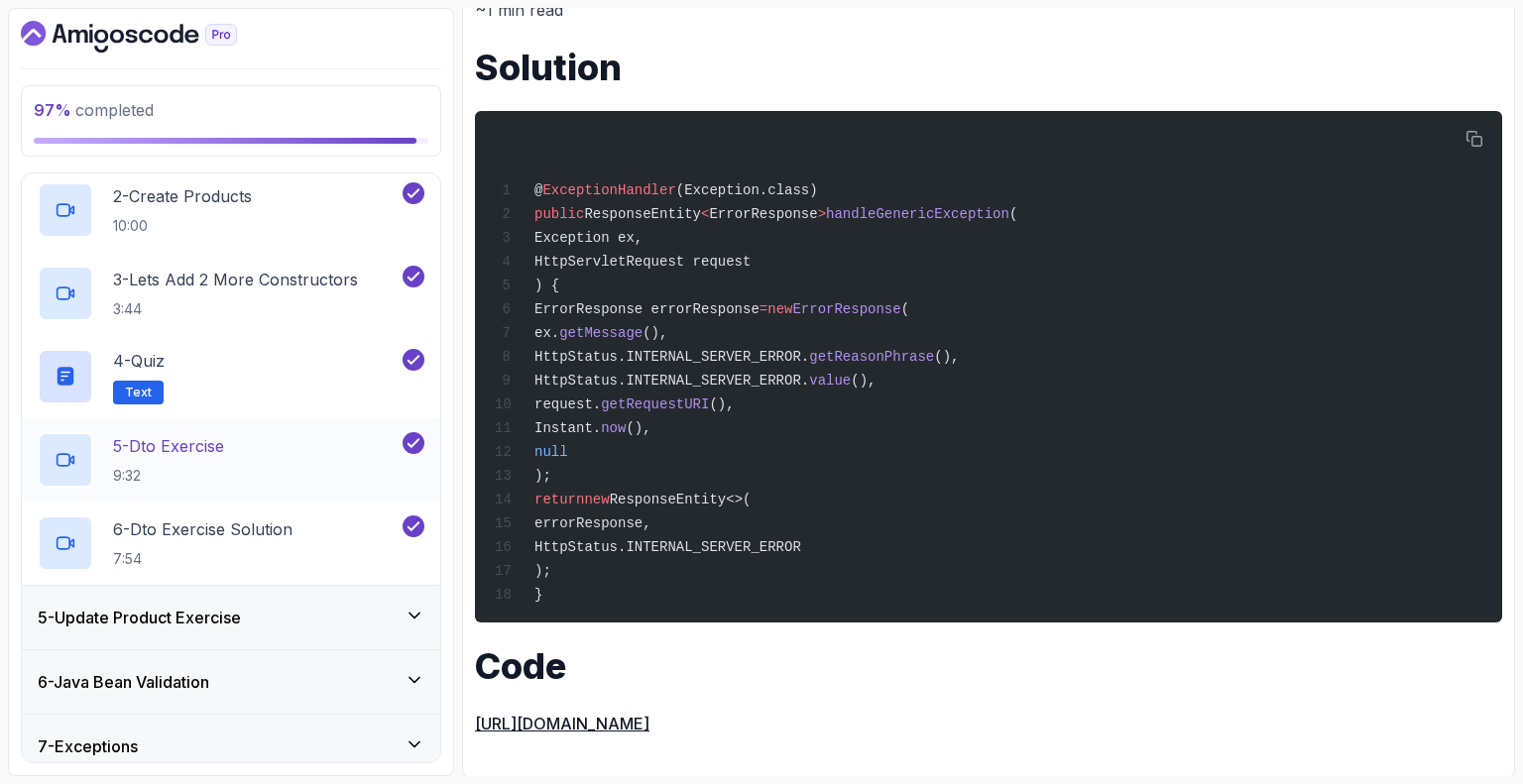 scroll, scrollTop: 421, scrollLeft: 0, axis: vertical 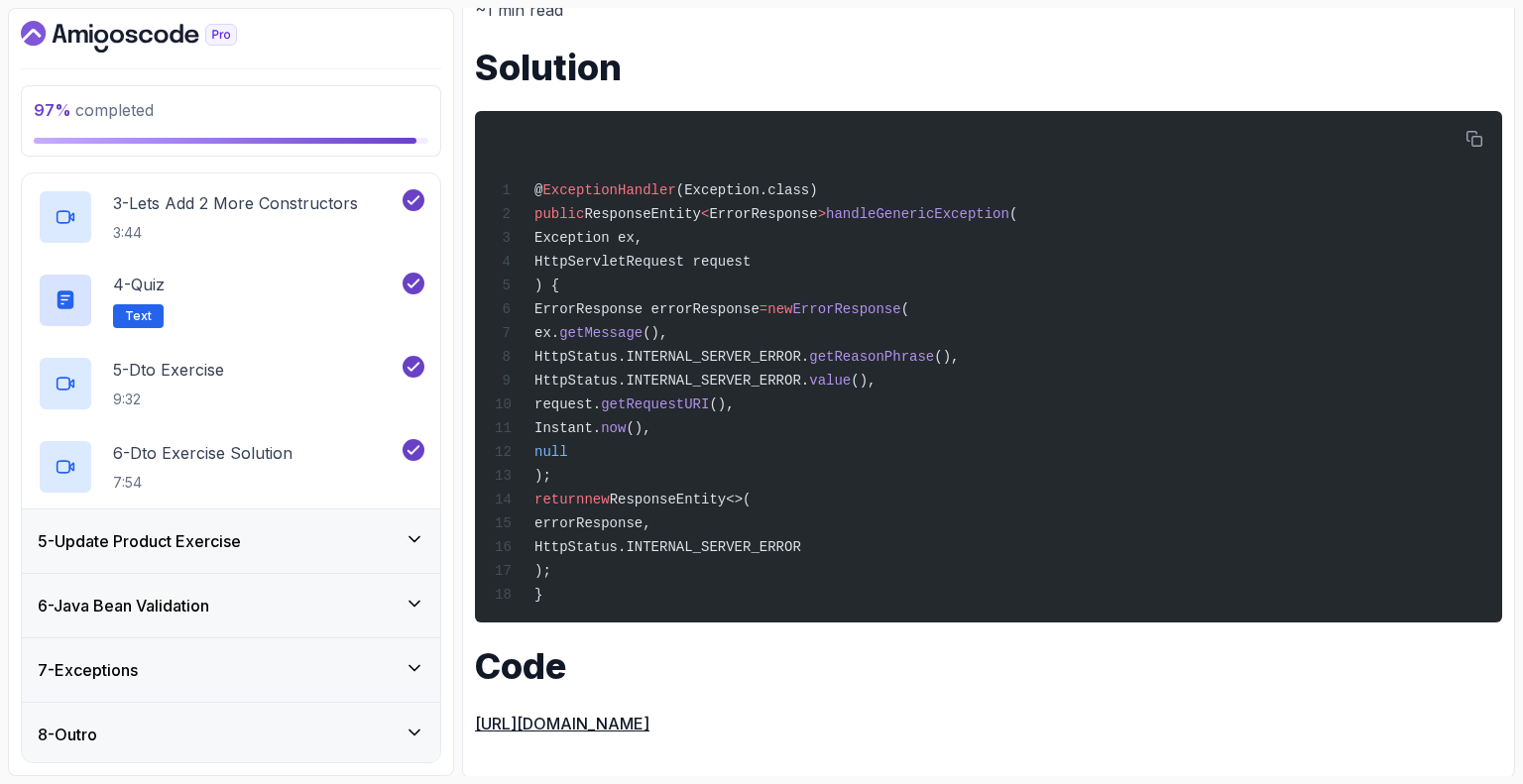 click on "5  -  Update Product Exercise" at bounding box center [139, 541] 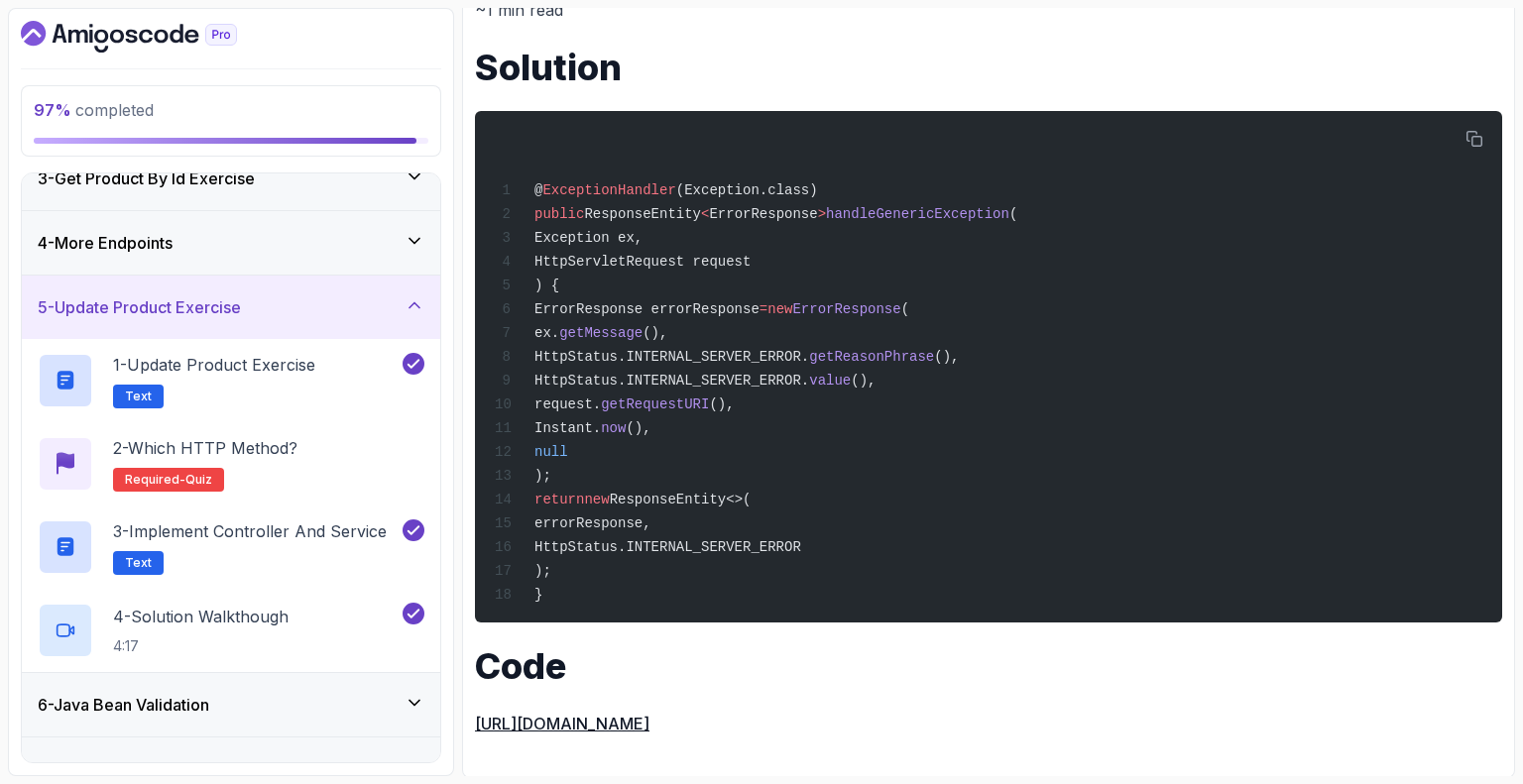 scroll, scrollTop: 255, scrollLeft: 0, axis: vertical 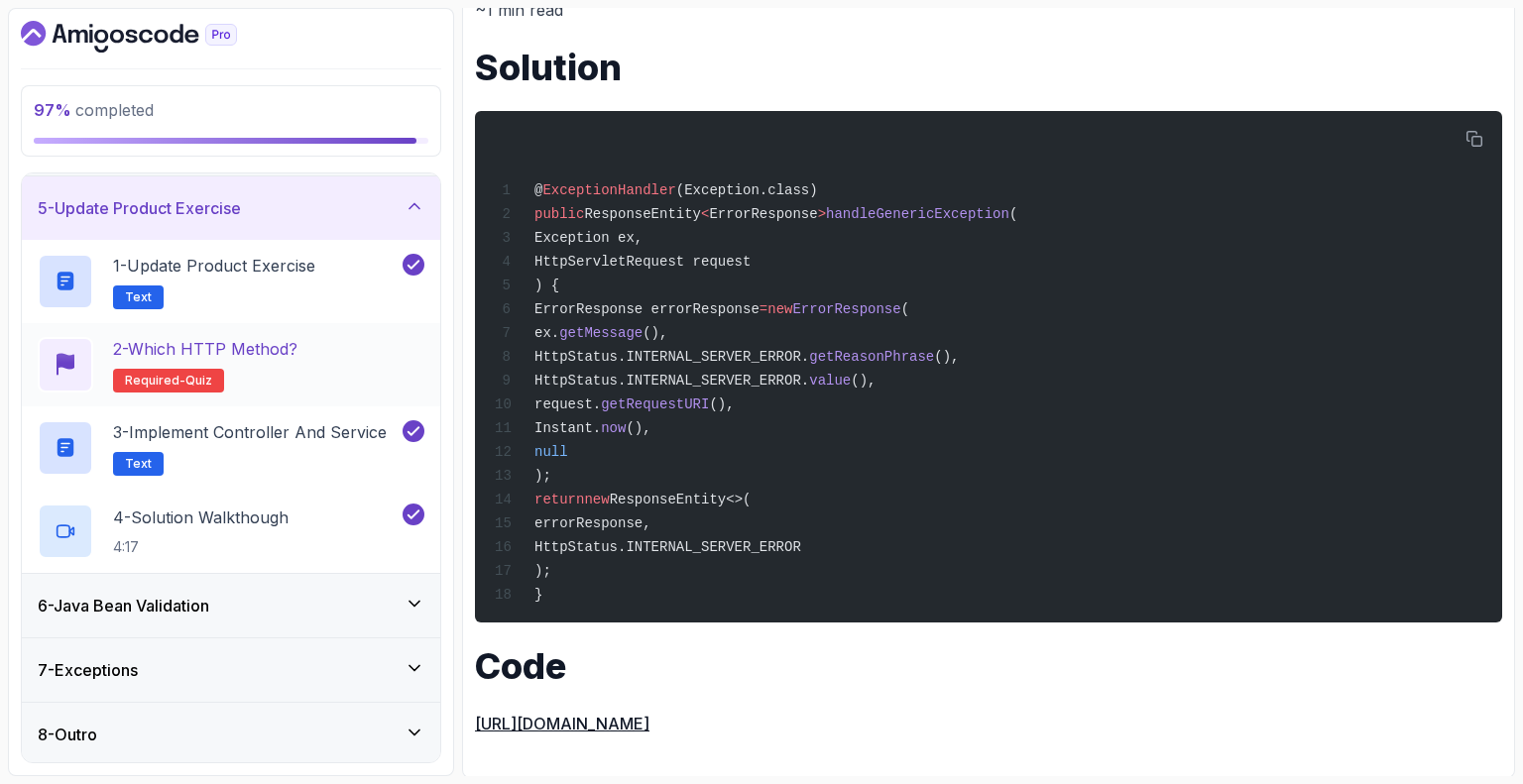 click on "2  -  Which HTTP Method? Required- quiz" at bounding box center [231, 365] 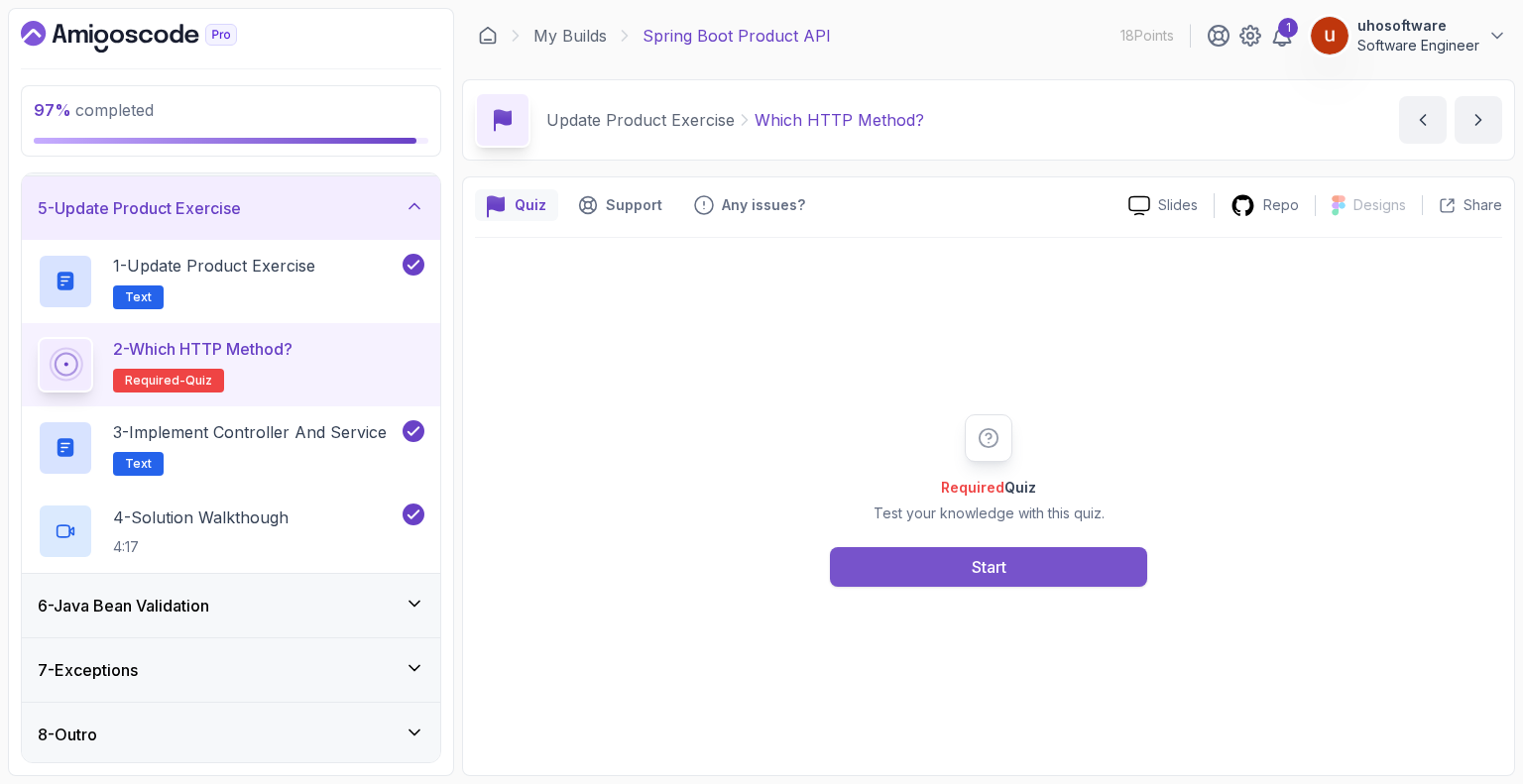 click on "Start" at bounding box center (989, 567) 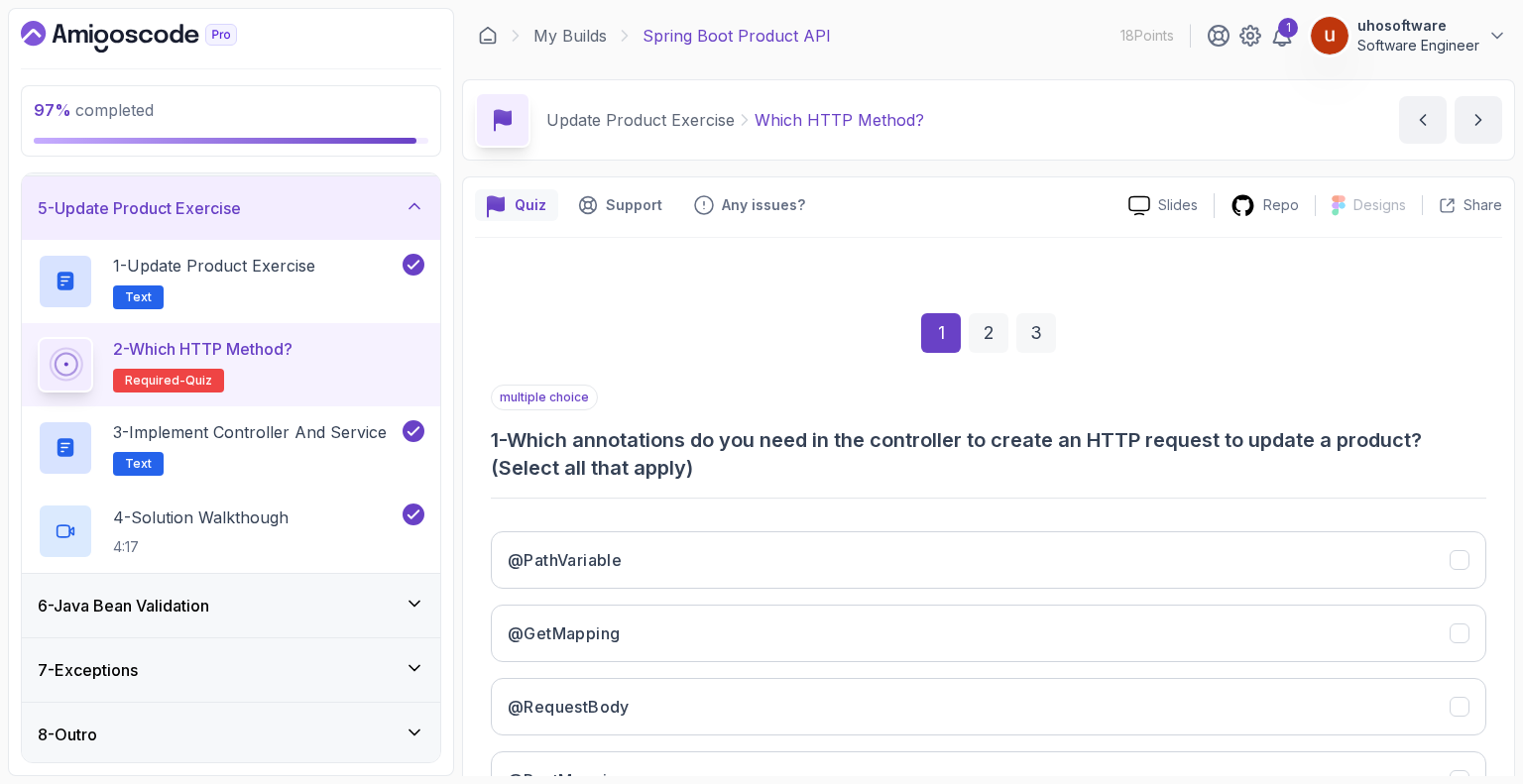 scroll, scrollTop: 198, scrollLeft: 0, axis: vertical 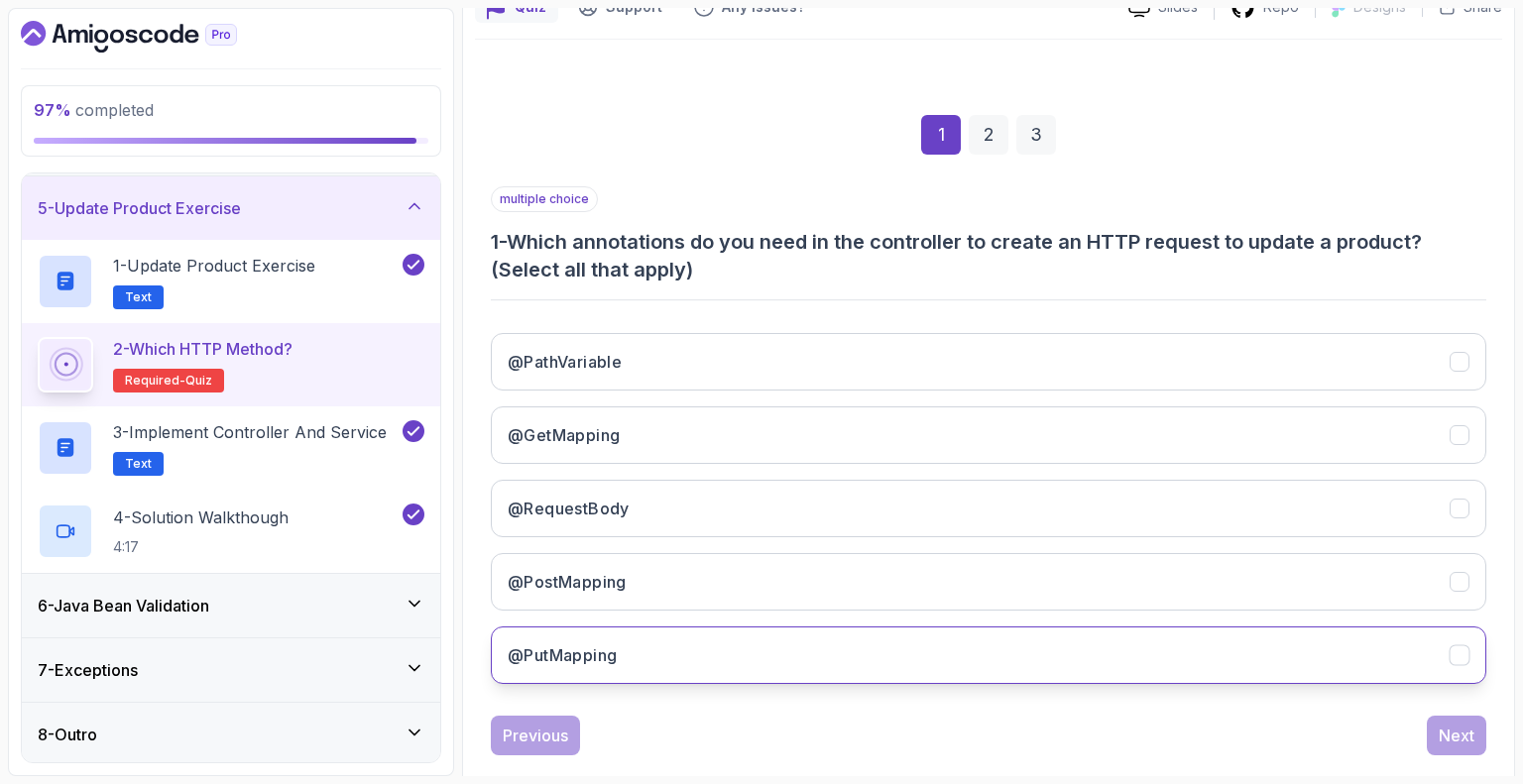 click on "@PutMapping" at bounding box center [989, 655] 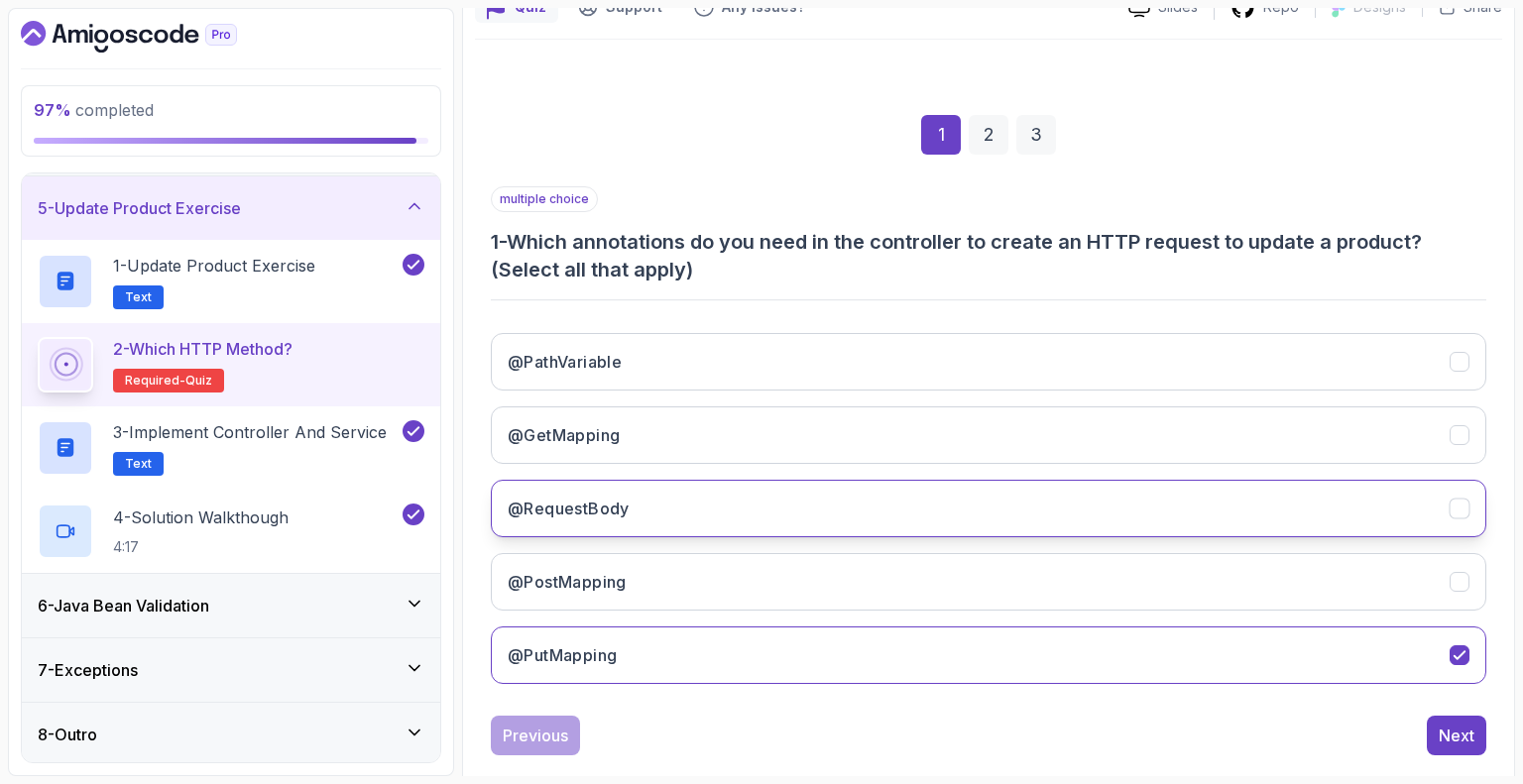 click on "@RequestBody" at bounding box center (568, 508) 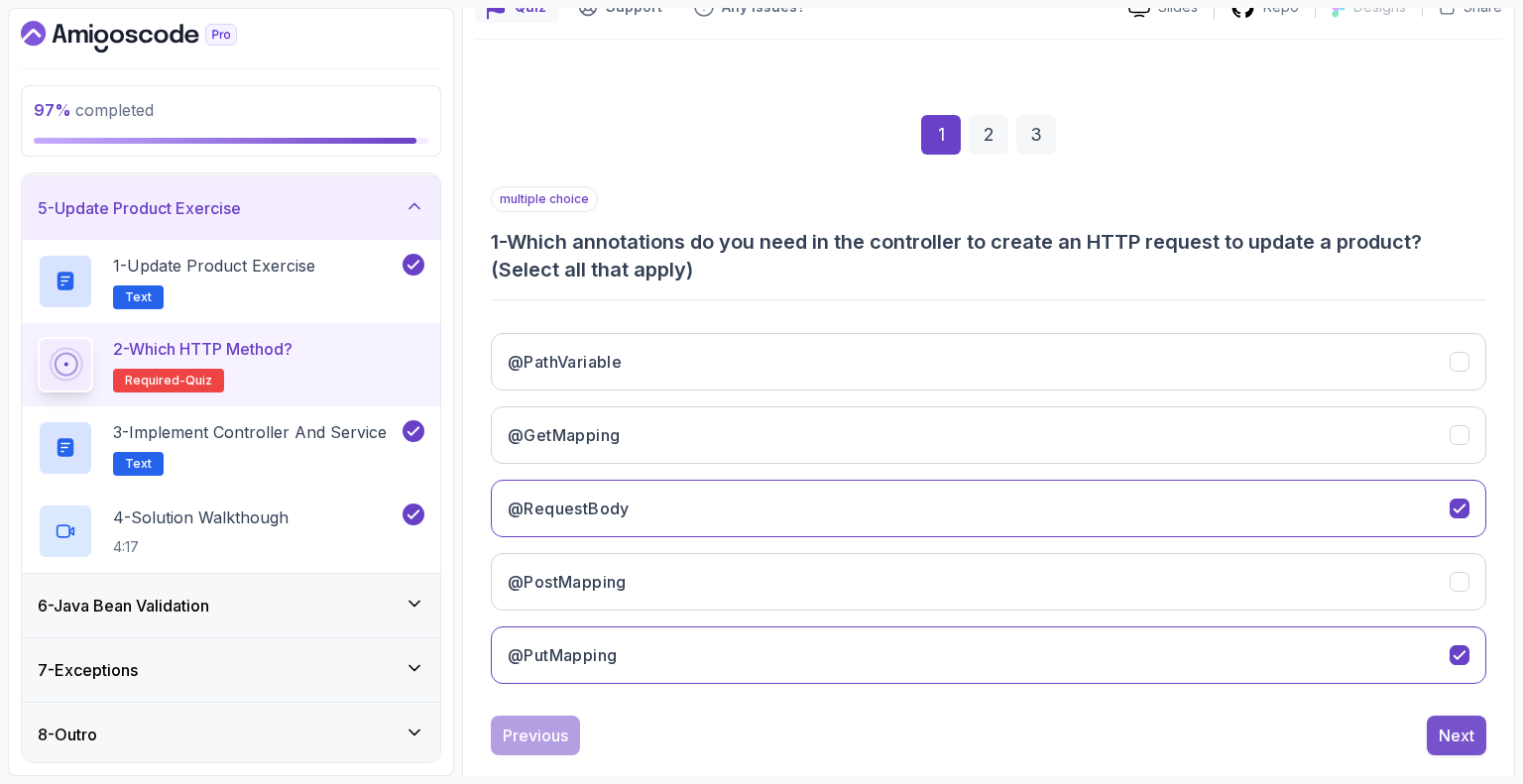 click on "Next" at bounding box center (1457, 735) 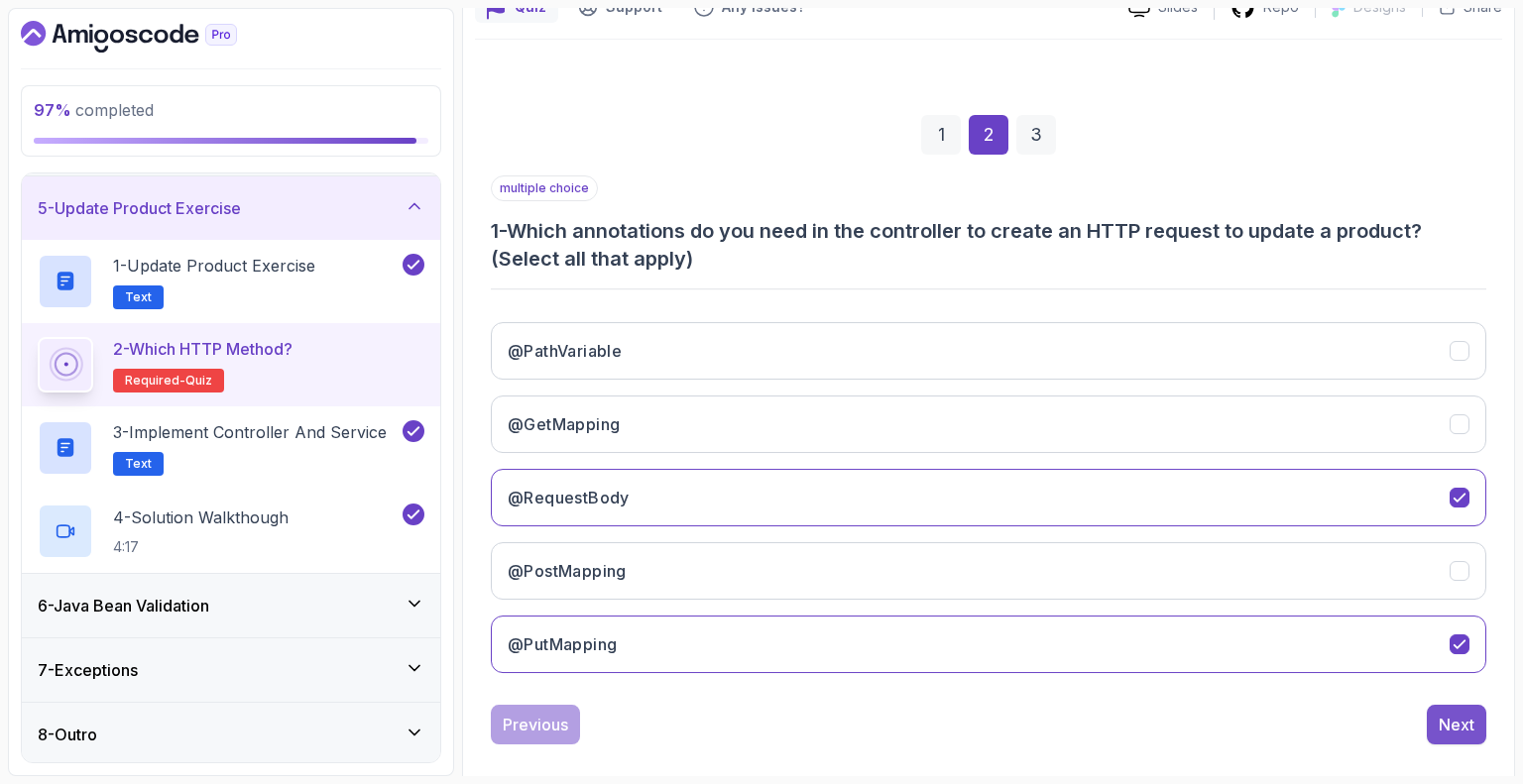 scroll, scrollTop: 130, scrollLeft: 0, axis: vertical 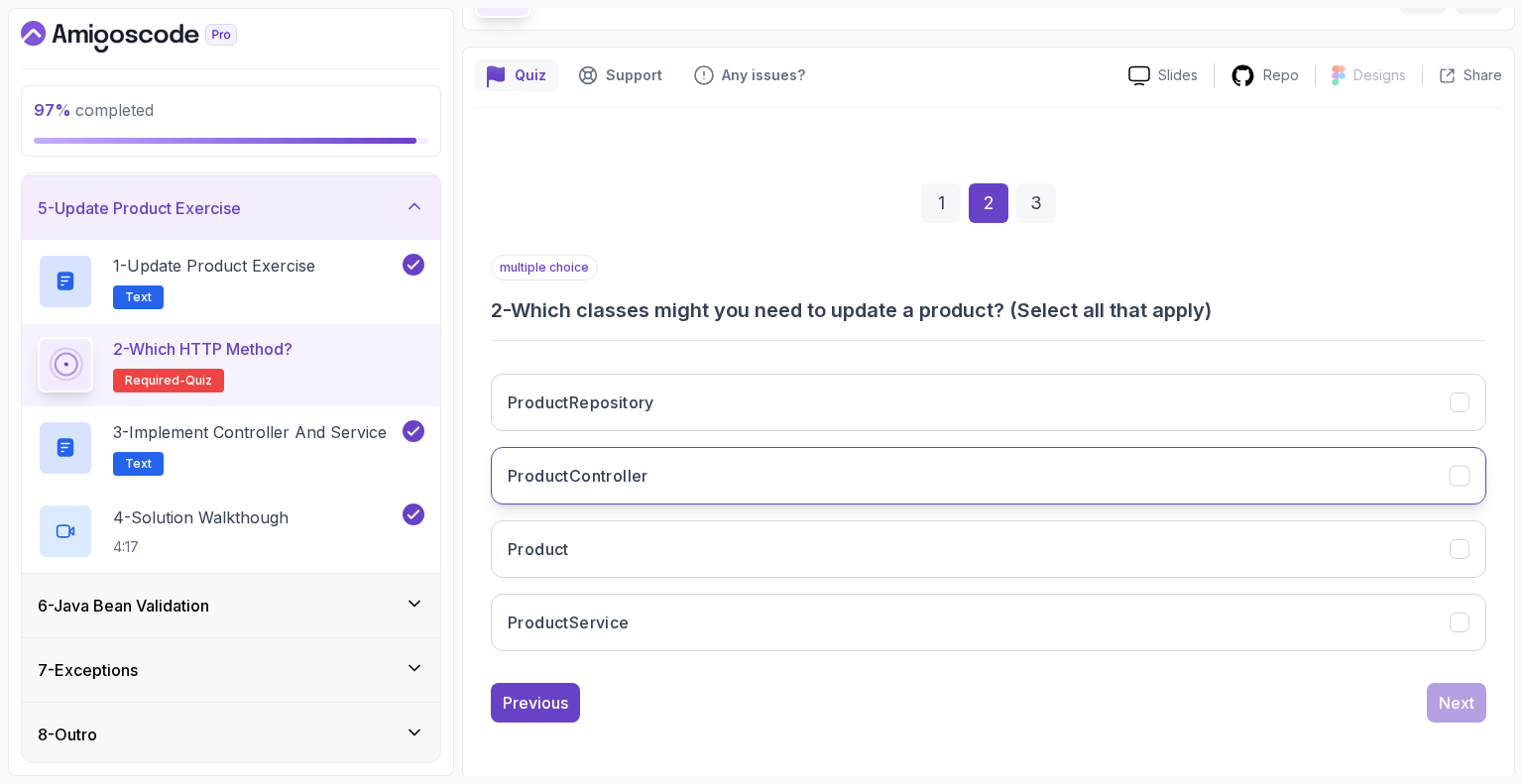 click on "ProductController" at bounding box center (578, 476) 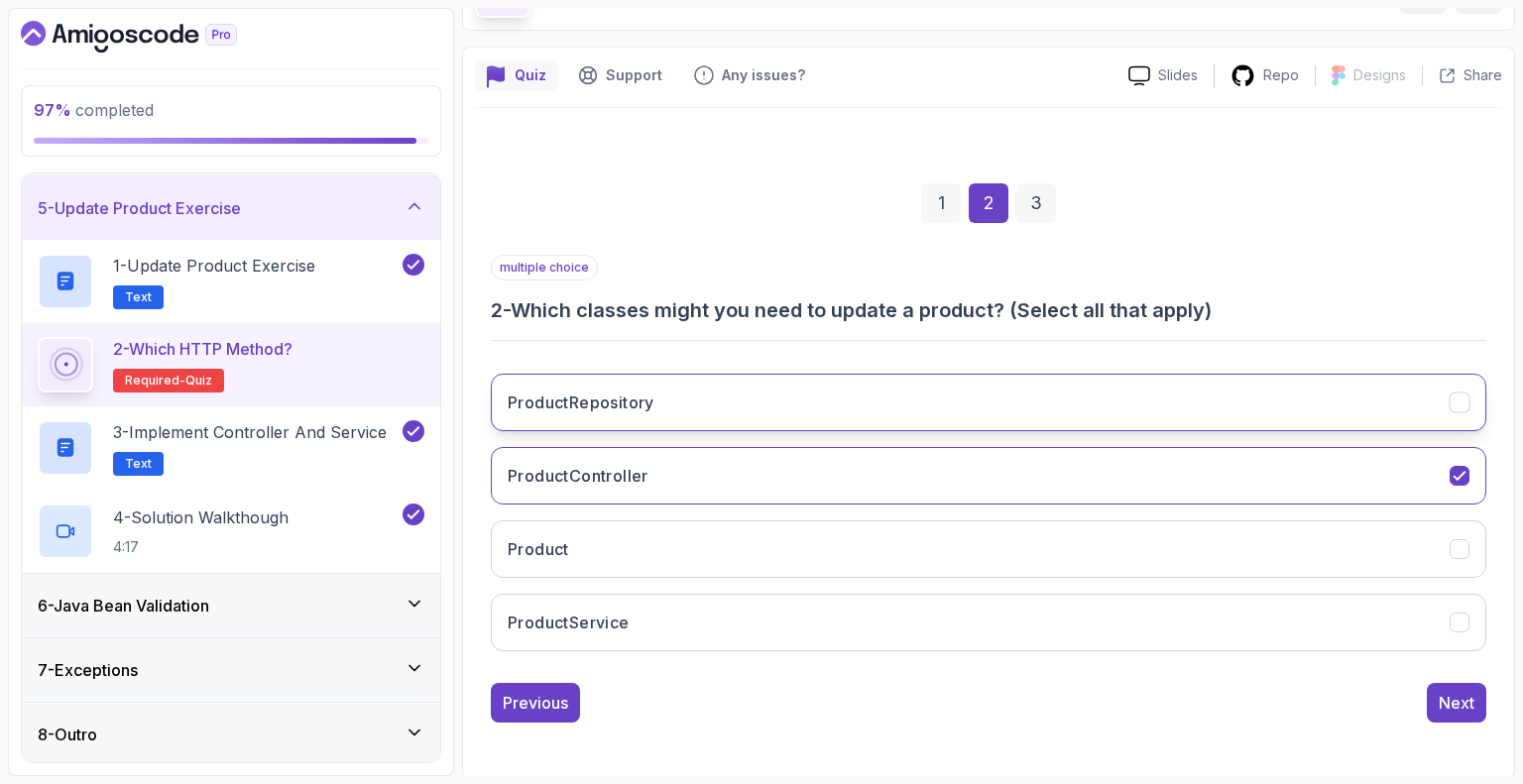 click on "ProductRepository" at bounding box center [989, 402] 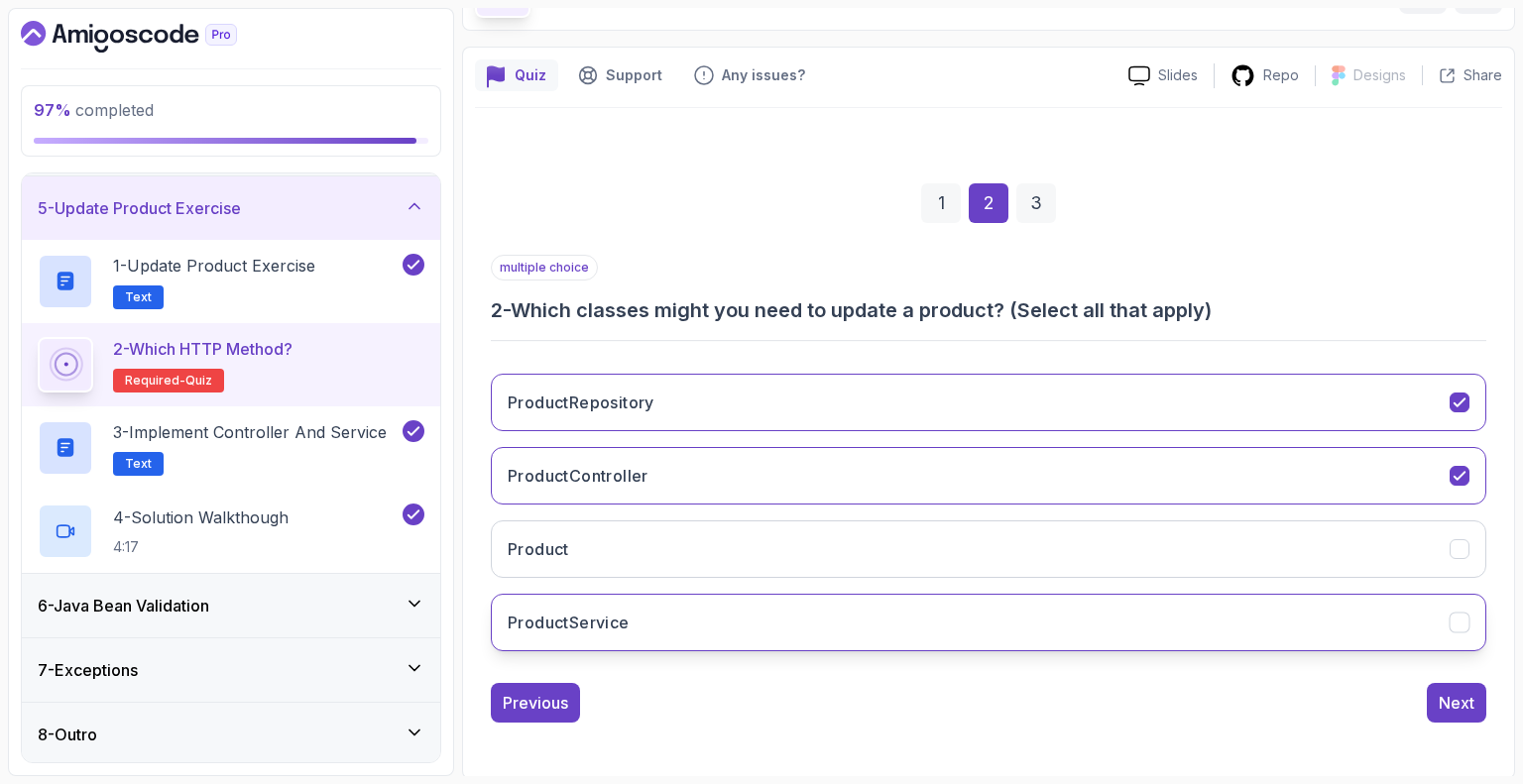 click on "ProductService" at bounding box center (989, 622) 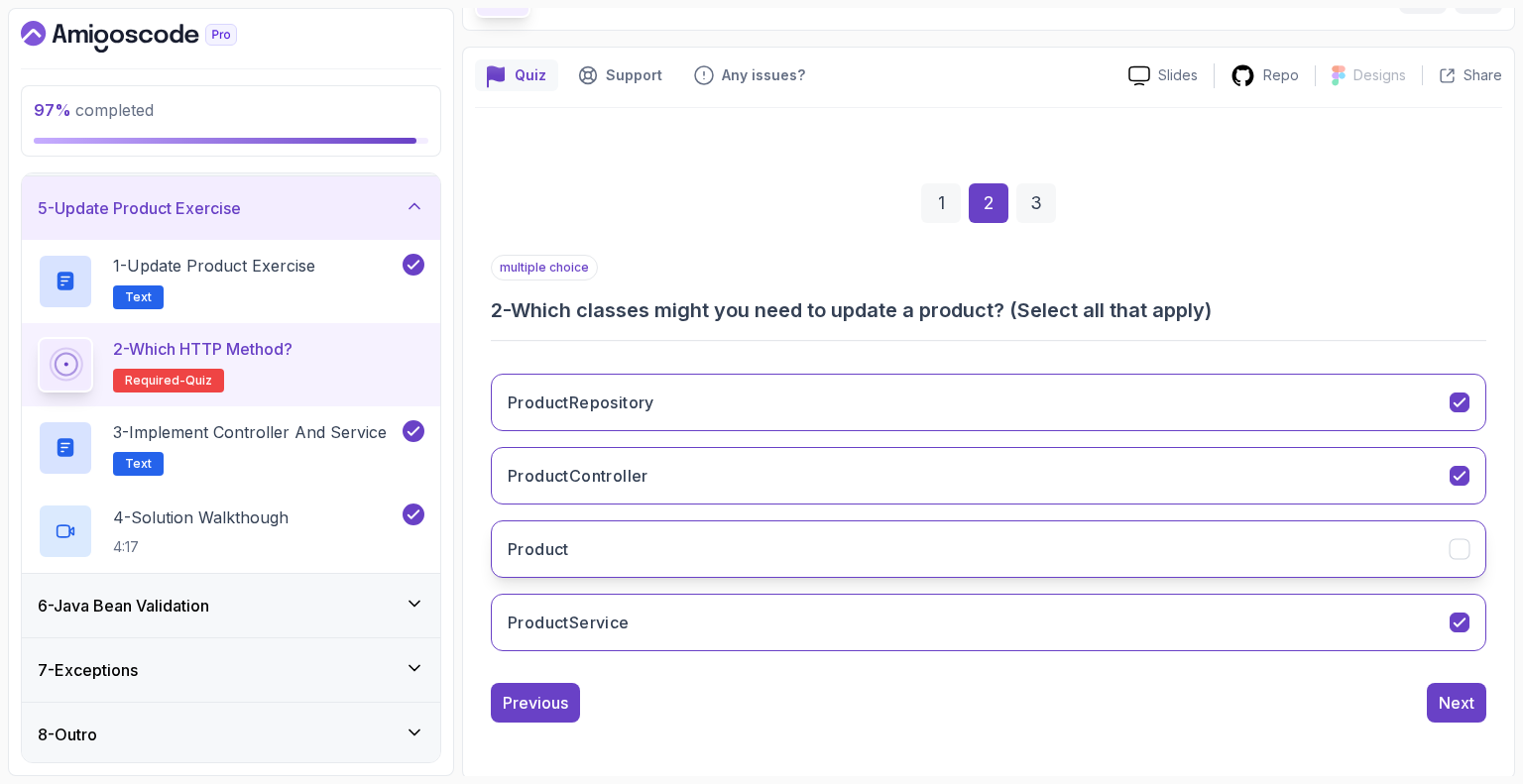 click on "Product" at bounding box center (989, 549) 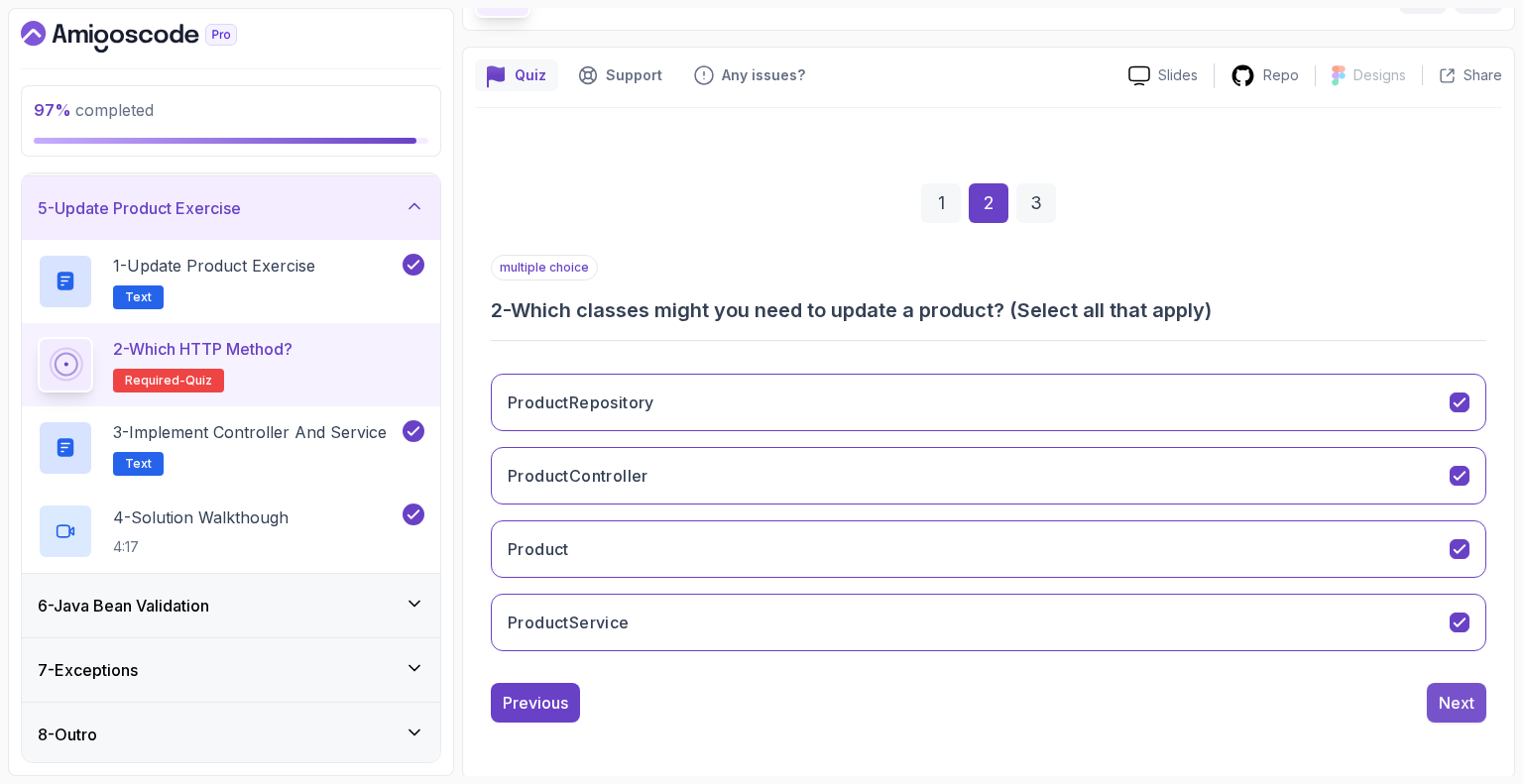 click on "Next" at bounding box center (1457, 703) 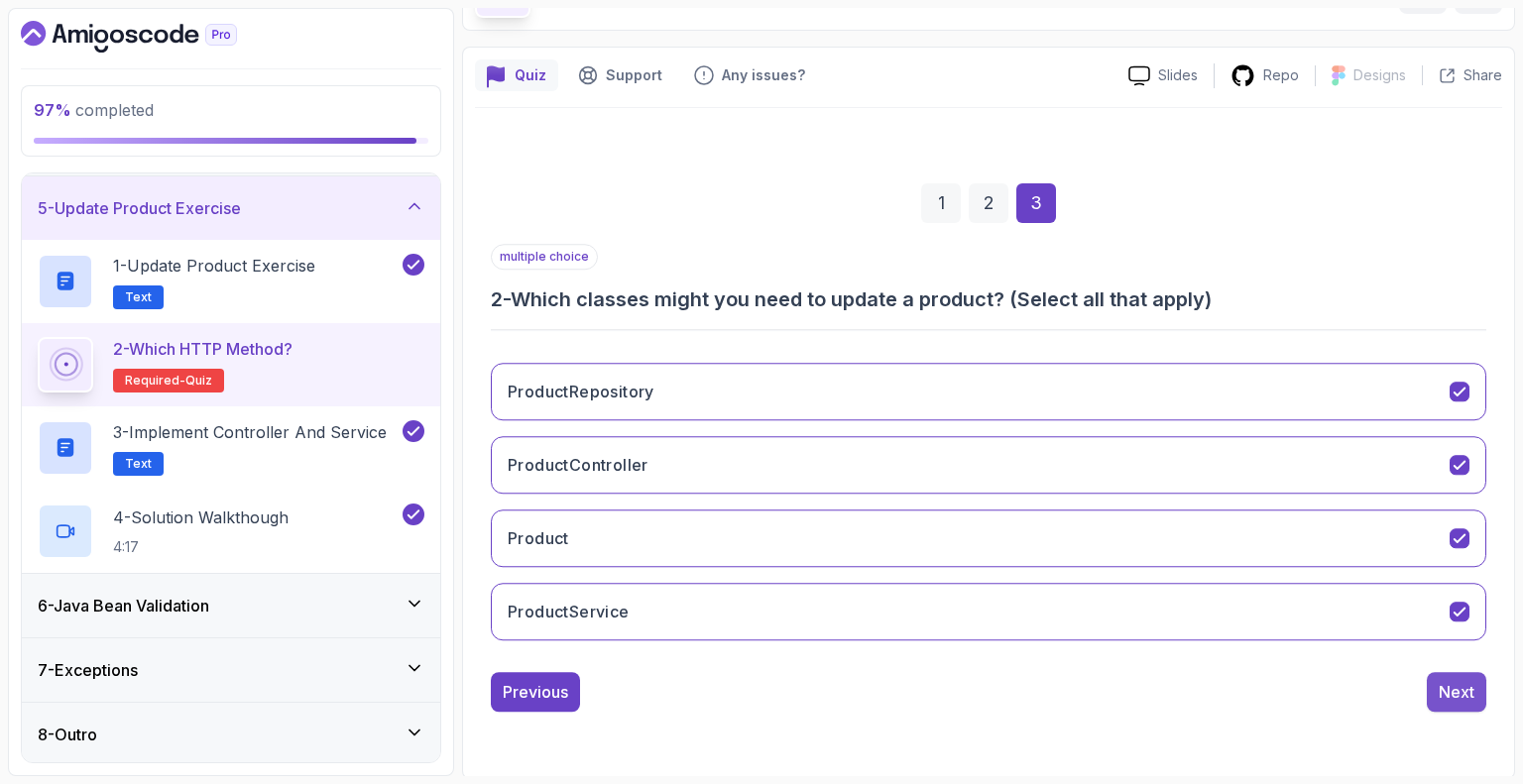 scroll, scrollTop: 0, scrollLeft: 0, axis: both 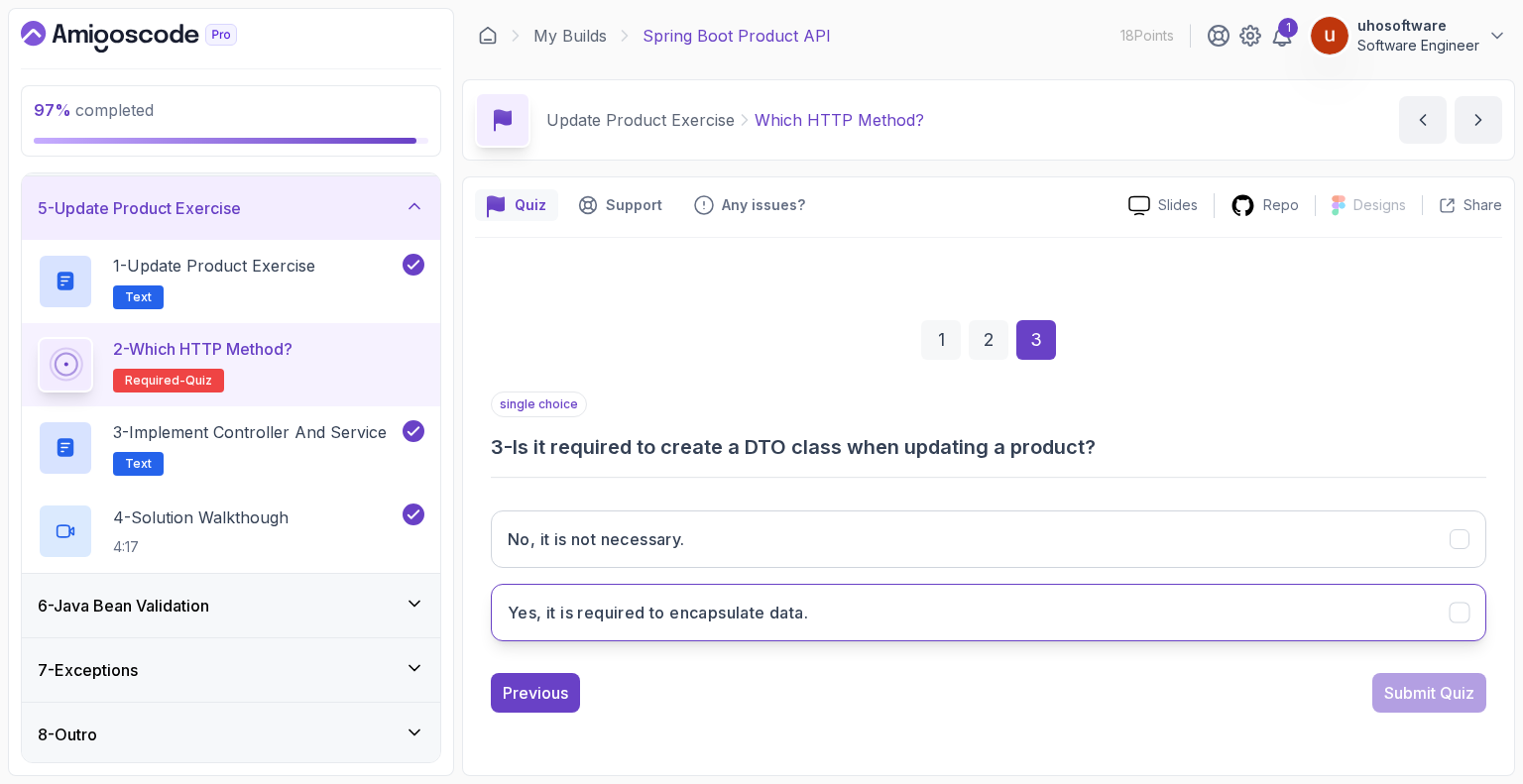 click on "Yes, it is required to encapsulate data." at bounding box center (989, 613) 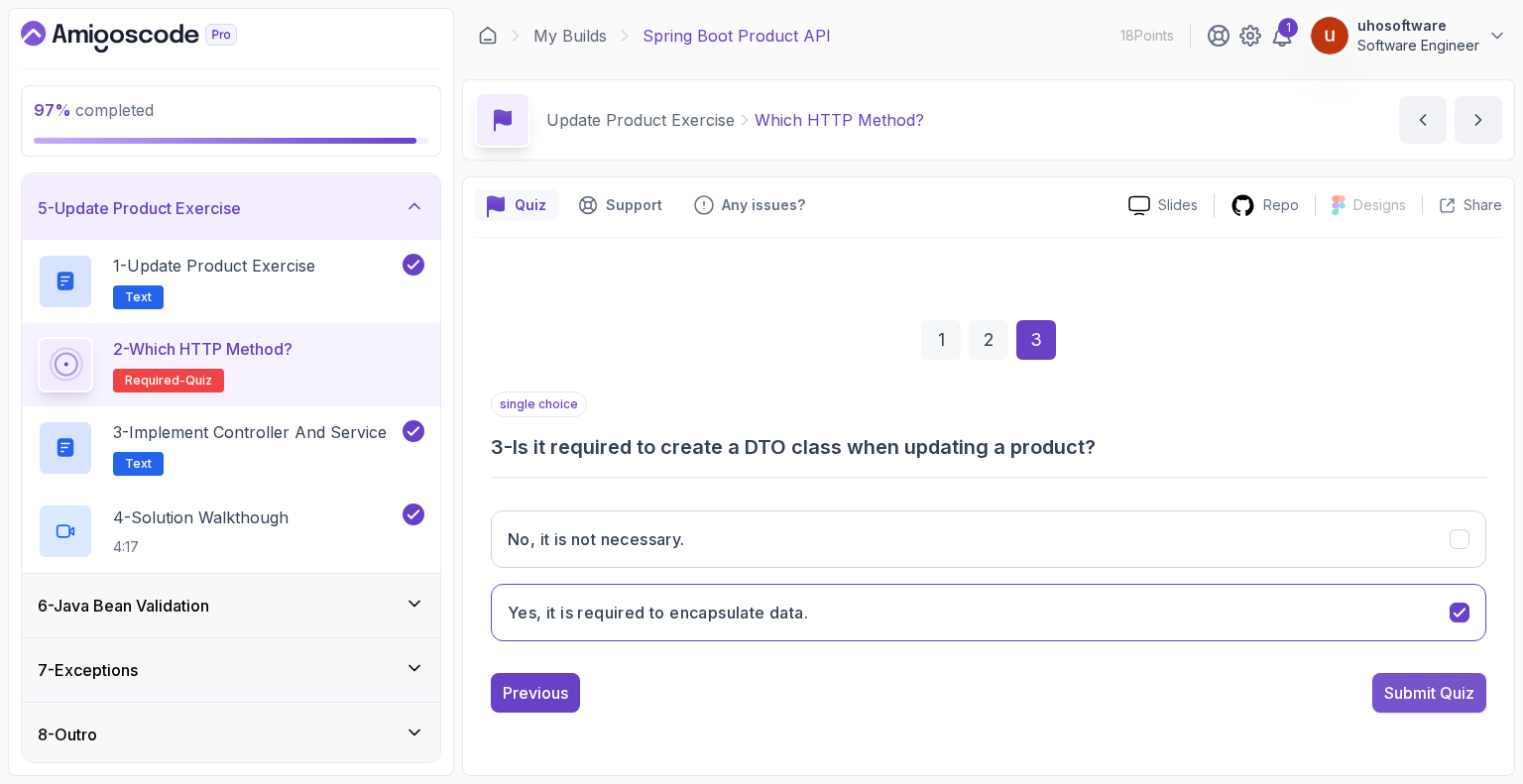 click on "Submit Quiz" at bounding box center [1429, 693] 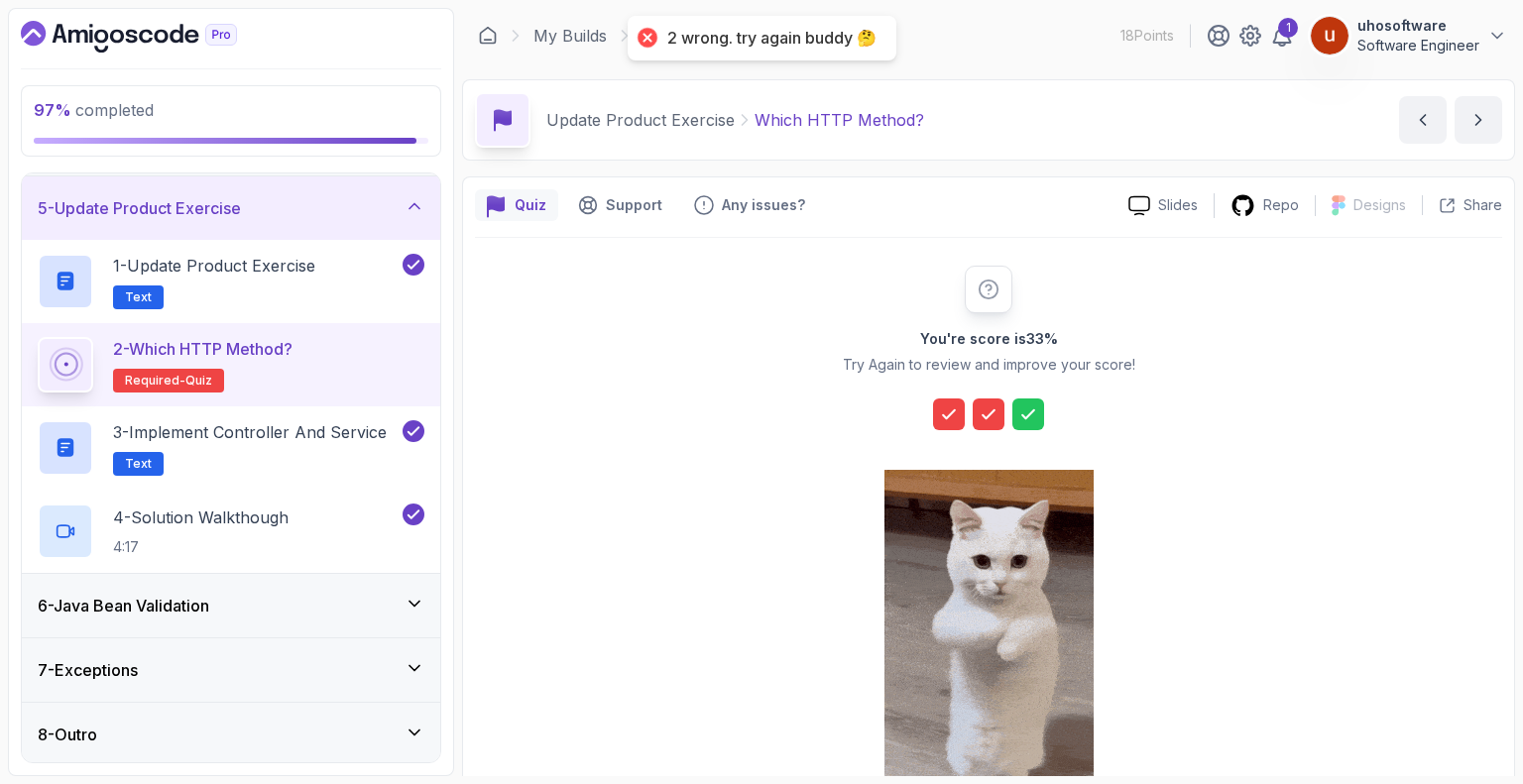 click at bounding box center (949, 414) 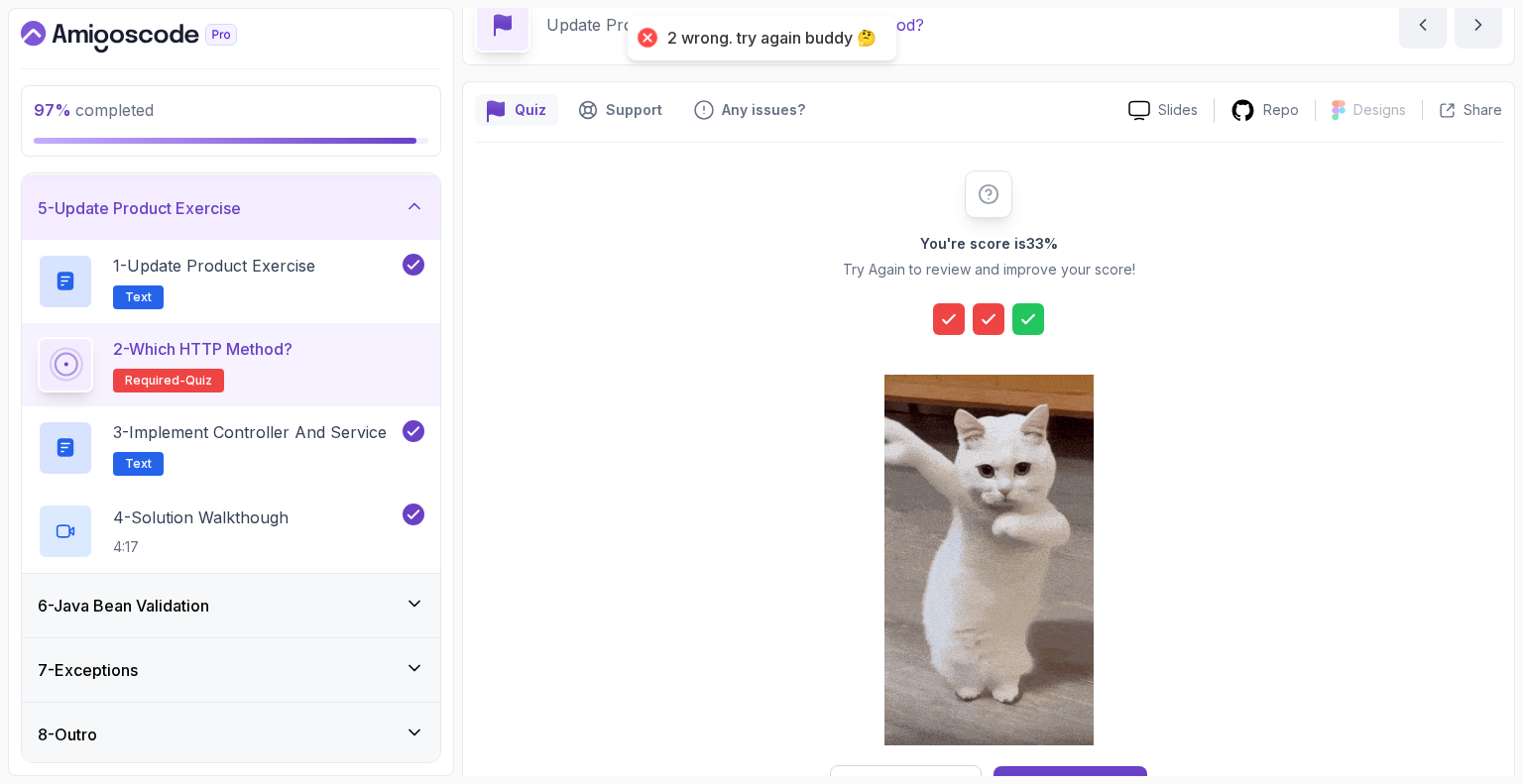 scroll, scrollTop: 165, scrollLeft: 0, axis: vertical 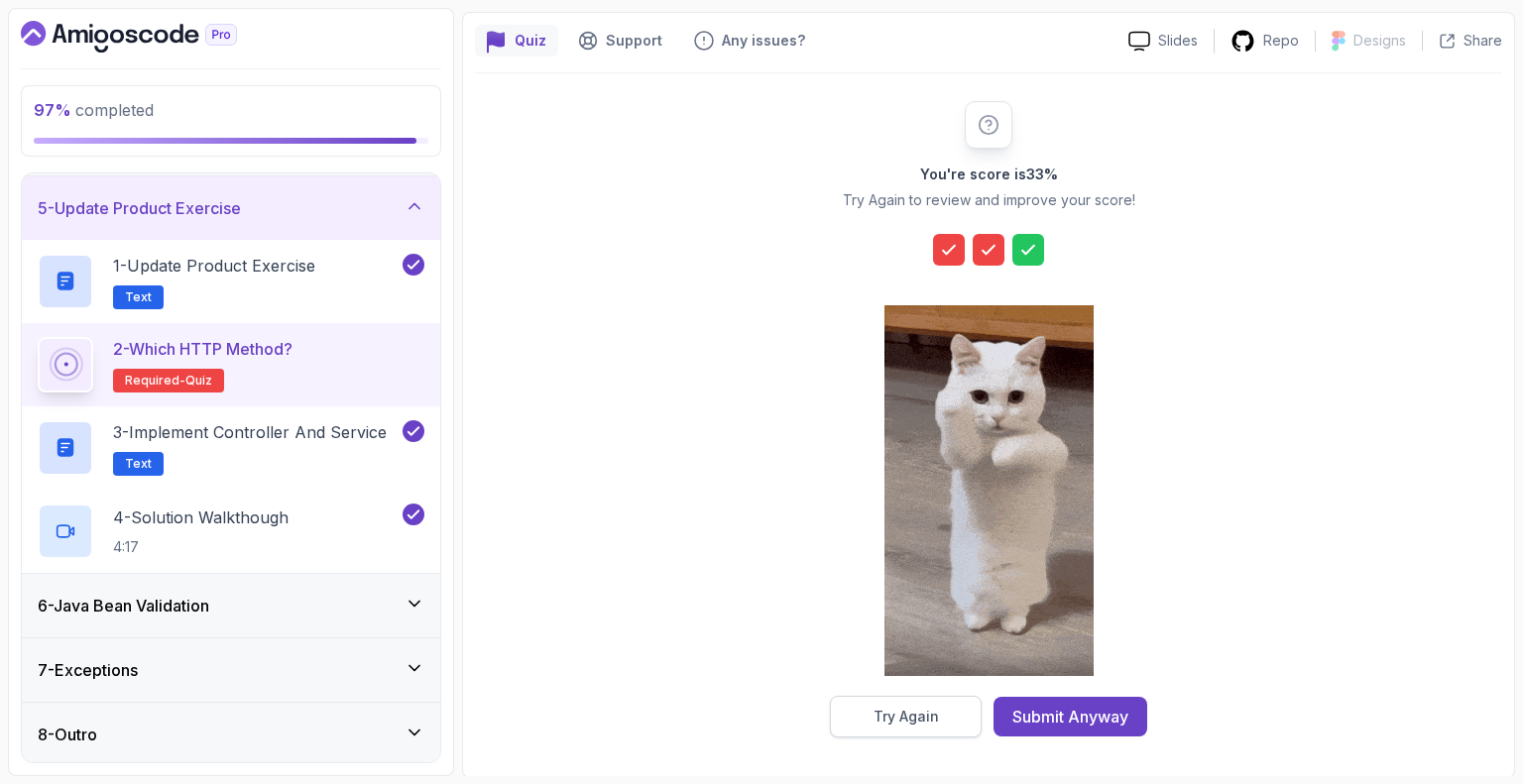 click on "Try Again" at bounding box center (906, 717) 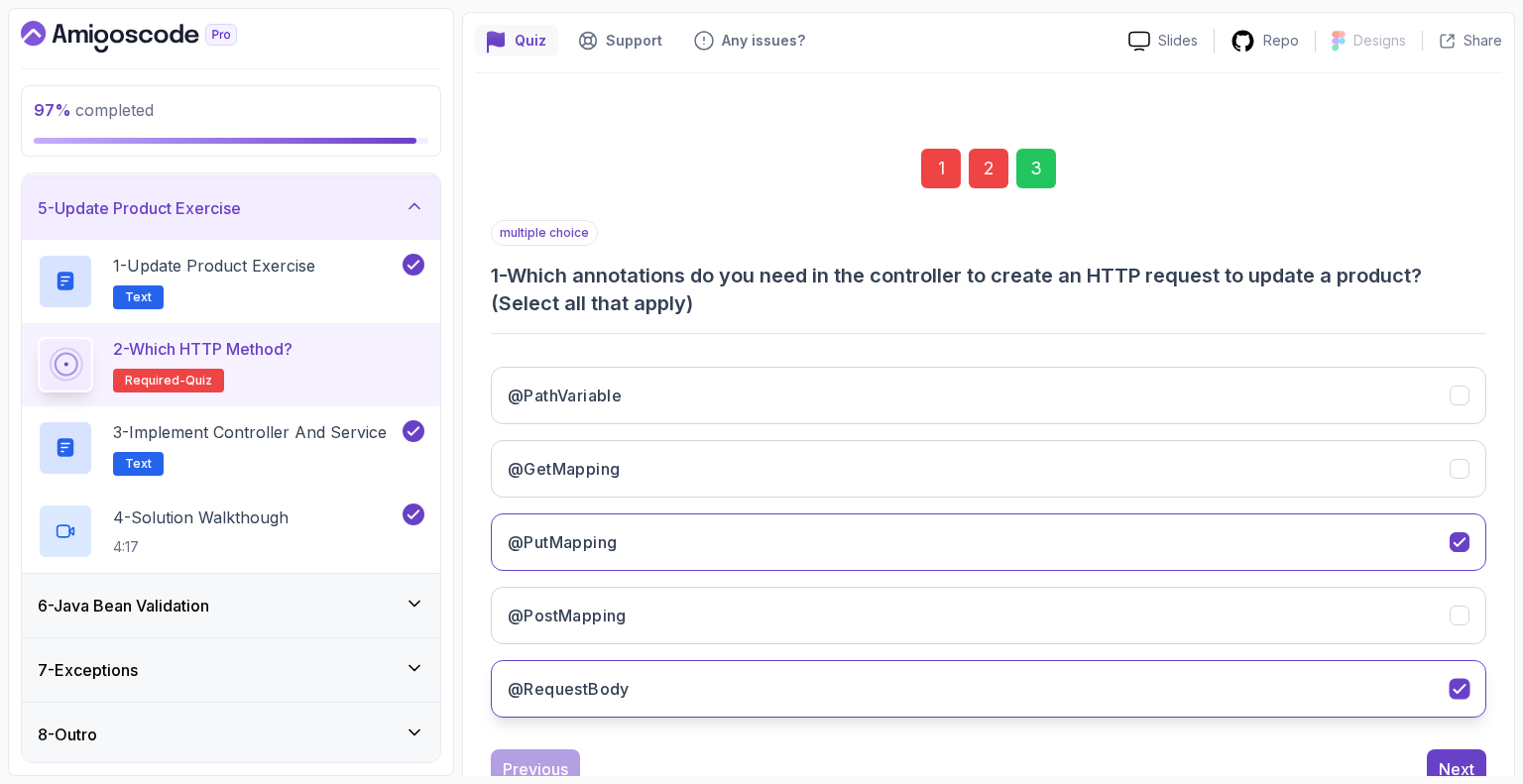 click on "@RequestBody" at bounding box center [989, 689] 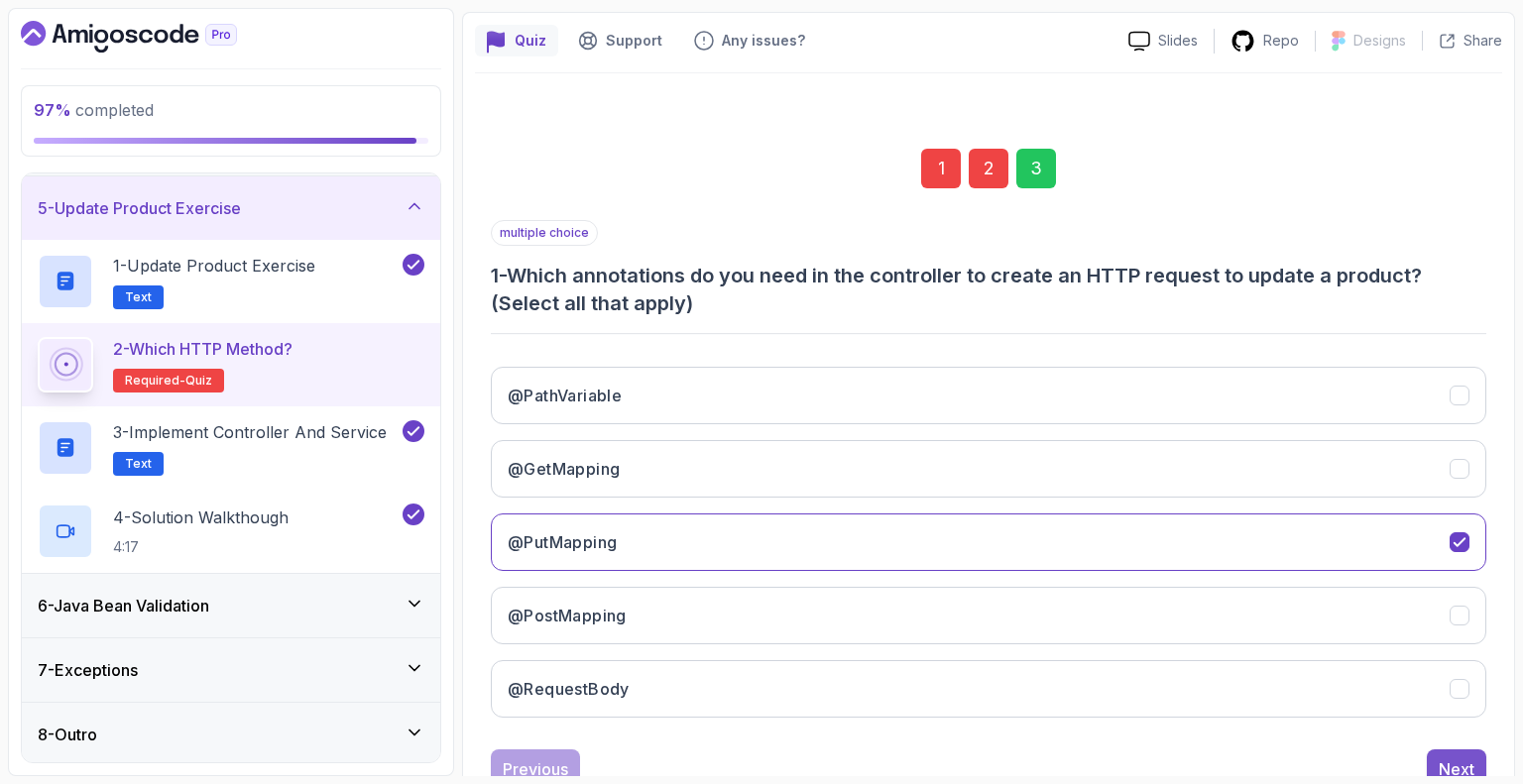 click on "Next" at bounding box center [1457, 769] 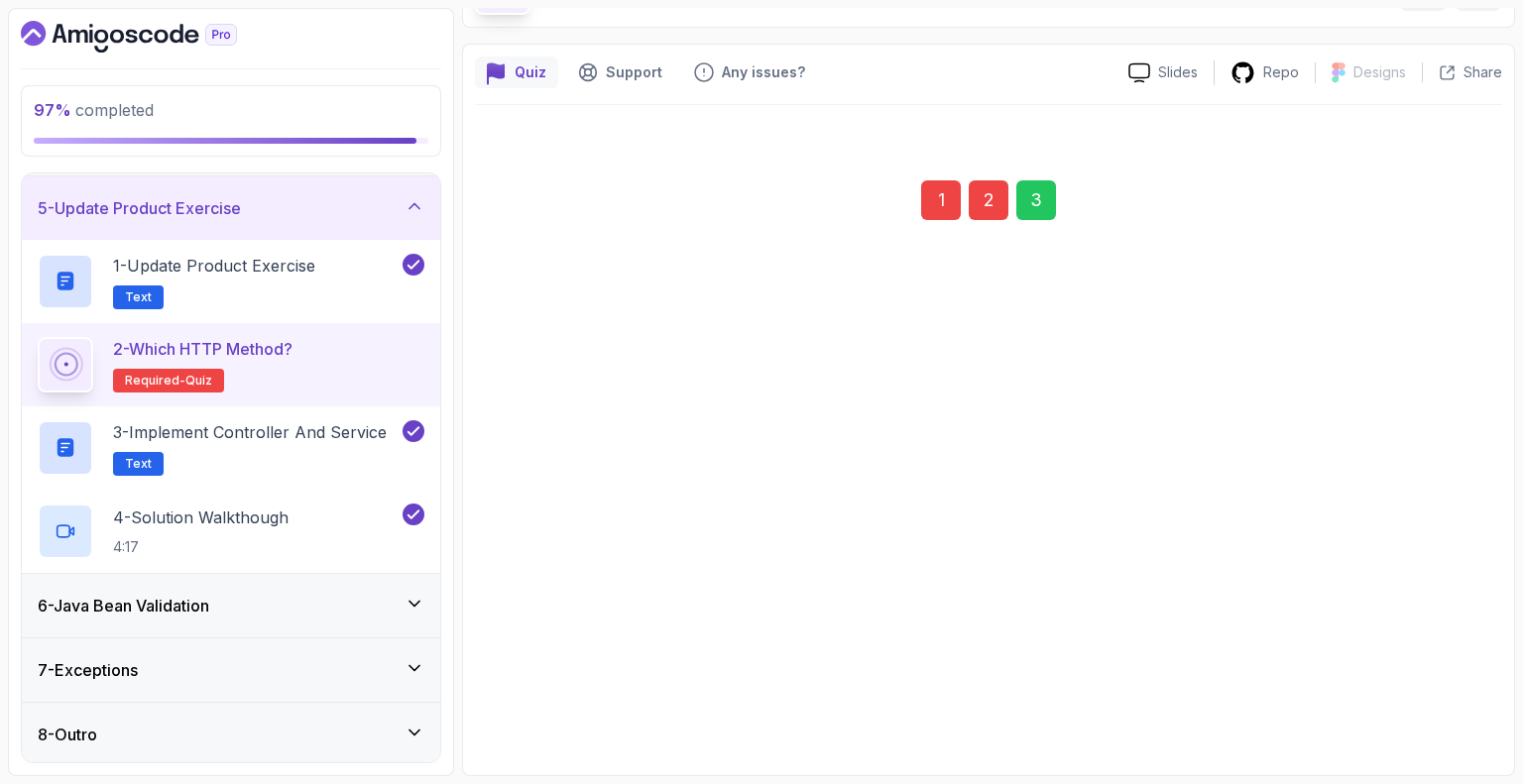 scroll, scrollTop: 130, scrollLeft: 0, axis: vertical 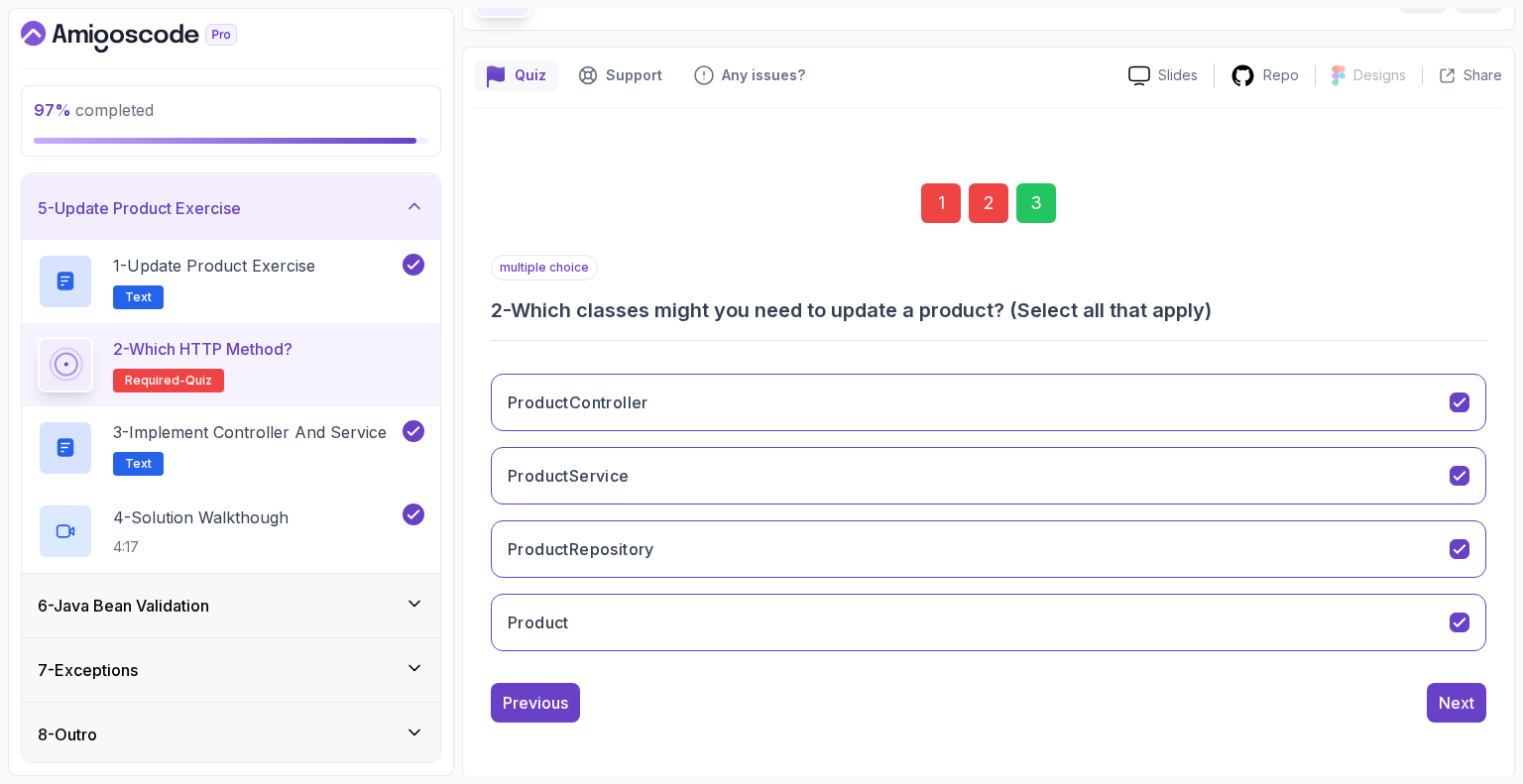 click on "1 2 3 multiple choice 2  -  Which classes might you need to update a product? (Select all that apply) ProductController ProductService ProductRepository Product Previous Next" at bounding box center [989, 437] 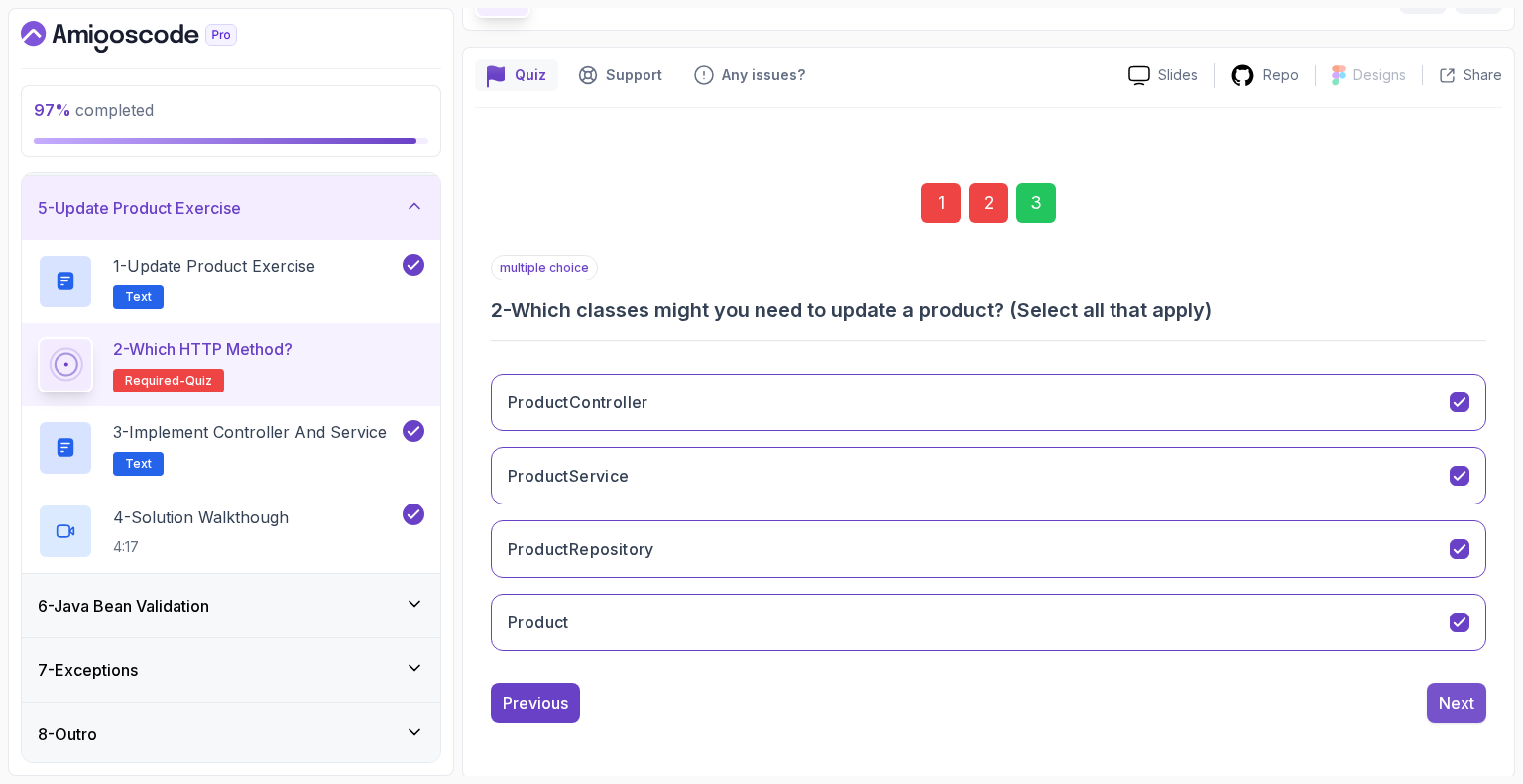 click on "Next" at bounding box center (1457, 703) 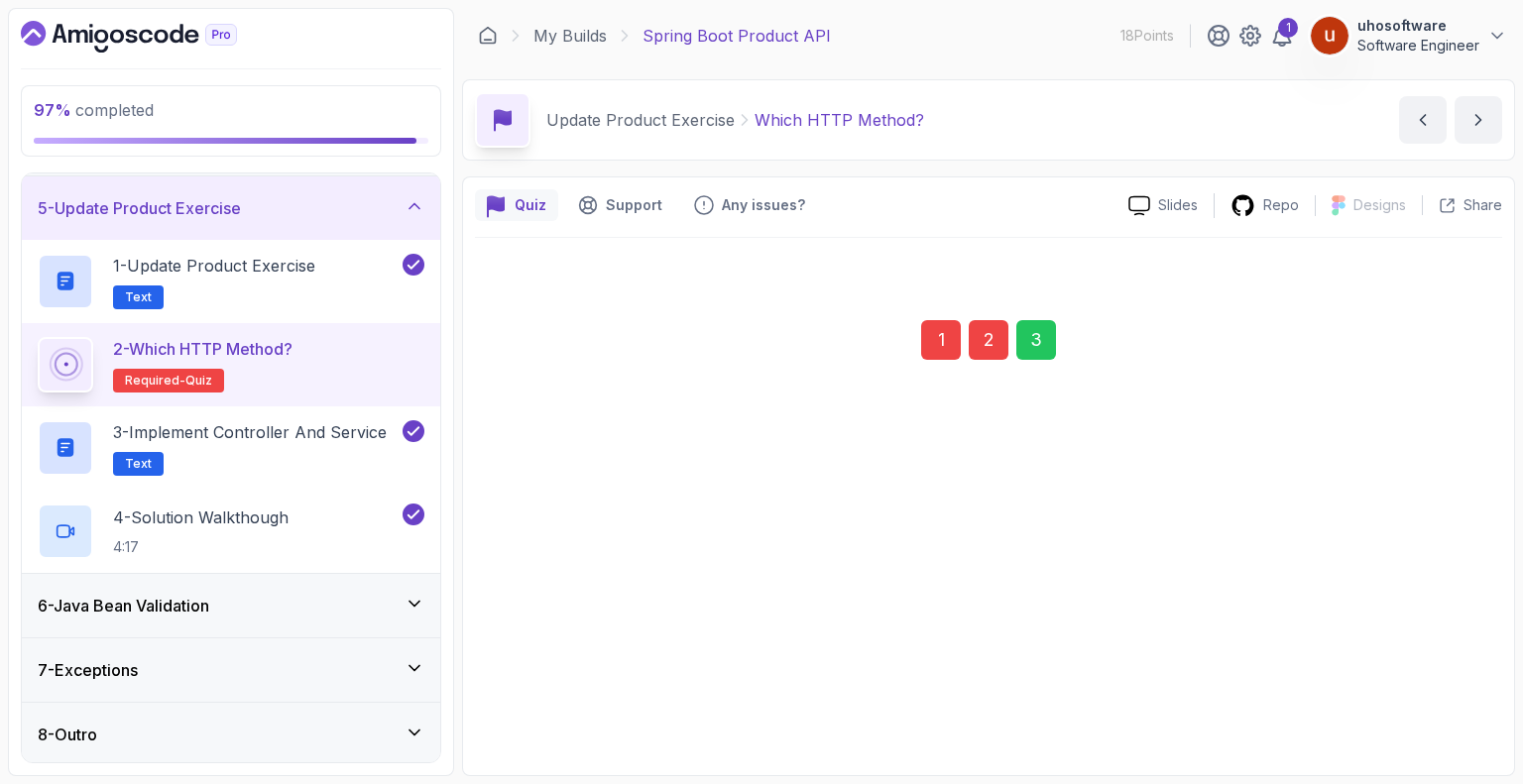 scroll, scrollTop: 0, scrollLeft: 0, axis: both 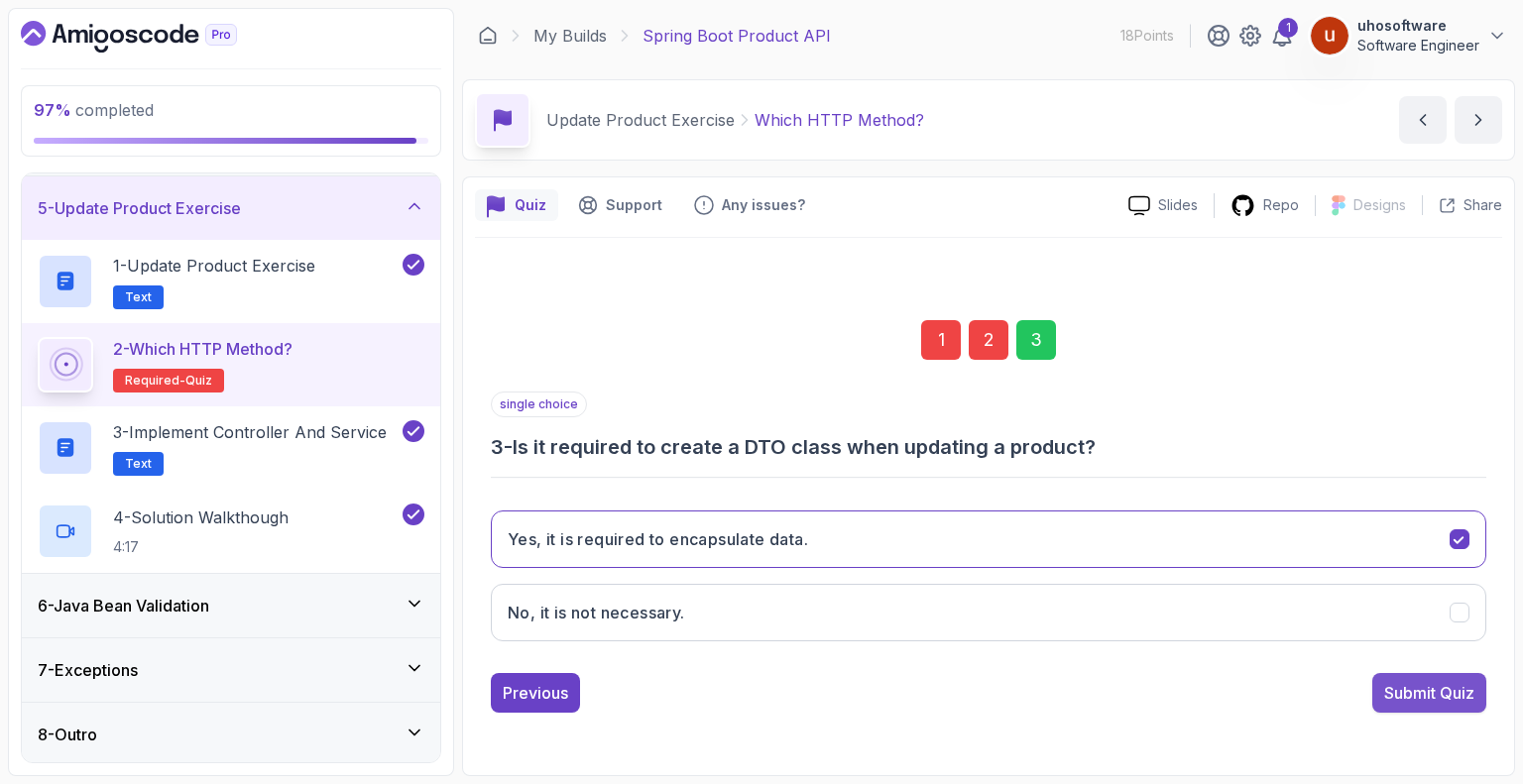 click on "Submit Quiz" at bounding box center (1429, 693) 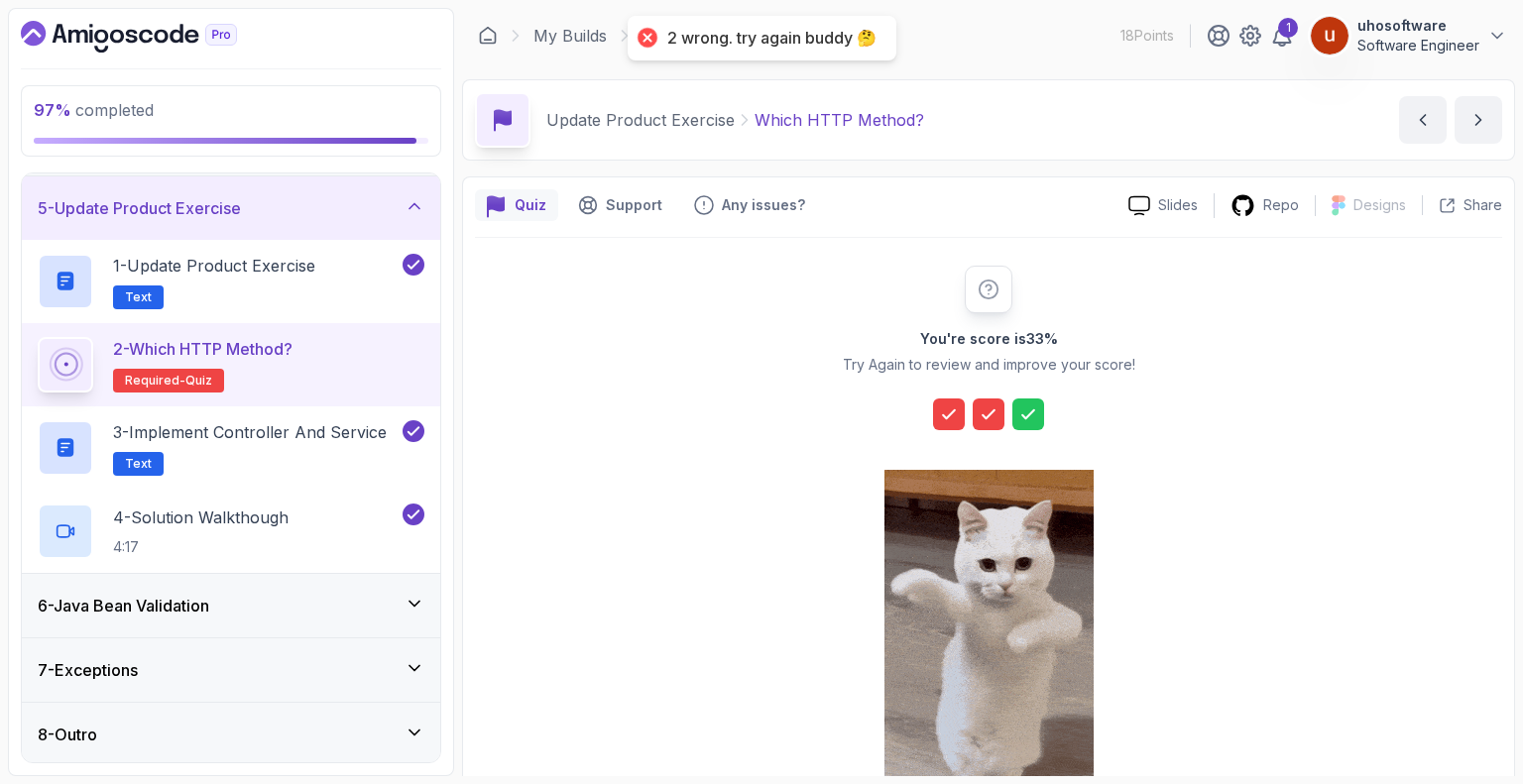 click 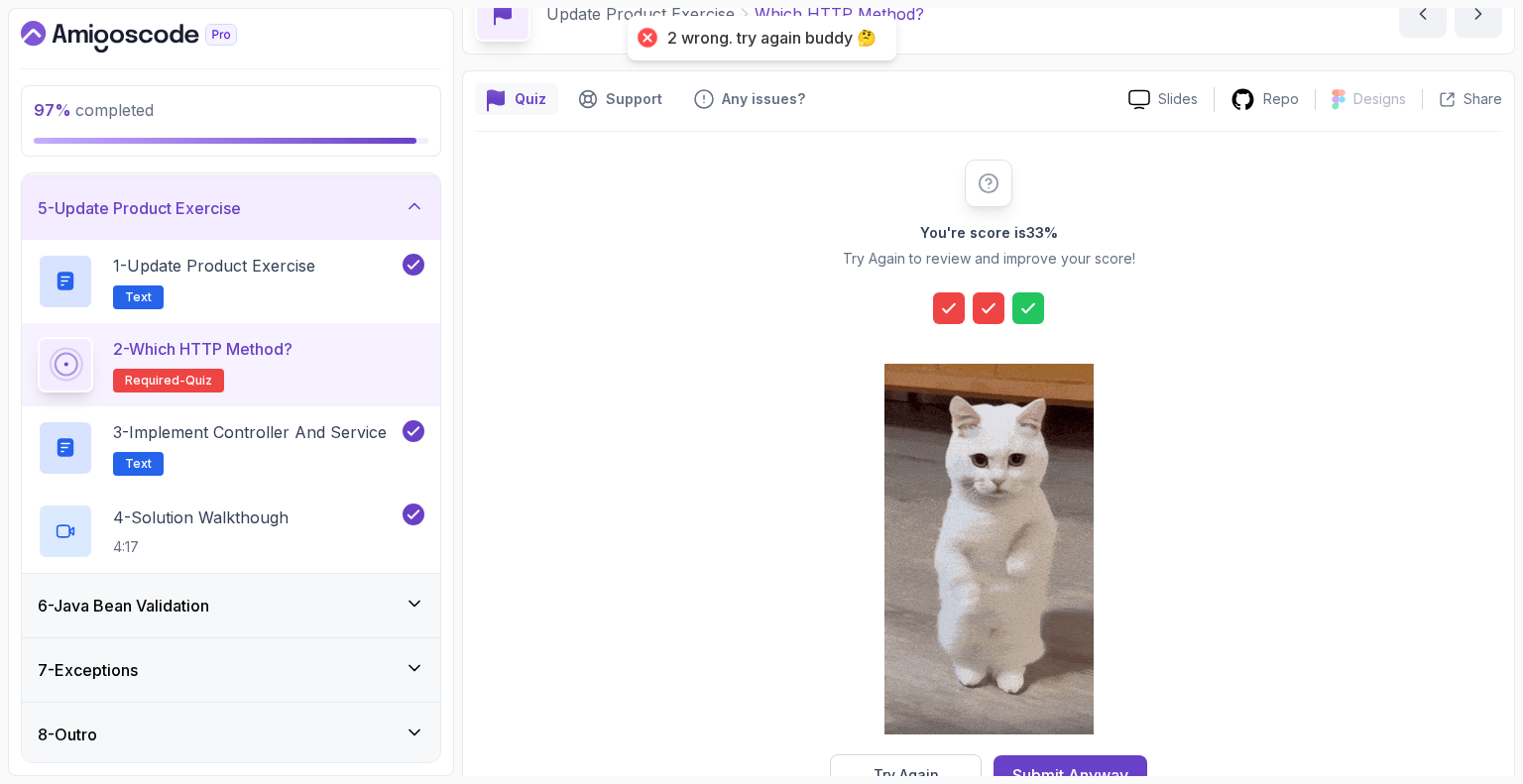 scroll, scrollTop: 165, scrollLeft: 0, axis: vertical 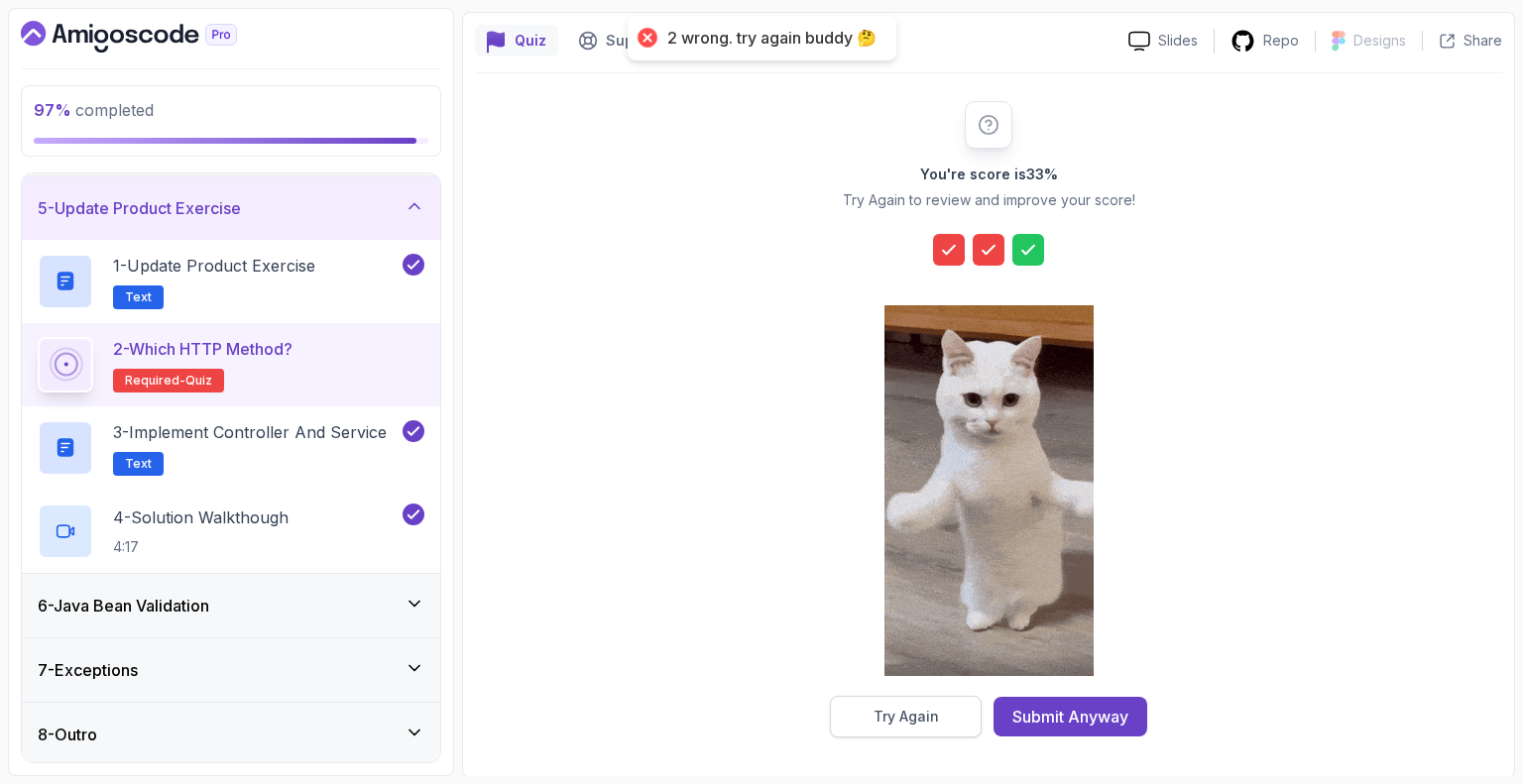 click on "Try Again" at bounding box center [906, 717] 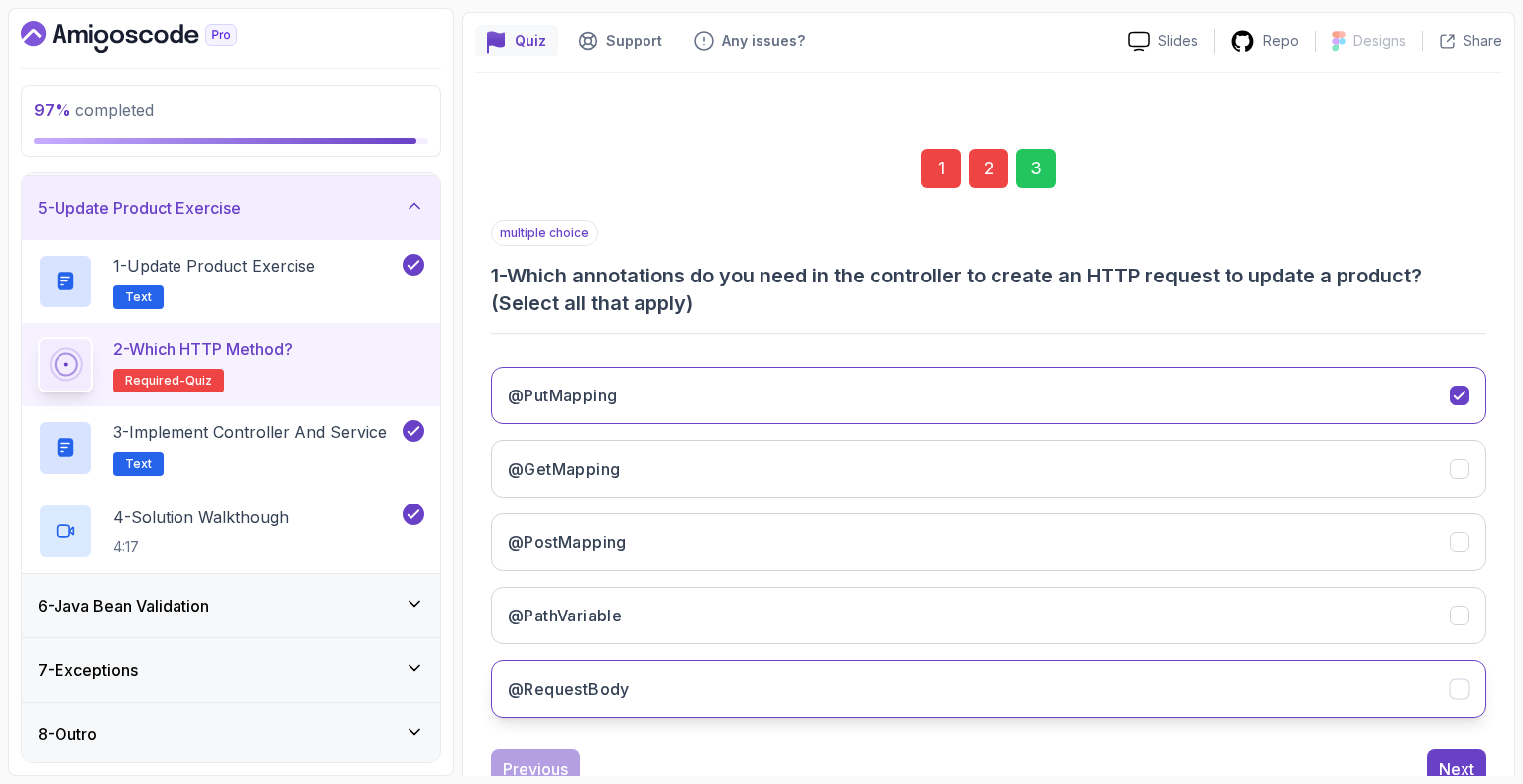 click on "@RequestBody" at bounding box center (989, 689) 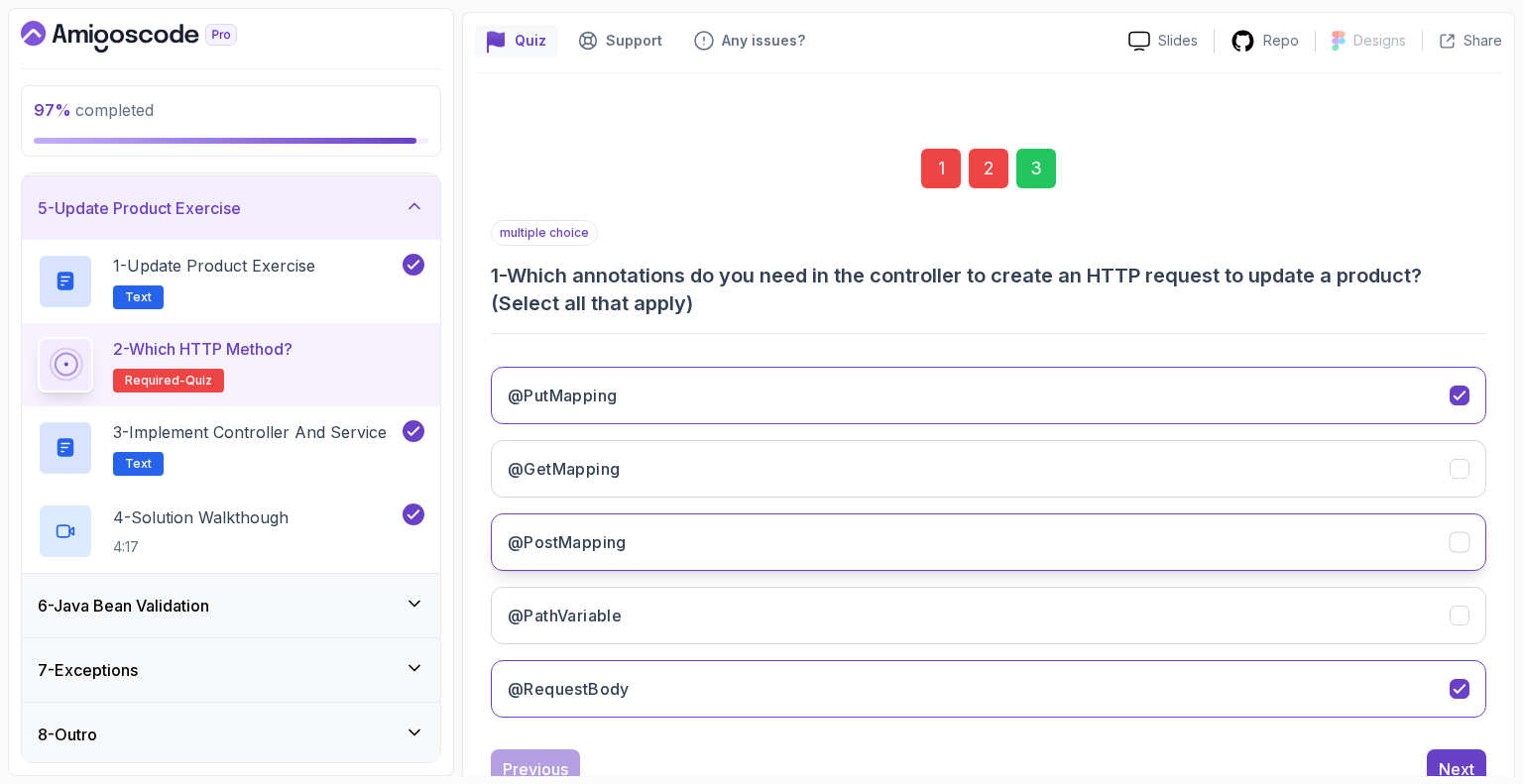 click on "@PostMapping" at bounding box center (567, 542) 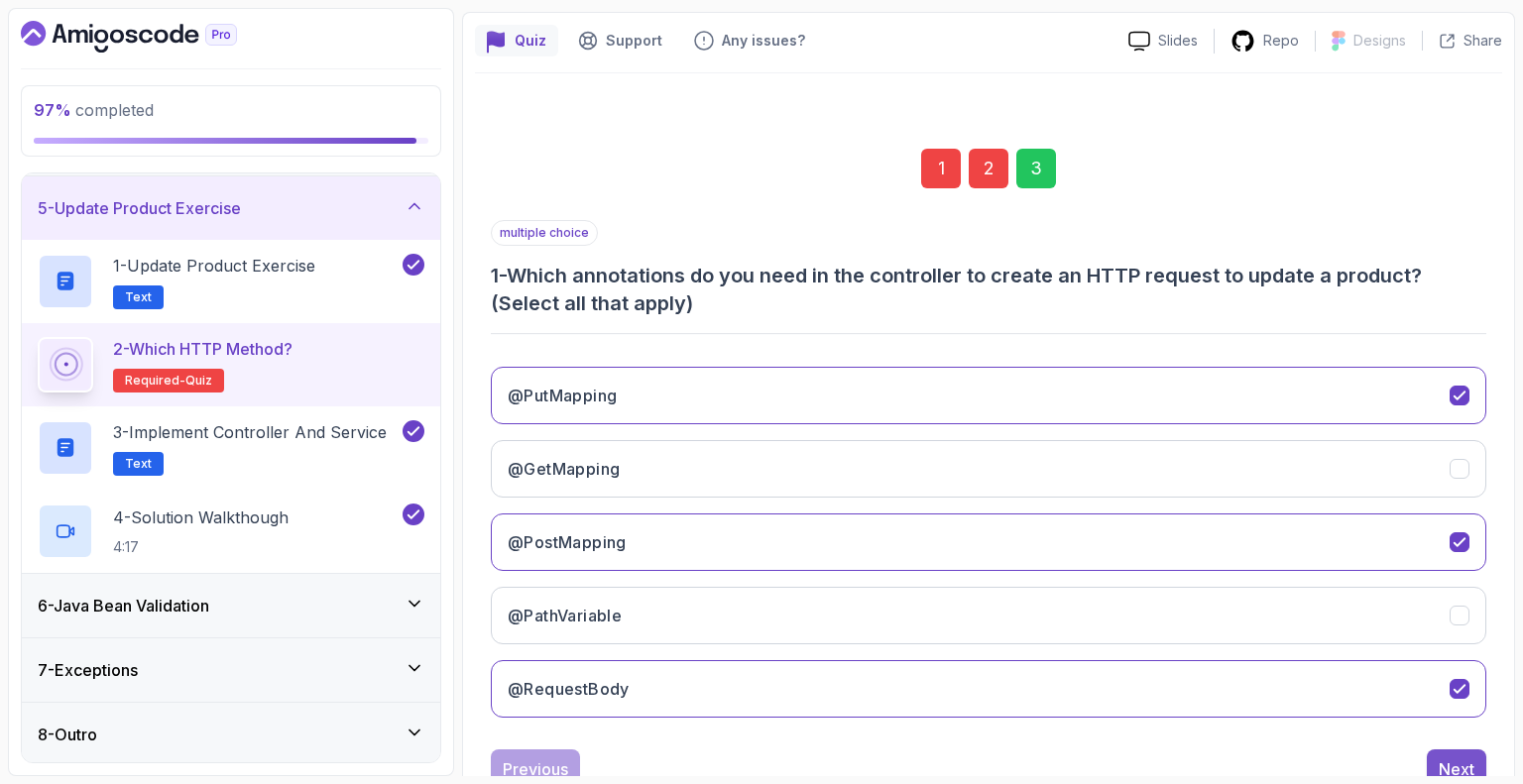 click on "Next" at bounding box center (1457, 769) 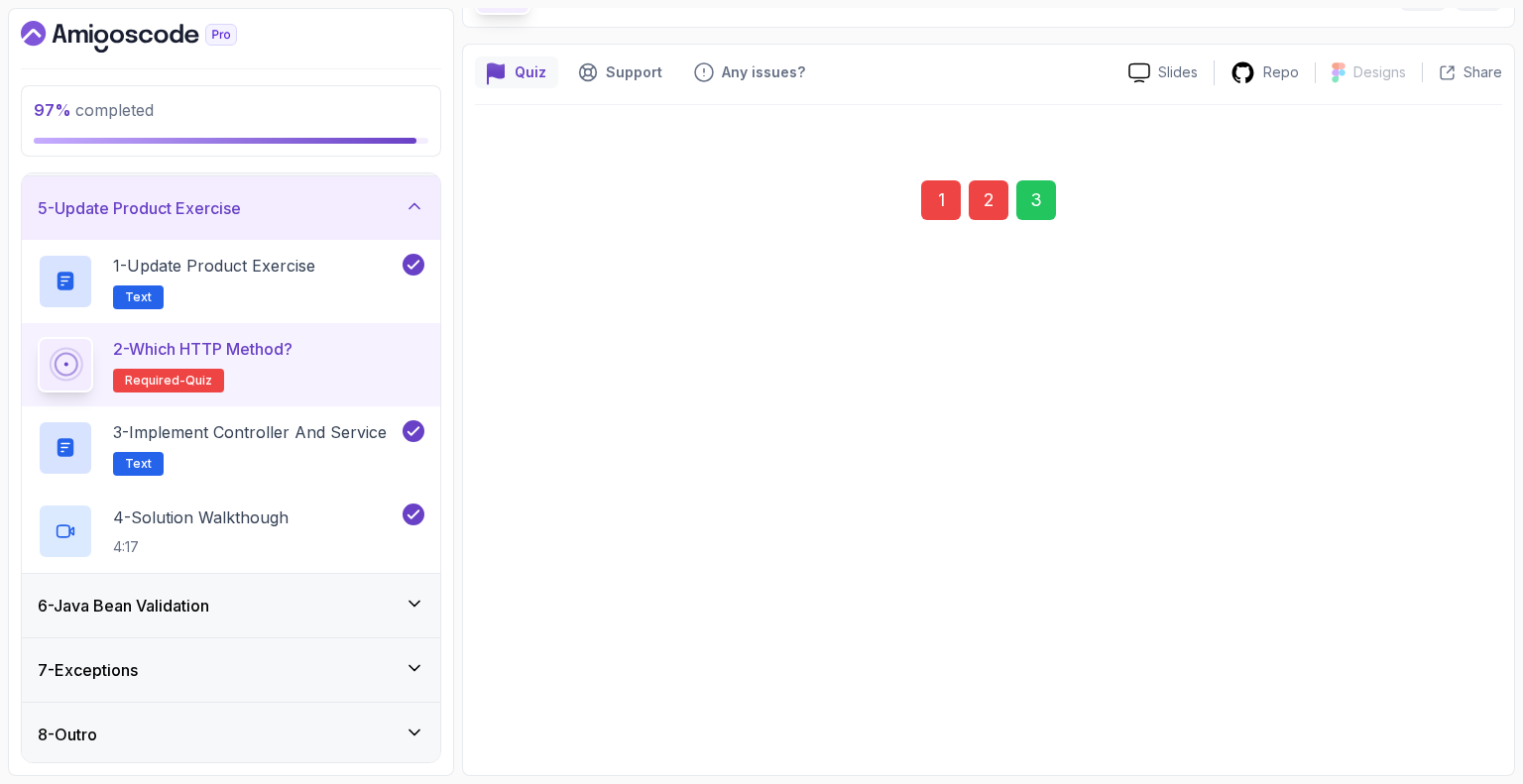 scroll, scrollTop: 130, scrollLeft: 0, axis: vertical 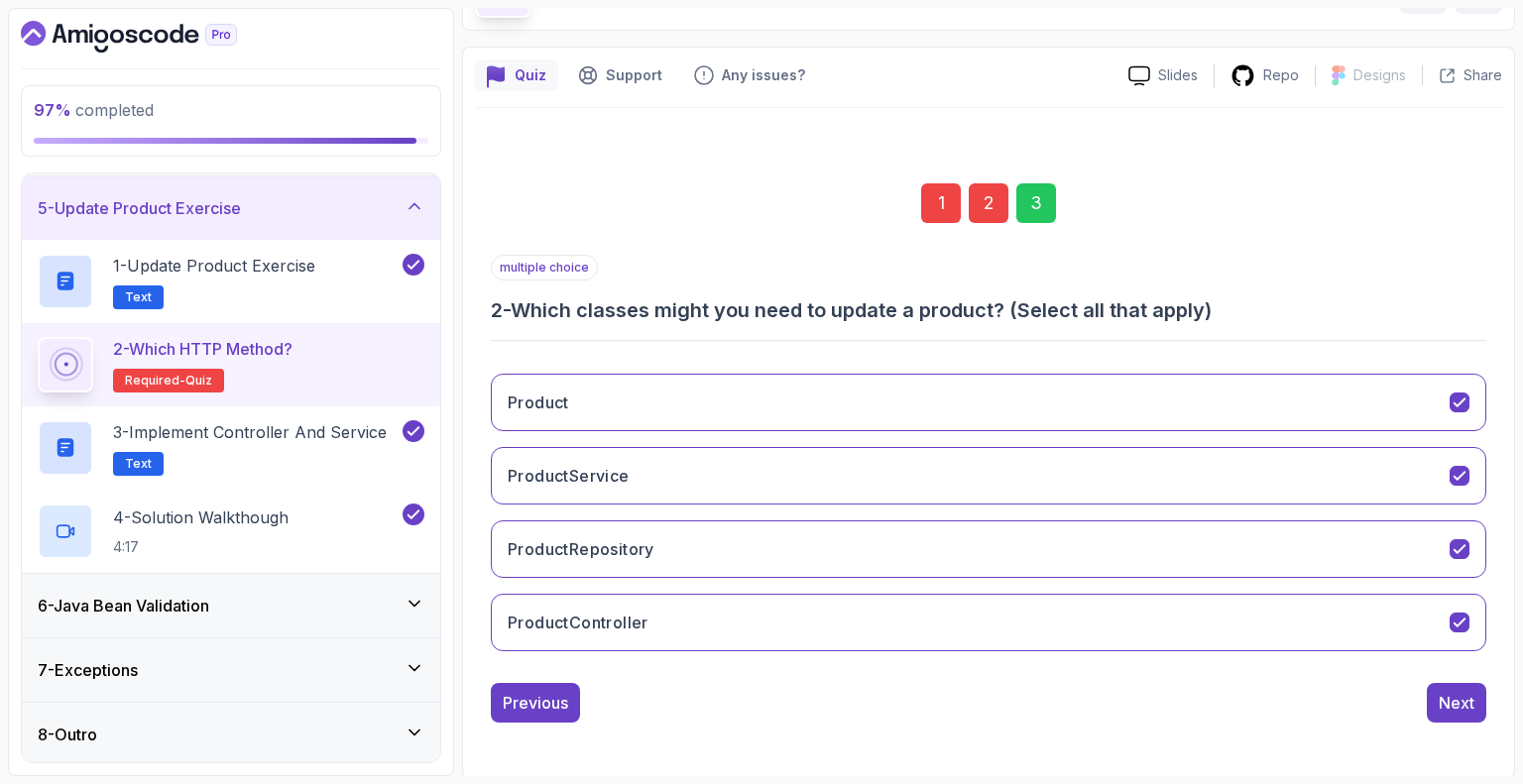 click on "3" at bounding box center [1036, 203] 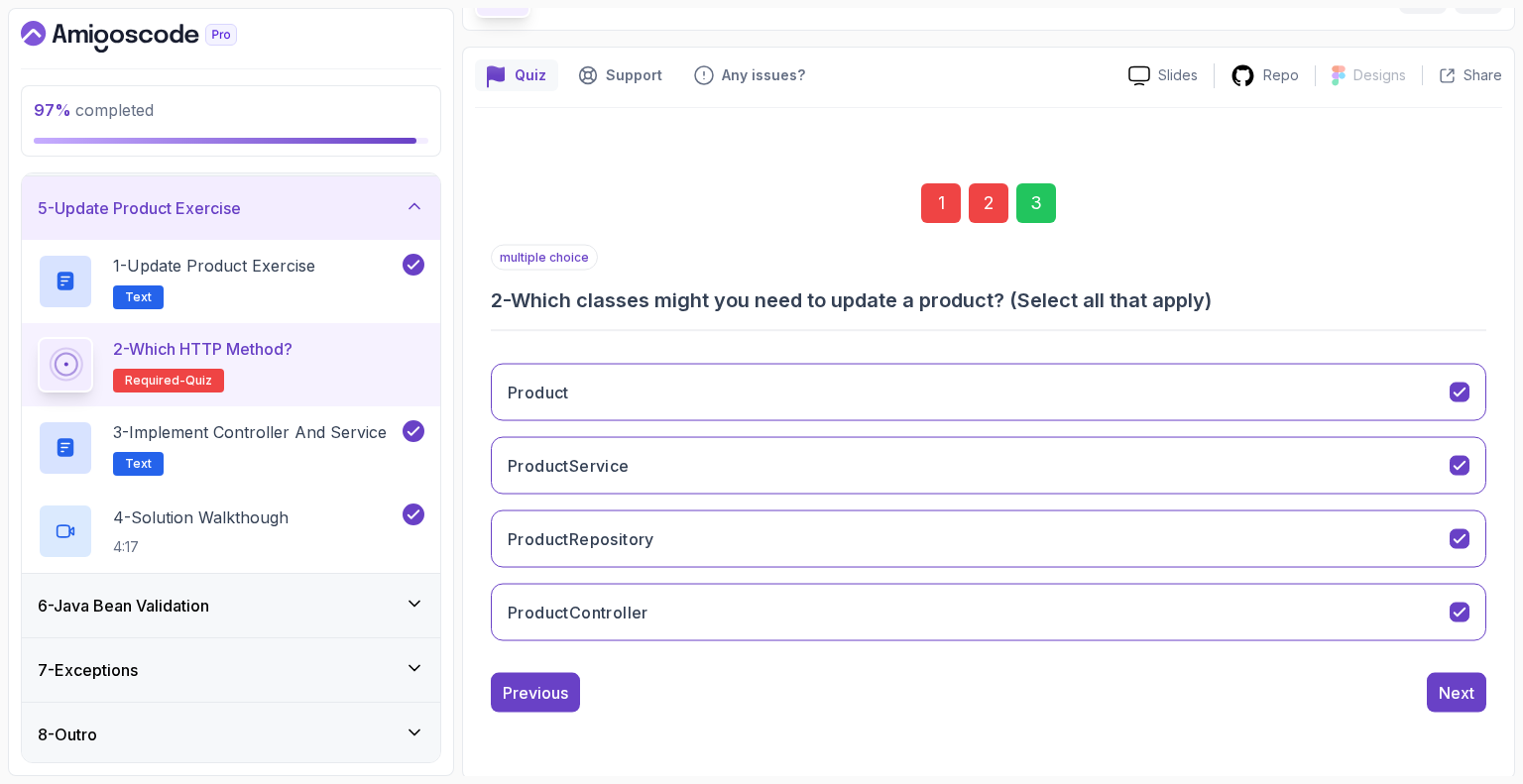 scroll, scrollTop: 0, scrollLeft: 0, axis: both 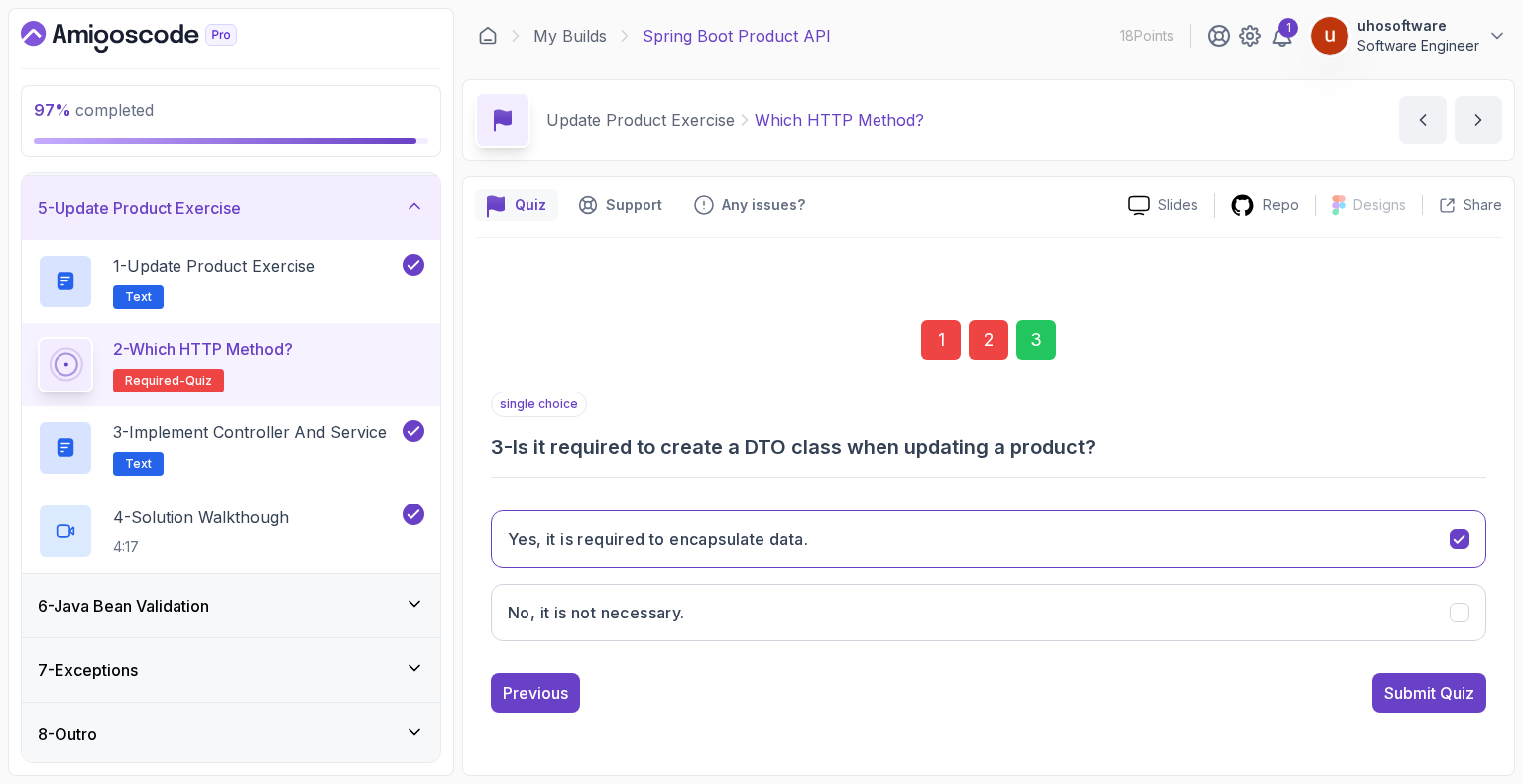 click on "single choice 3  -  Is it required to create a DTO class when updating a product? Yes, it is required to encapsulate data. No, it is not necessary. Previous Submit Quiz" at bounding box center [989, 552] 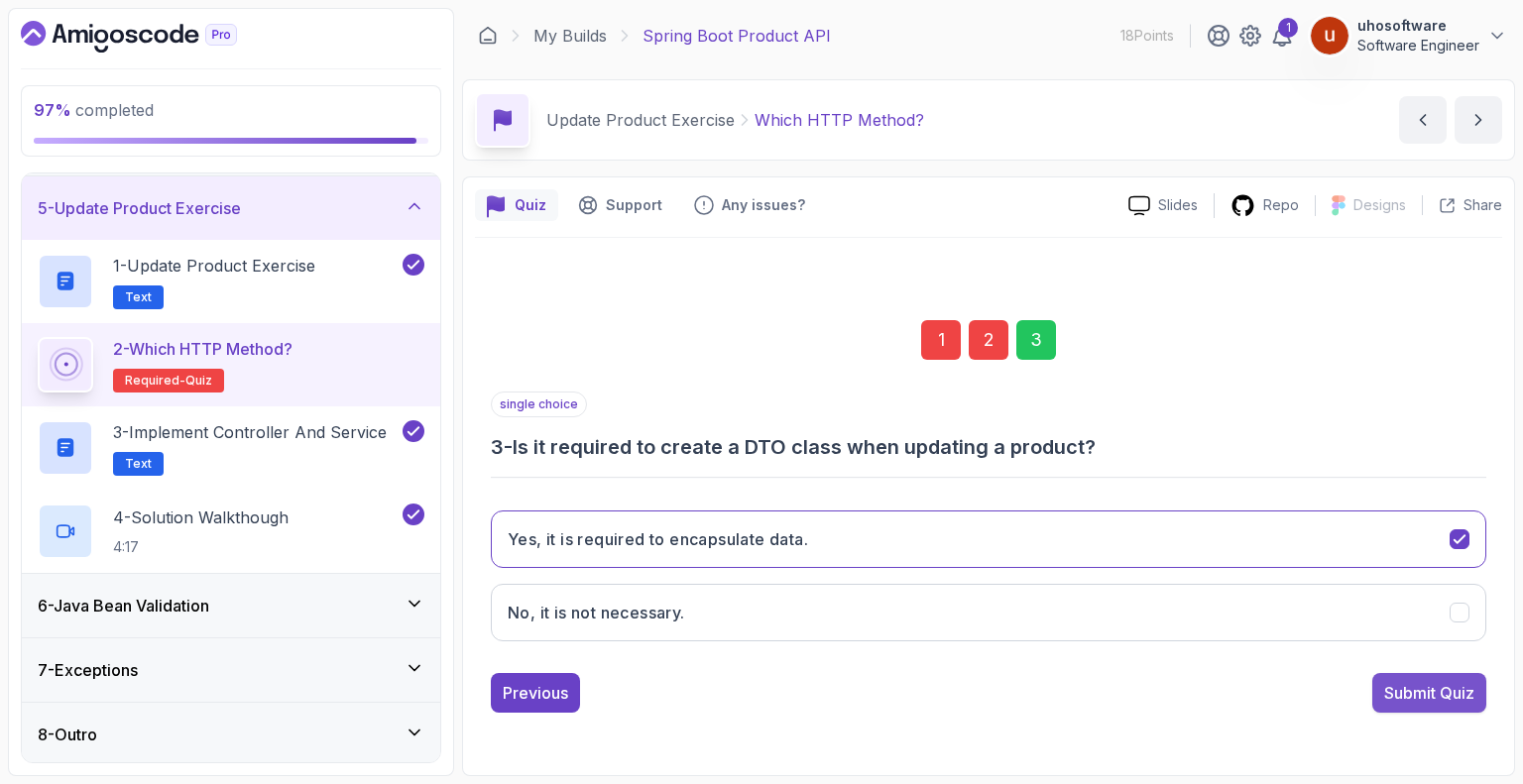 click on "Submit Quiz" at bounding box center (1429, 693) 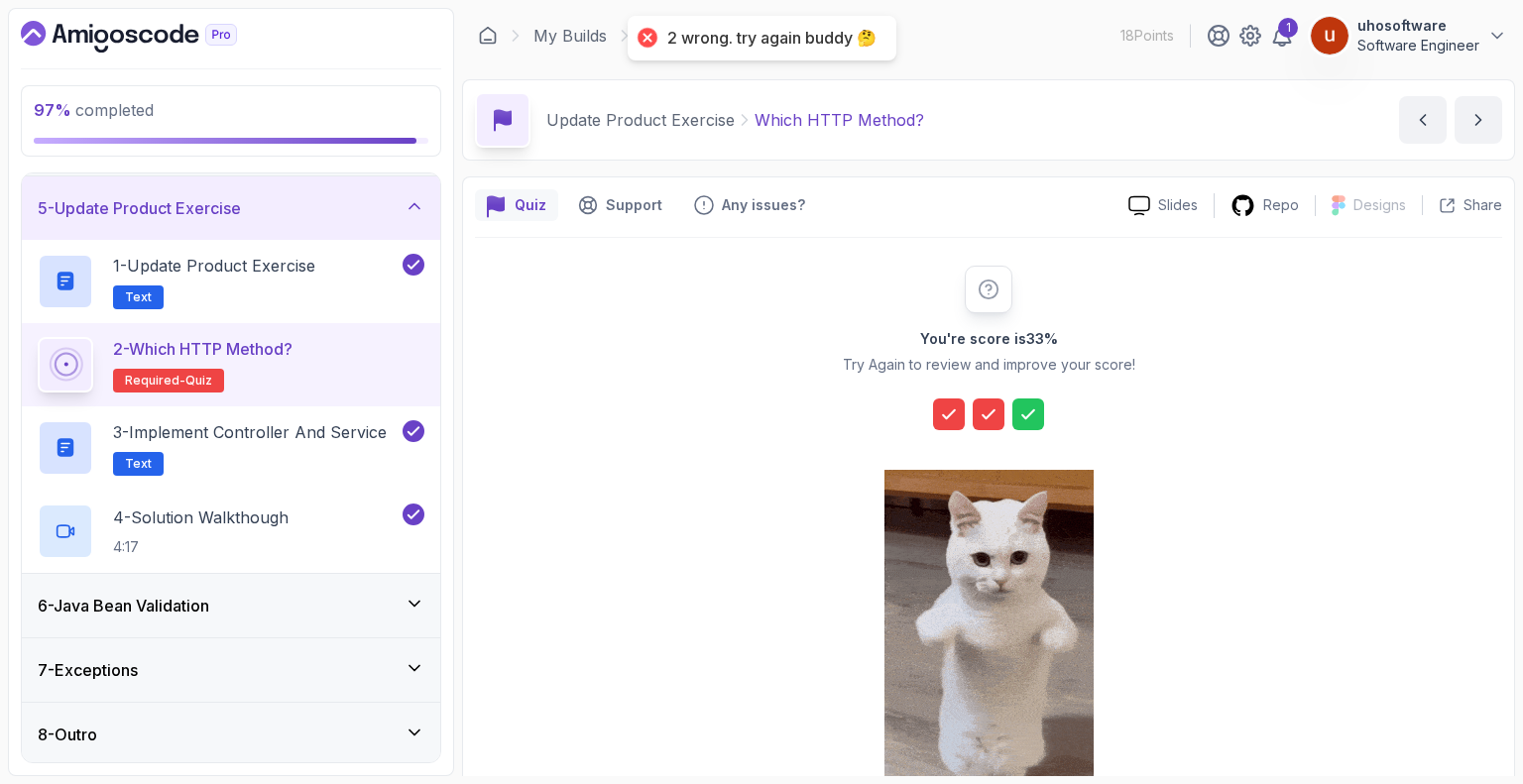 click 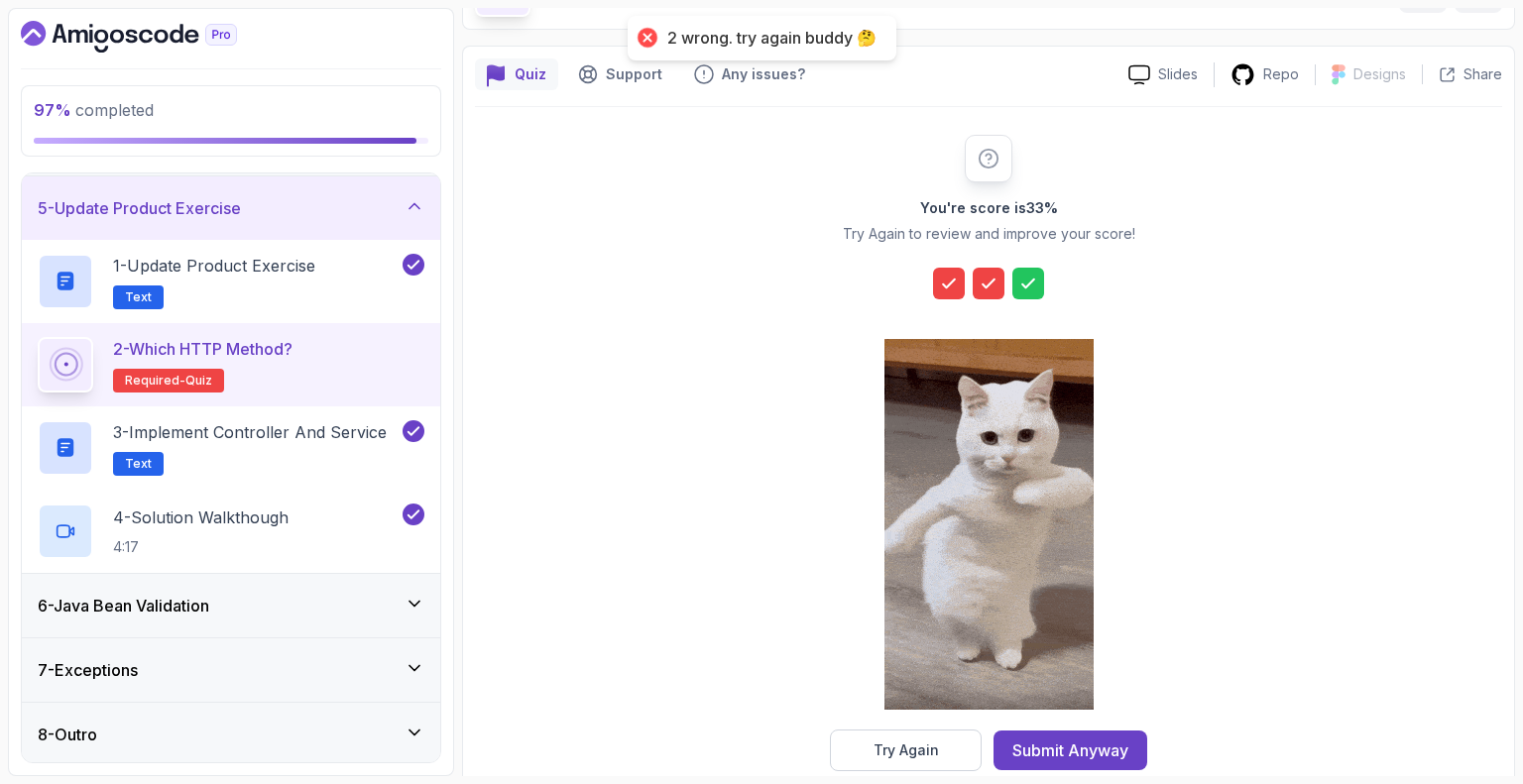 scroll, scrollTop: 165, scrollLeft: 0, axis: vertical 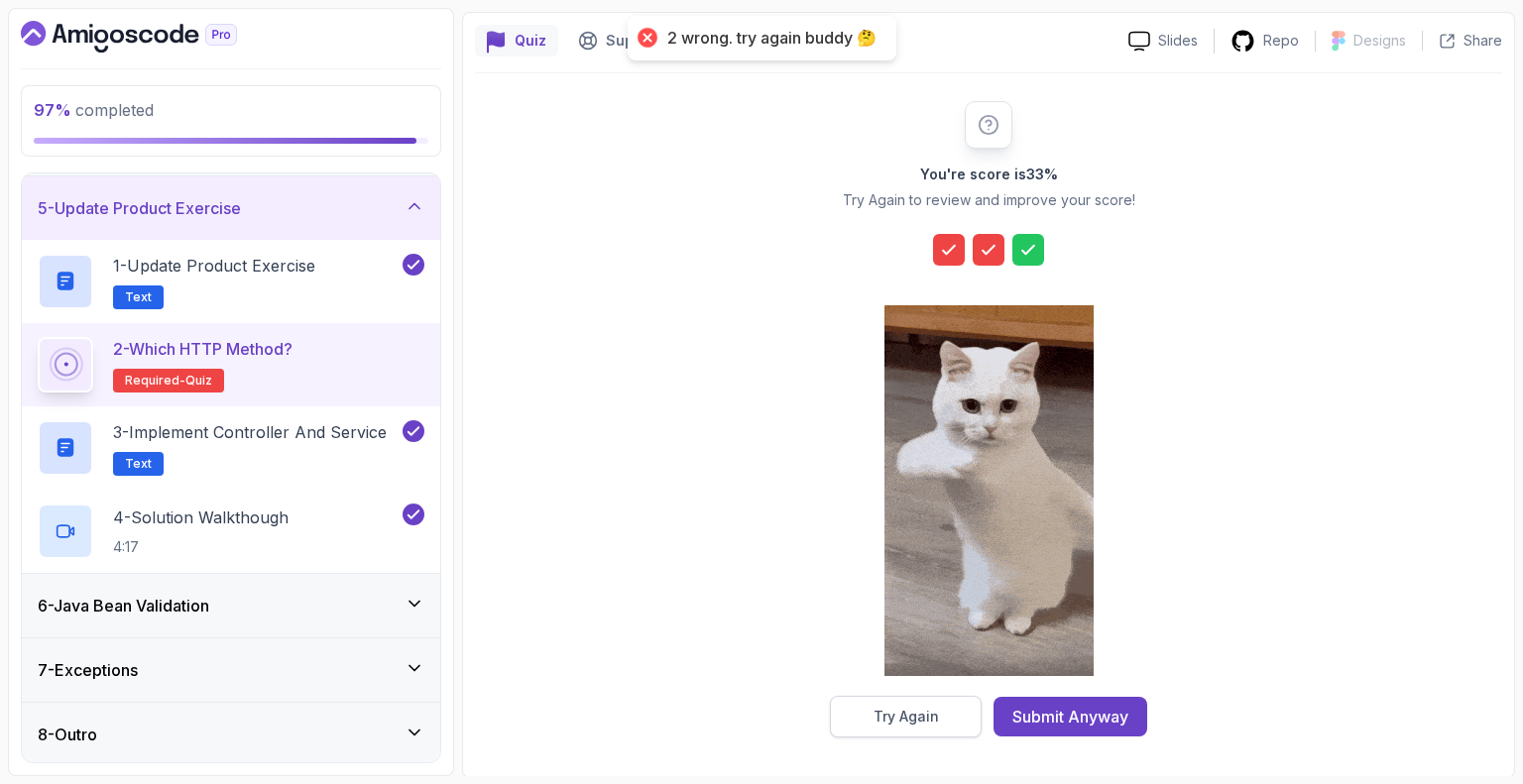 click on "Try Again" at bounding box center (906, 717) 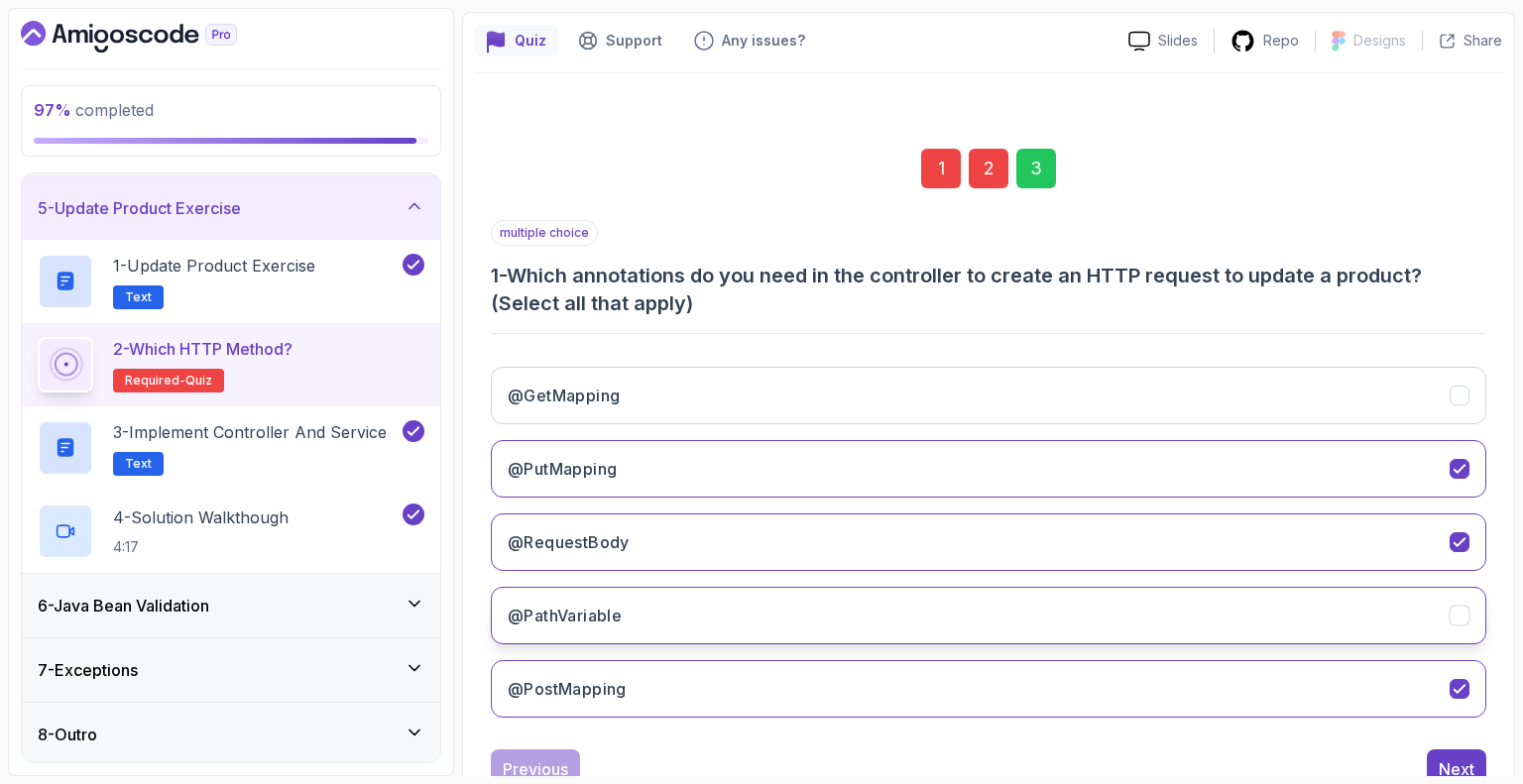 click on "@PathVariable" at bounding box center (989, 616) 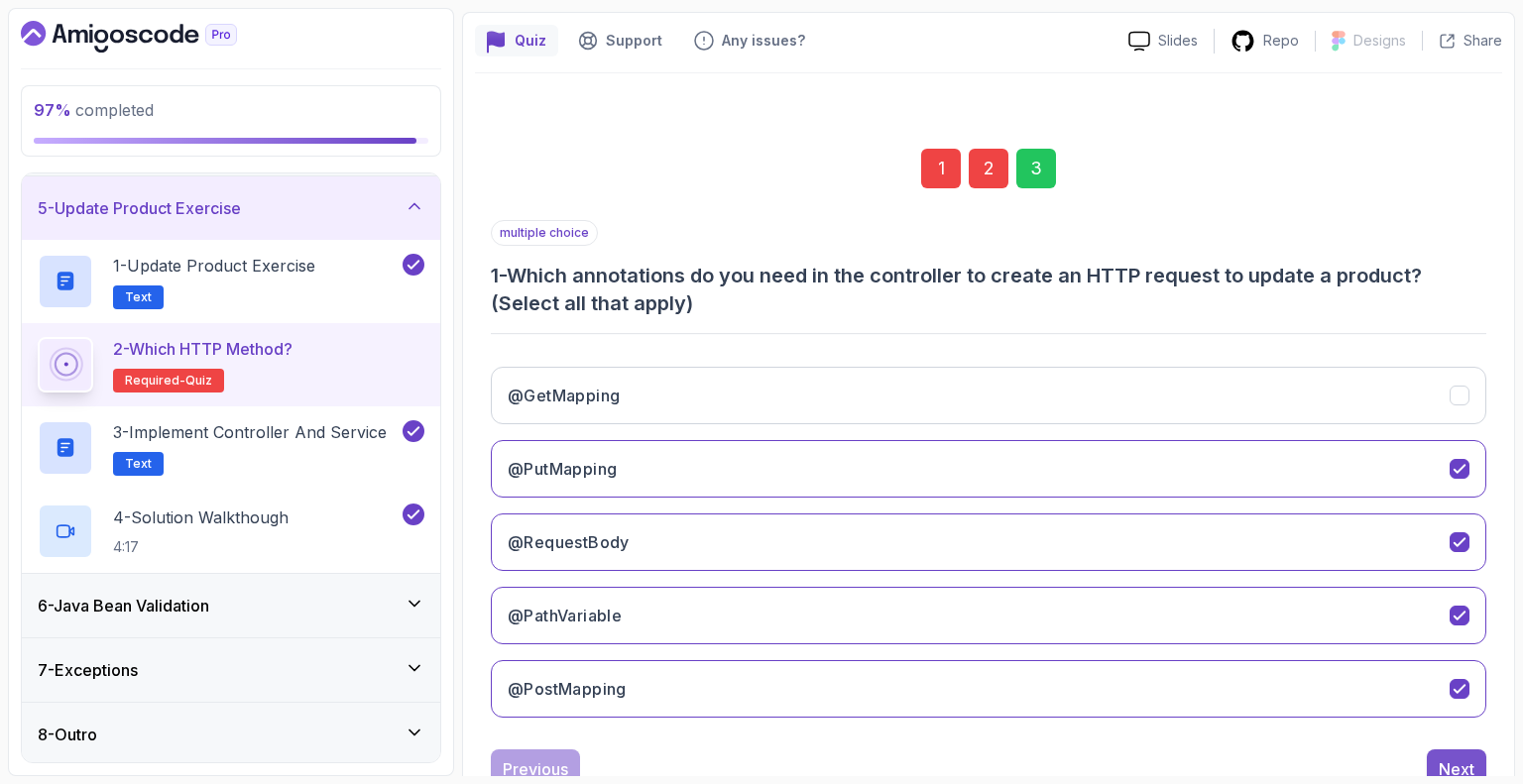 click on "Next" at bounding box center [1457, 769] 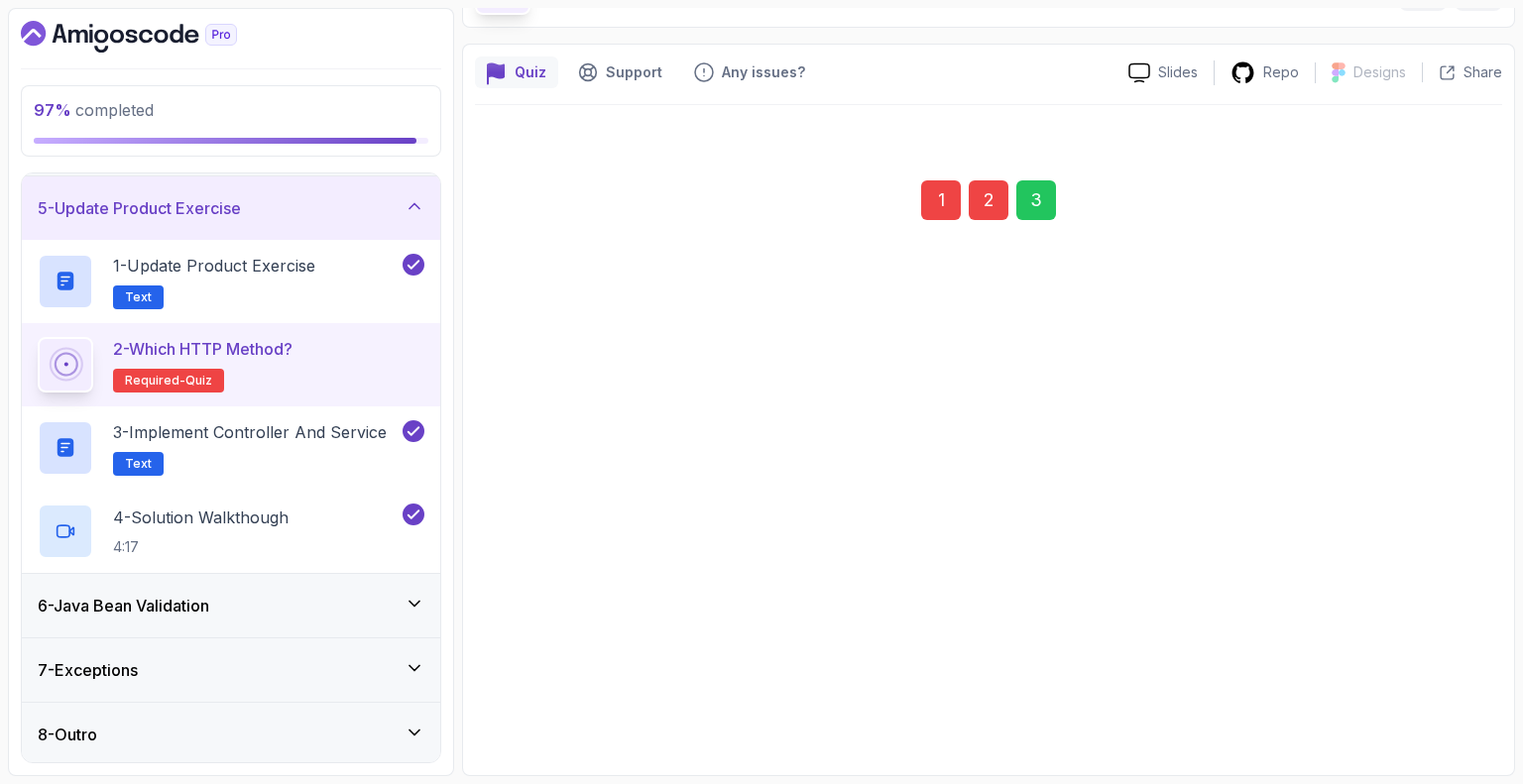 scroll, scrollTop: 130, scrollLeft: 0, axis: vertical 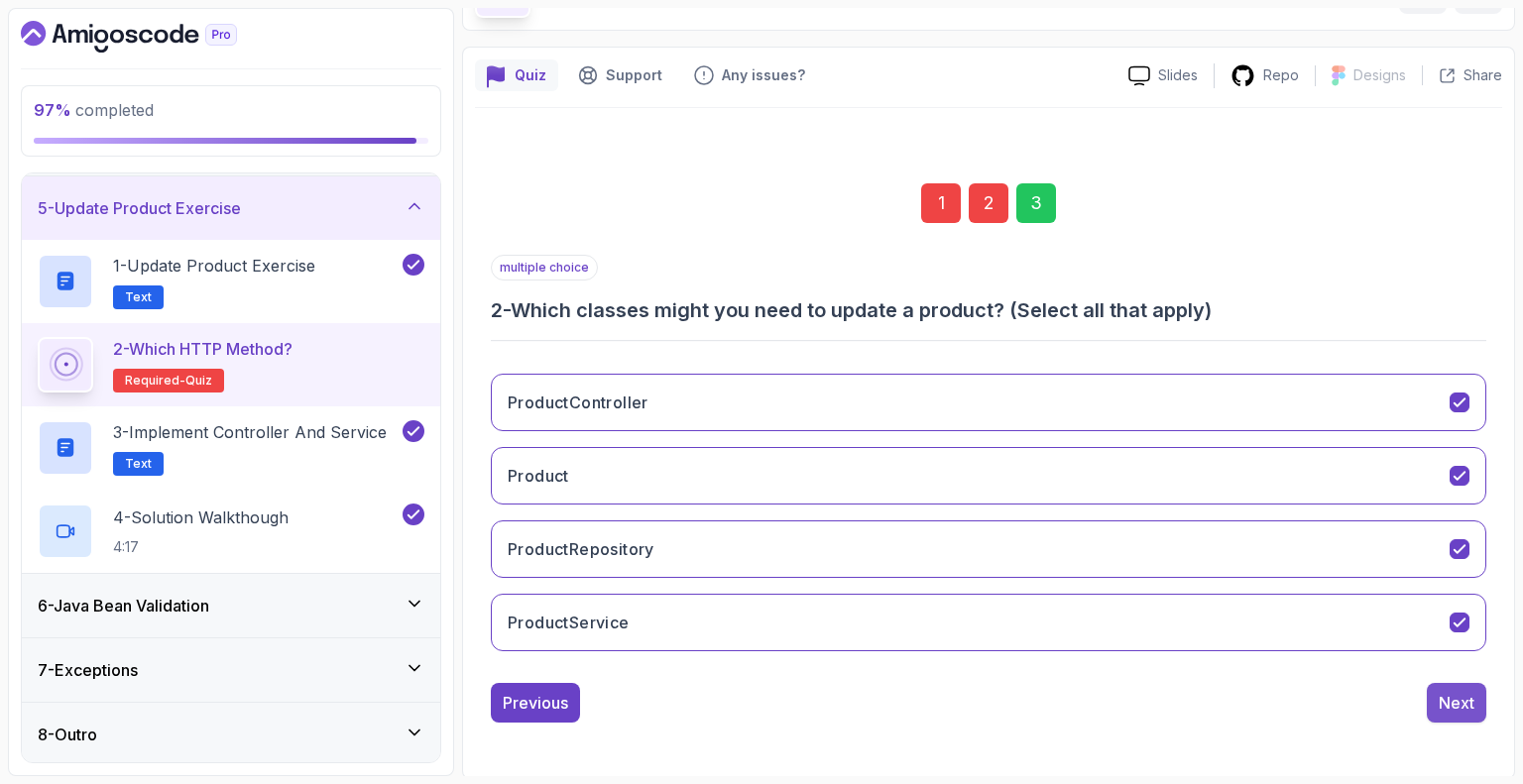click on "Next" at bounding box center (1457, 703) 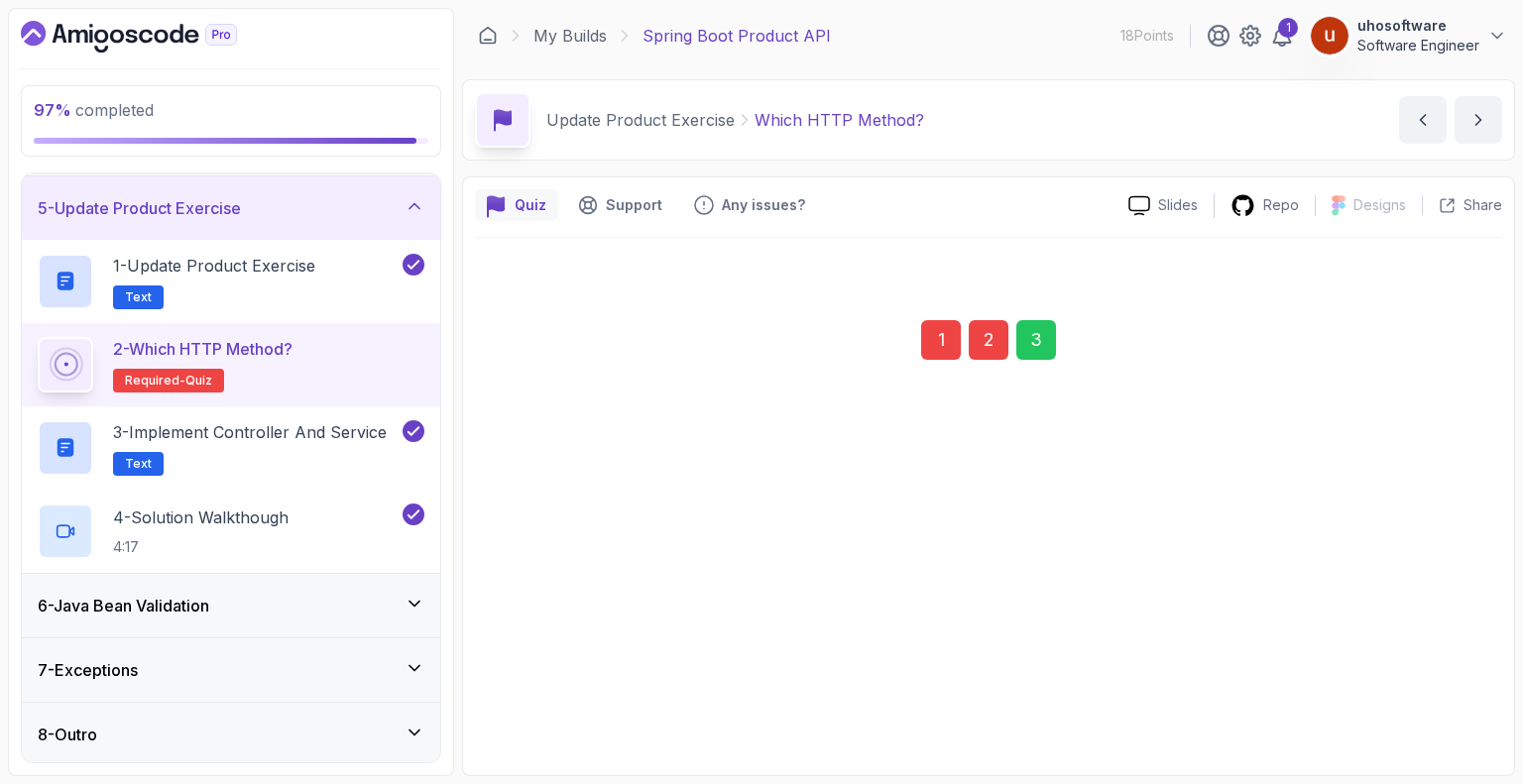 scroll, scrollTop: 0, scrollLeft: 0, axis: both 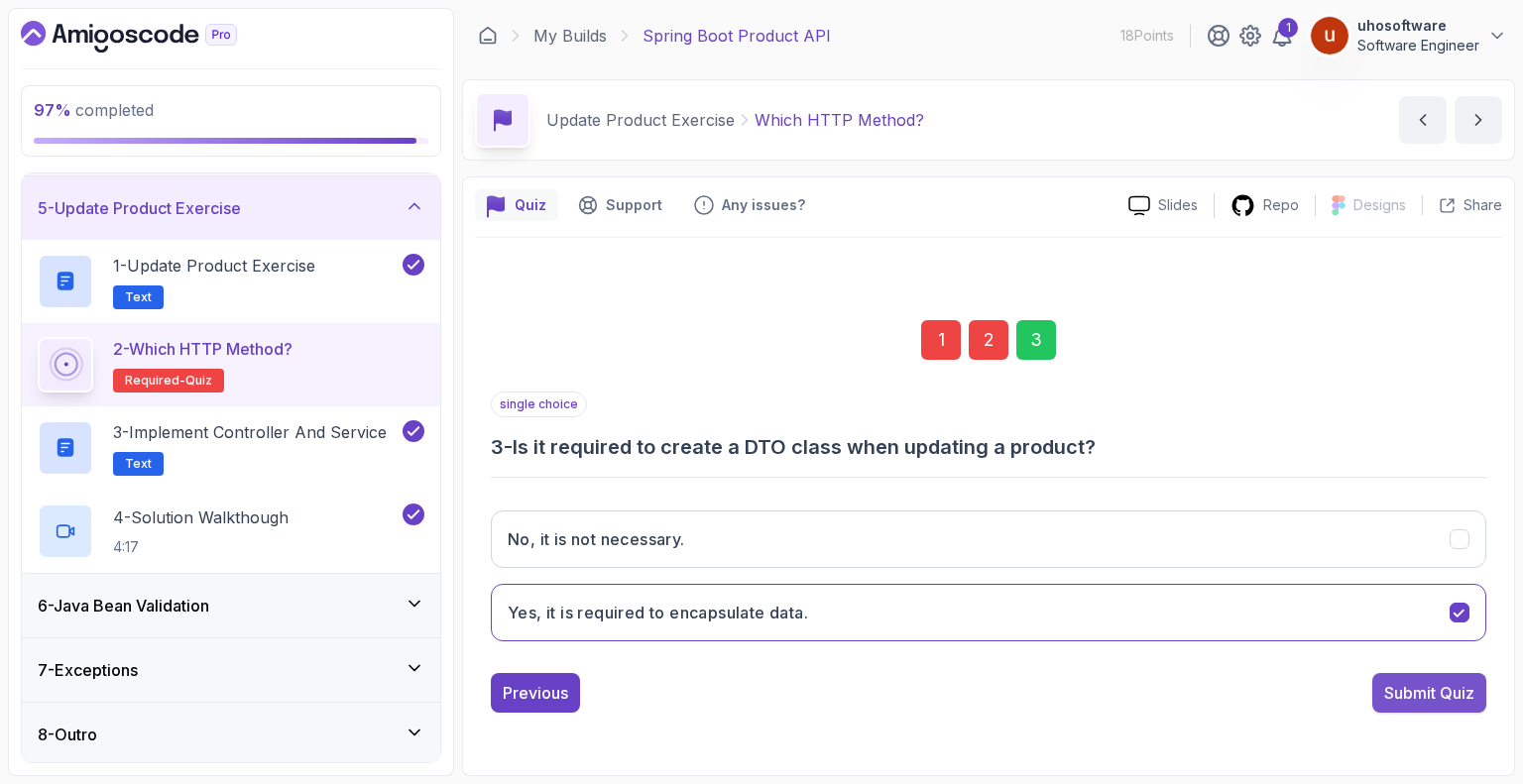 click on "Submit Quiz" at bounding box center (1429, 693) 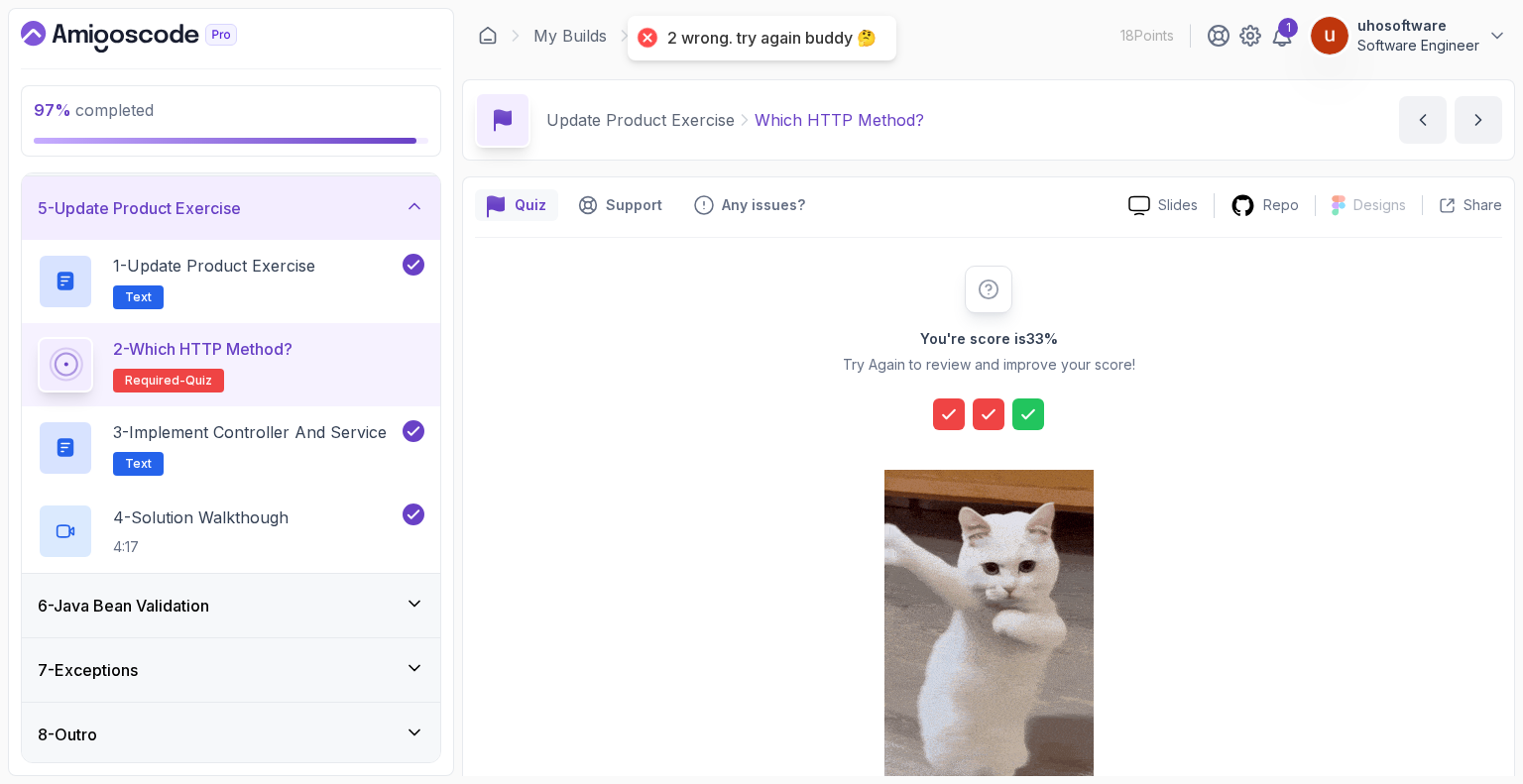scroll, scrollTop: 165, scrollLeft: 0, axis: vertical 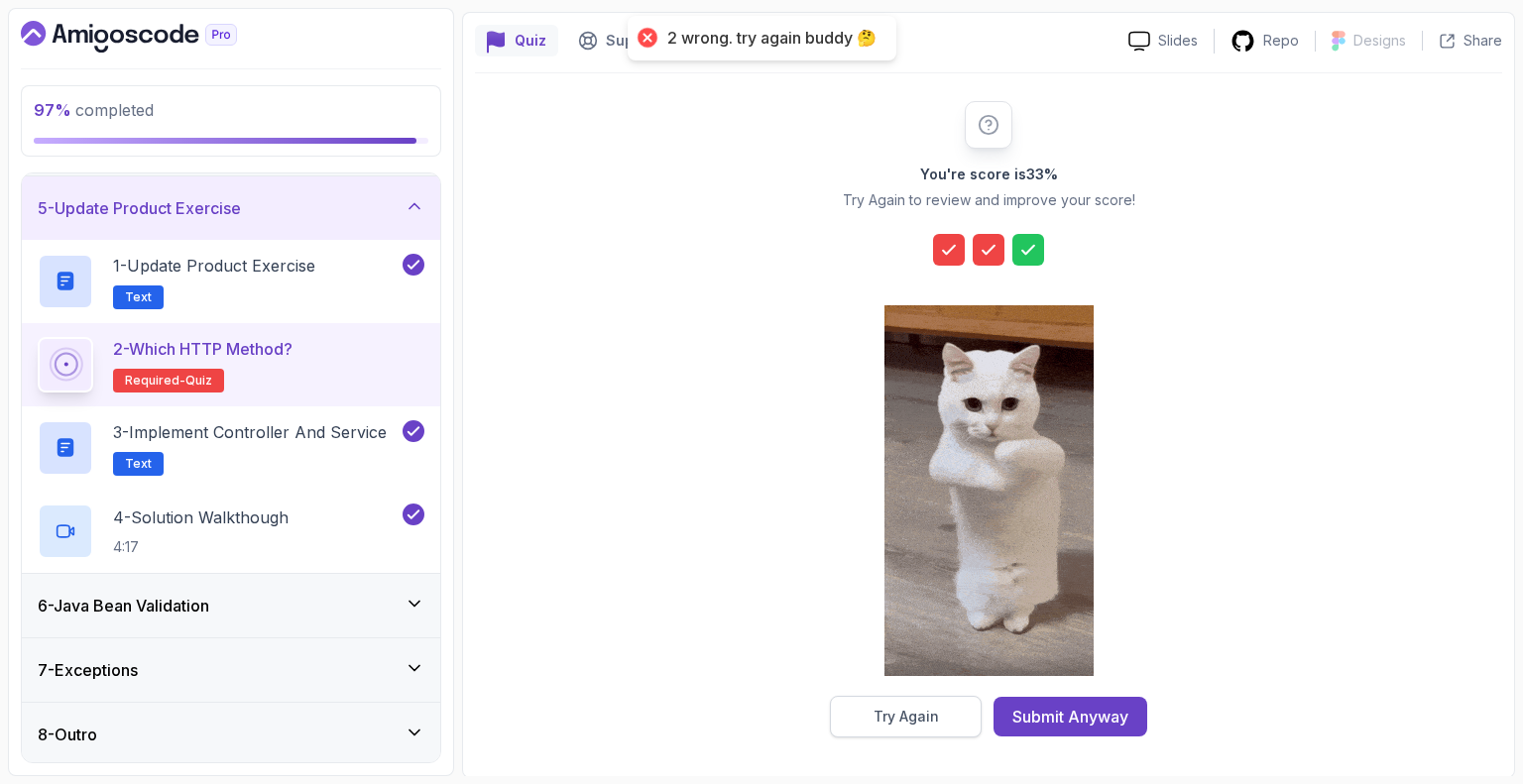 click on "Try Again" at bounding box center (906, 717) 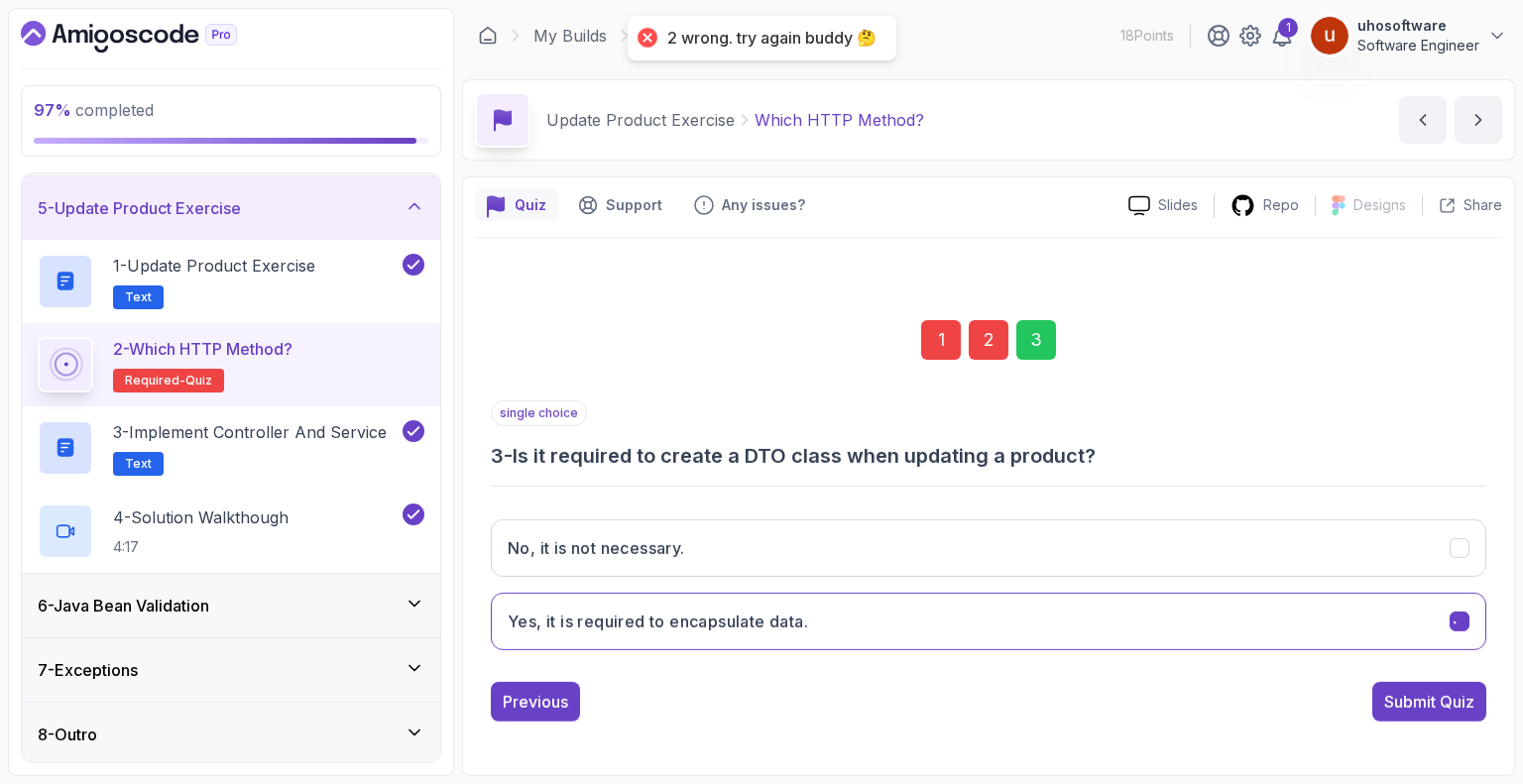scroll, scrollTop: 0, scrollLeft: 0, axis: both 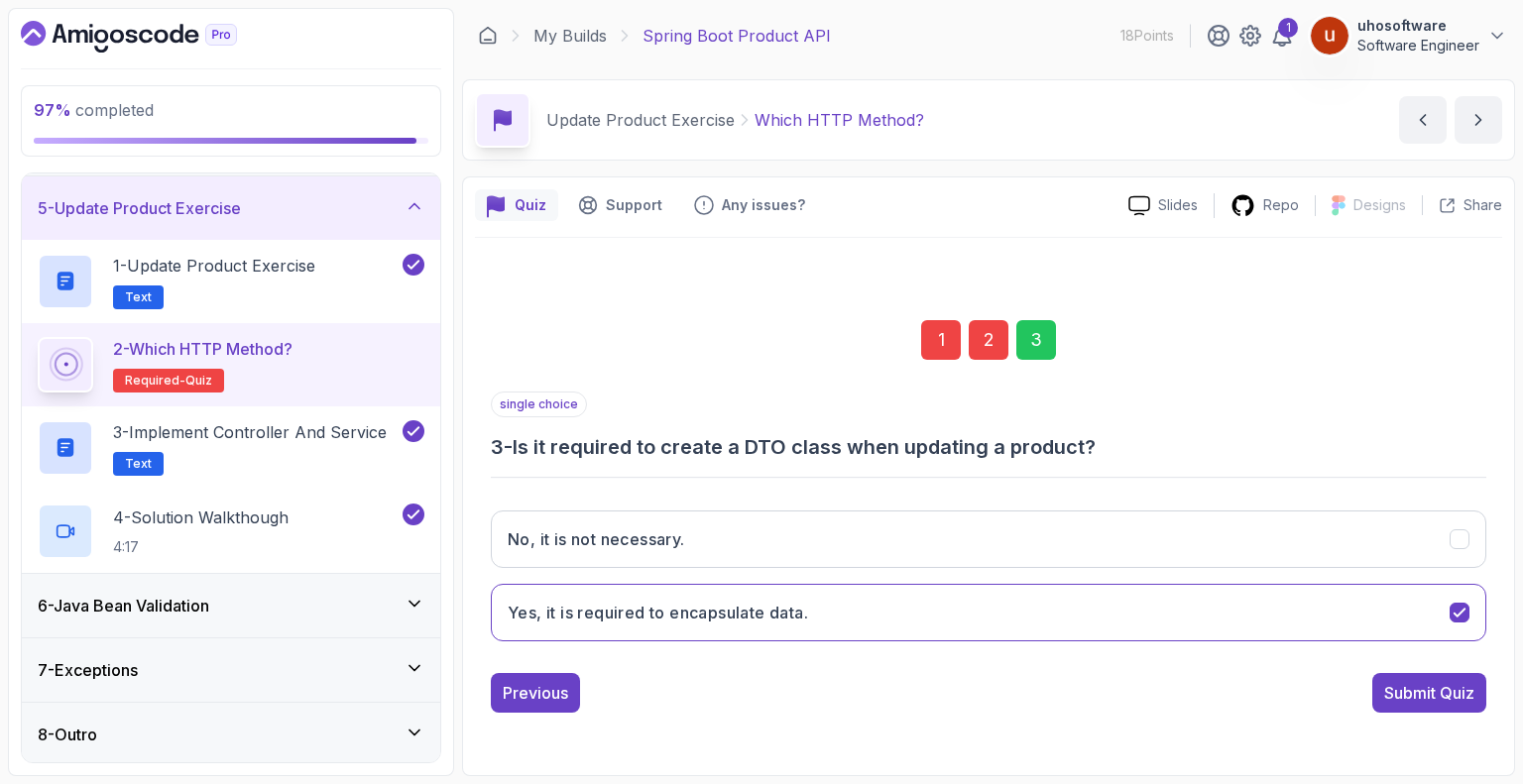 click on "1" at bounding box center [941, 340] 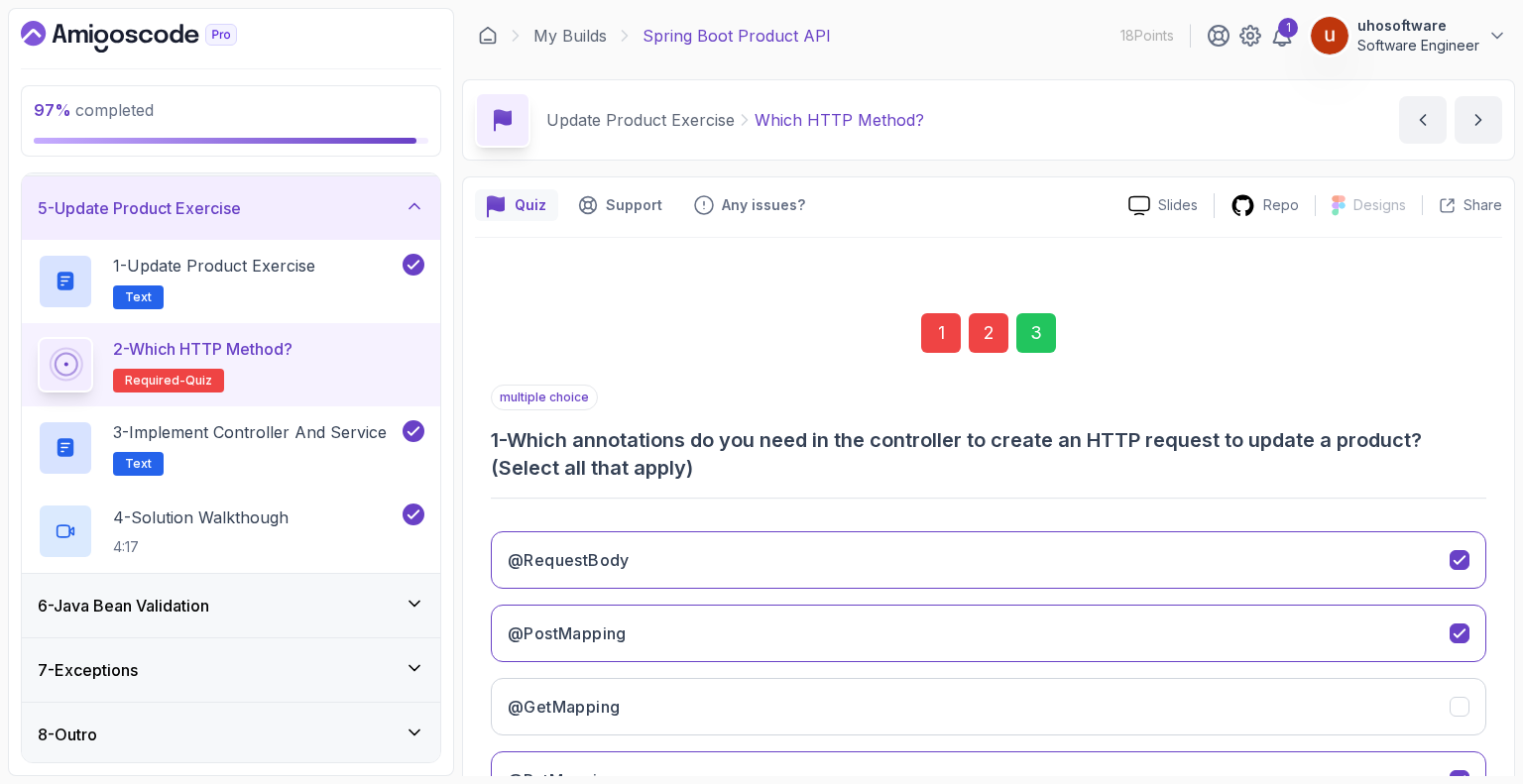click on "2" at bounding box center [989, 333] 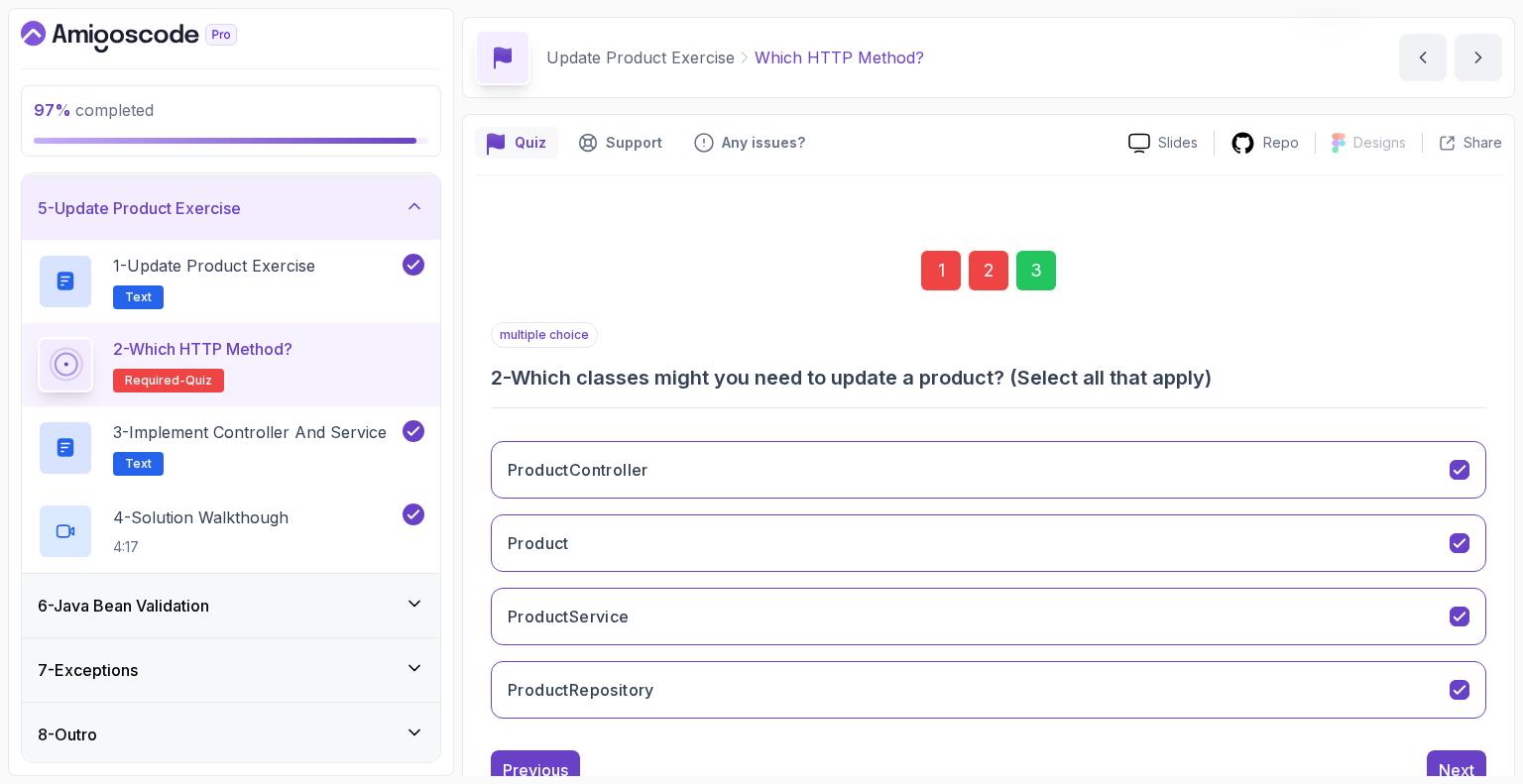 scroll, scrollTop: 130, scrollLeft: 0, axis: vertical 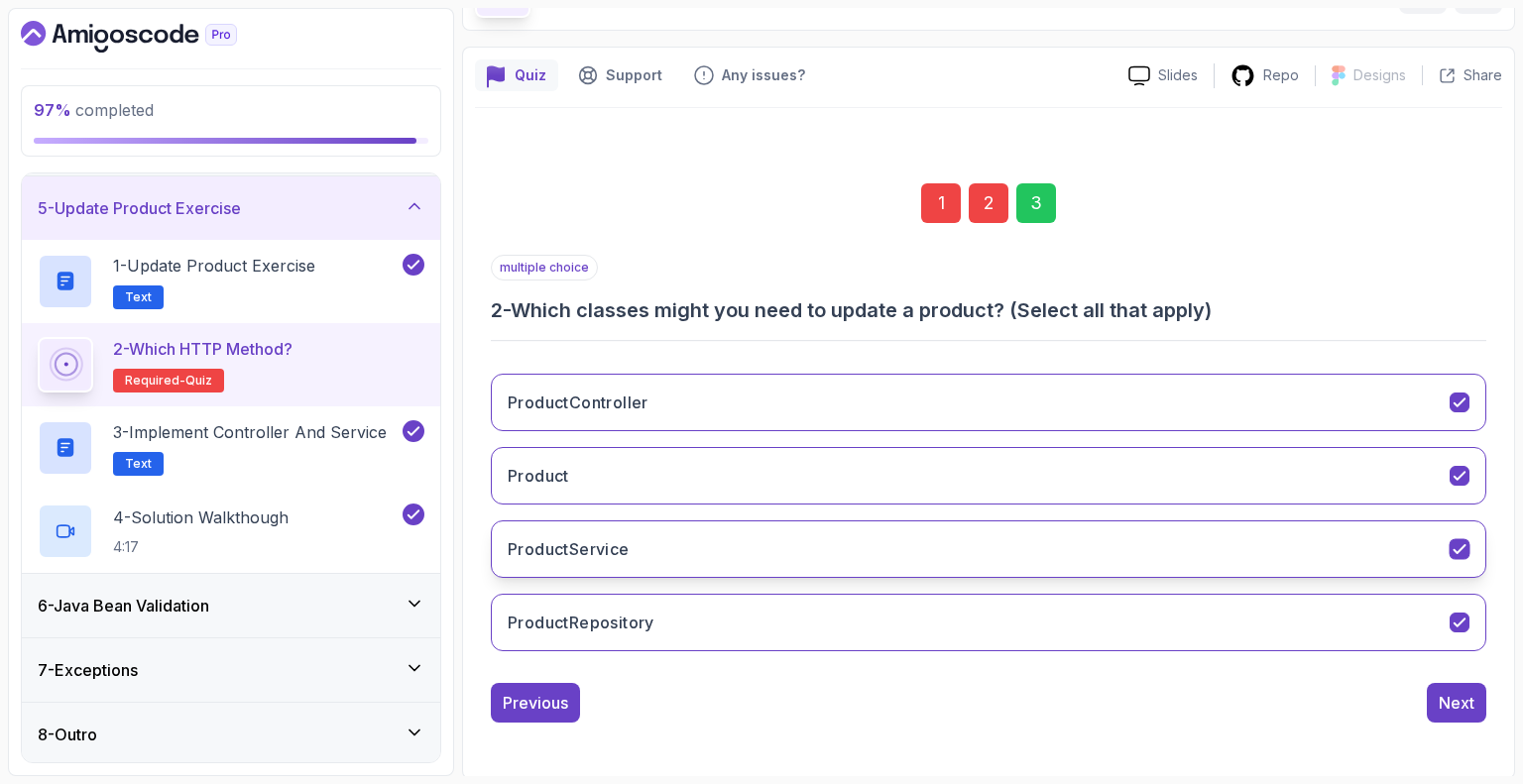 click on "ProductService" at bounding box center (989, 549) 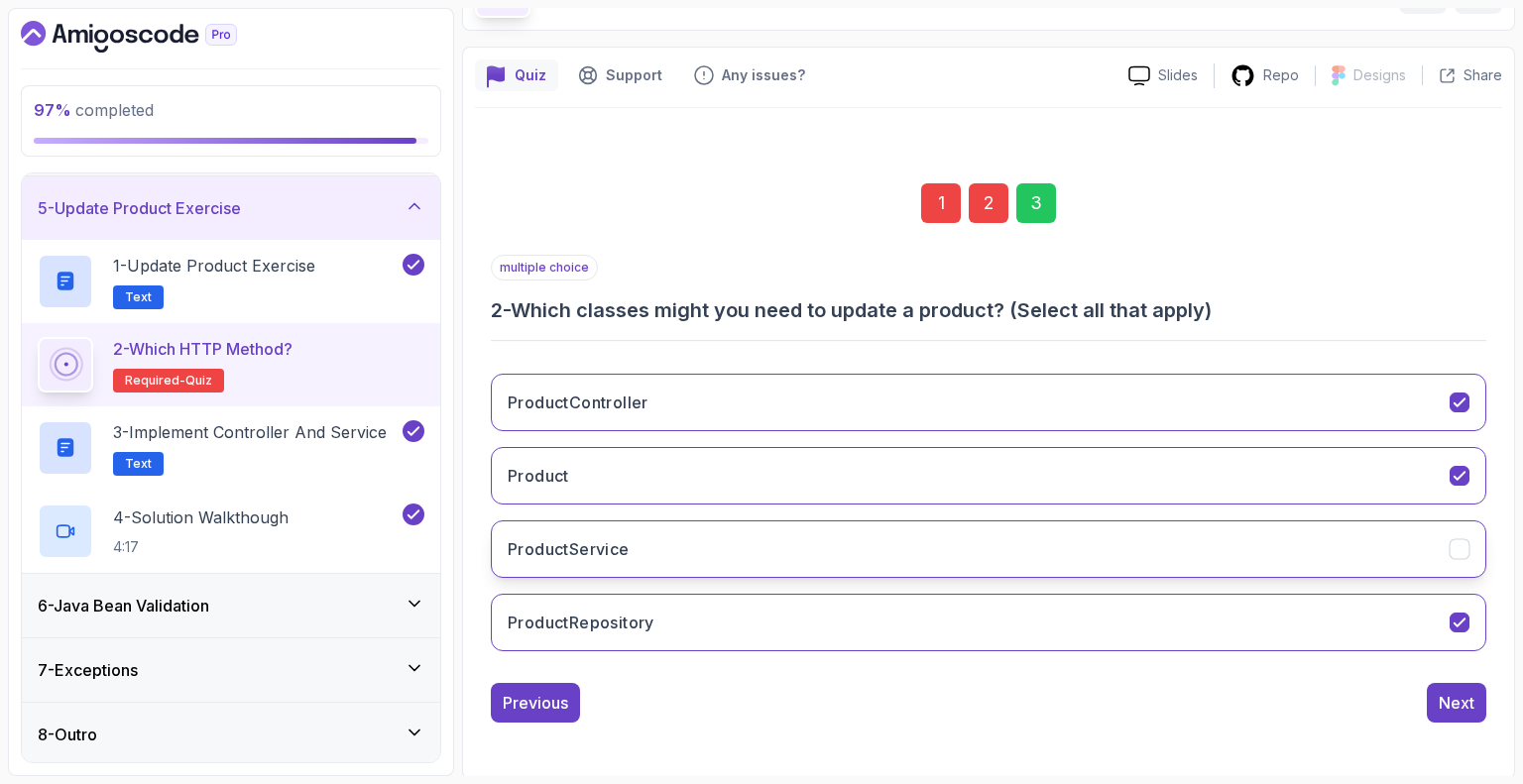 click on "ProductService" at bounding box center [989, 549] 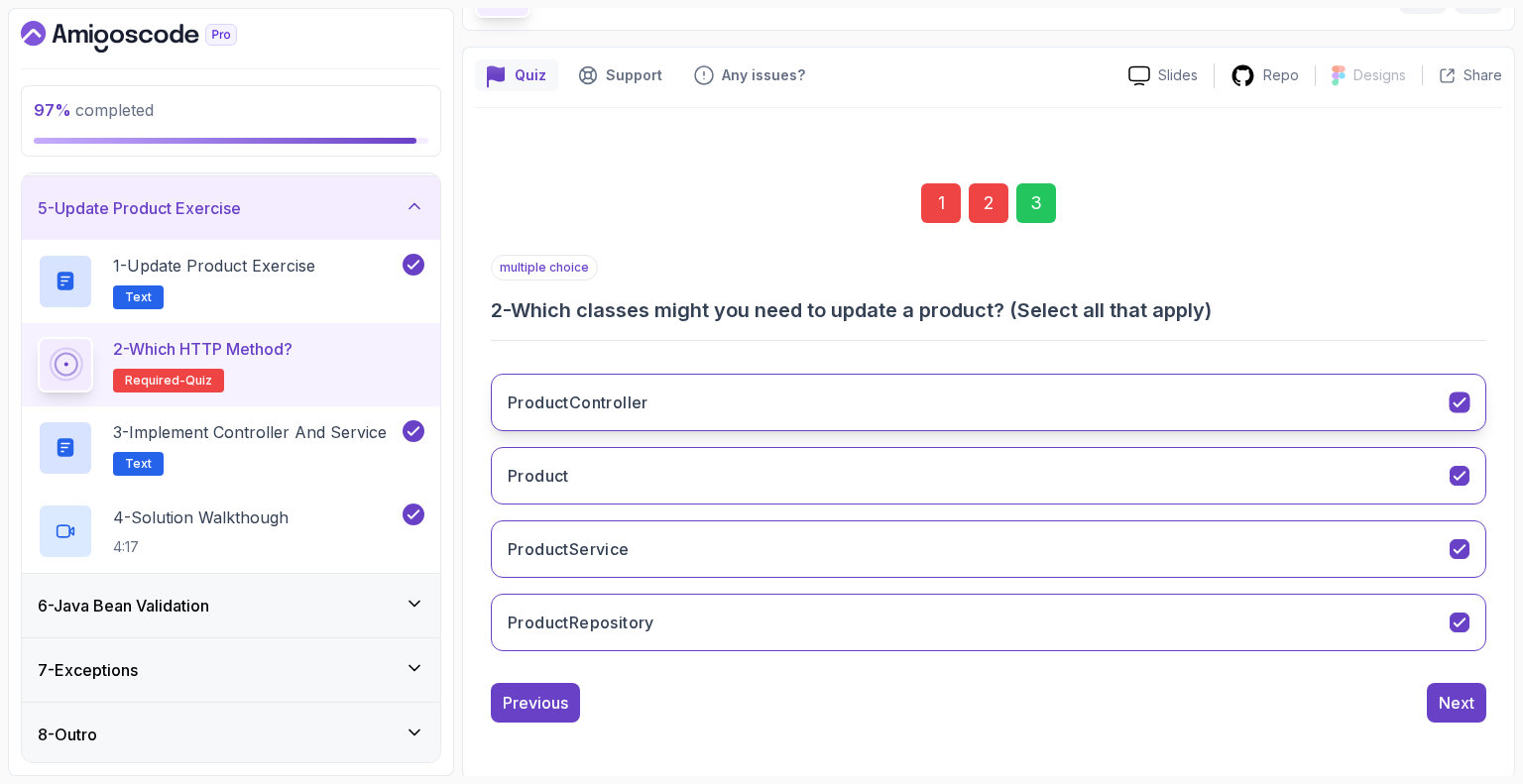 click on "ProductController" at bounding box center [989, 402] 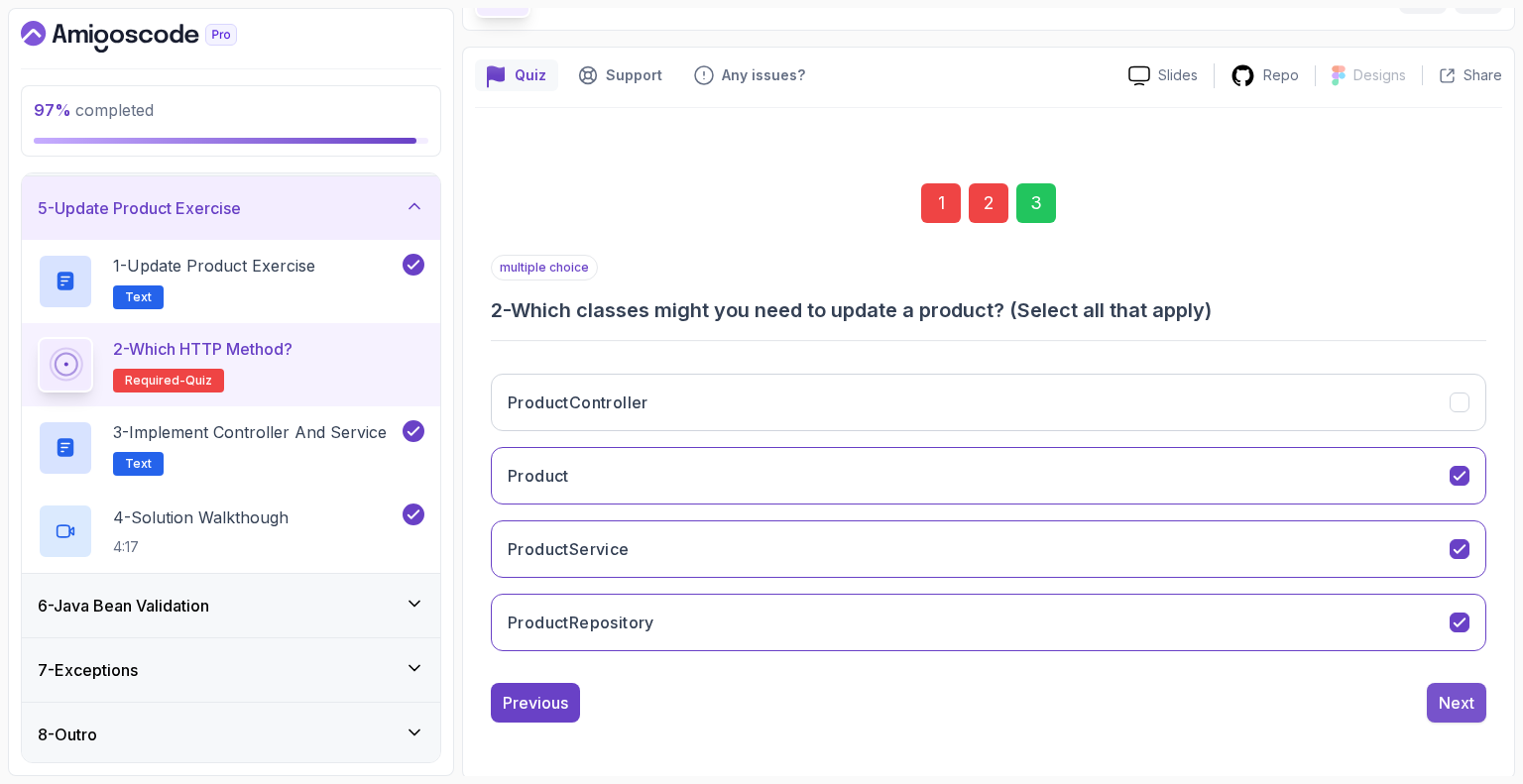 click on "Next" at bounding box center [1457, 703] 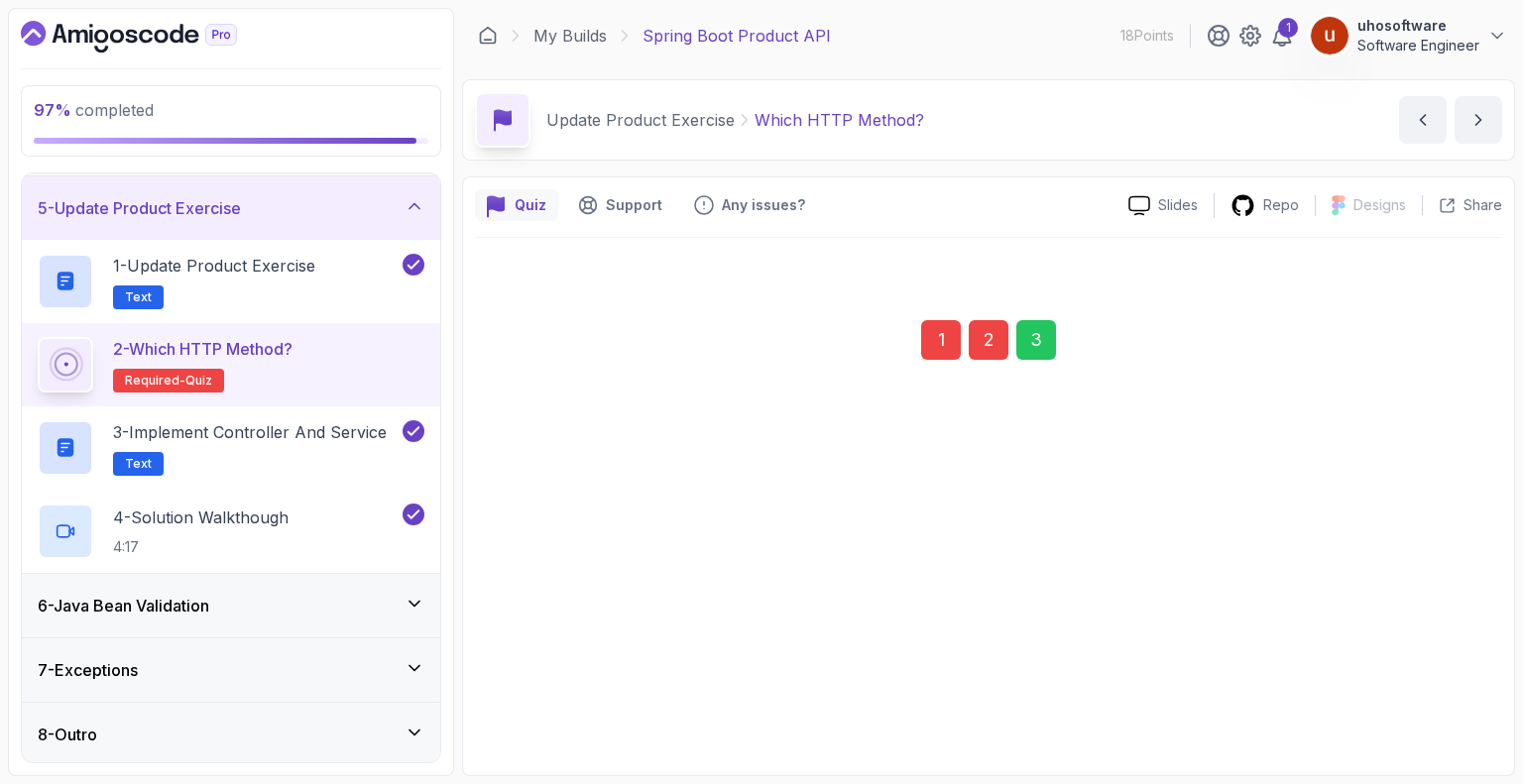 scroll, scrollTop: 0, scrollLeft: 0, axis: both 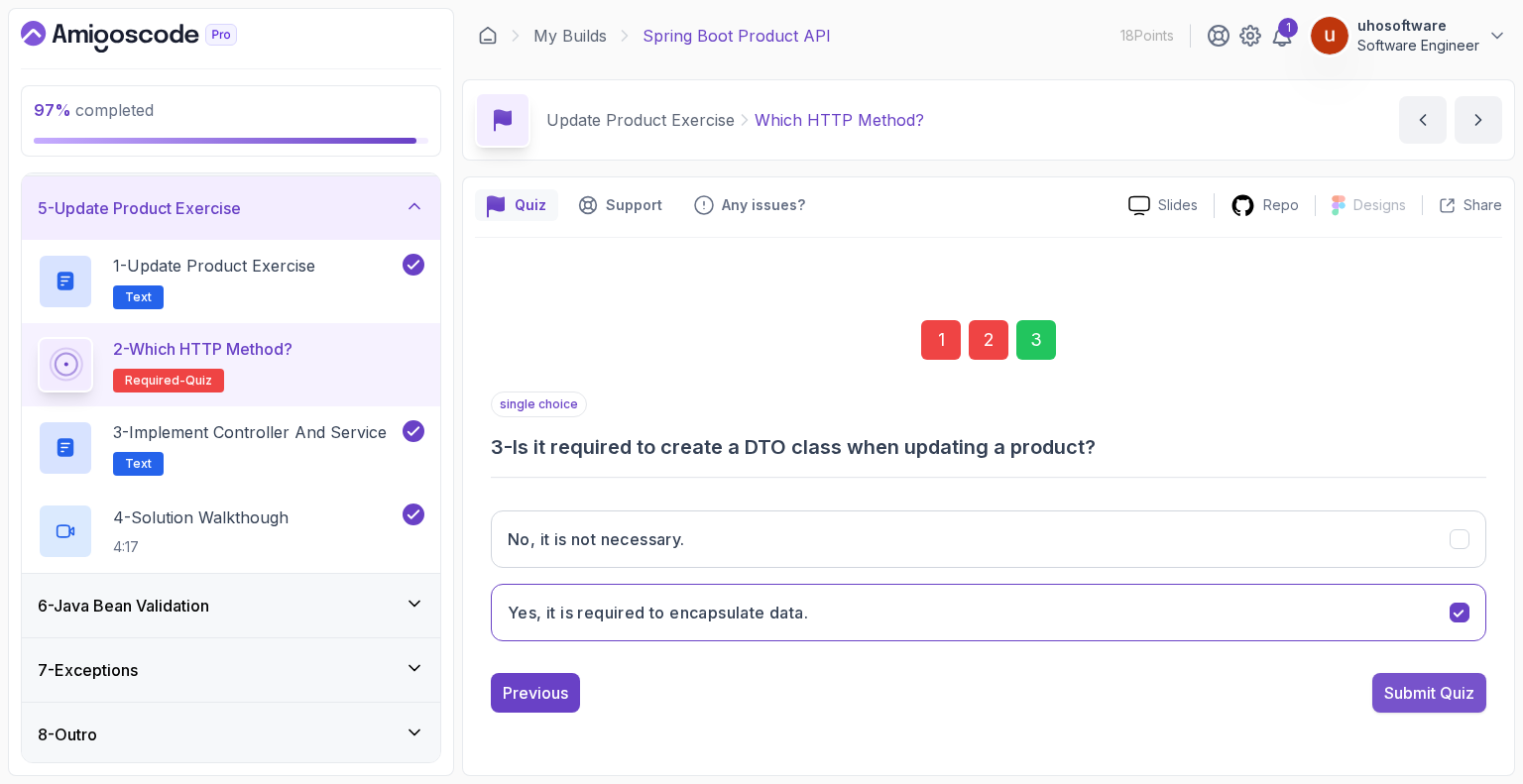 click on "Submit Quiz" at bounding box center [1429, 693] 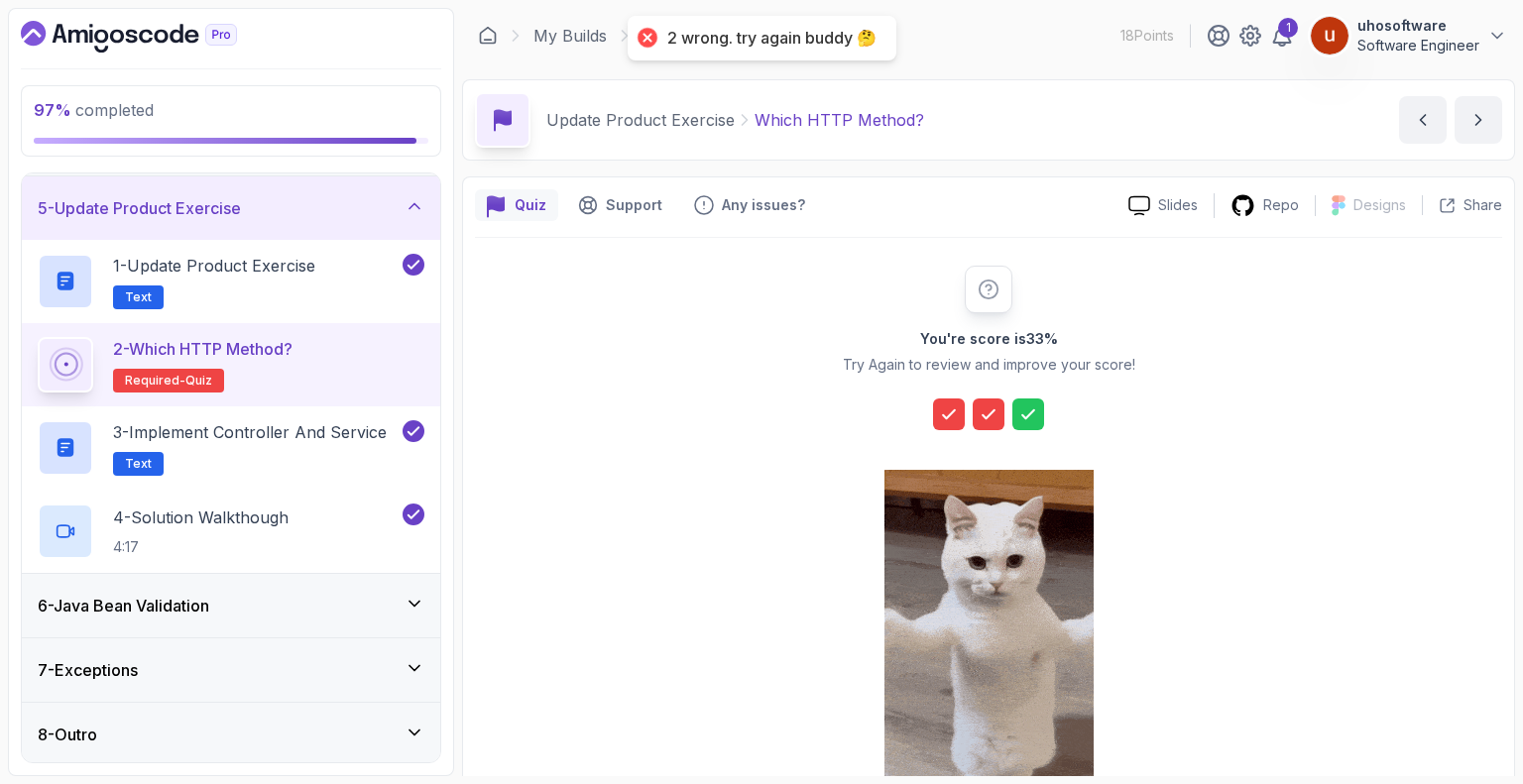 click on "You're score is  33 % Try Again to review and improve your score! Try Again Submit Anyway" at bounding box center (989, 584) 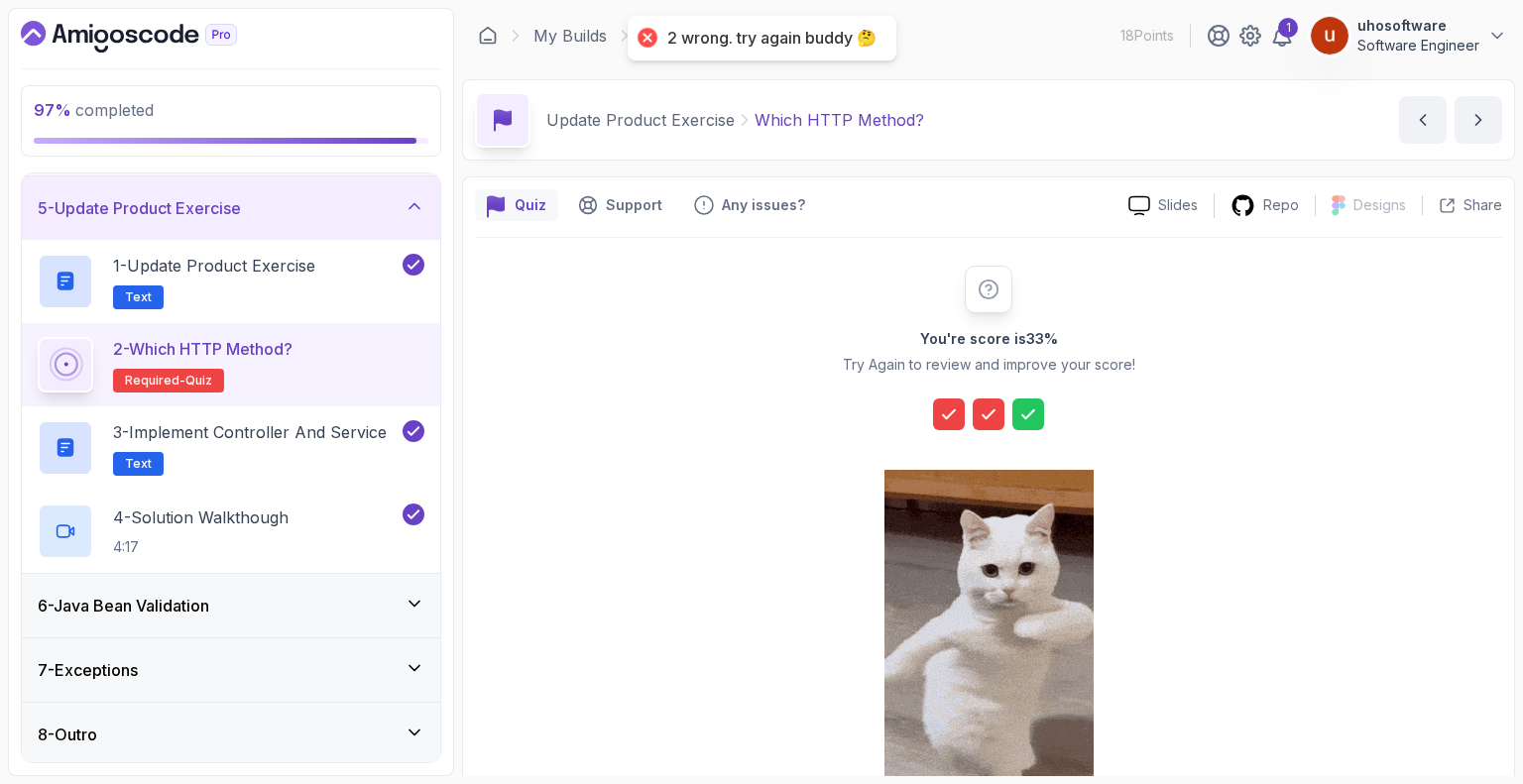 click 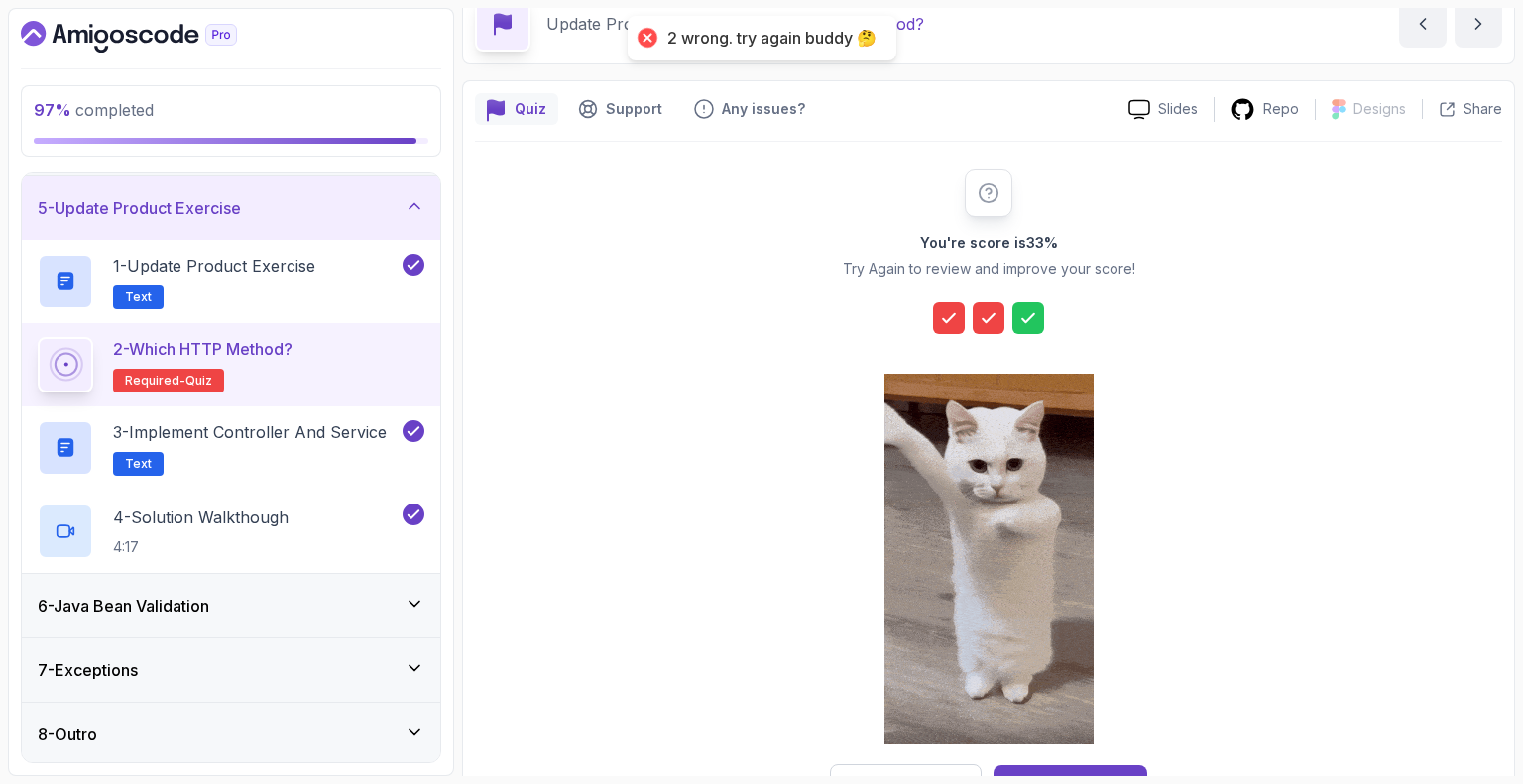 scroll, scrollTop: 165, scrollLeft: 0, axis: vertical 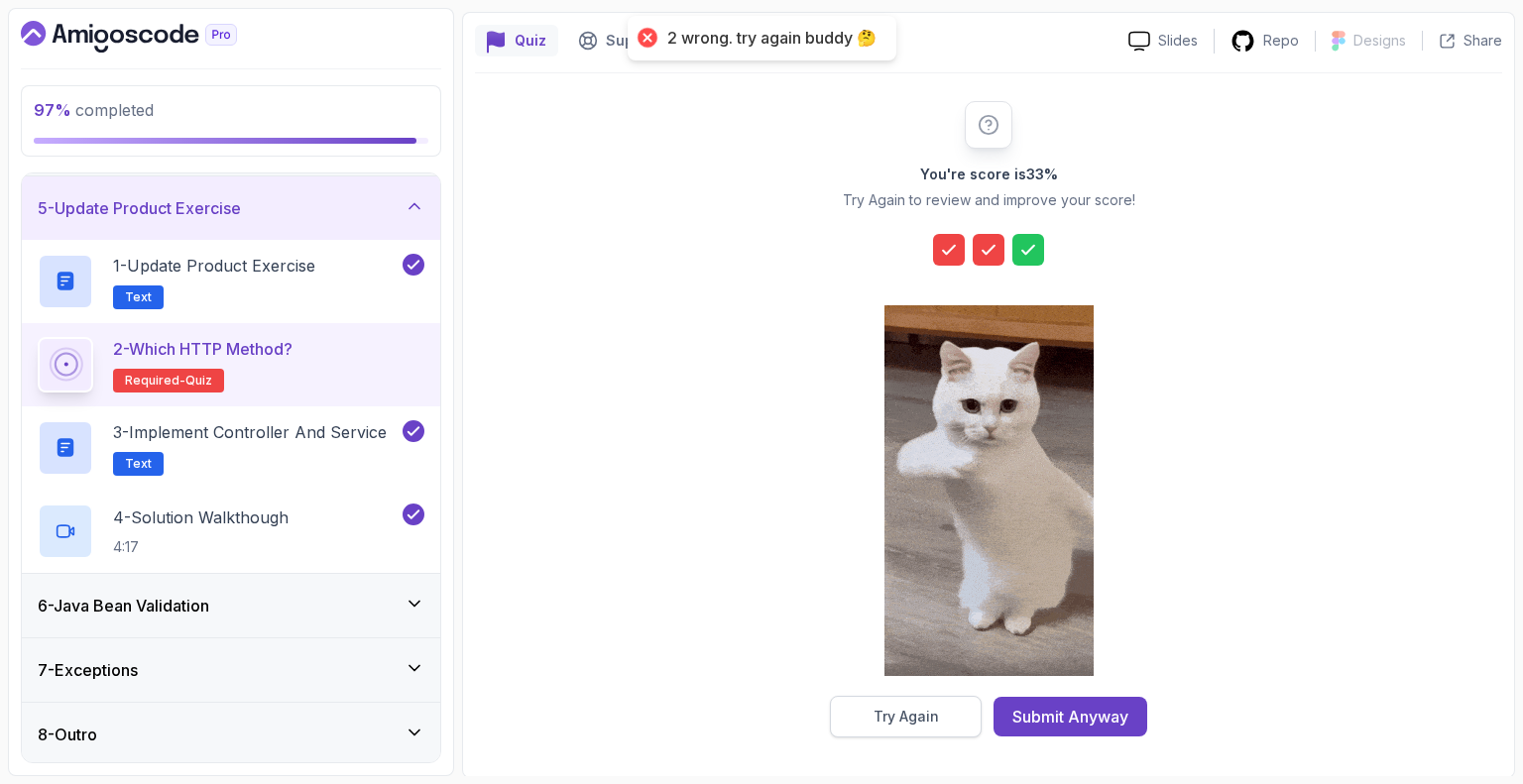 click on "Try Again" at bounding box center [906, 717] 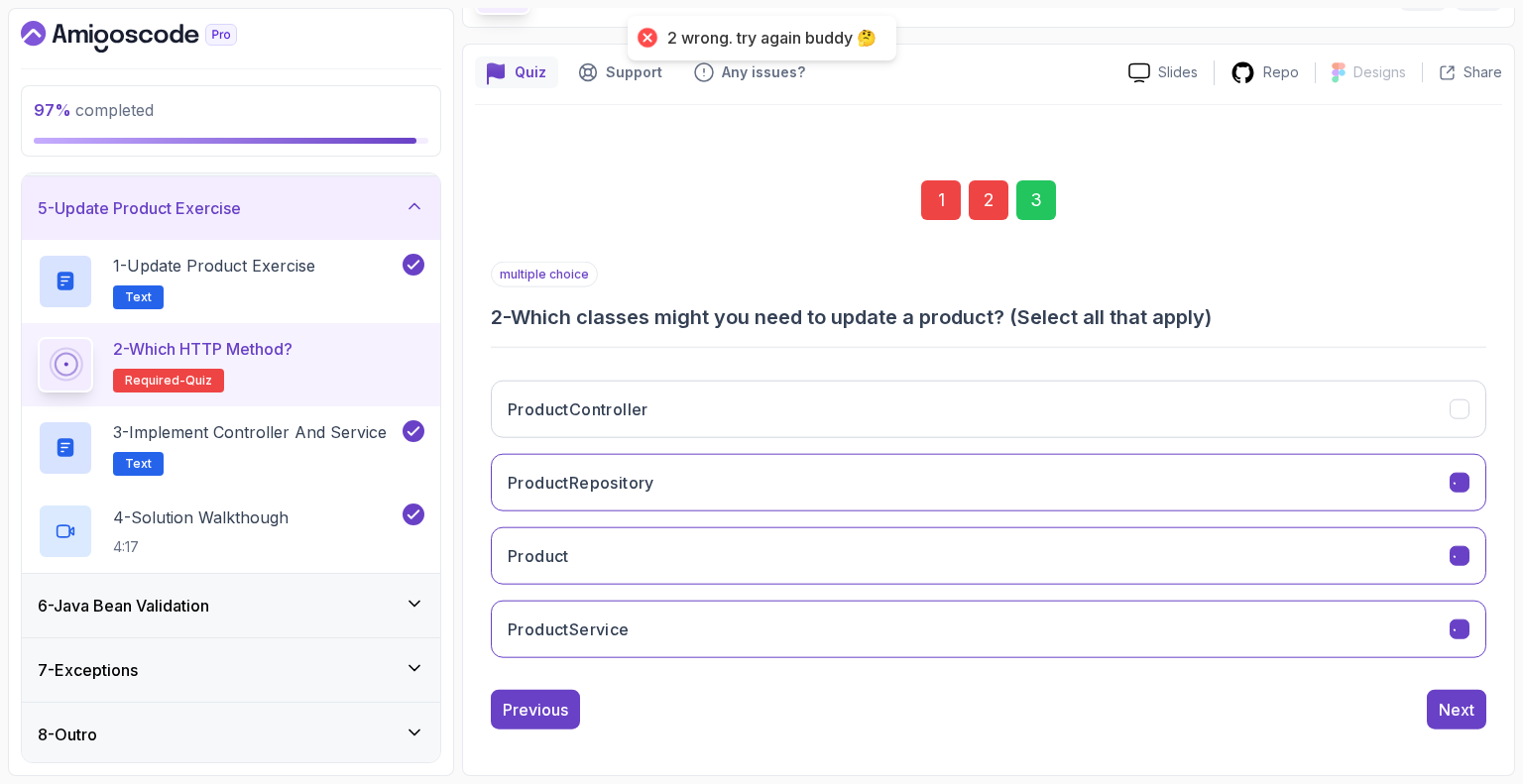 scroll, scrollTop: 130, scrollLeft: 0, axis: vertical 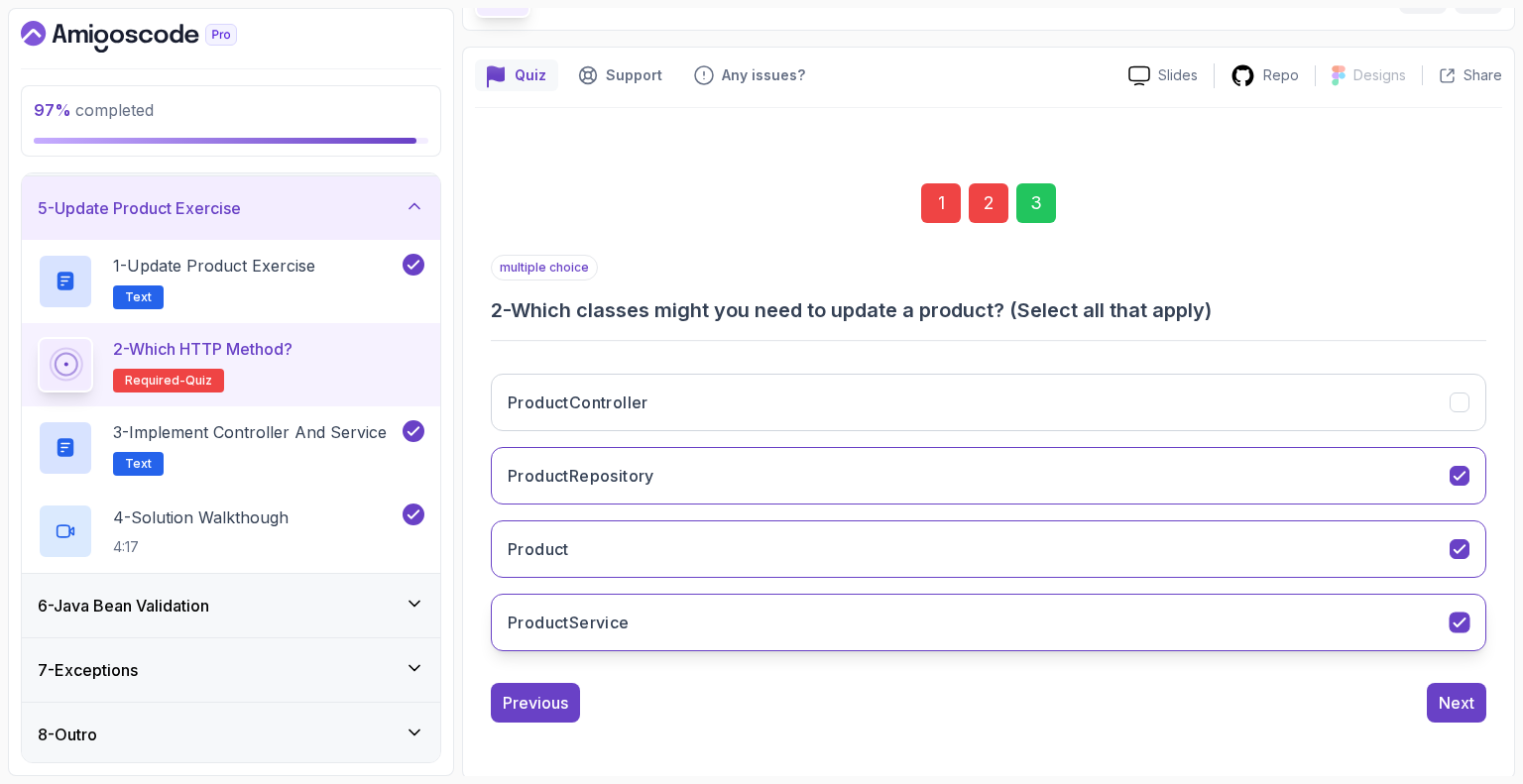 click on "ProductService" at bounding box center (989, 622) 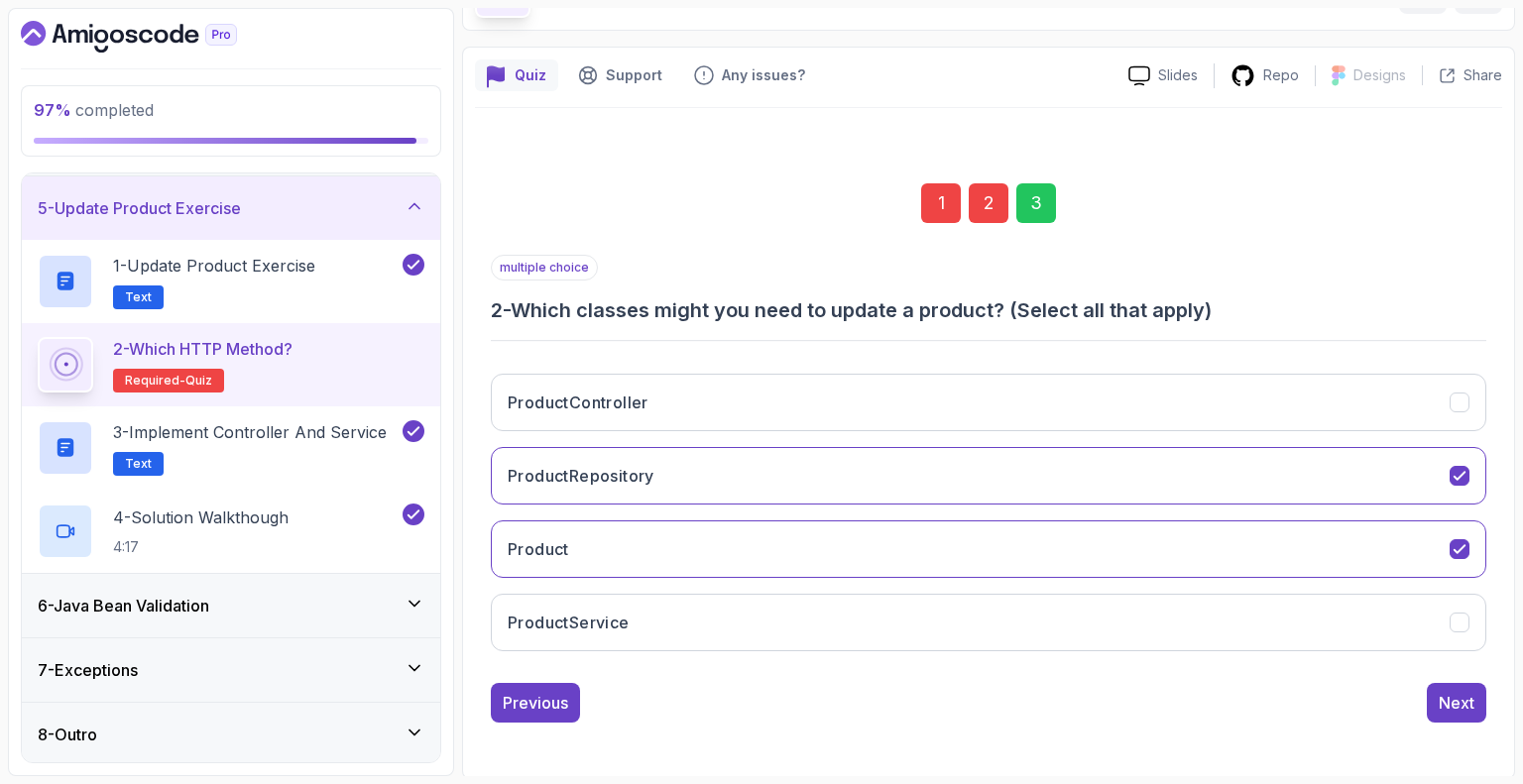 click on "Previous Next" at bounding box center (989, 703) 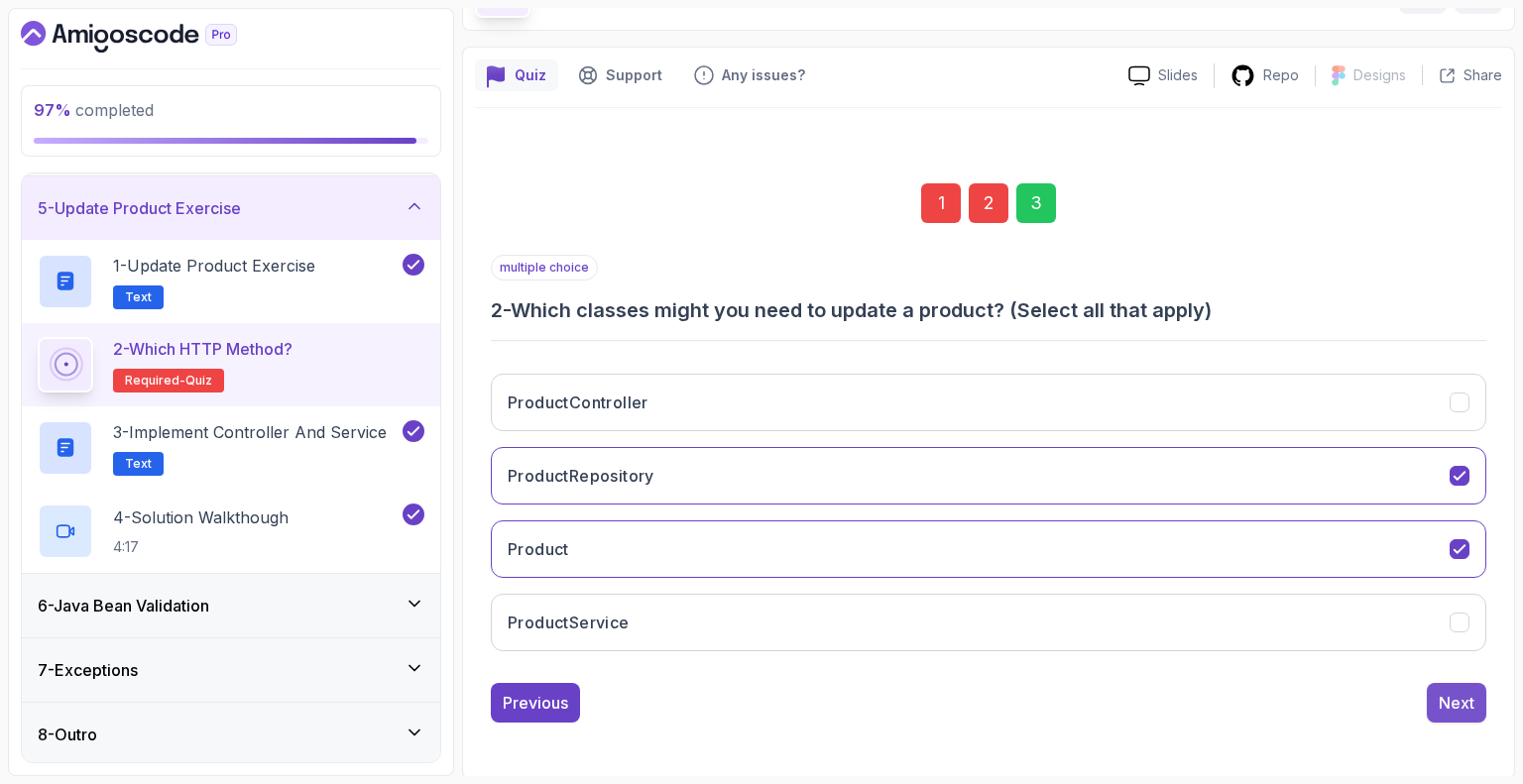 click on "Next" at bounding box center (1457, 703) 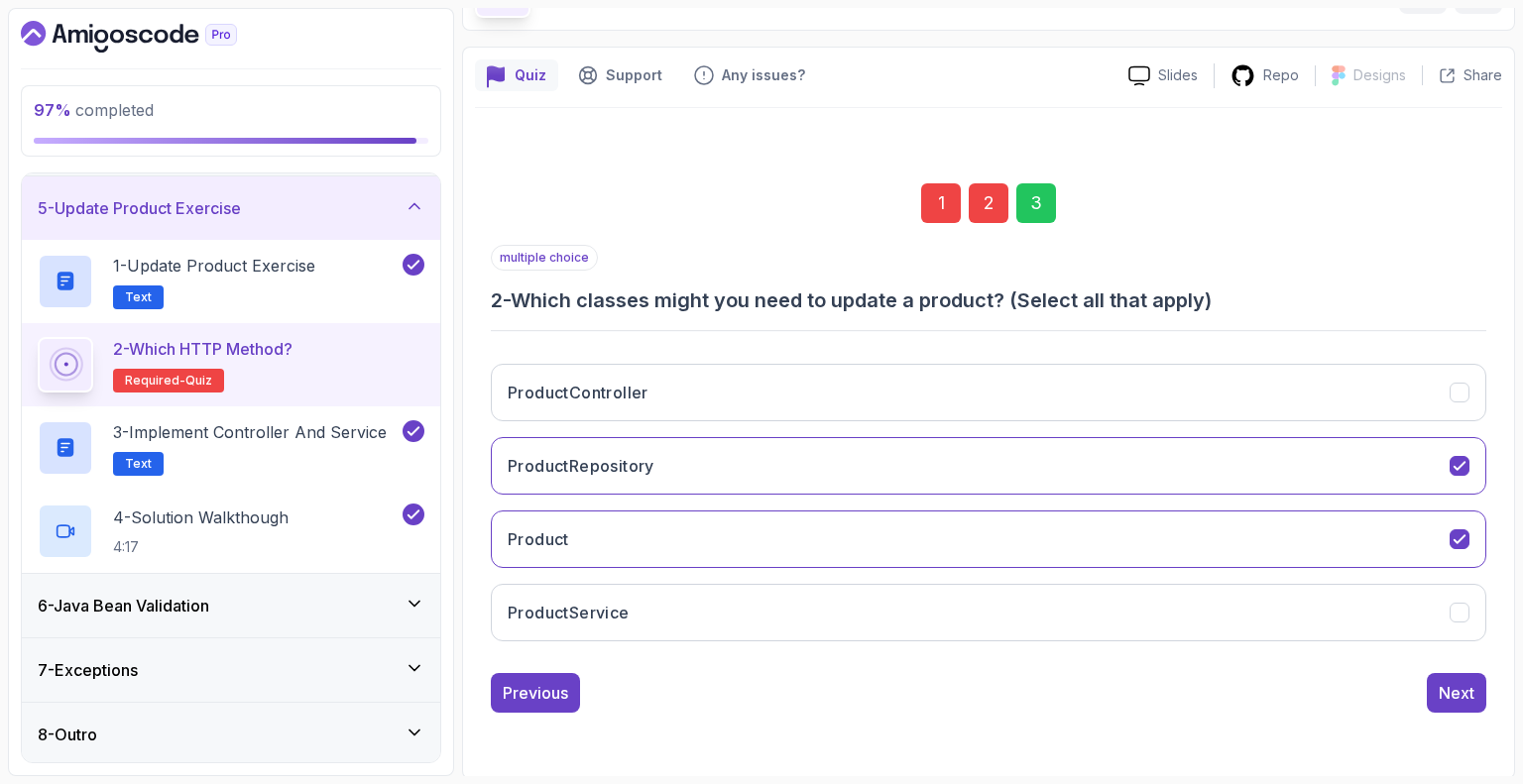 scroll, scrollTop: 0, scrollLeft: 0, axis: both 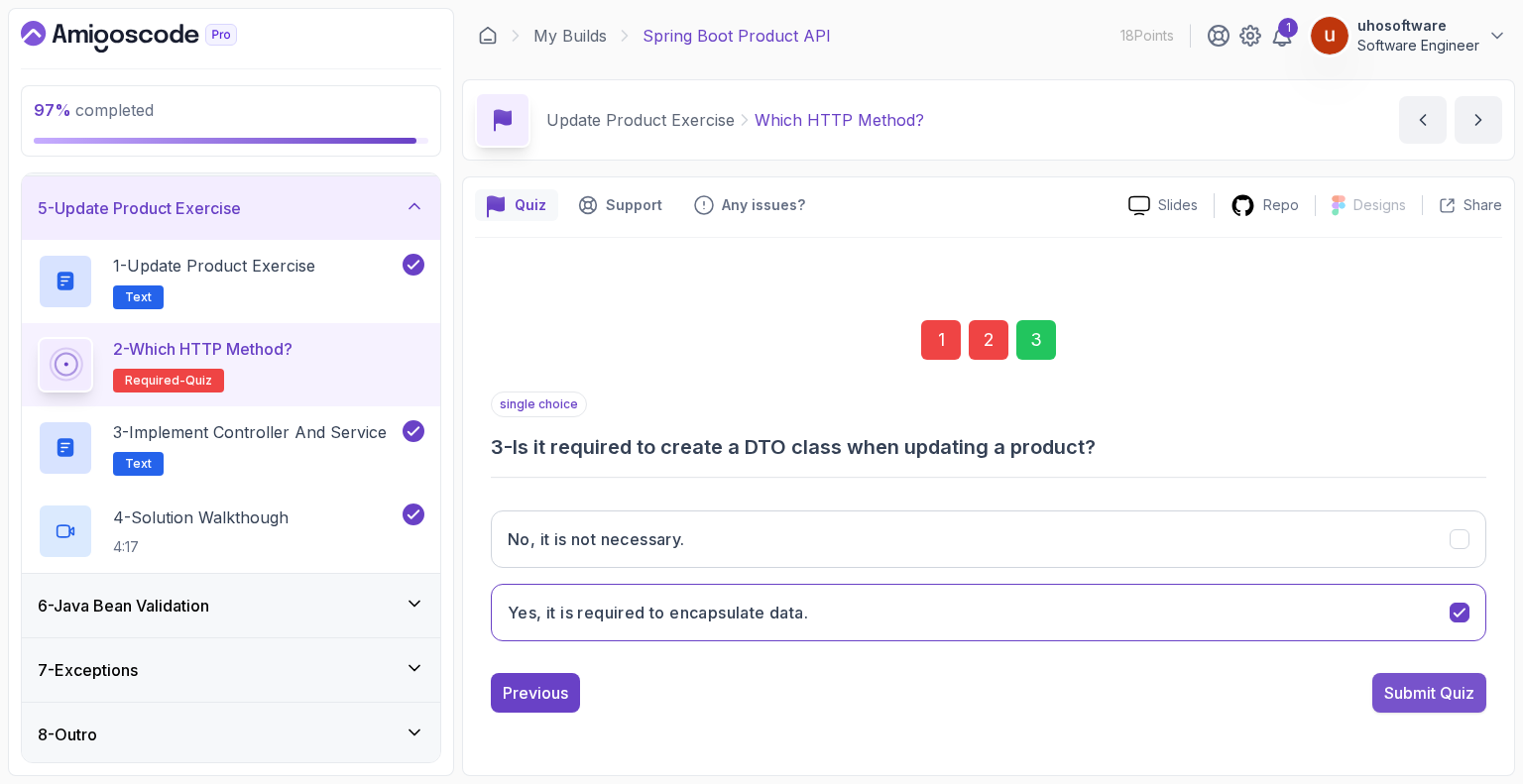 click on "Submit Quiz" at bounding box center (1429, 693) 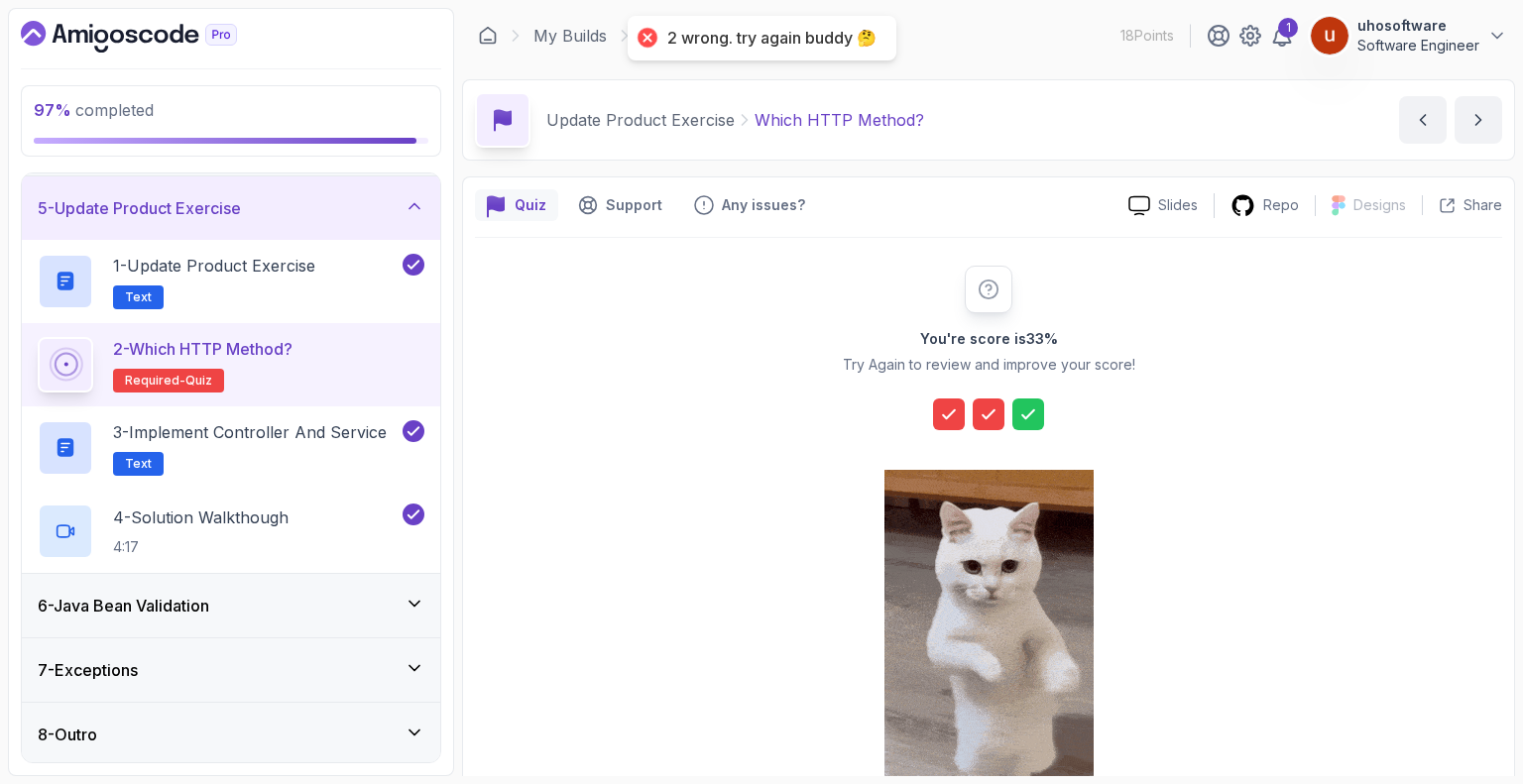 click at bounding box center [989, 414] 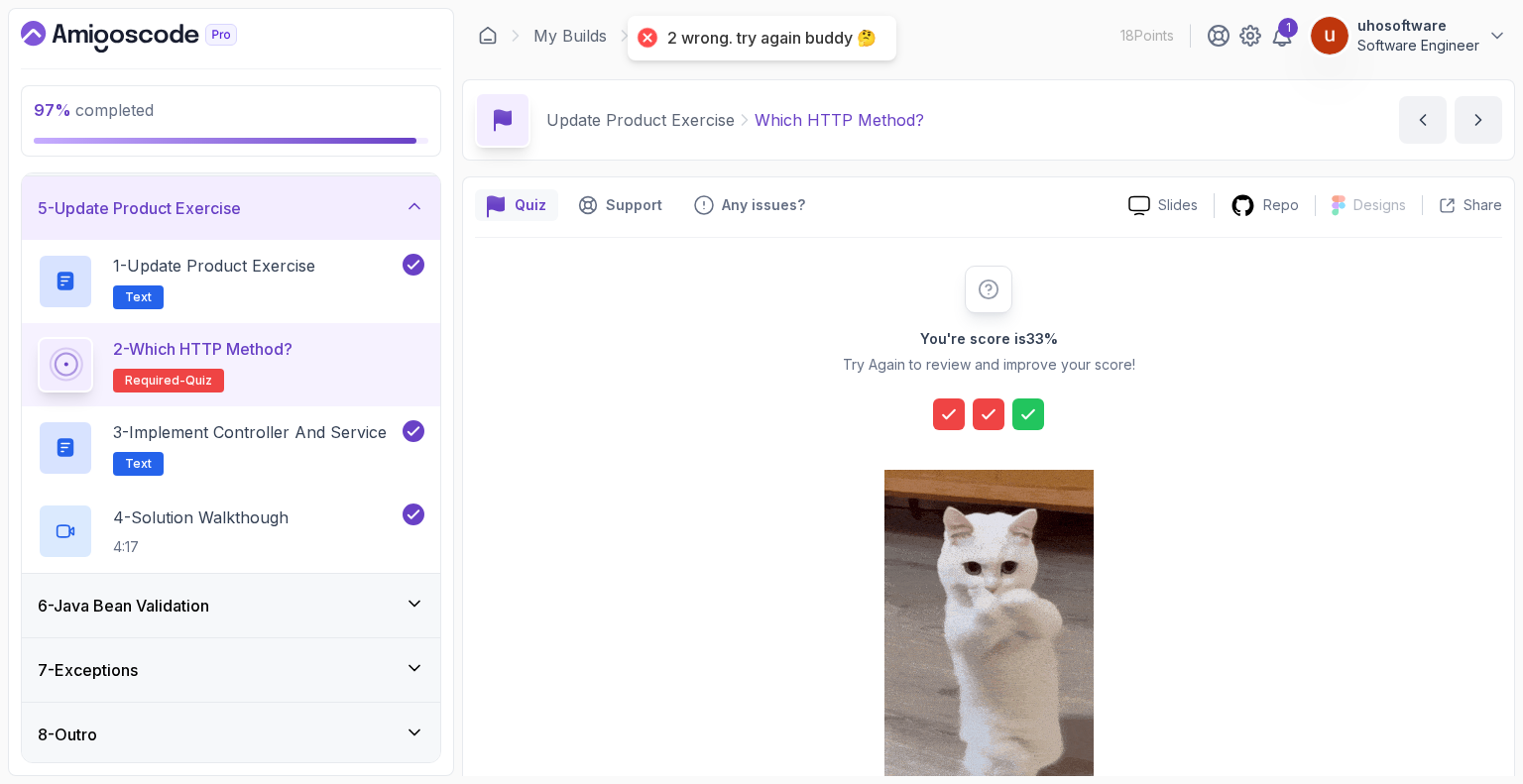 scroll, scrollTop: 165, scrollLeft: 0, axis: vertical 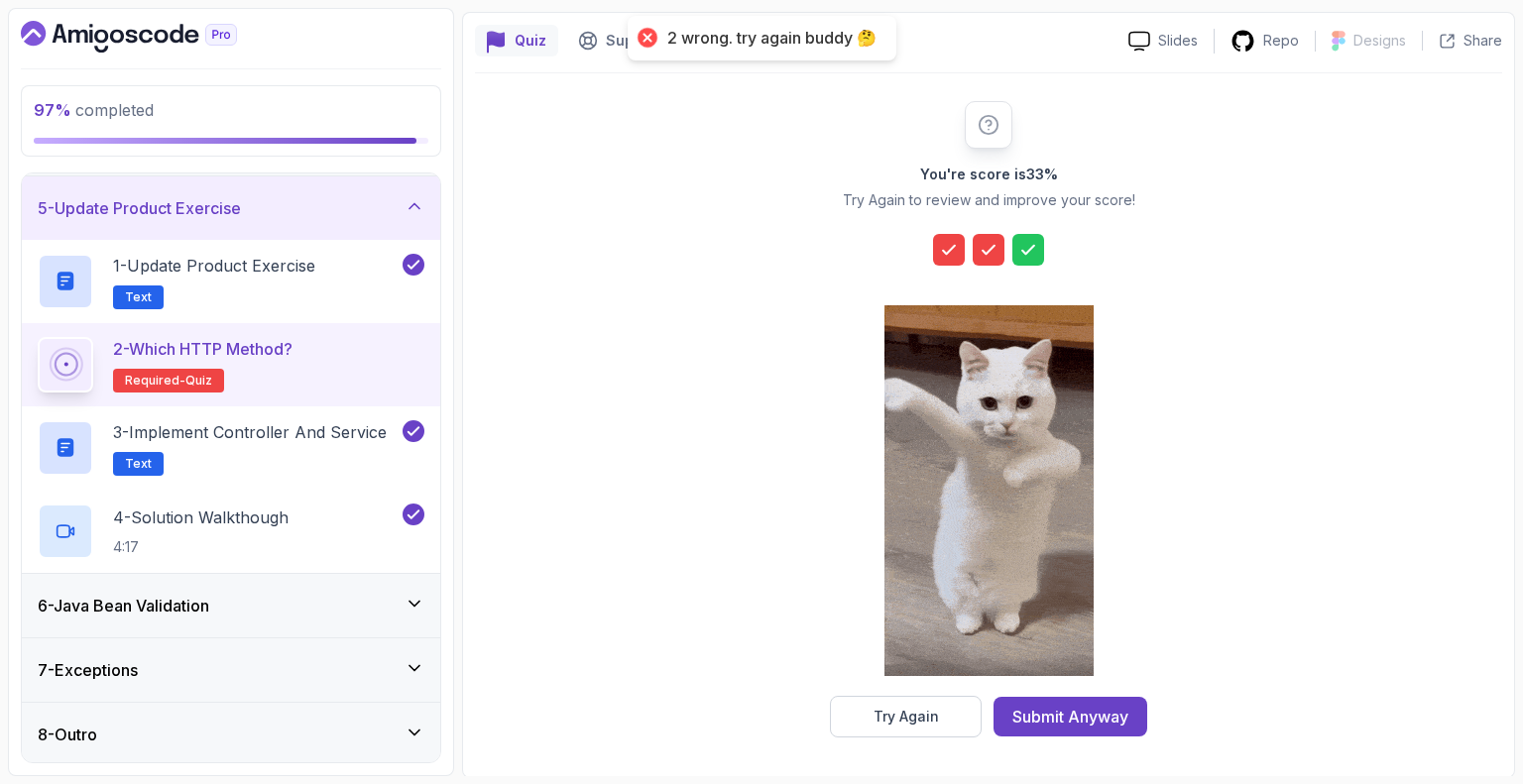 click at bounding box center [989, 493] 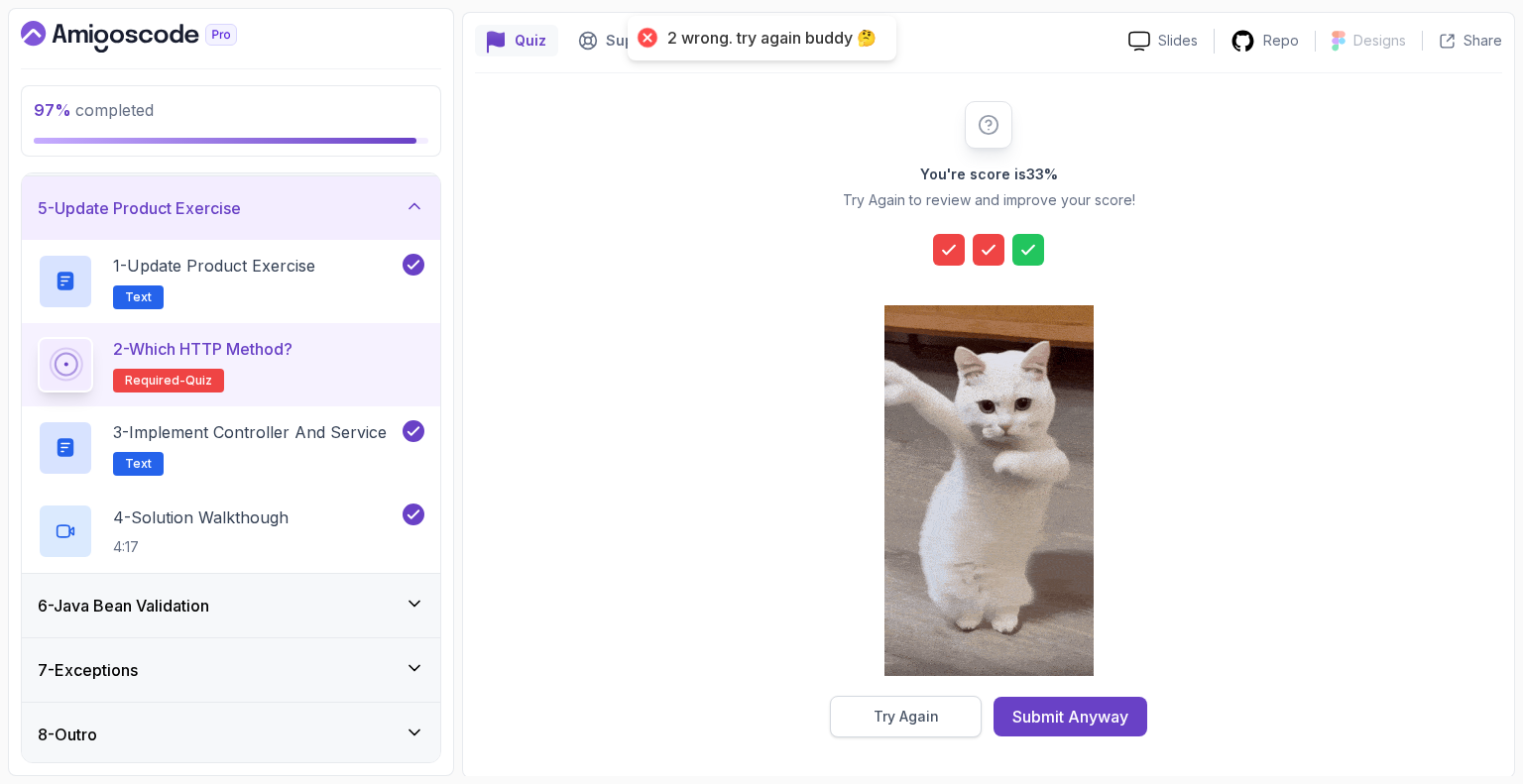 click on "Try Again" at bounding box center [905, 717] 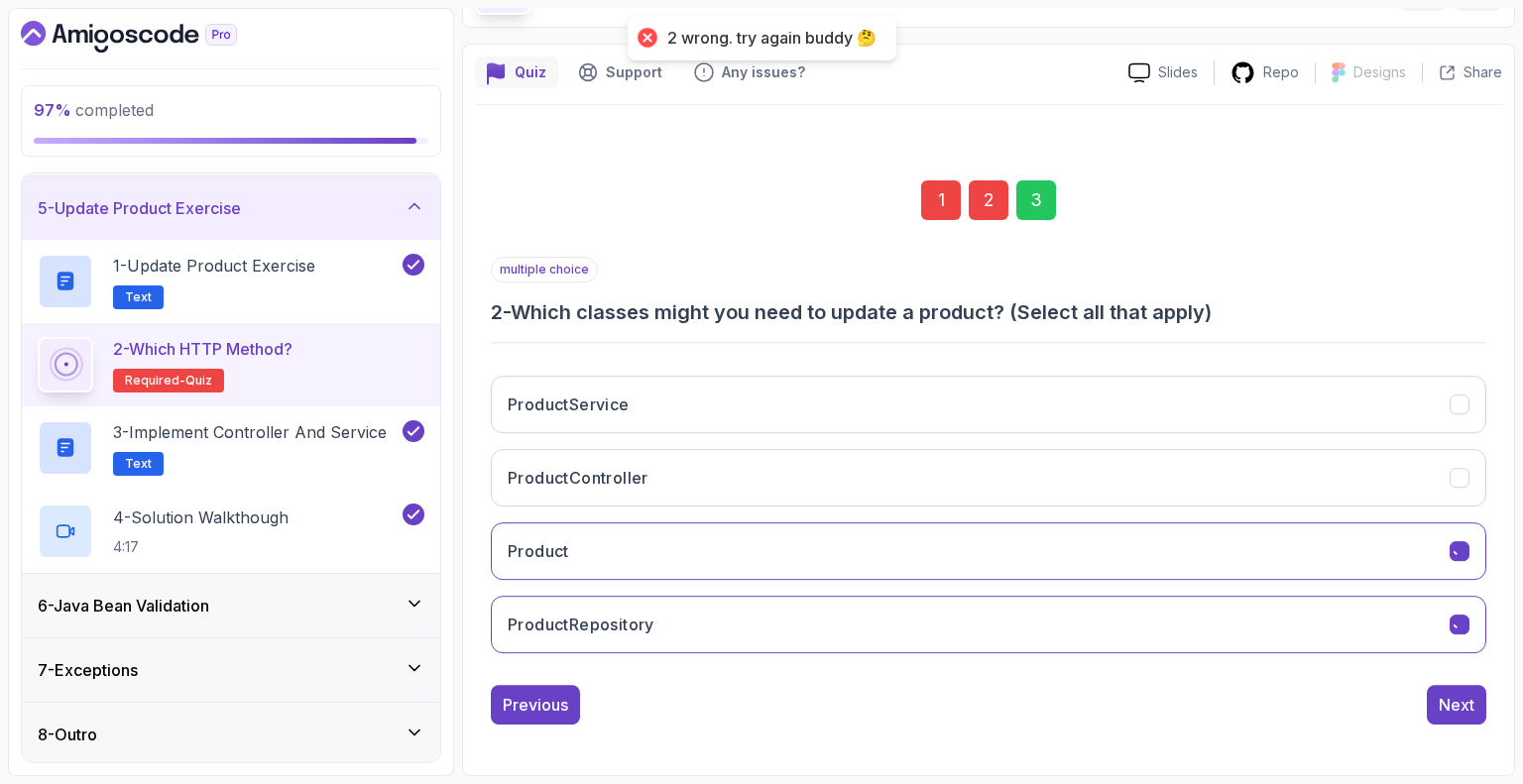 scroll, scrollTop: 130, scrollLeft: 0, axis: vertical 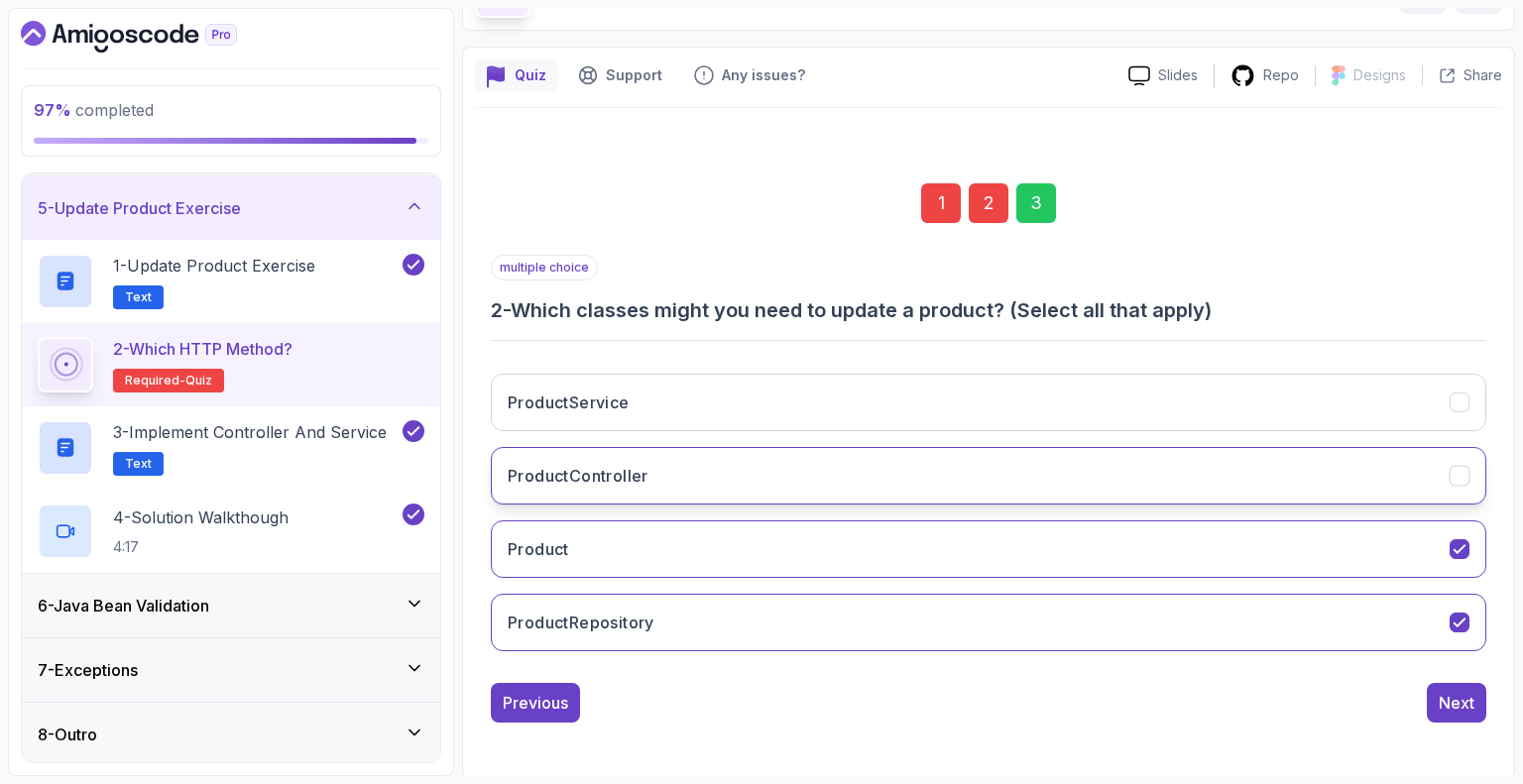 click on "ProductController" at bounding box center (989, 476) 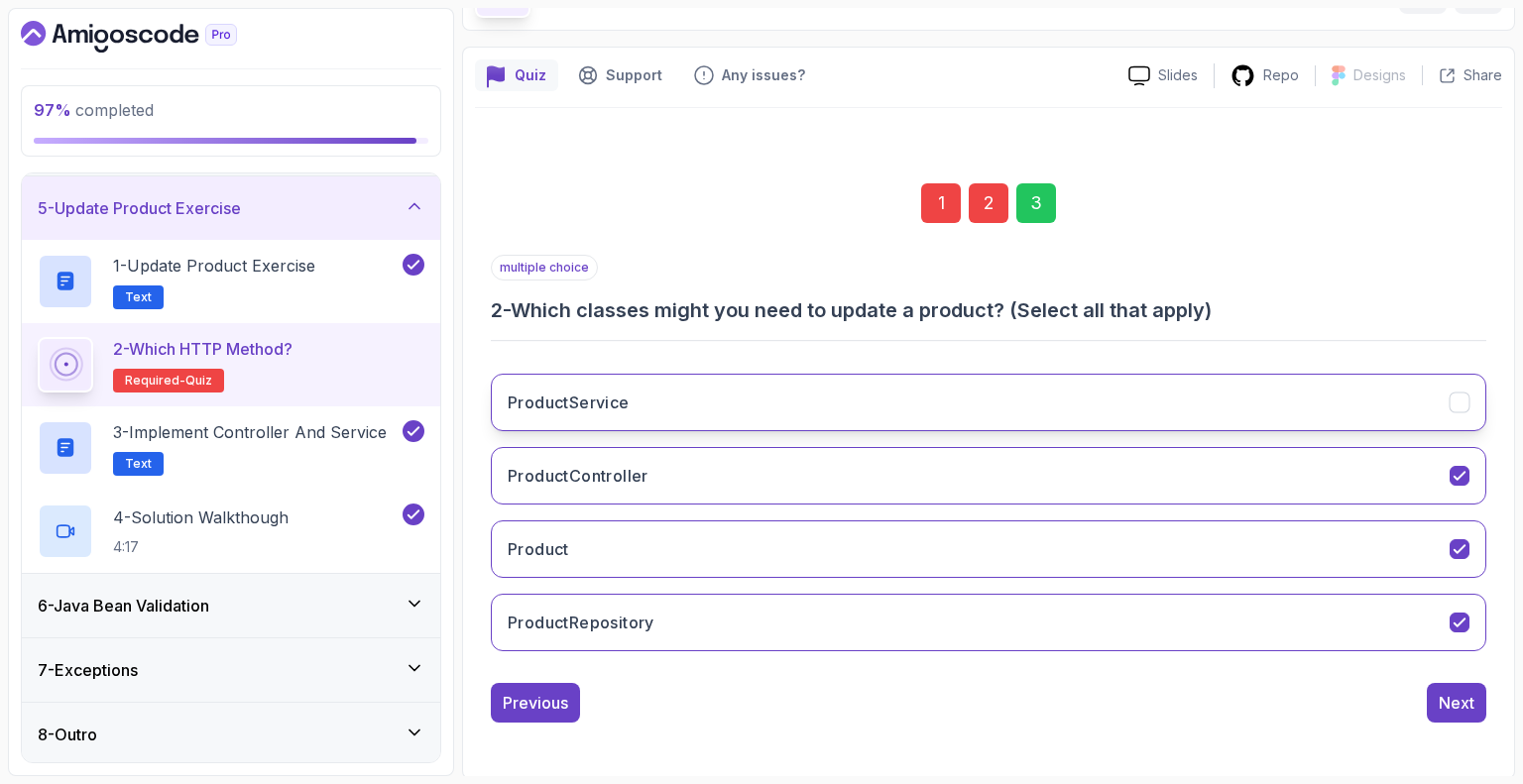 click on "ProductService" at bounding box center [989, 402] 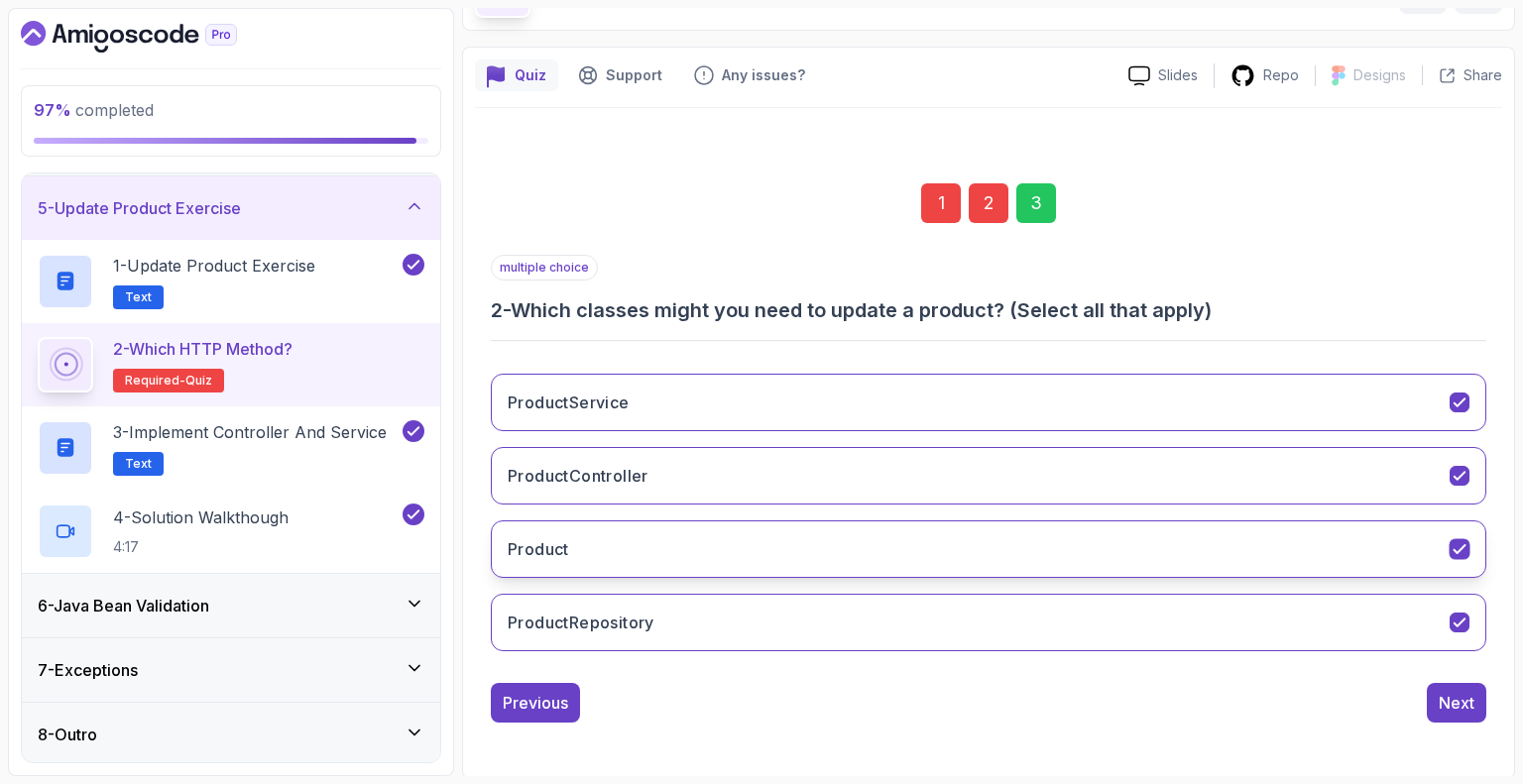 click on "Product" at bounding box center [989, 549] 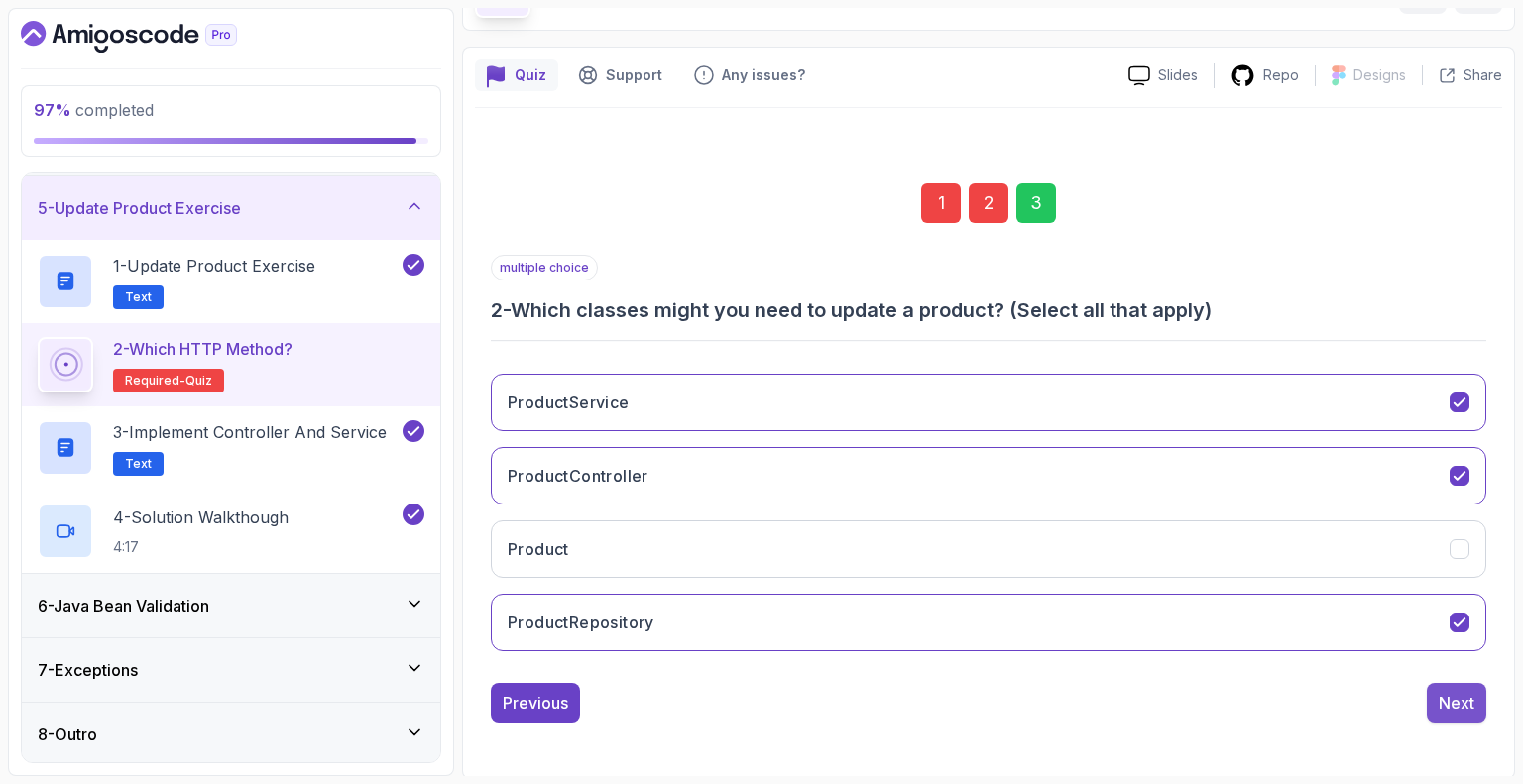 click on "Next" at bounding box center (1457, 703) 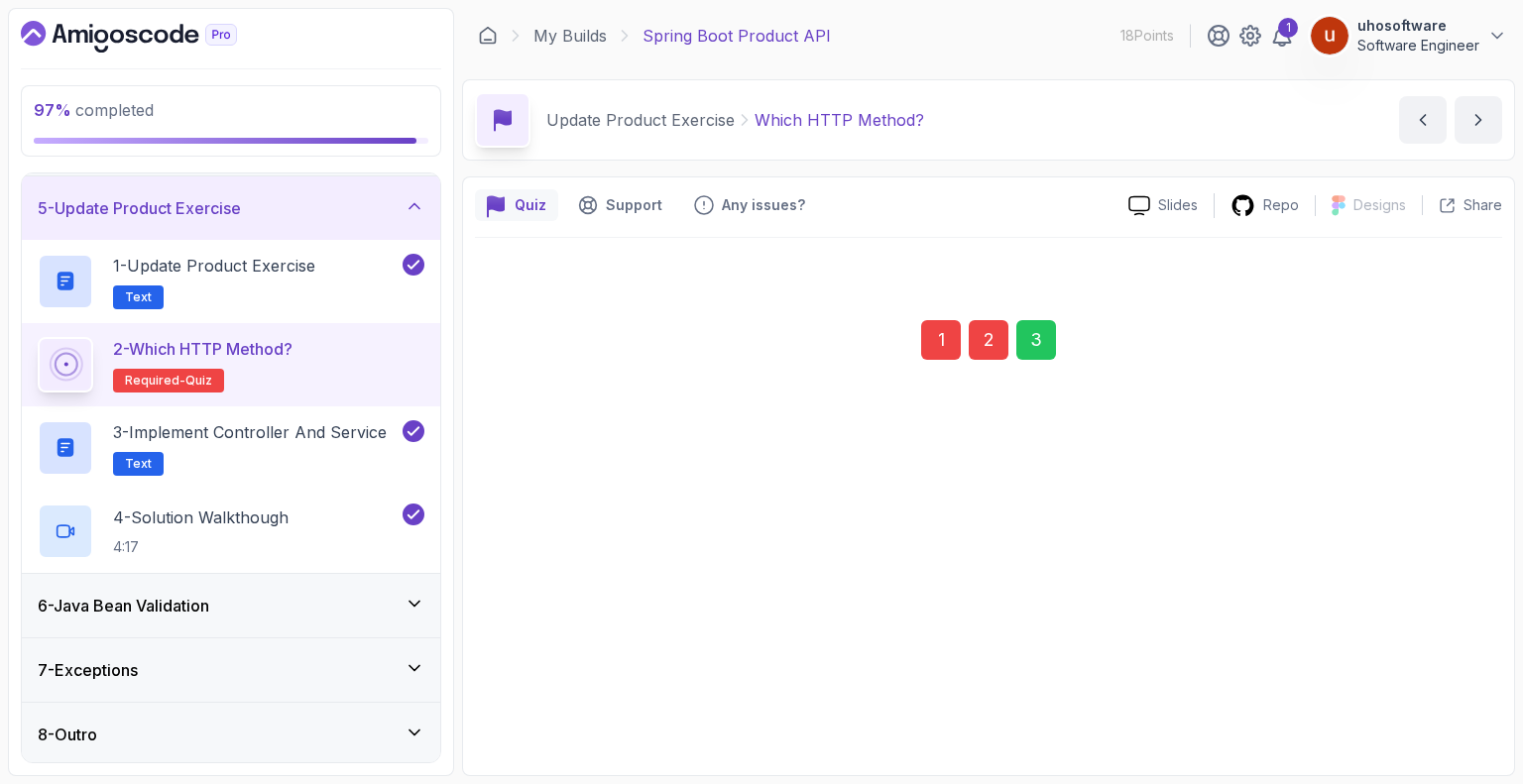 scroll, scrollTop: 0, scrollLeft: 0, axis: both 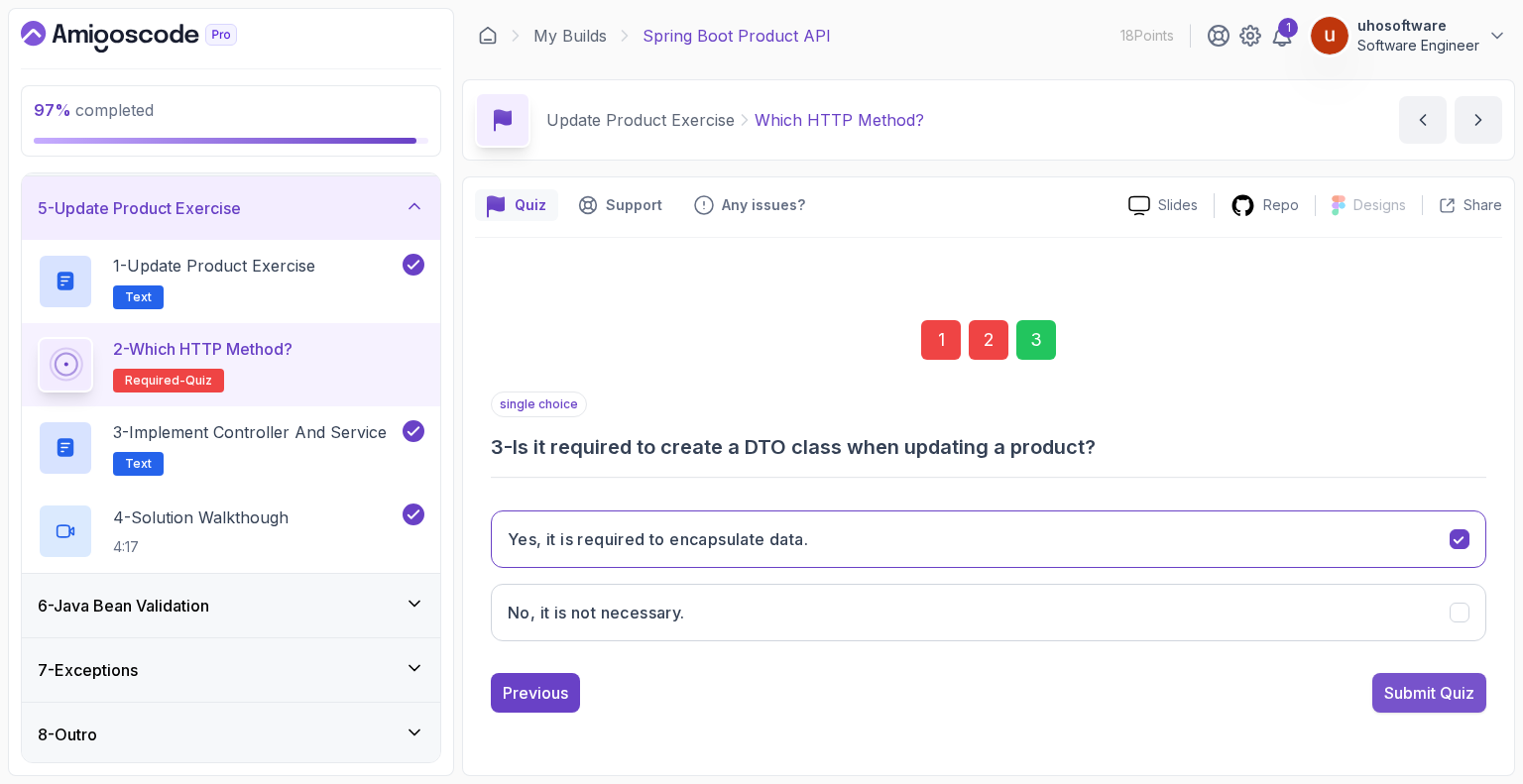 click on "Submit Quiz" at bounding box center [1429, 693] 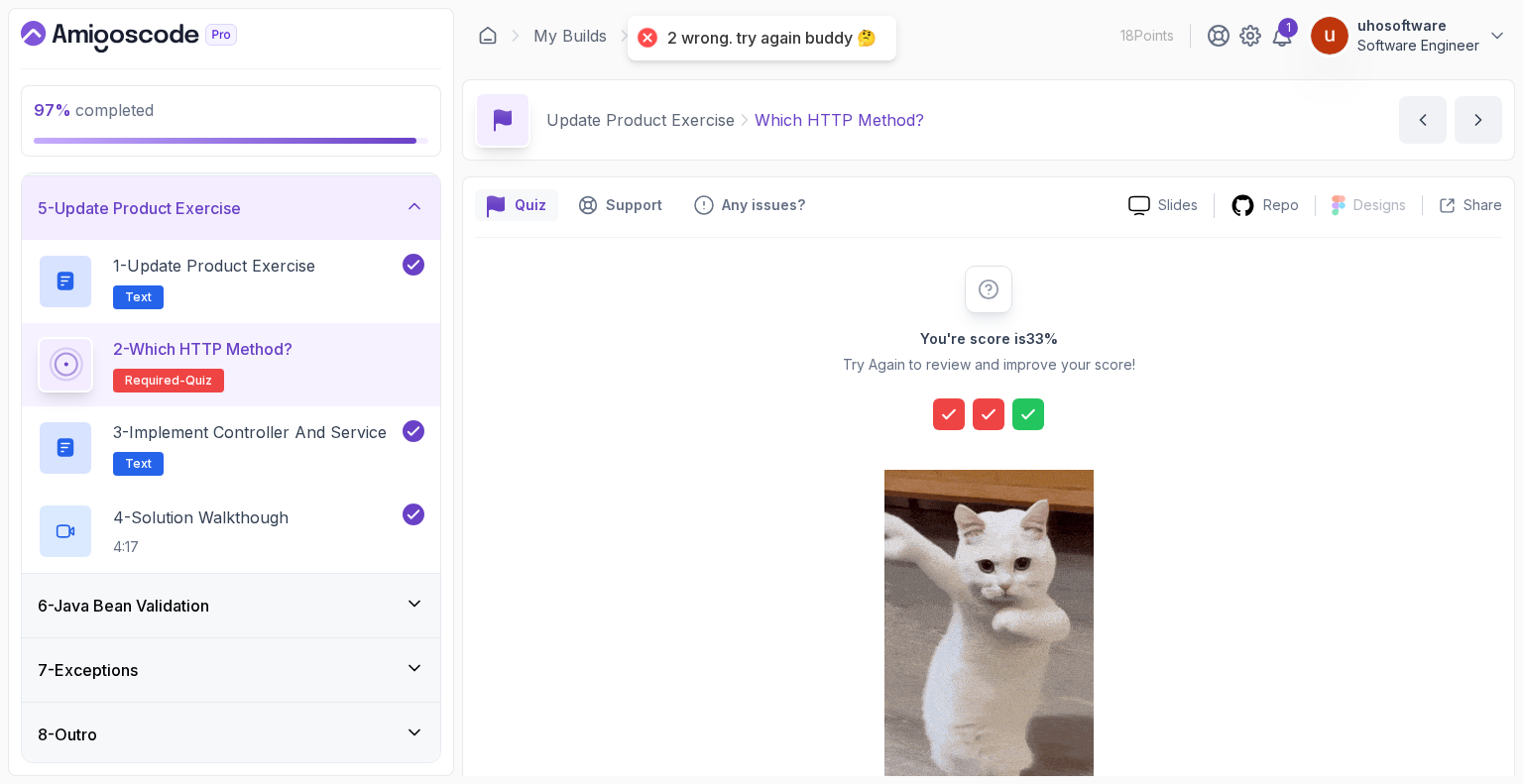 scroll, scrollTop: 165, scrollLeft: 0, axis: vertical 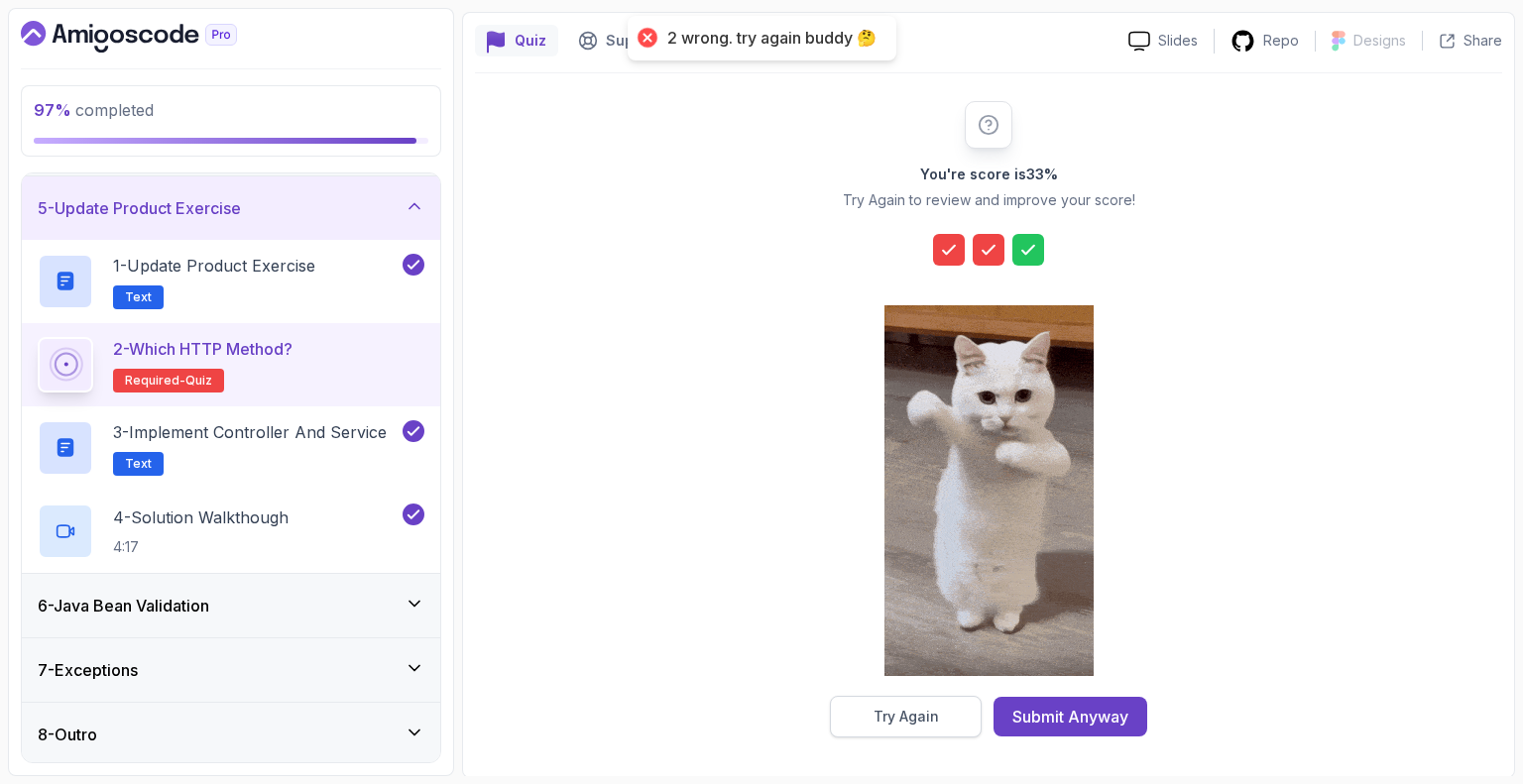 click on "Try Again" at bounding box center (906, 717) 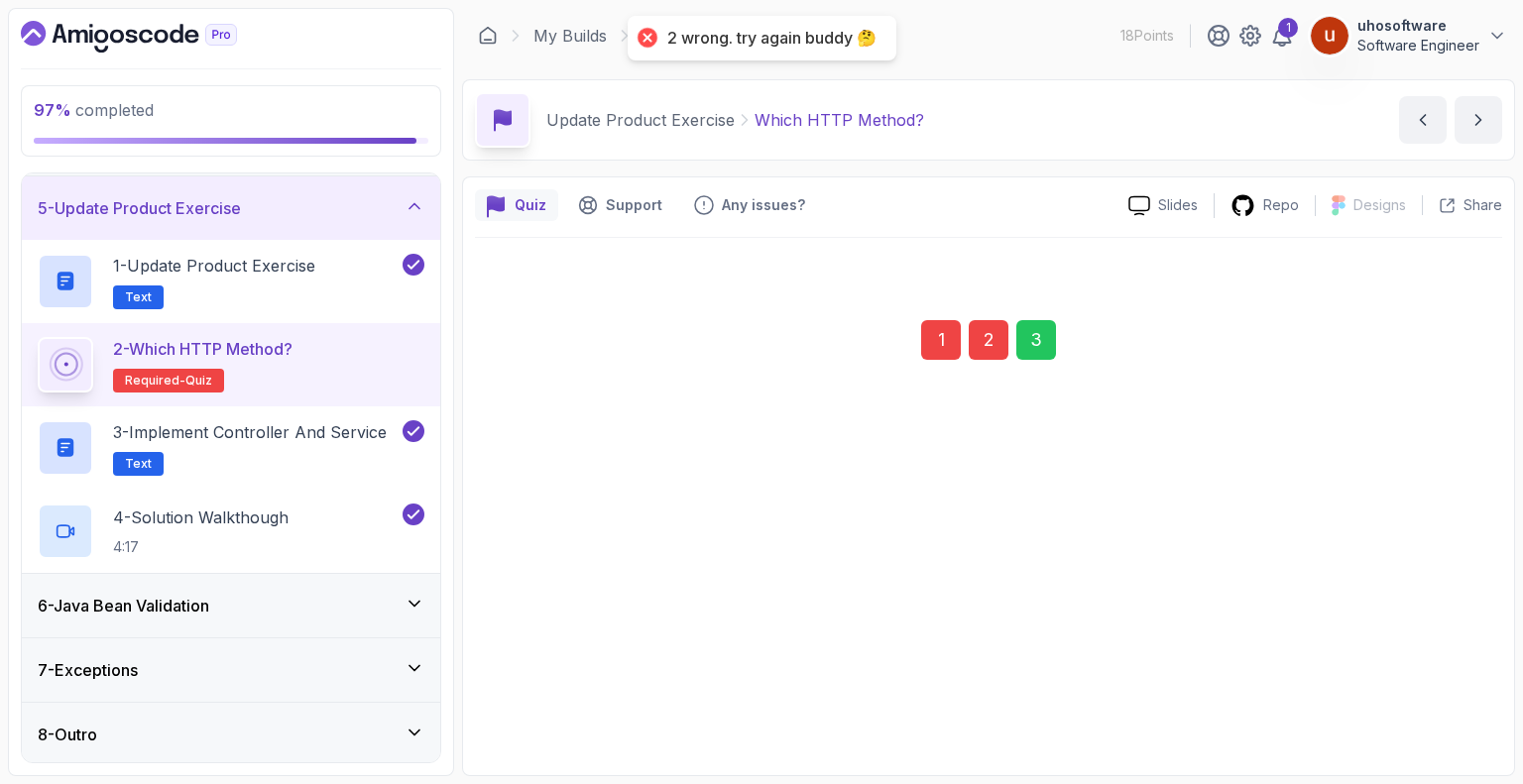 scroll, scrollTop: 0, scrollLeft: 0, axis: both 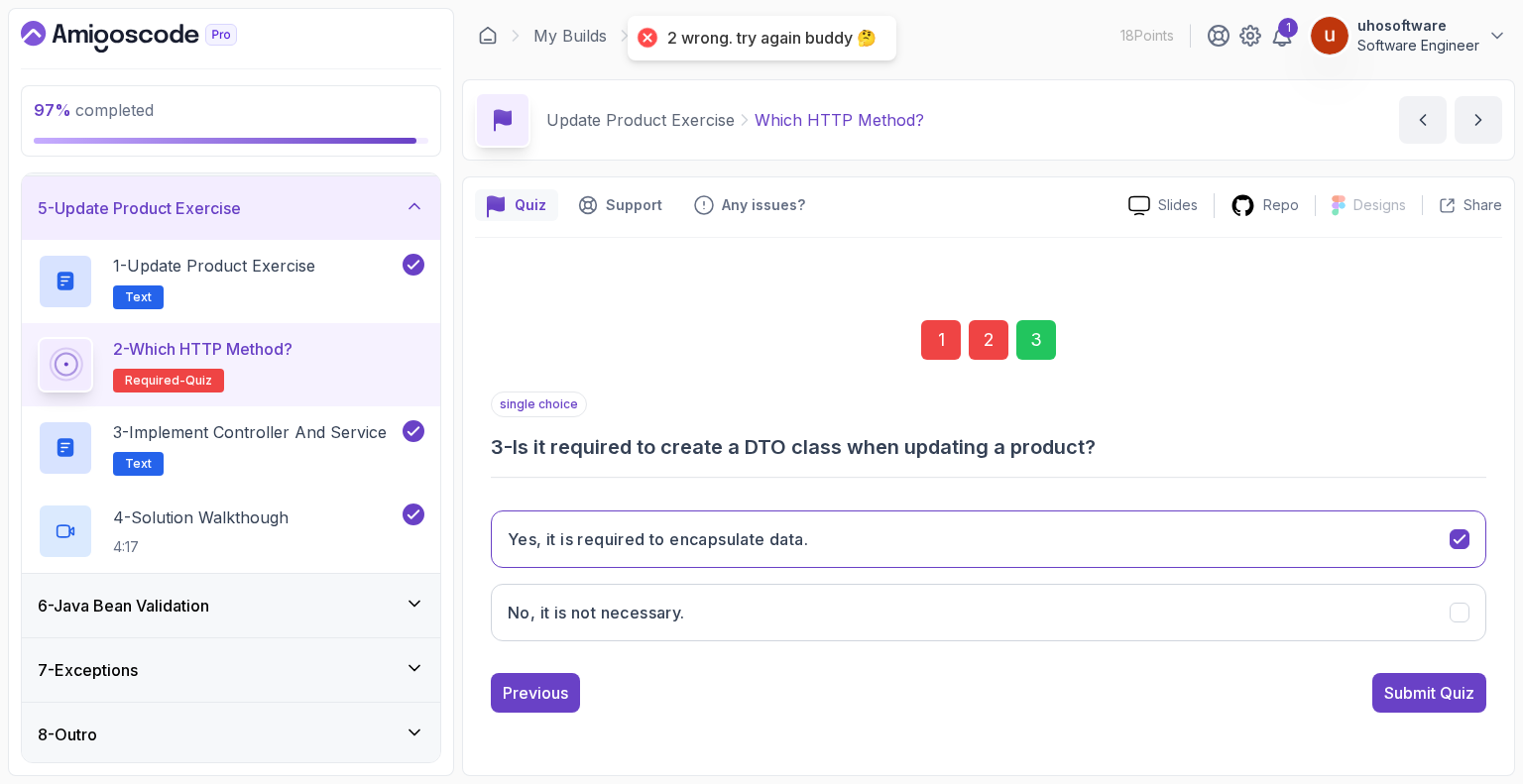 click on "1 2 3" at bounding box center [989, 340] 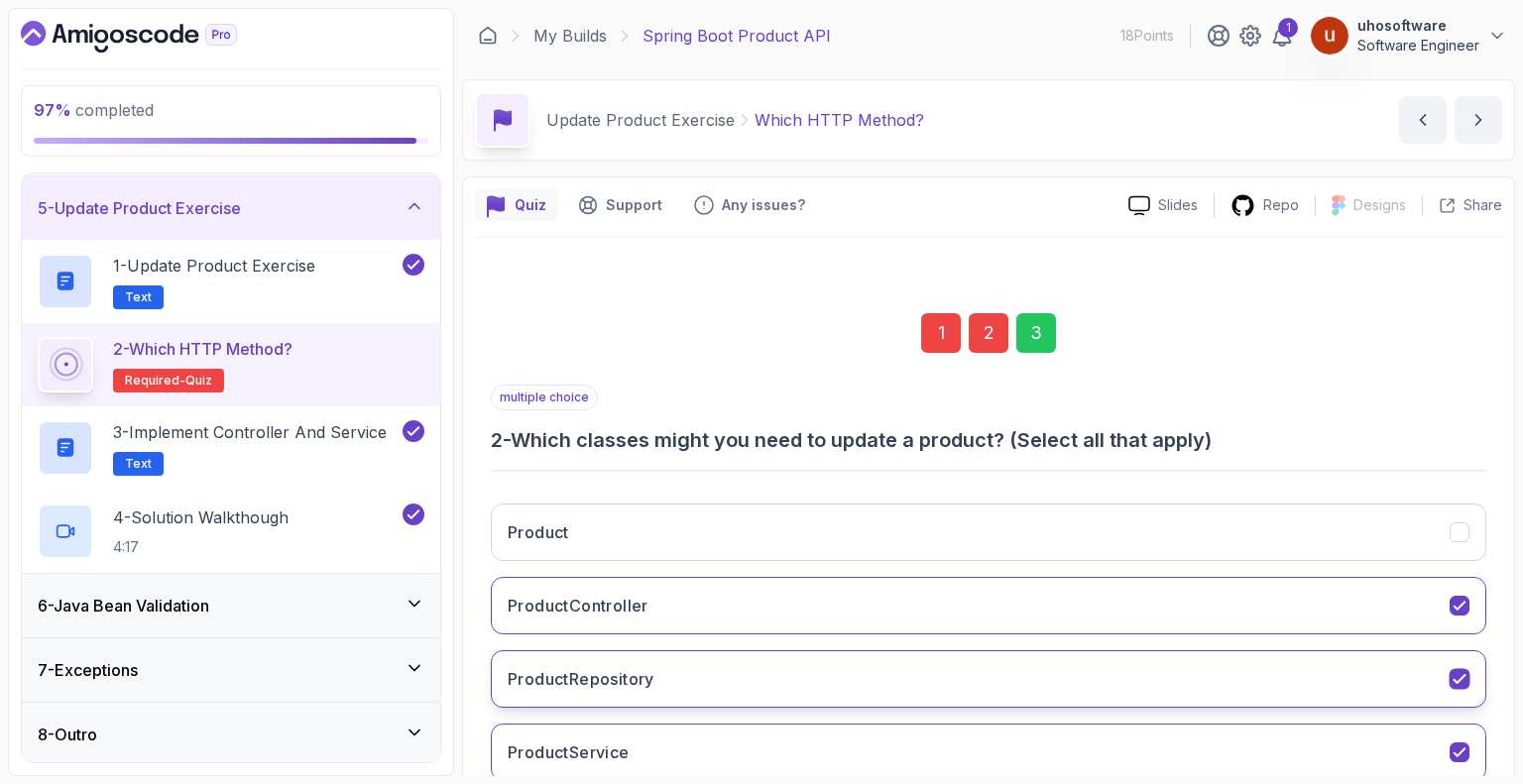 scroll, scrollTop: 130, scrollLeft: 0, axis: vertical 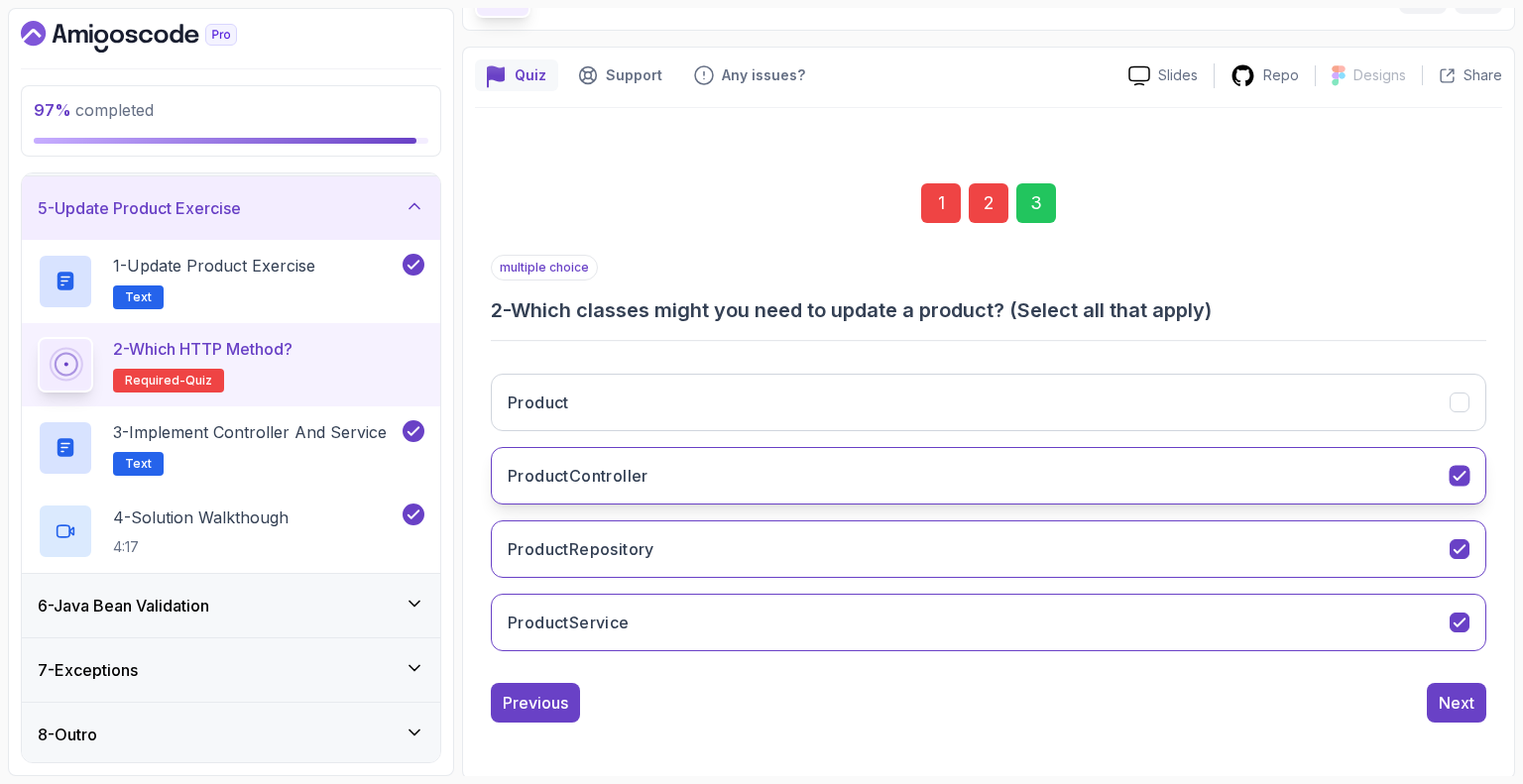 click on "ProductController" at bounding box center [989, 476] 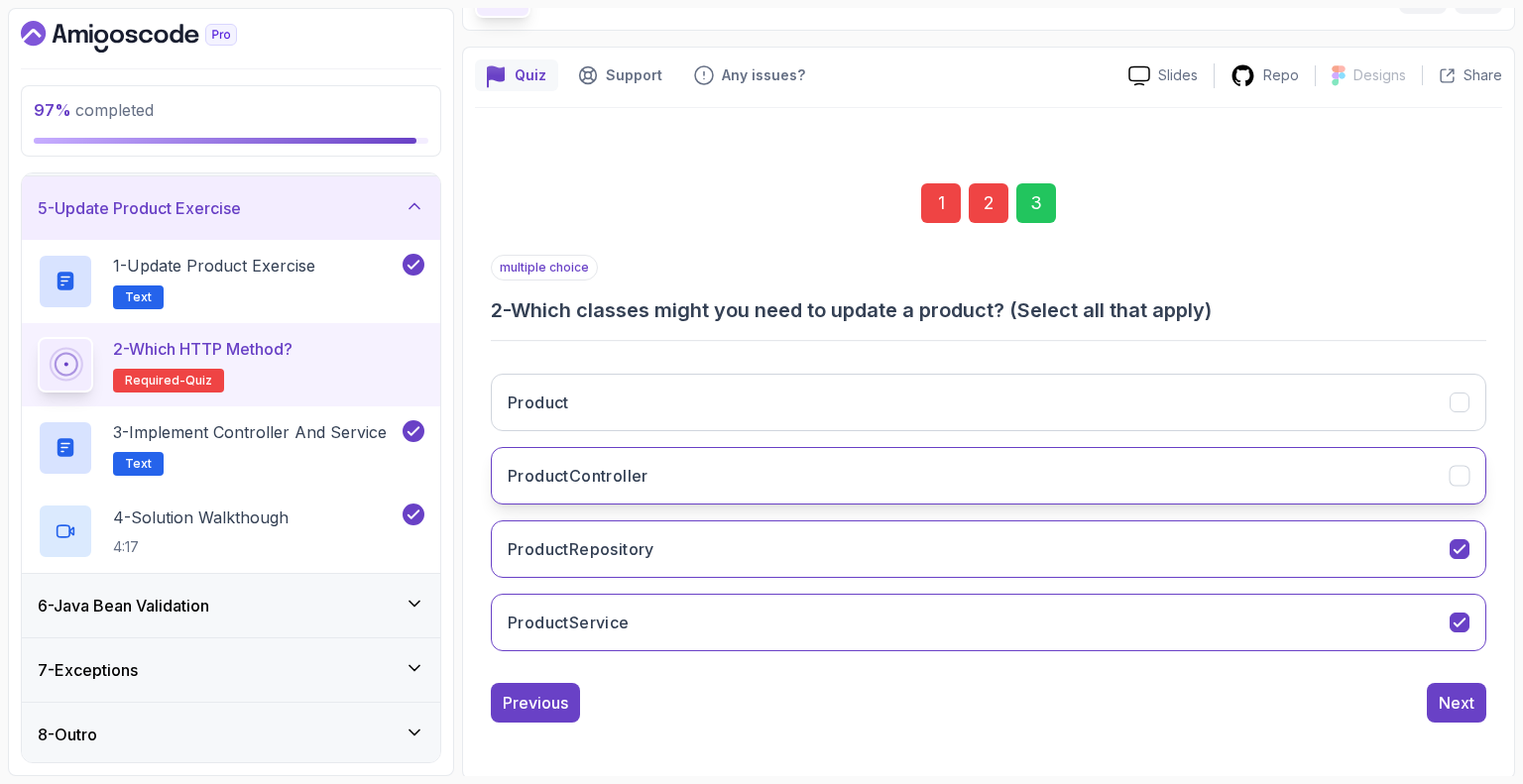 click on "ProductController" at bounding box center [989, 476] 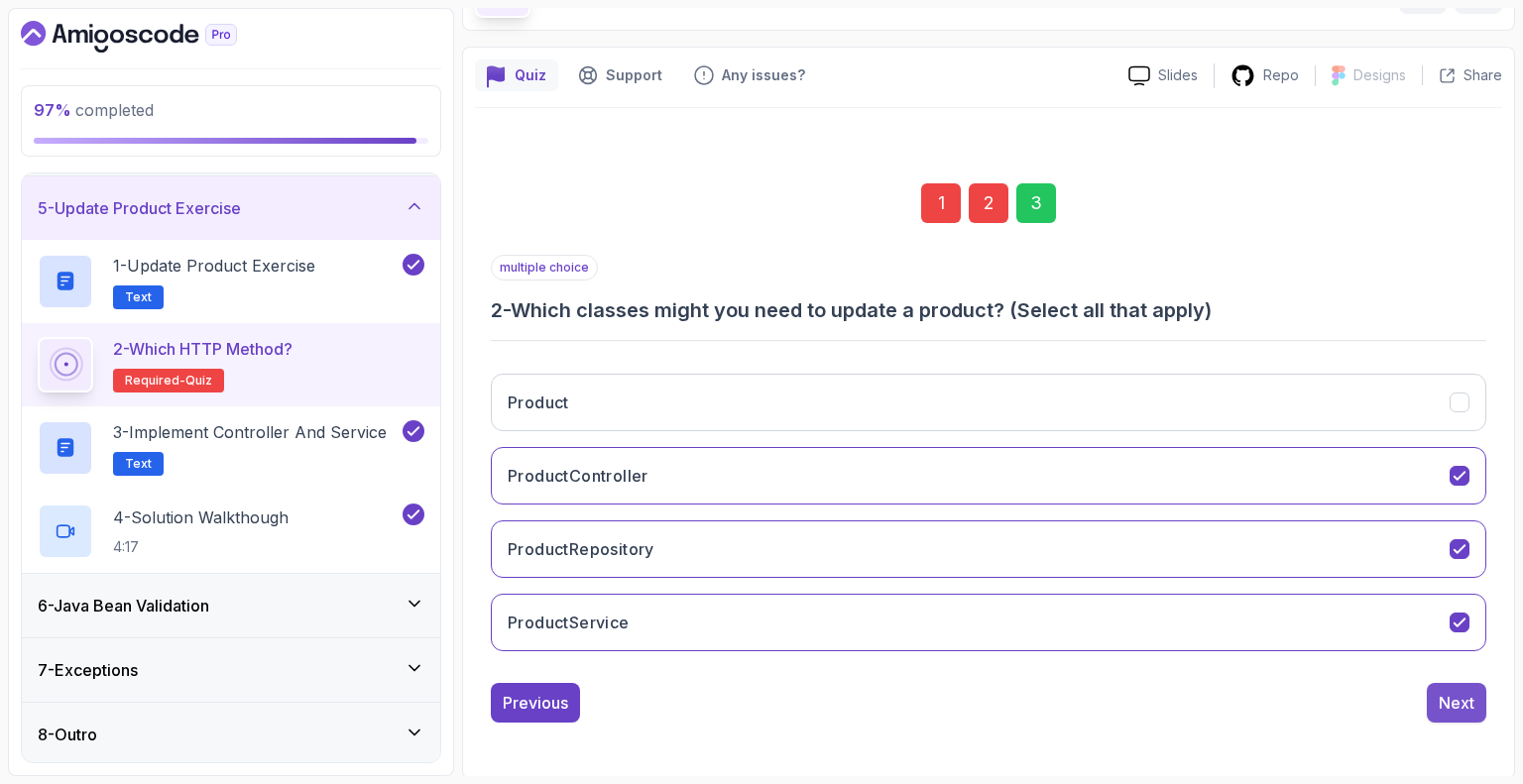 click on "Next" at bounding box center (1457, 703) 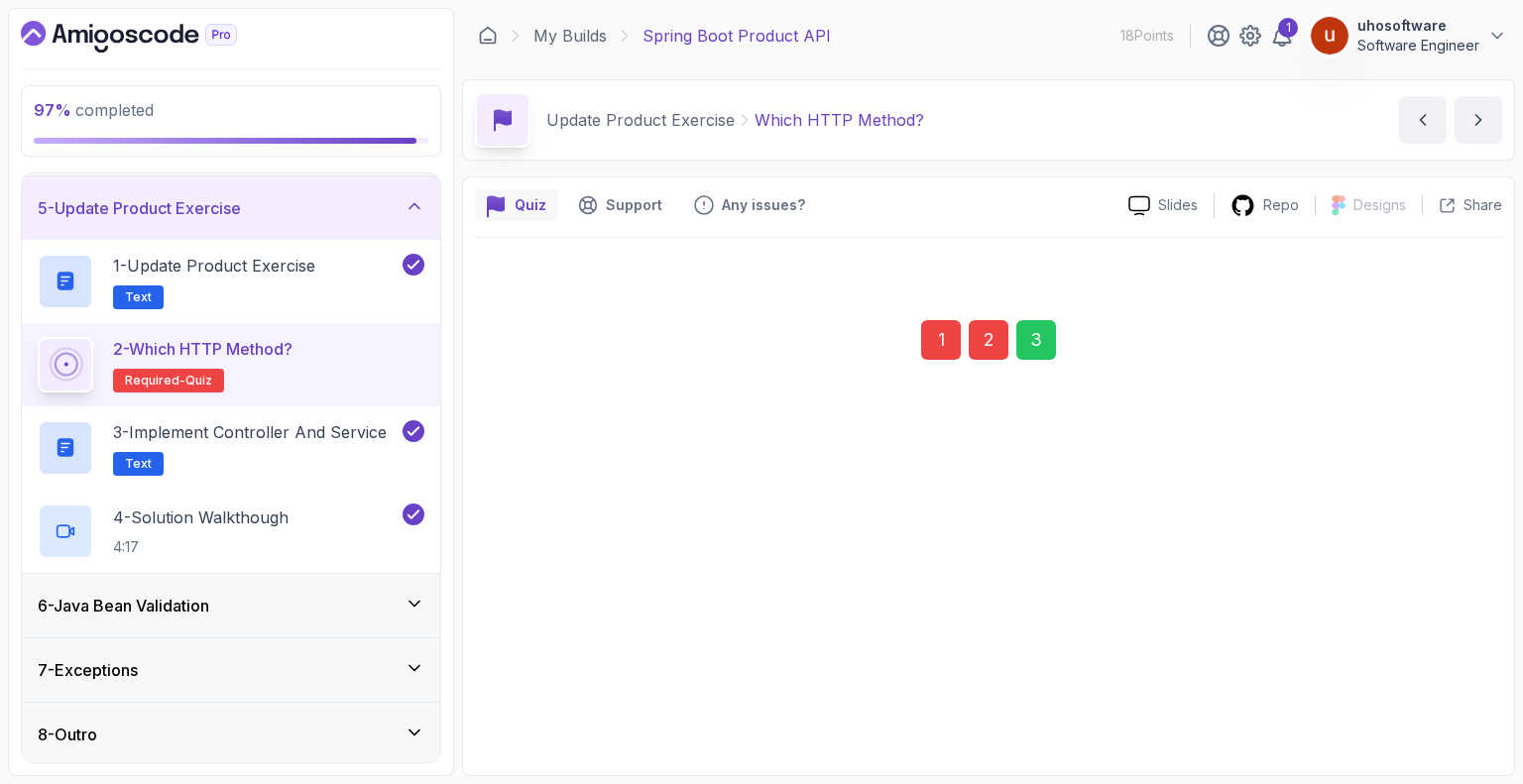 scroll, scrollTop: 0, scrollLeft: 0, axis: both 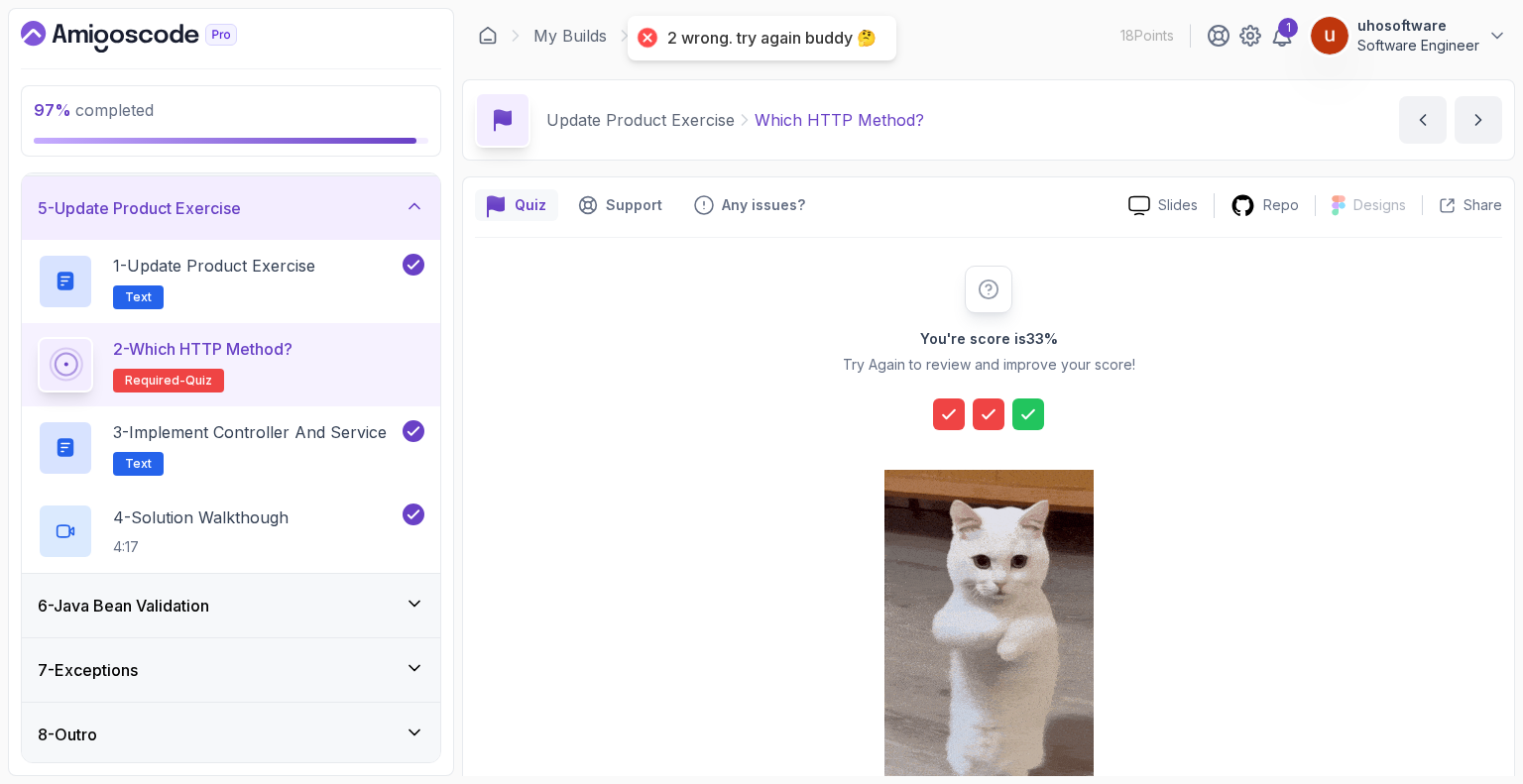 click at bounding box center [989, 414] 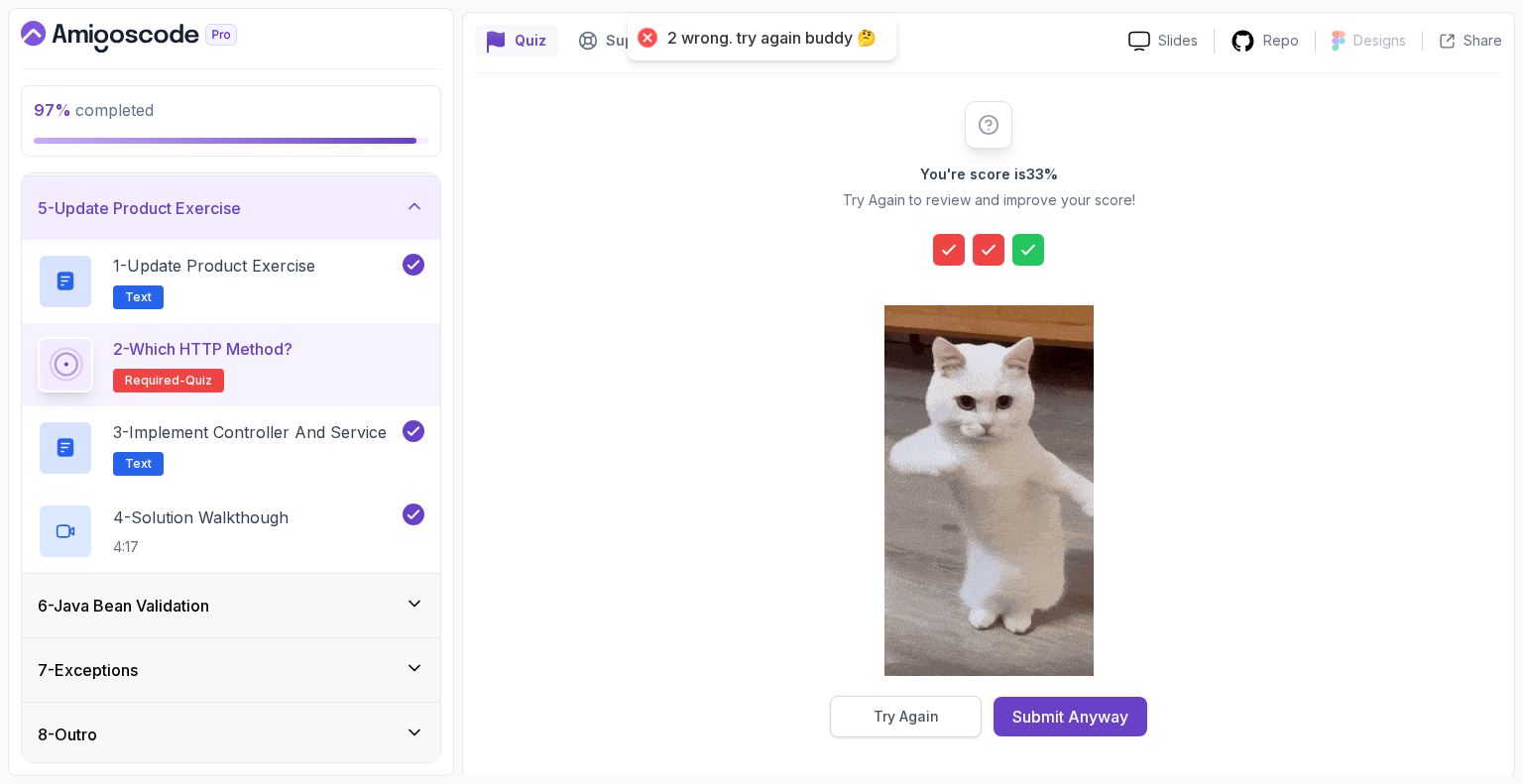 click on "Try Again" at bounding box center (905, 717) 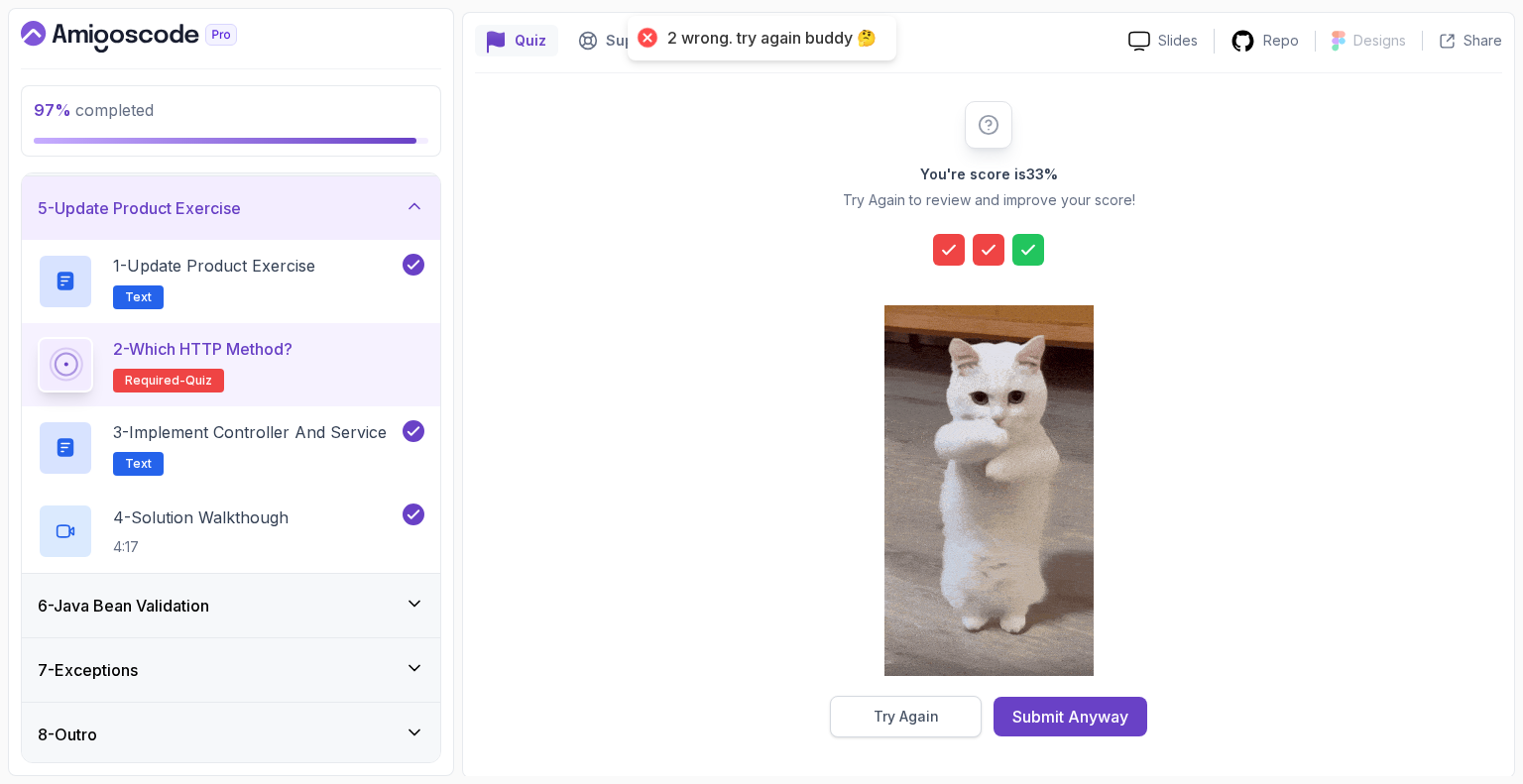 scroll, scrollTop: 130, scrollLeft: 0, axis: vertical 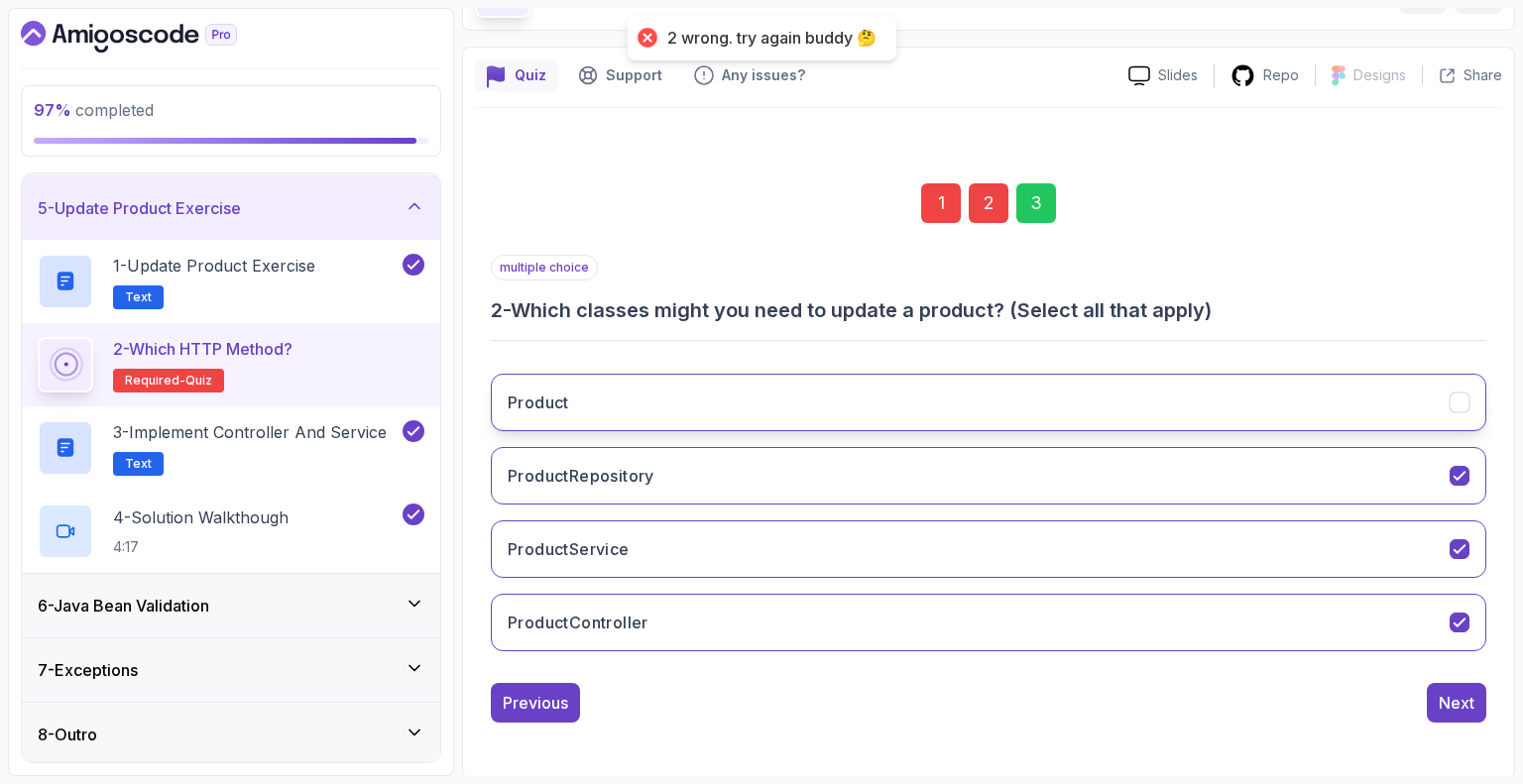 click on "Product" at bounding box center (989, 402) 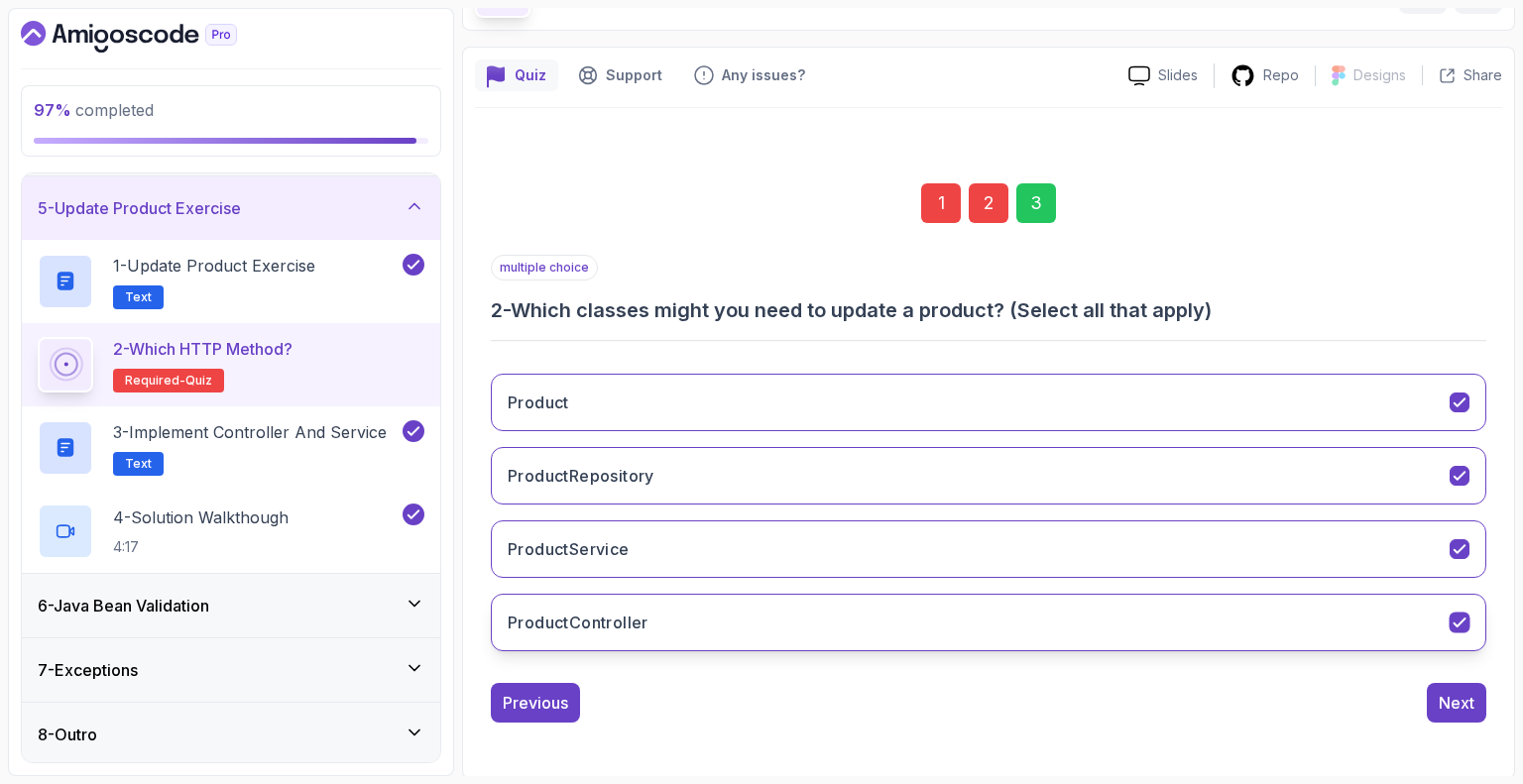 click on "ProductController" at bounding box center (989, 622) 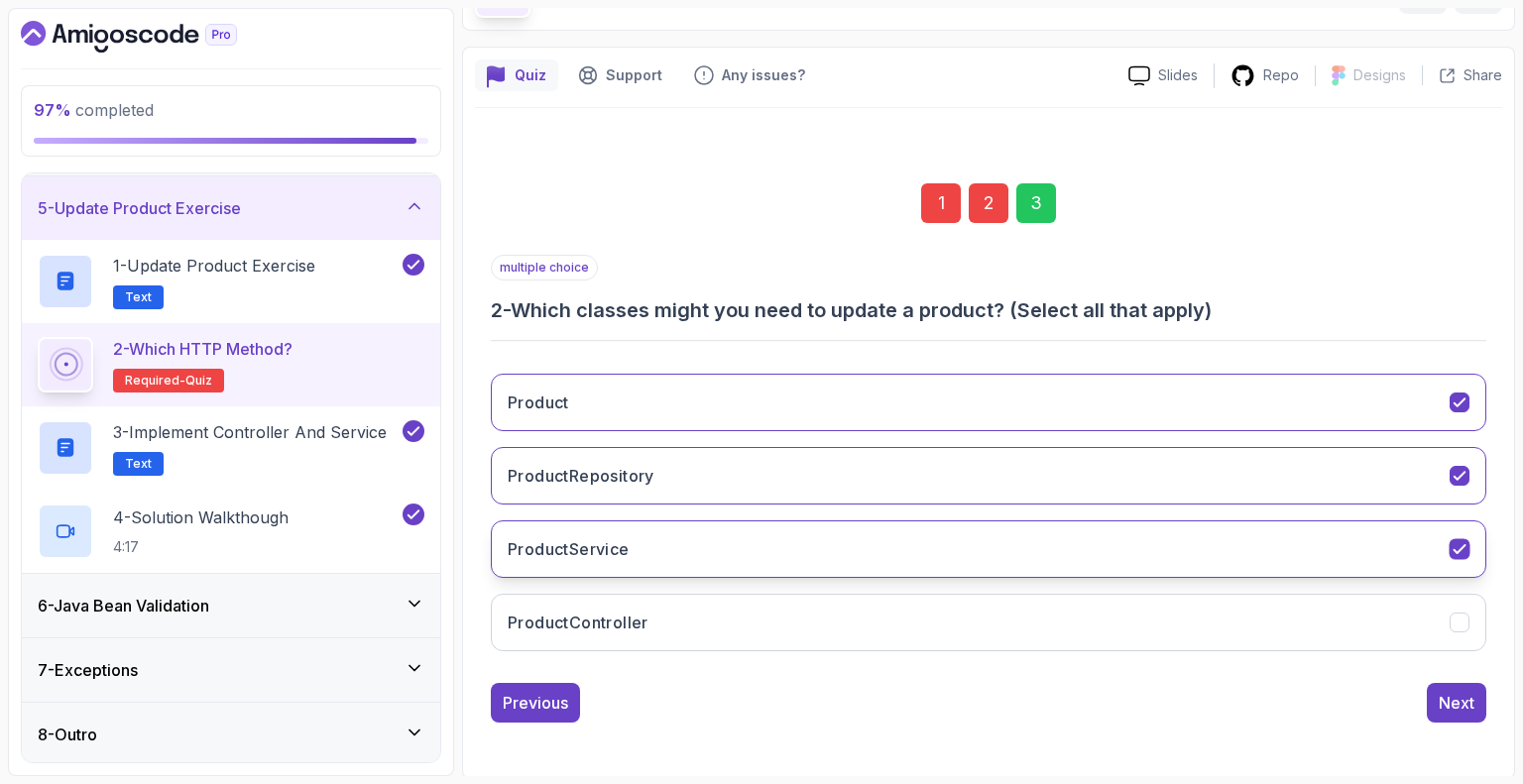 click on "ProductService" at bounding box center [989, 549] 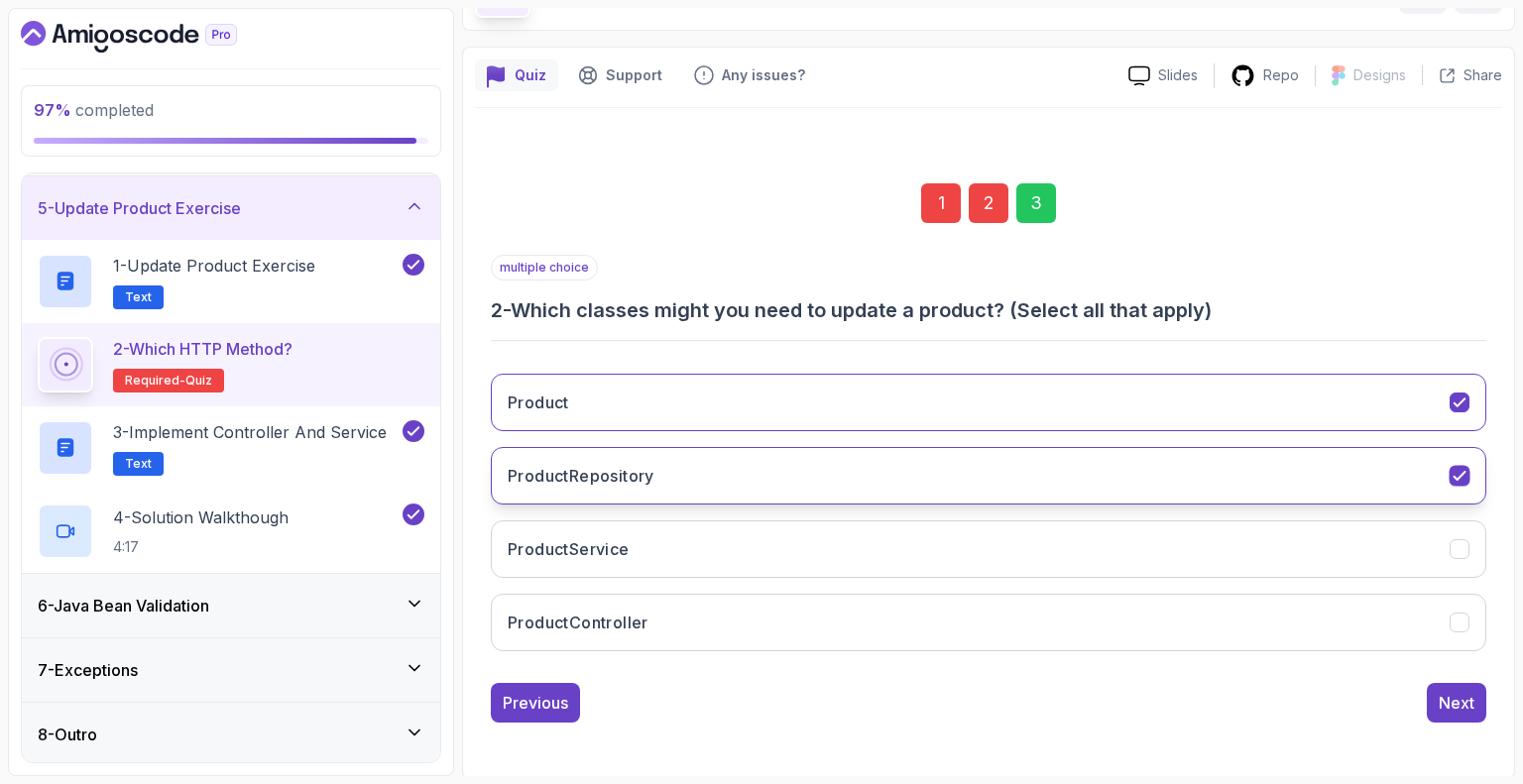 click on "ProductRepository" at bounding box center (989, 476) 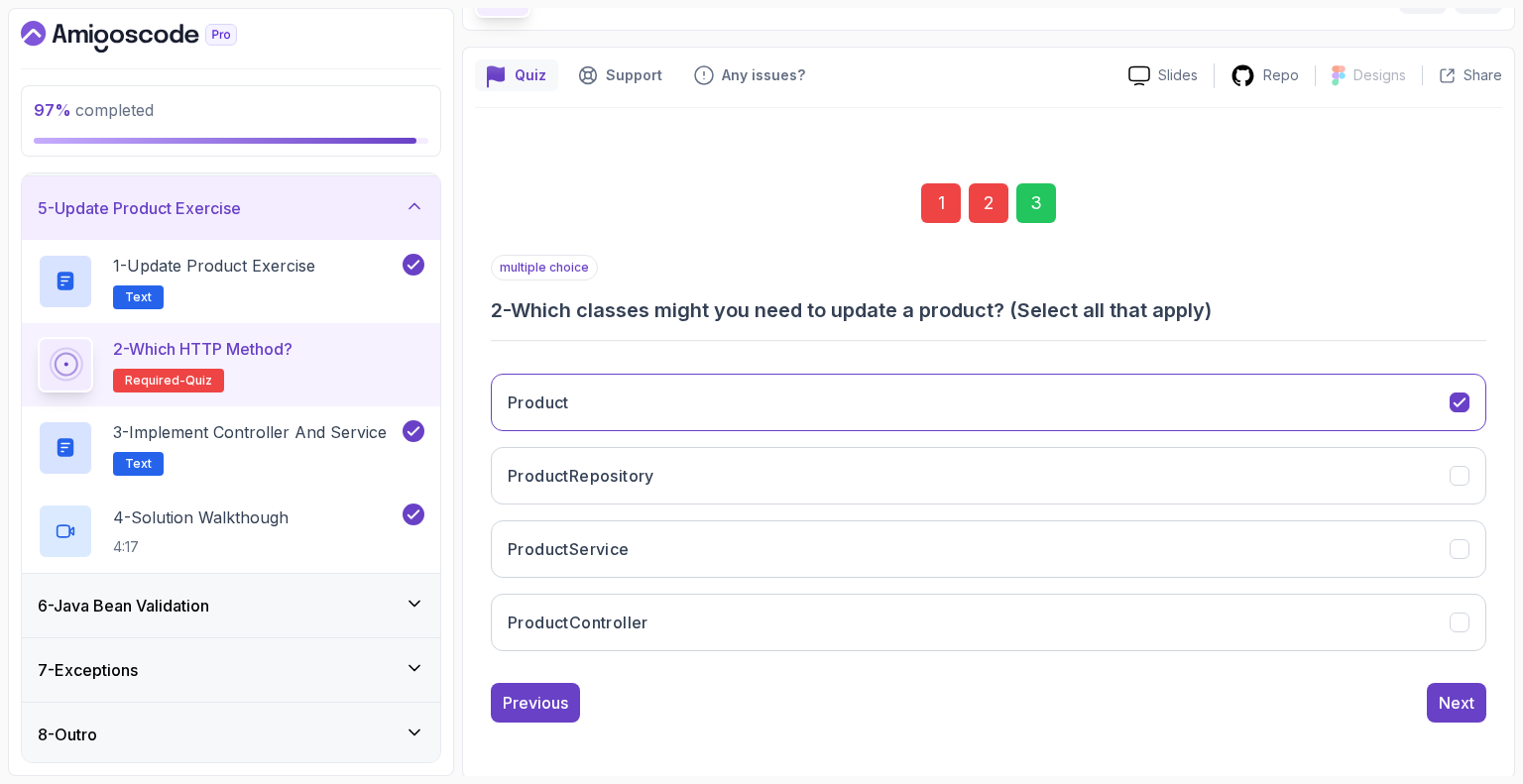 click on "1 2 3 multiple choice 2  -  Which classes might you need to update a product? (Select all that apply) Product ProductRepository ProductService ProductController Previous Next" at bounding box center [989, 437] 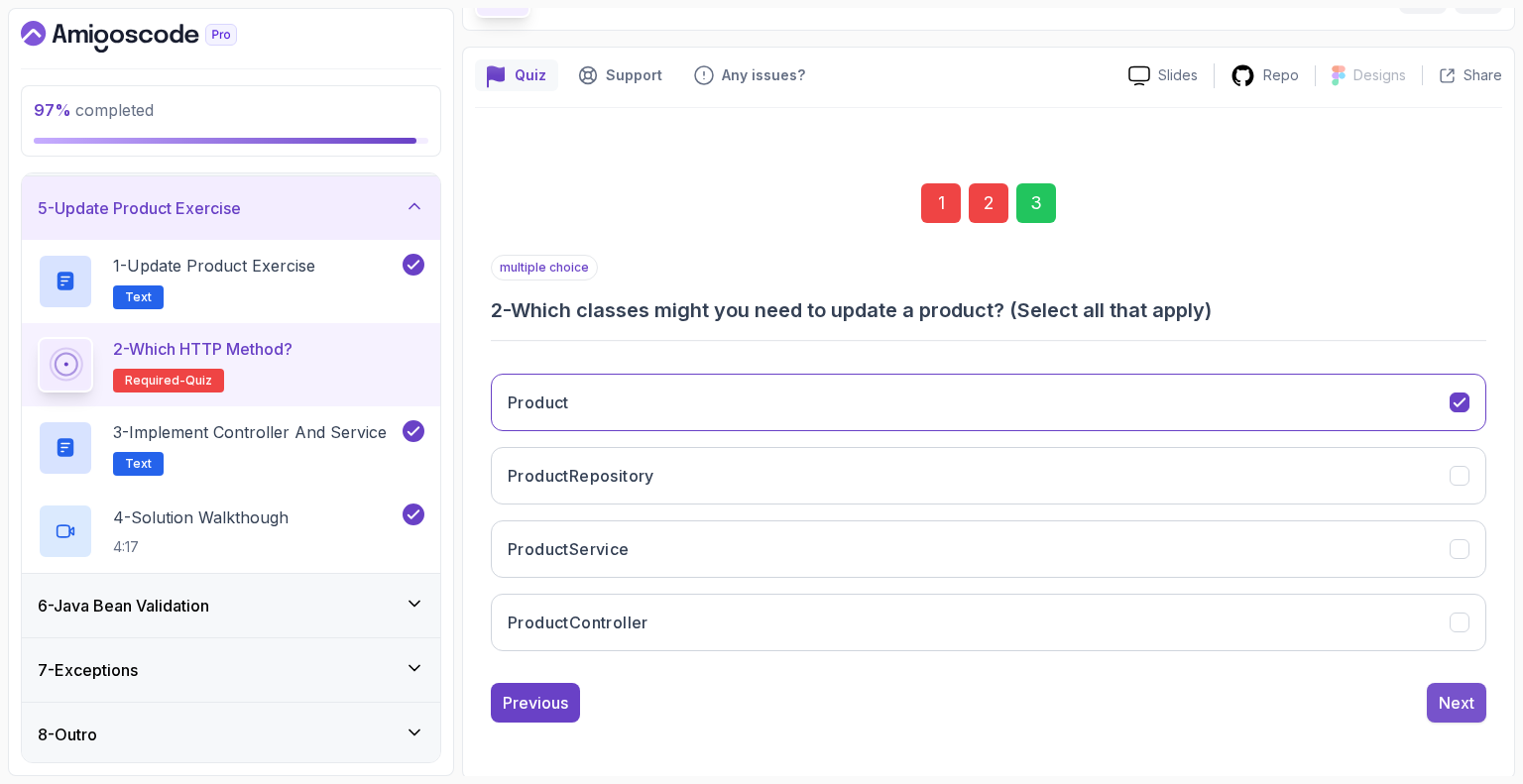 click on "Next" at bounding box center (1457, 703) 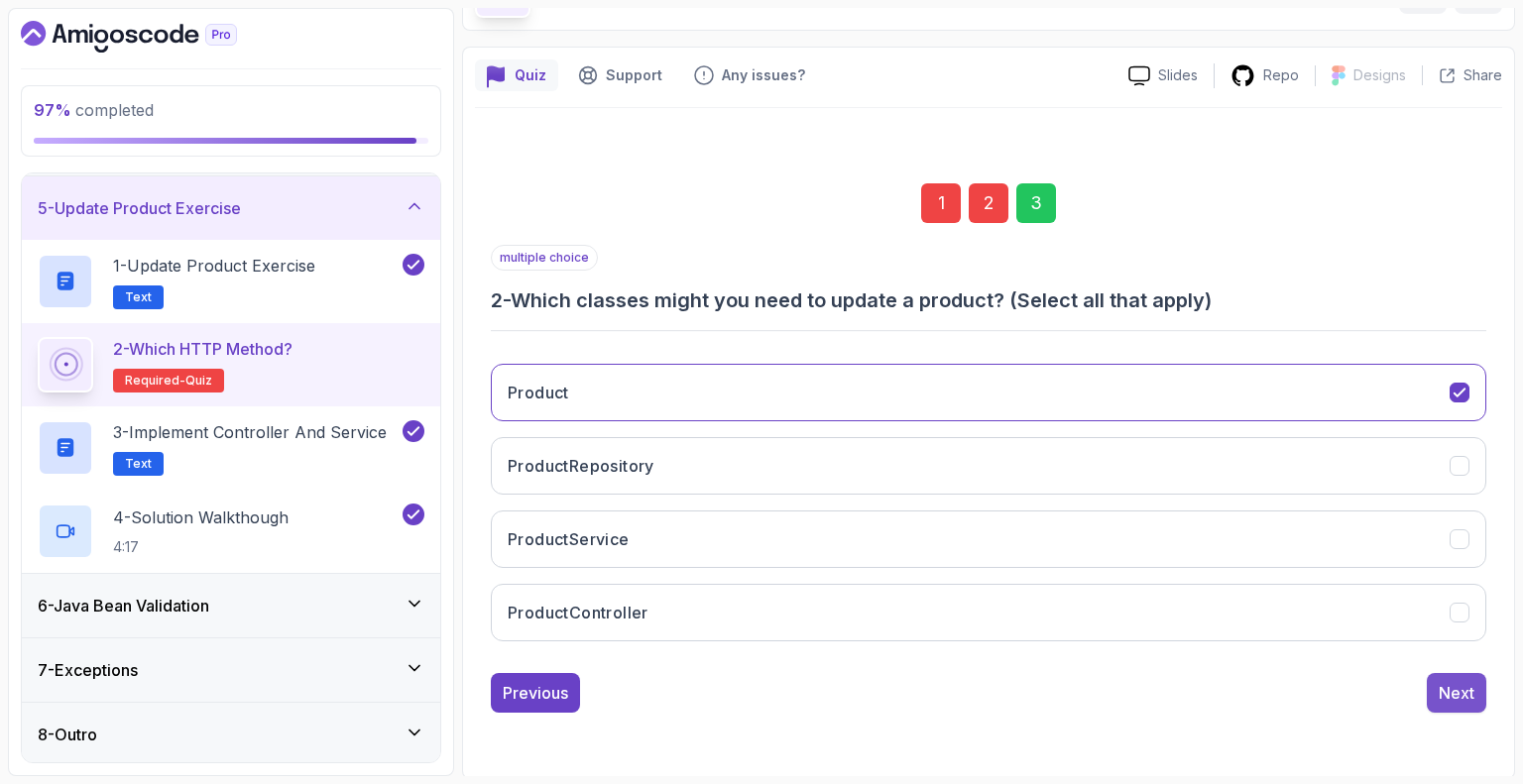 scroll, scrollTop: 0, scrollLeft: 0, axis: both 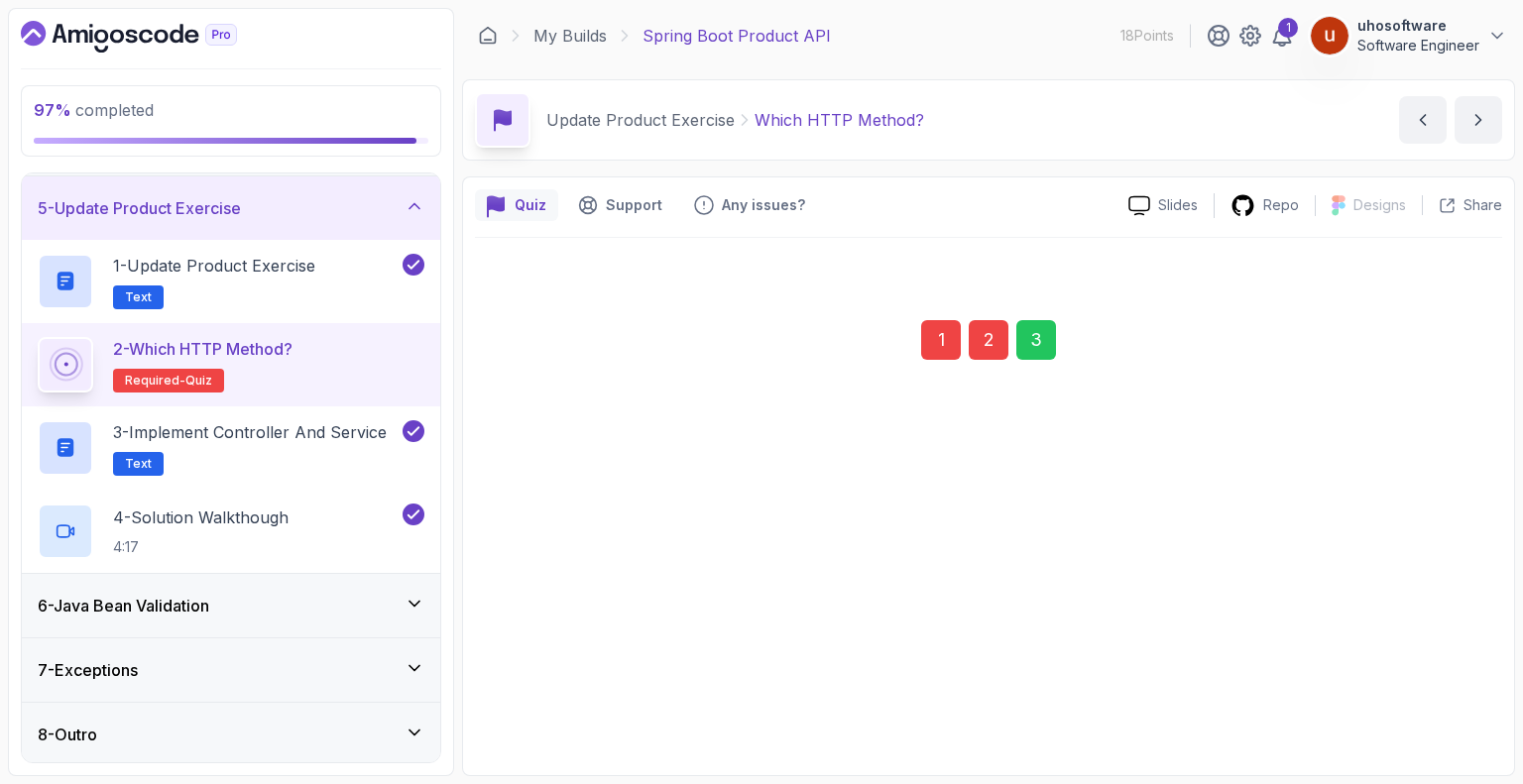 click on "Submit Quiz" at bounding box center [1429, 692] 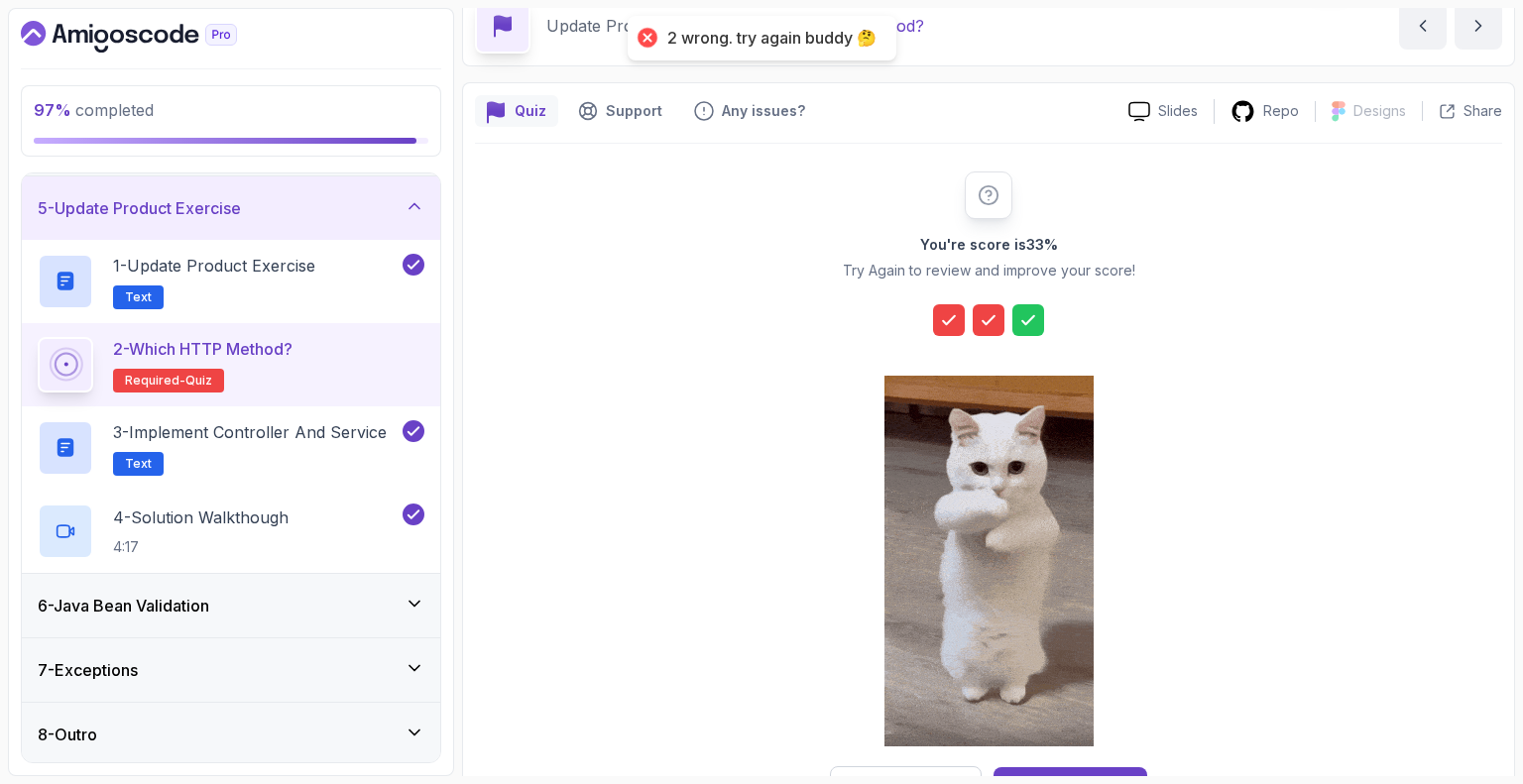 scroll, scrollTop: 165, scrollLeft: 0, axis: vertical 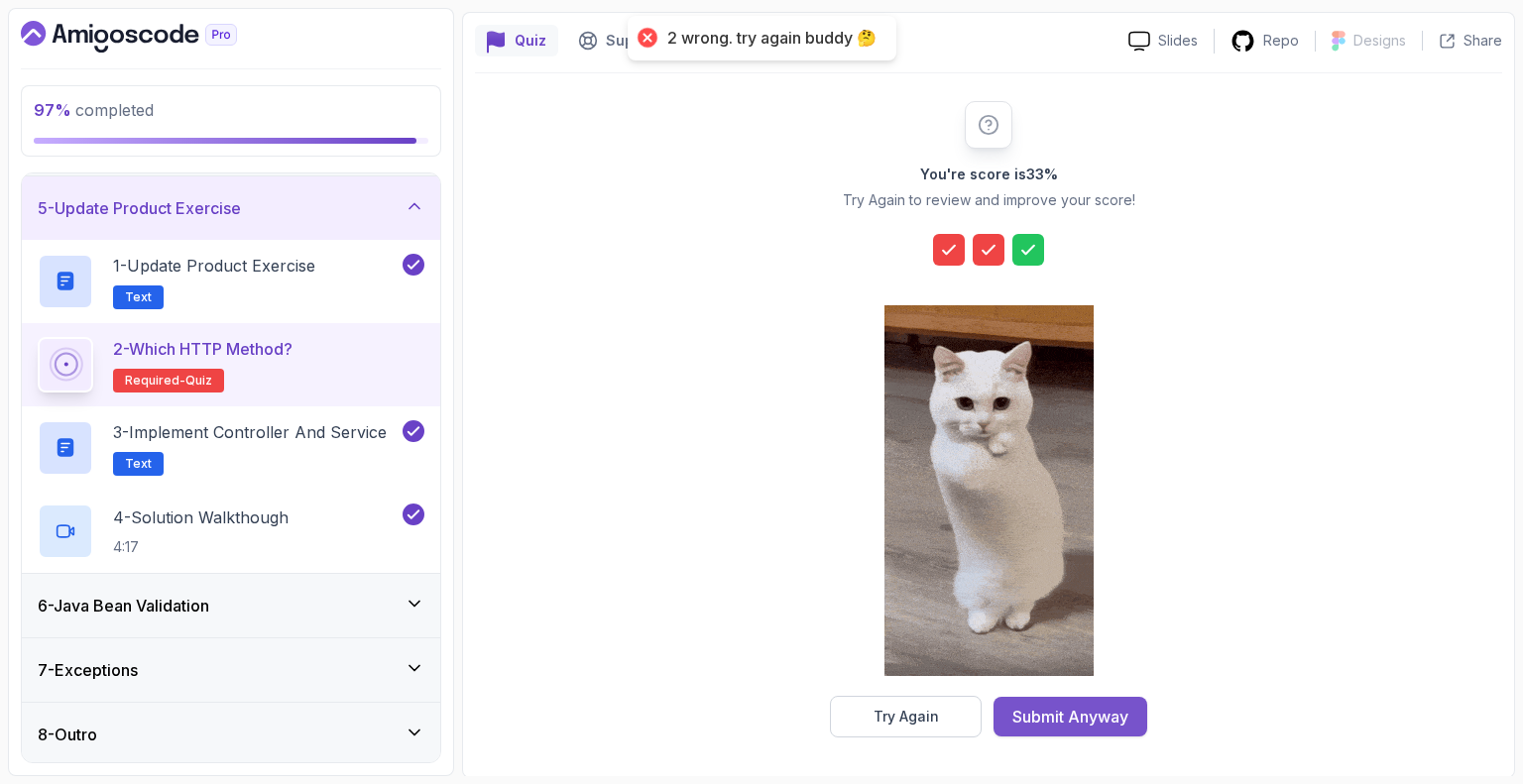 click on "Submit Anyway" at bounding box center (1070, 717) 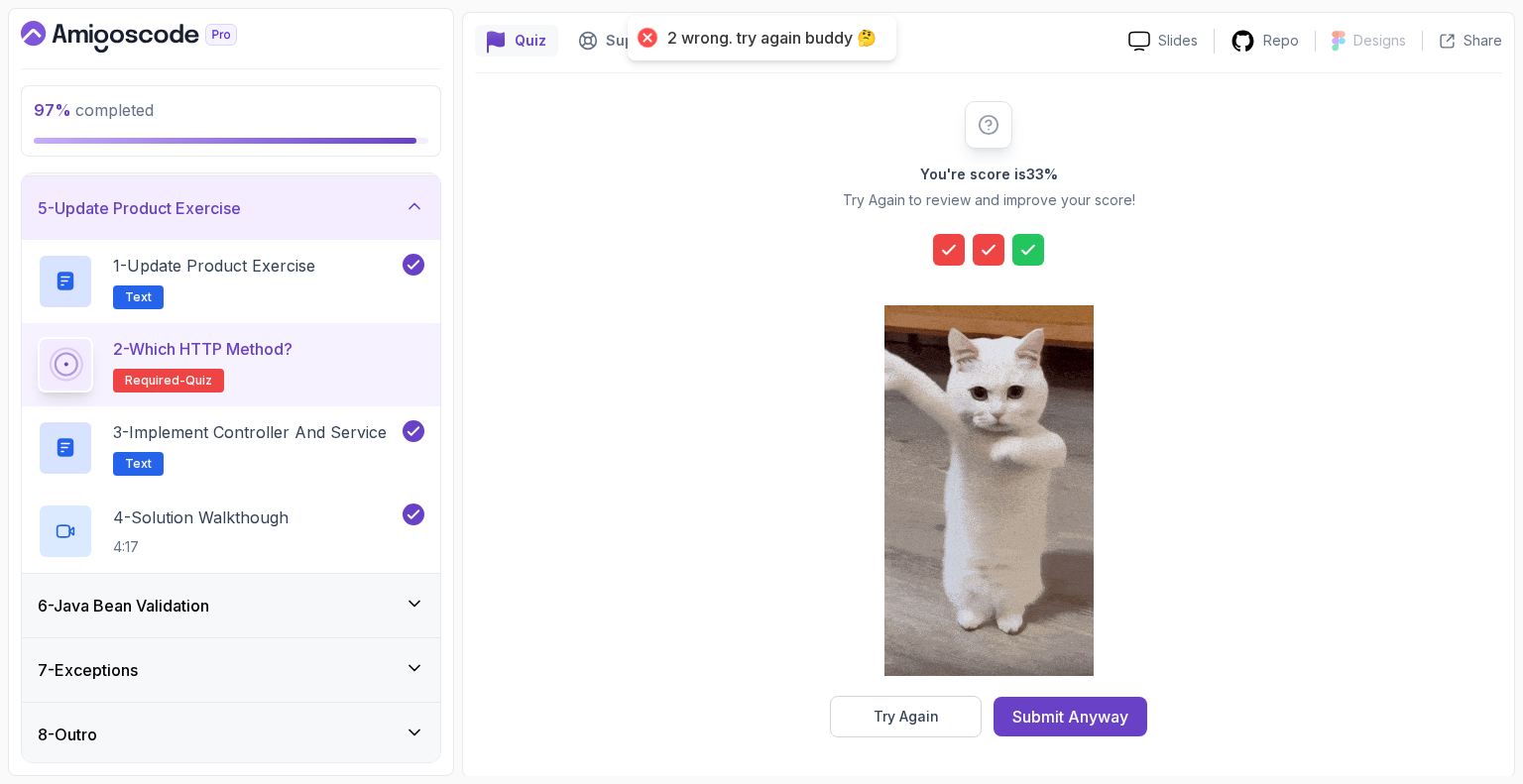 scroll, scrollTop: 0, scrollLeft: 0, axis: both 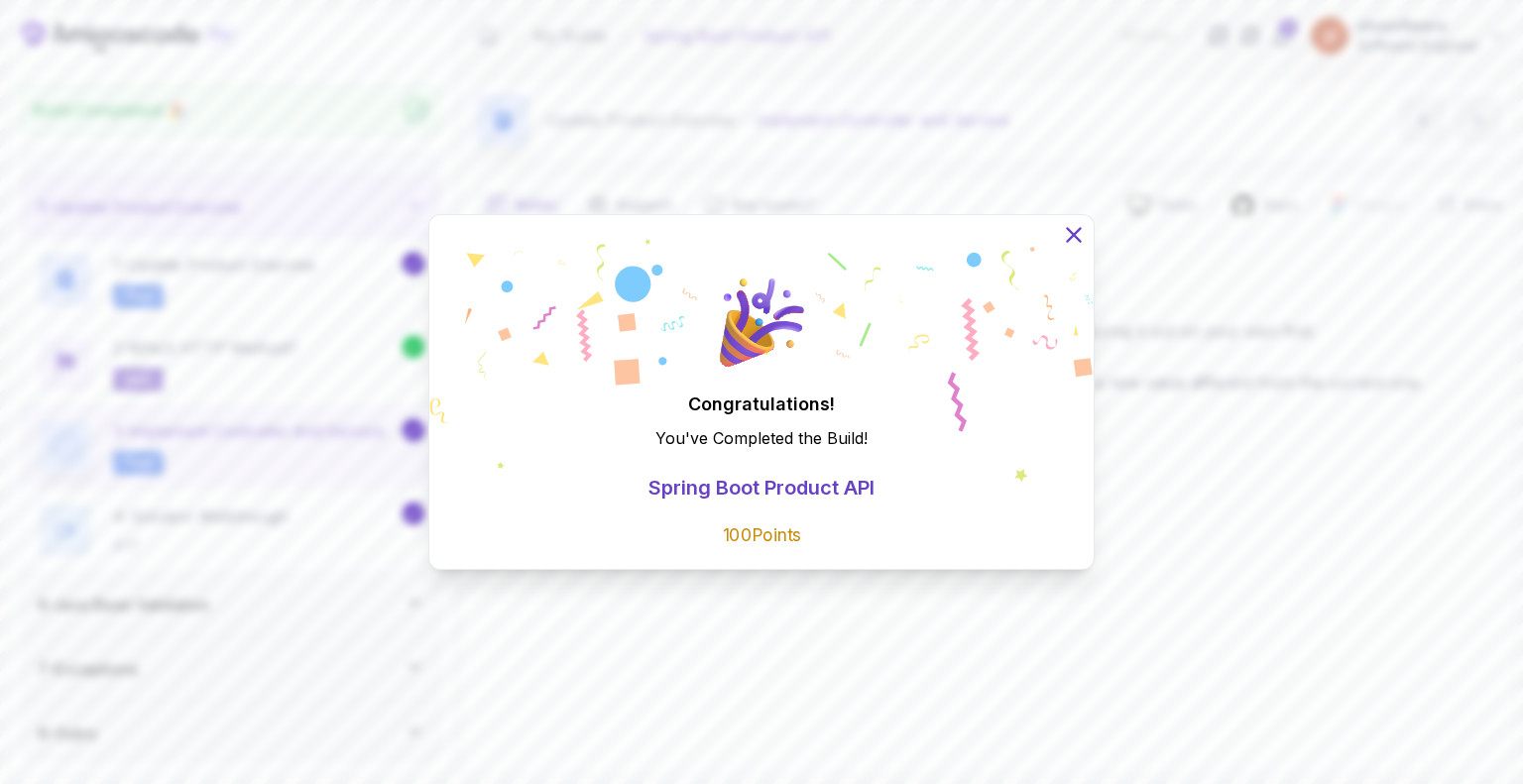 click 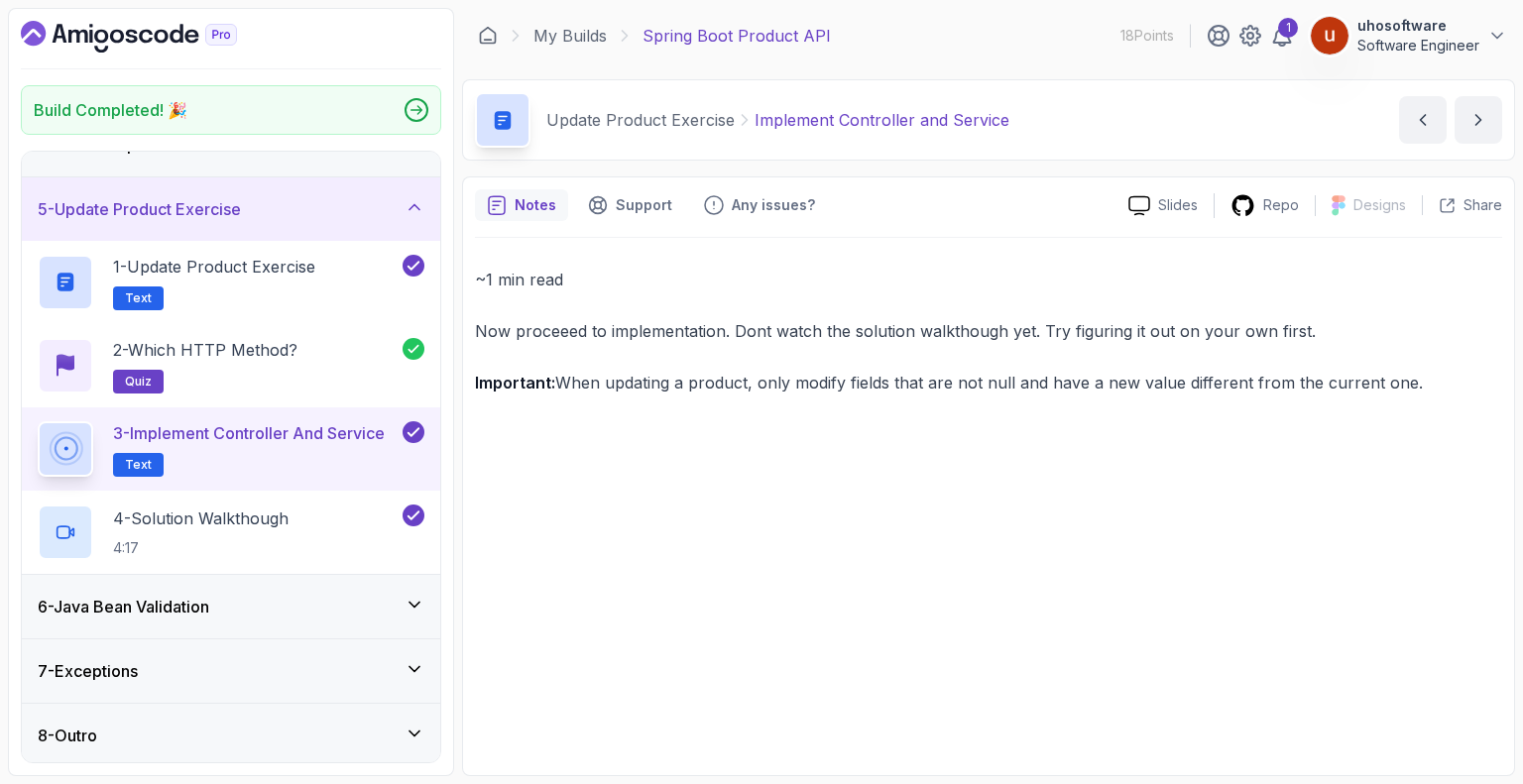 scroll, scrollTop: 234, scrollLeft: 0, axis: vertical 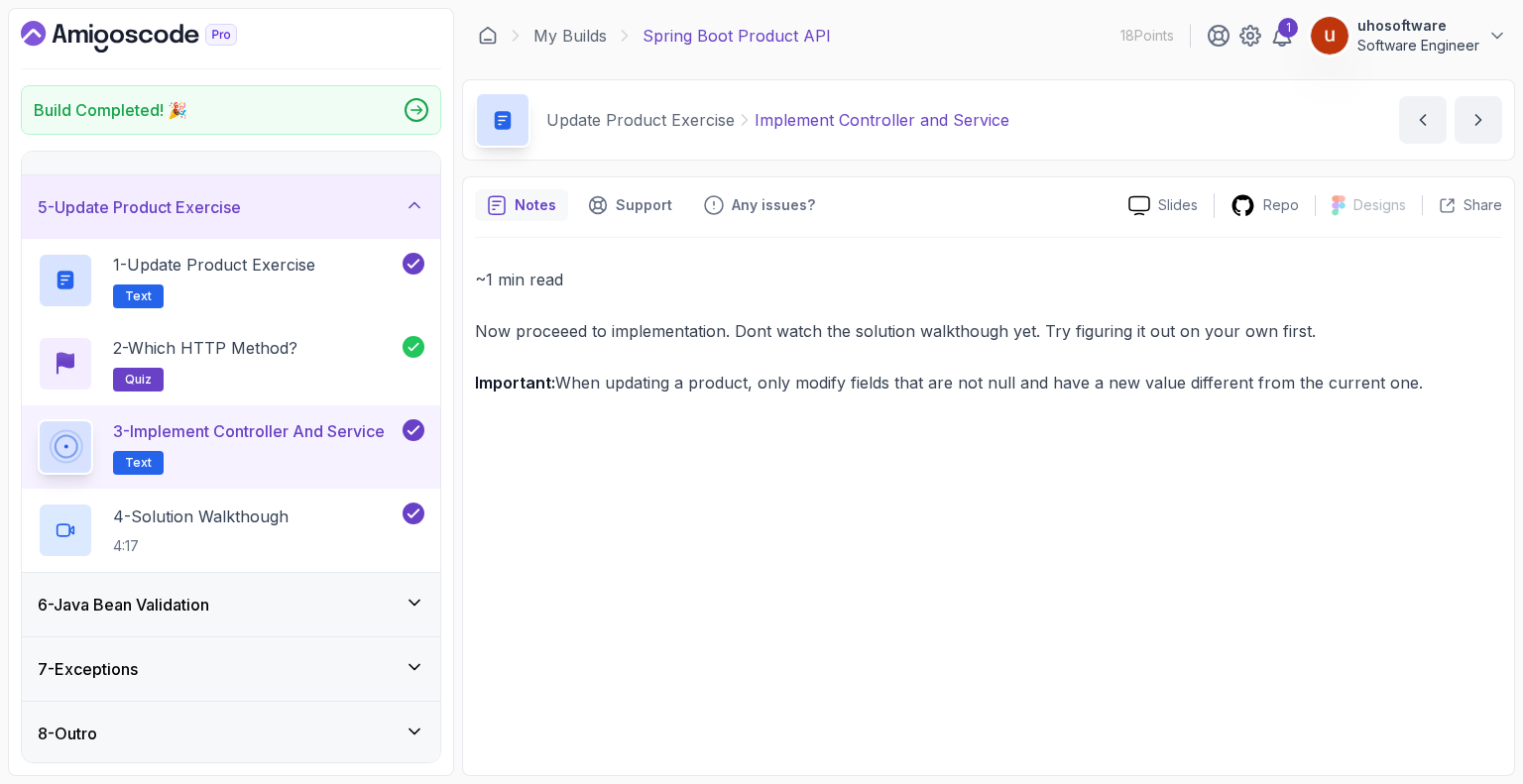 click 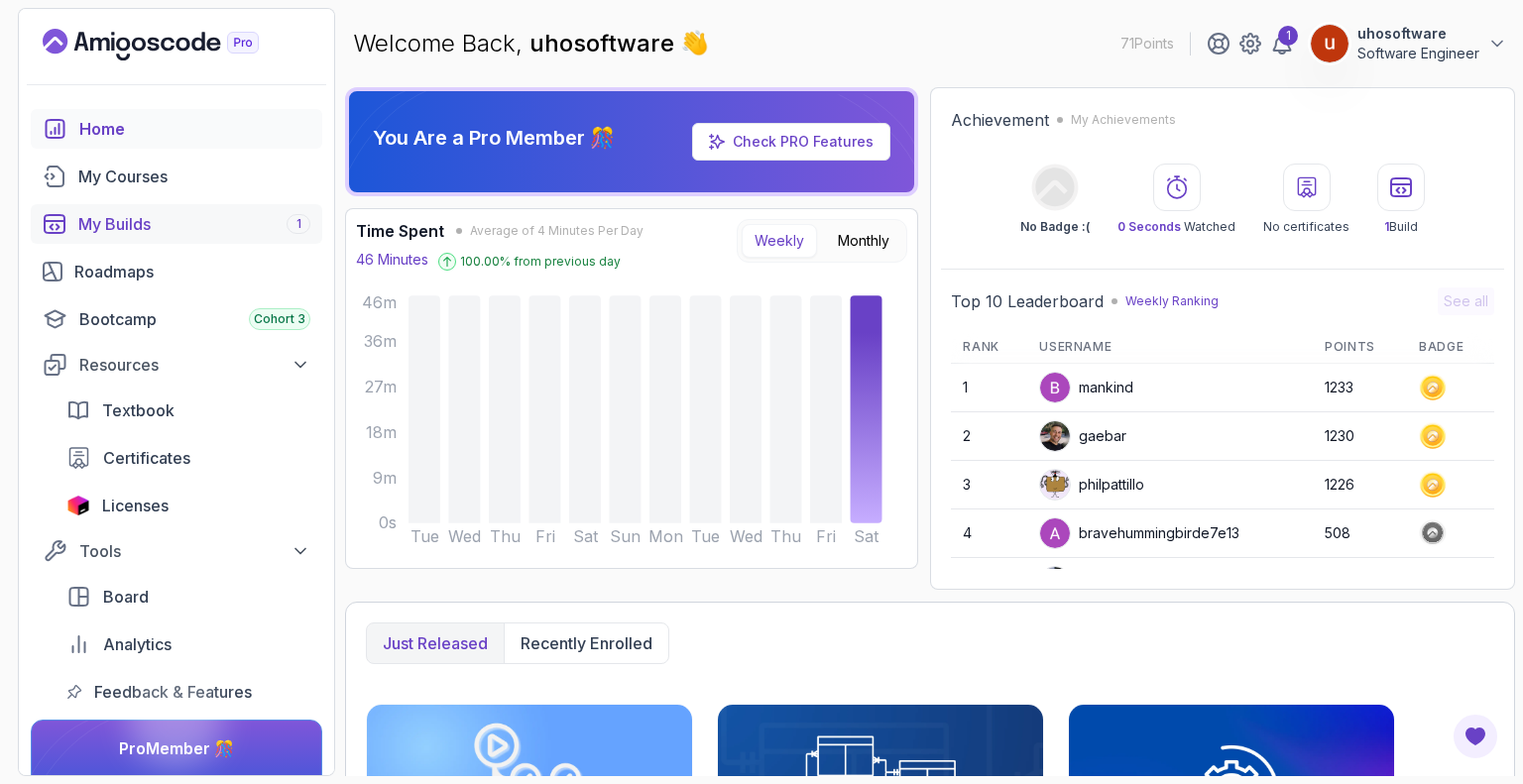 click on "My Builds 1" at bounding box center [176, 224] 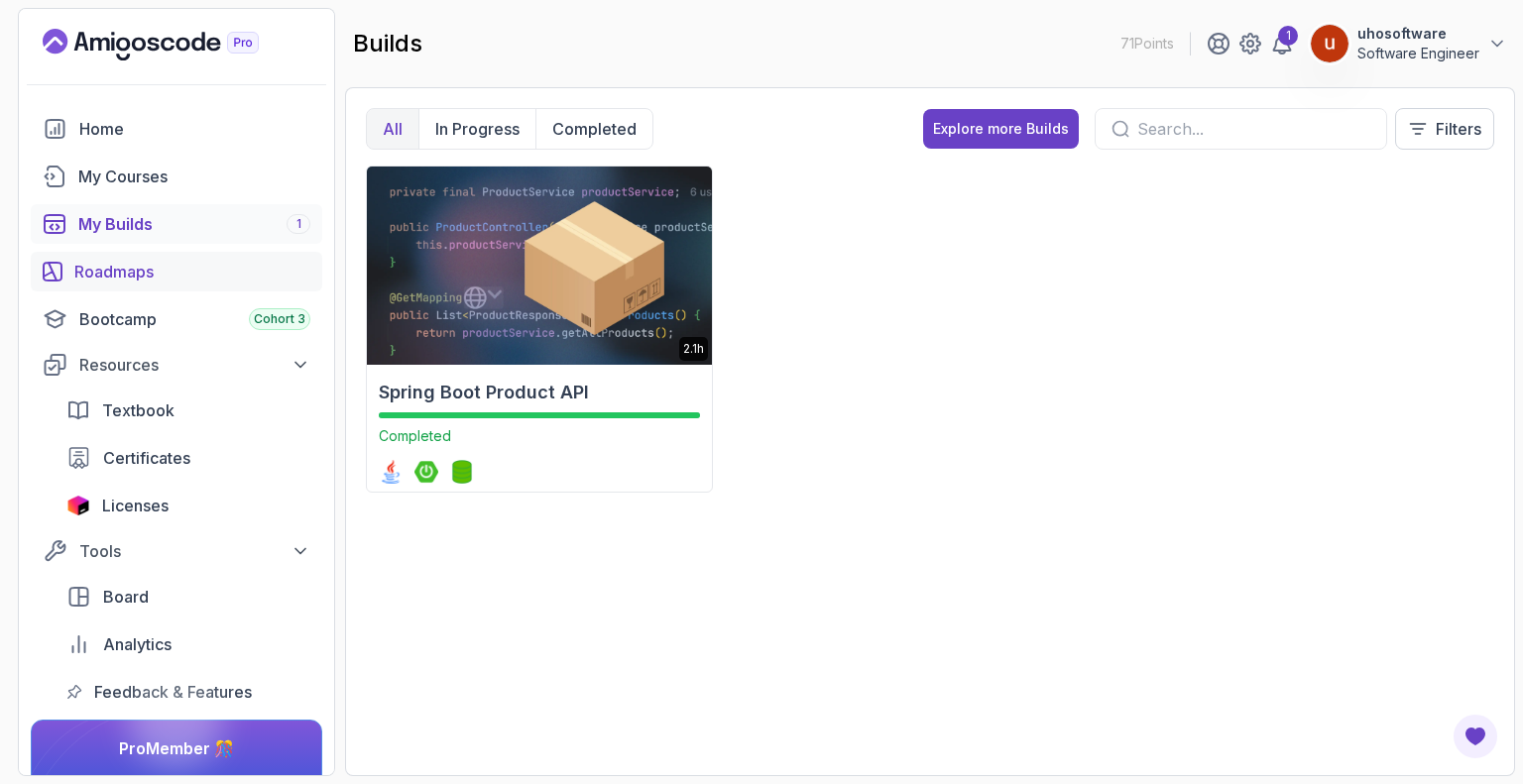 click on "Roadmaps" at bounding box center [192, 272] 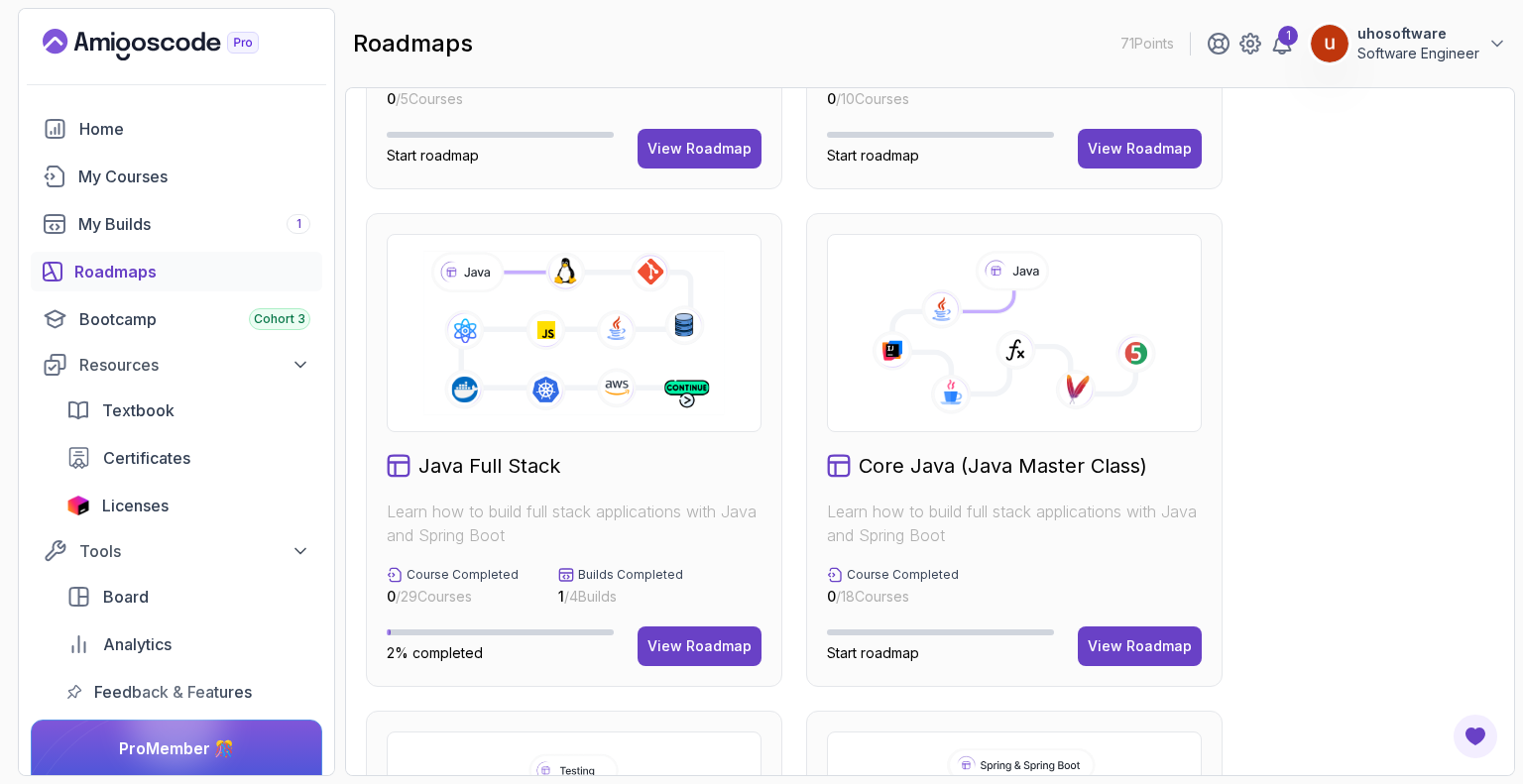 scroll, scrollTop: 396, scrollLeft: 0, axis: vertical 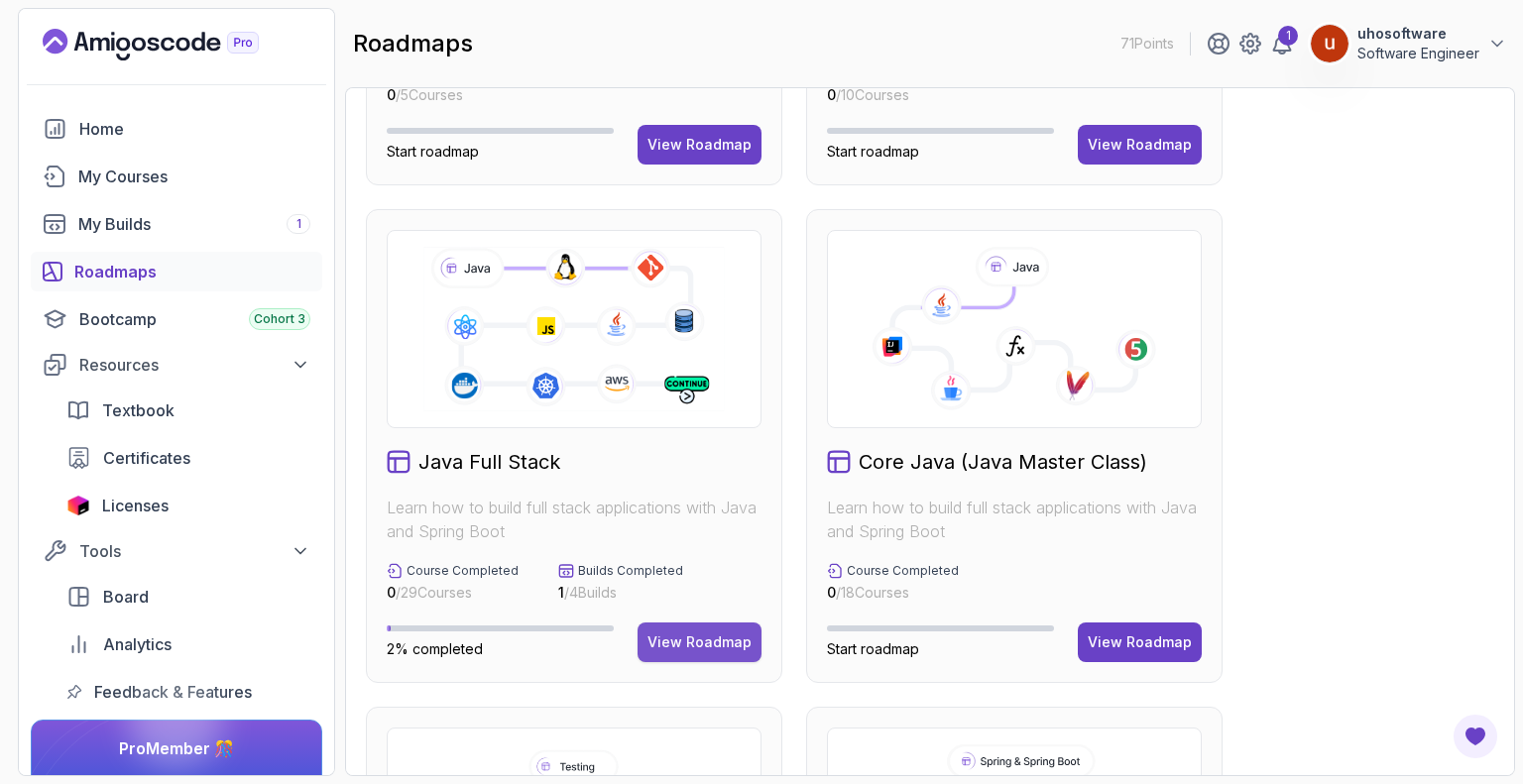 click on "View Roadmap" at bounding box center [699, 642] 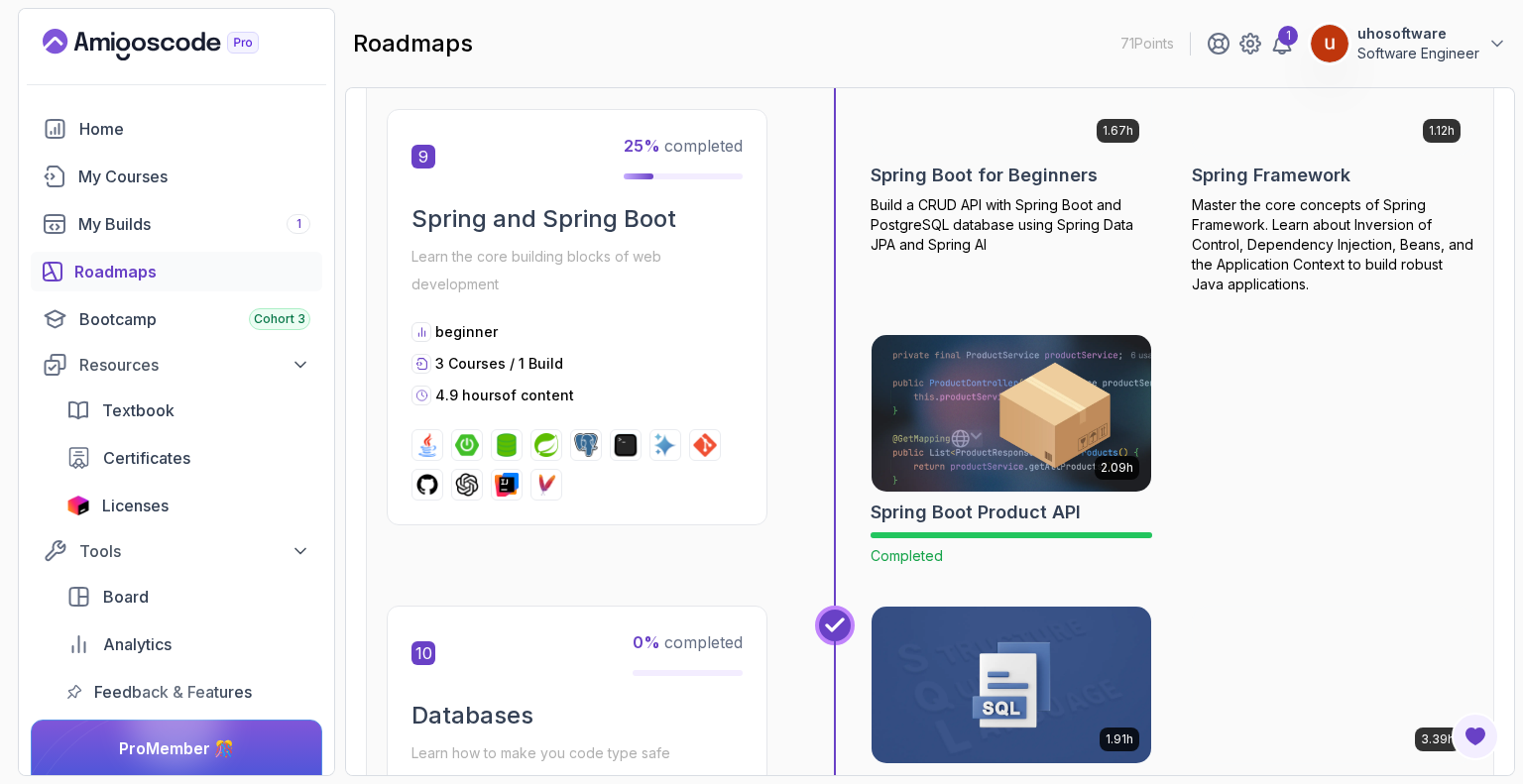 scroll, scrollTop: 4381, scrollLeft: 0, axis: vertical 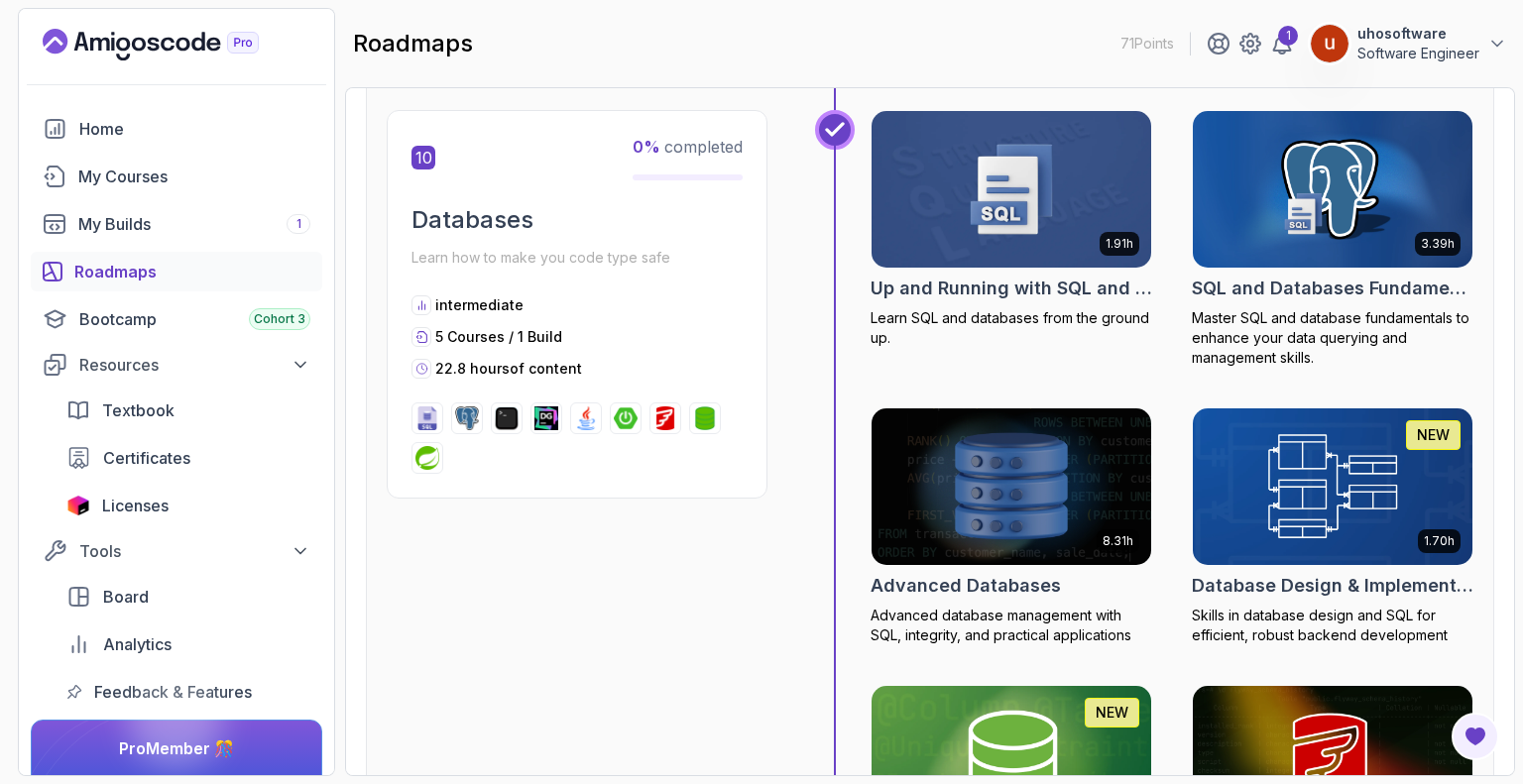 click at bounding box center [1011, 189] 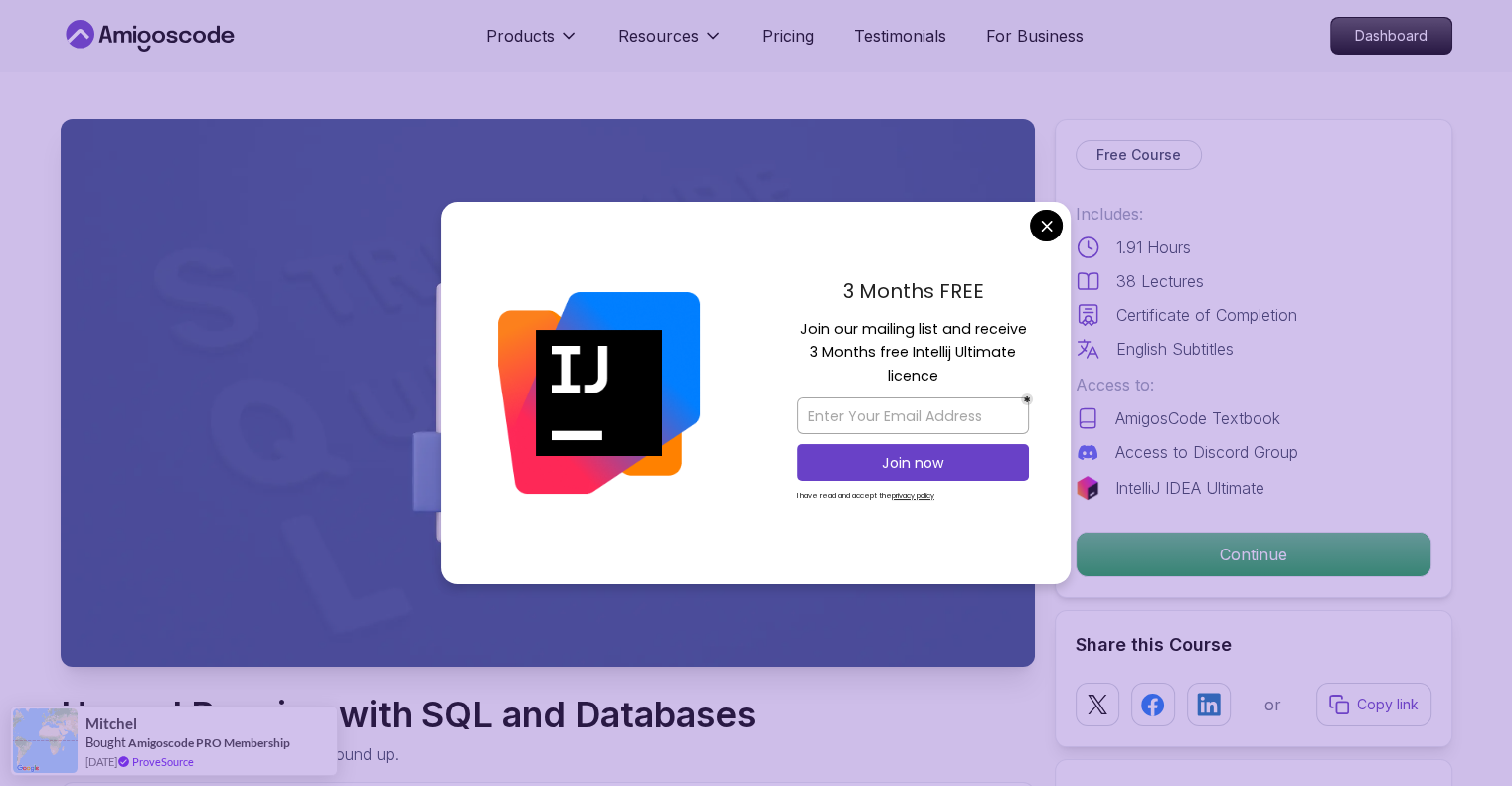 click on "Products Resources Pricing Testimonials For Business Dashboard Products Resources Pricing Testimonials For Business Dashboard Up and Running with SQL and Databases Learn SQL and databases from the ground up. Mama Samba Braima Djalo  /   Instructor Free Course Includes: 1.91 Hours 38 Lectures Certificate of Completion English Subtitles Access to: AmigosCode Textbook Access to Discord Group IntelliJ IDEA Ultimate Continue Share this Course or Copy link Got a Team of 5 or More? With one subscription, give your entire team access to all courses and features. Check our Business Plan Mama Samba Braima Djalo  /   Instructor What you will learn sql postgres terminal Understanding Databases - Learn what databases are, the difference between SQL and NoSQL, and why relational databases are critical. Getting Started with PostgreSQL - Install PostgreSQL on macOS, Windows, and Linux, and understand its powerful features. Creating and Managing Tables - The basics of creating and managing tables.
Comprehensive Start" at bounding box center (756, 3190) 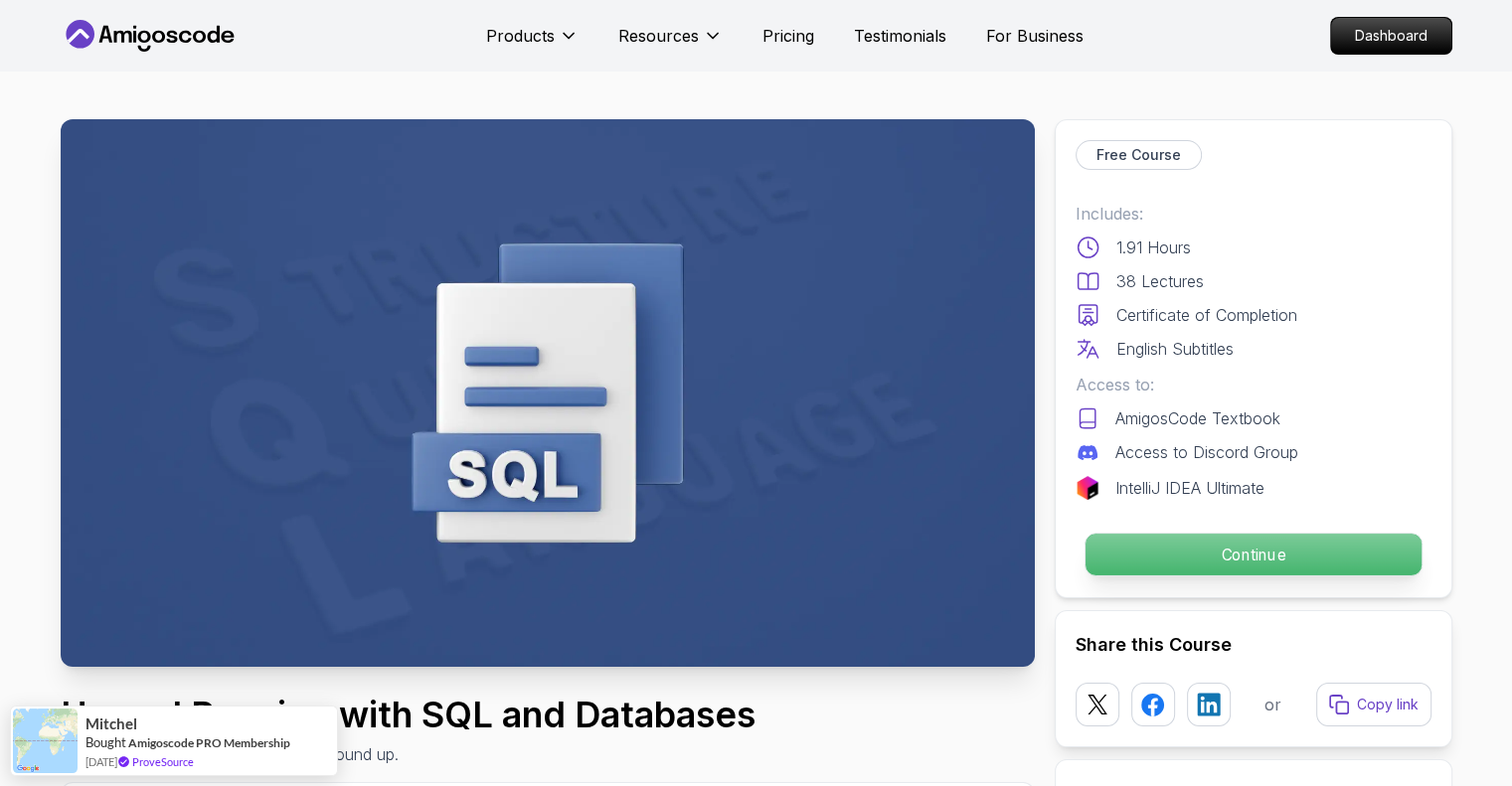 click on "Continue" at bounding box center [1253, 554] 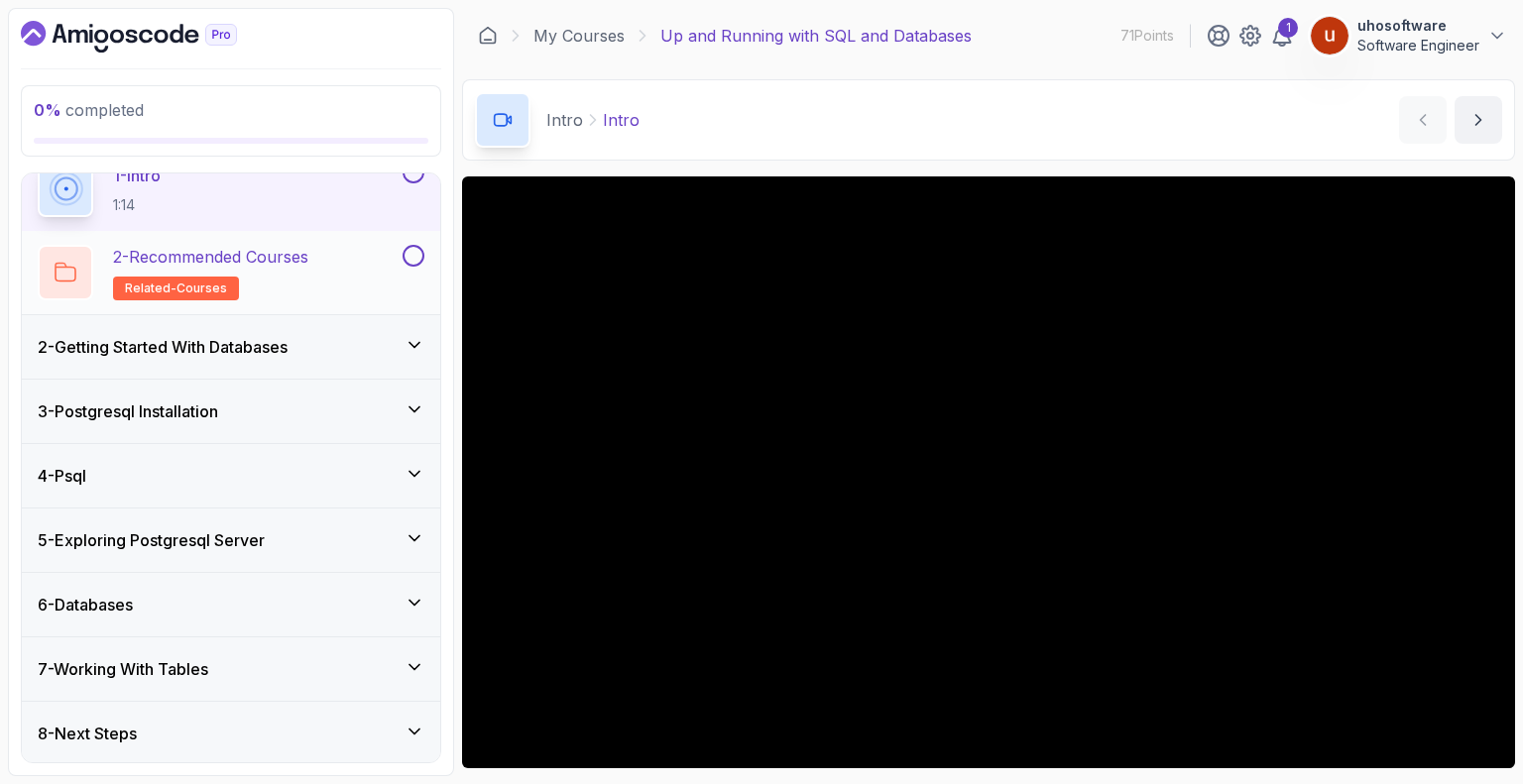 scroll, scrollTop: 0, scrollLeft: 0, axis: both 